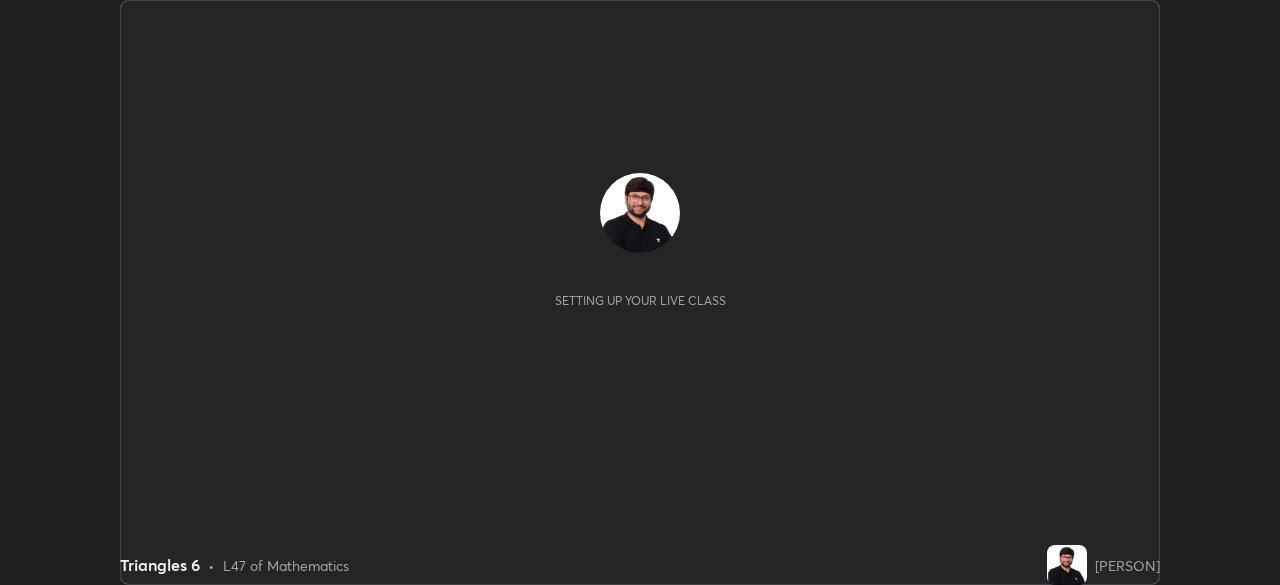 scroll, scrollTop: 0, scrollLeft: 0, axis: both 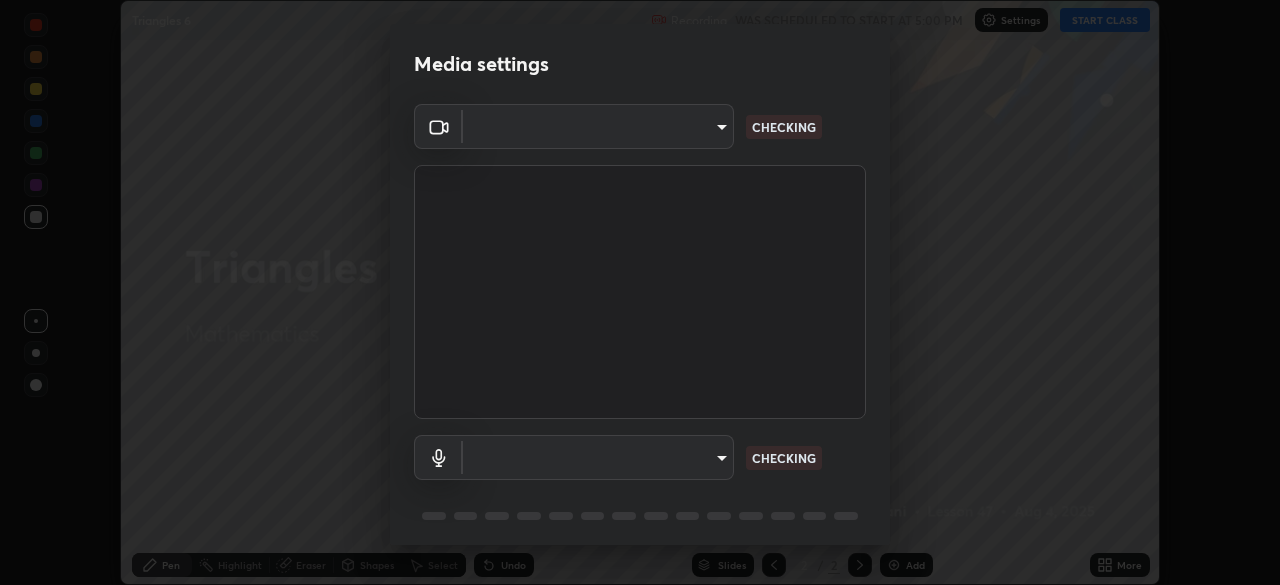 type on "55598c20c3627f74fde2fa62c56176c6afd958eb63f7086a397ce1464aa3371d" 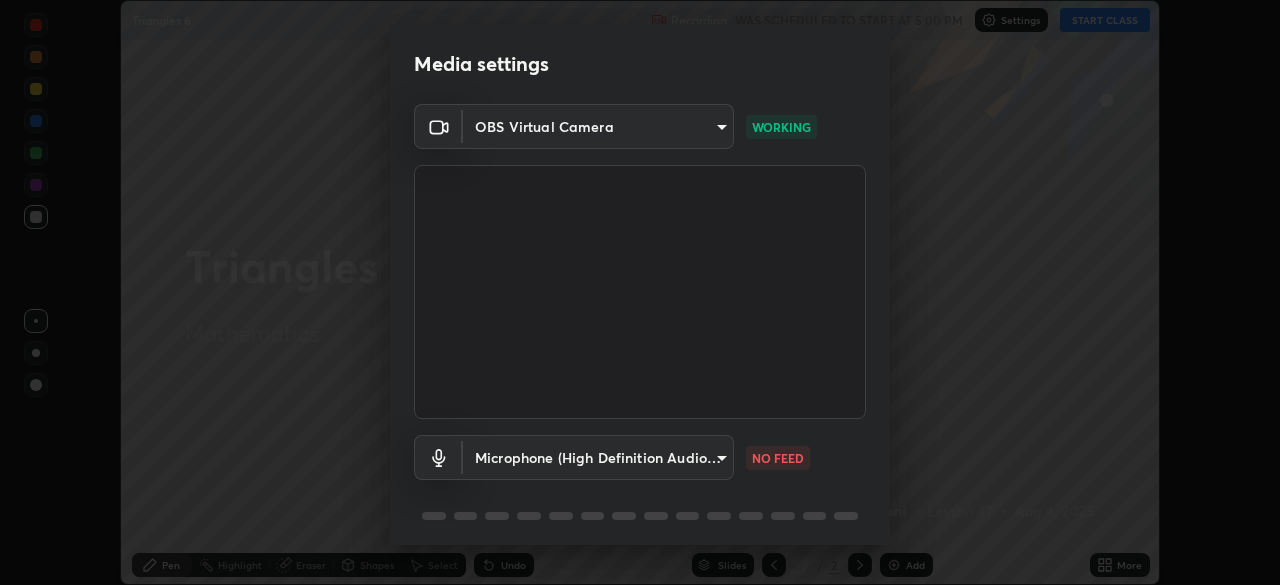 click on "Erase all Triangles 6 Recording WAS SCHEDULED TO START AT  5:00 PM Settings START CLASS Setting up your live class Triangles 6 • L47 of Mathematics [PERSON] Pen Highlight Eraser Shapes Select Undo Slides 2 / 2 Add More No doubts shared Encourage your learners to ask a doubt for better clarity Report an issue Reason for reporting Buffering Chat not working Audio - Video sync issue Educator video quality low ​ Attach an image Report Media settings OBS Virtual Camera [HASH] WORKING Microphone (High Definition Audio Device) [HASH] NO FEED 1 / 5 Next" at bounding box center (640, 292) 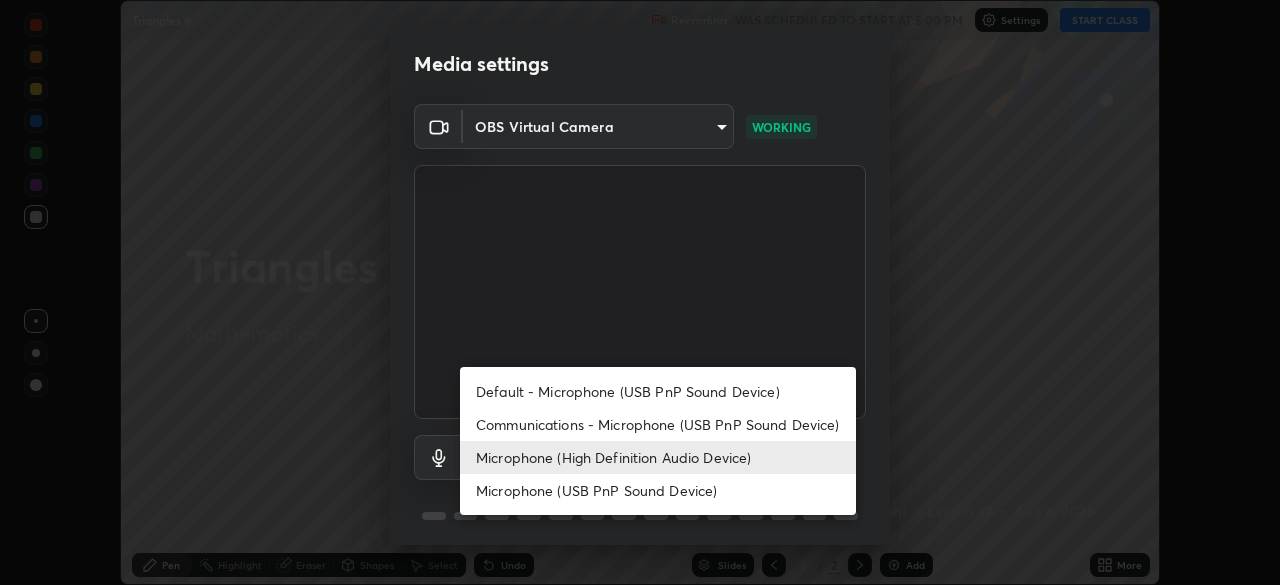 click on "Microphone (USB PnP Sound Device)" at bounding box center (658, 490) 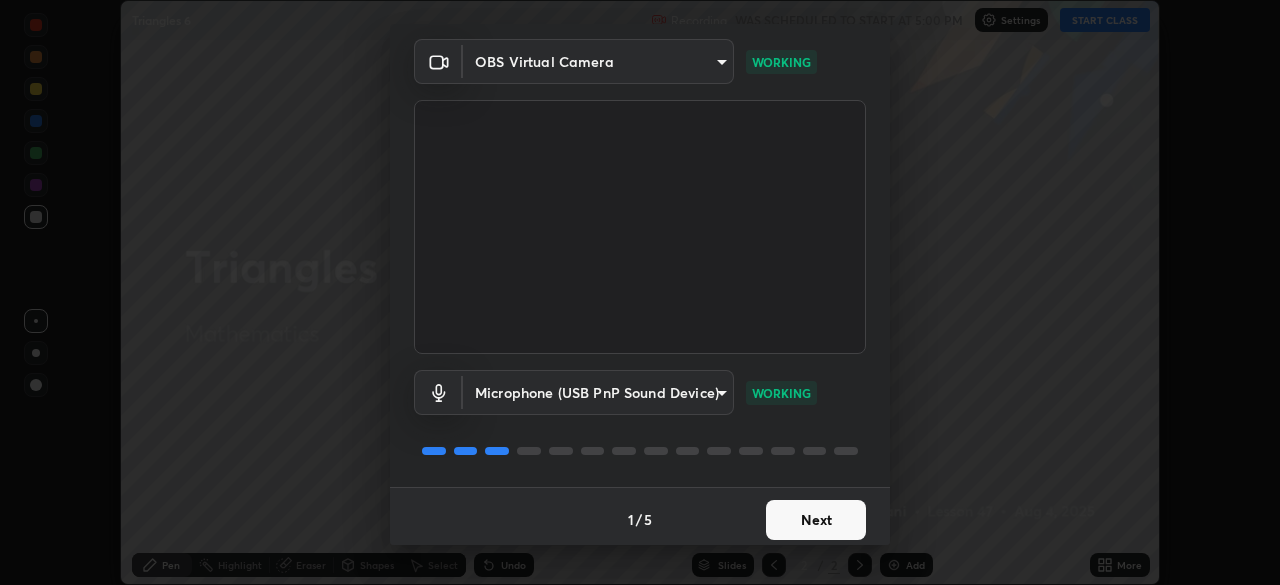 scroll, scrollTop: 71, scrollLeft: 0, axis: vertical 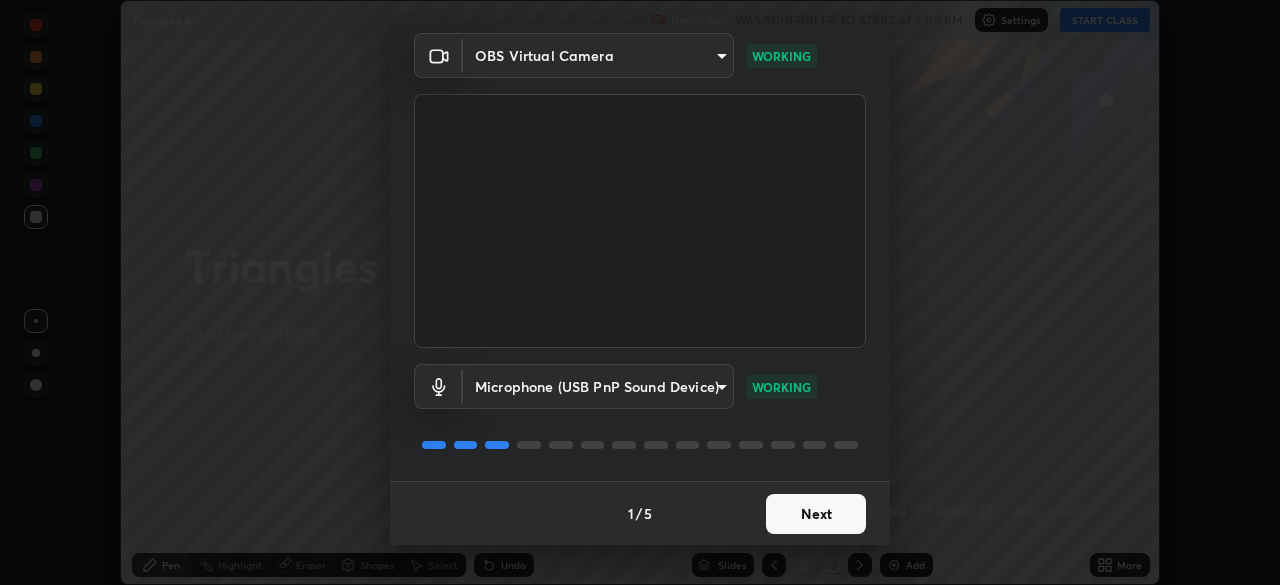 click on "Next" at bounding box center (816, 514) 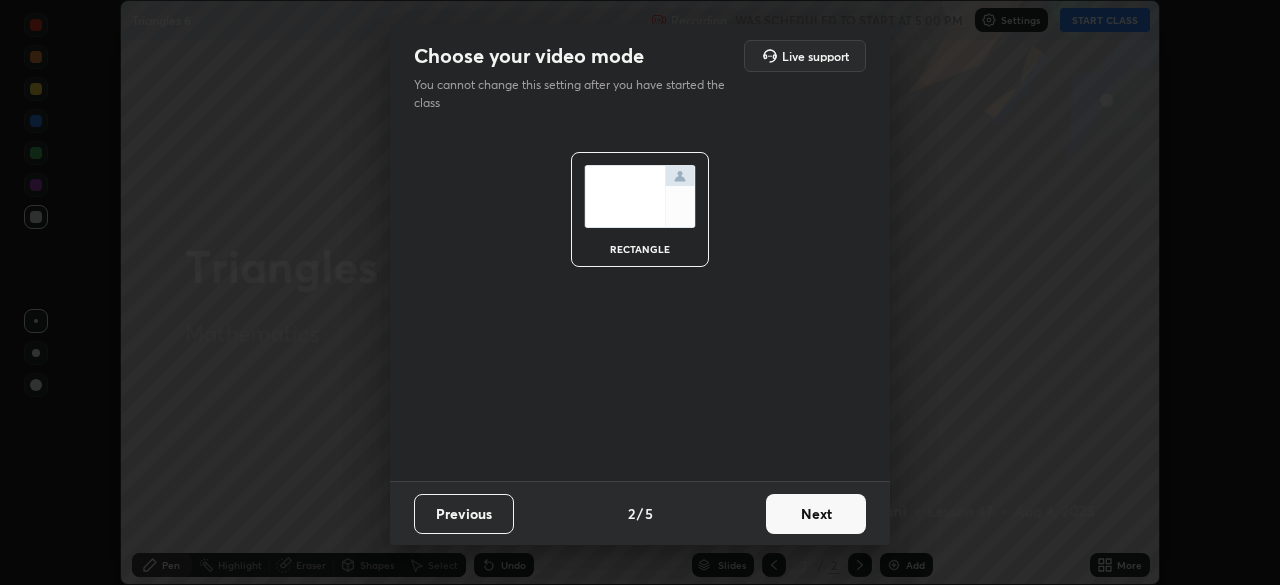 scroll, scrollTop: 0, scrollLeft: 0, axis: both 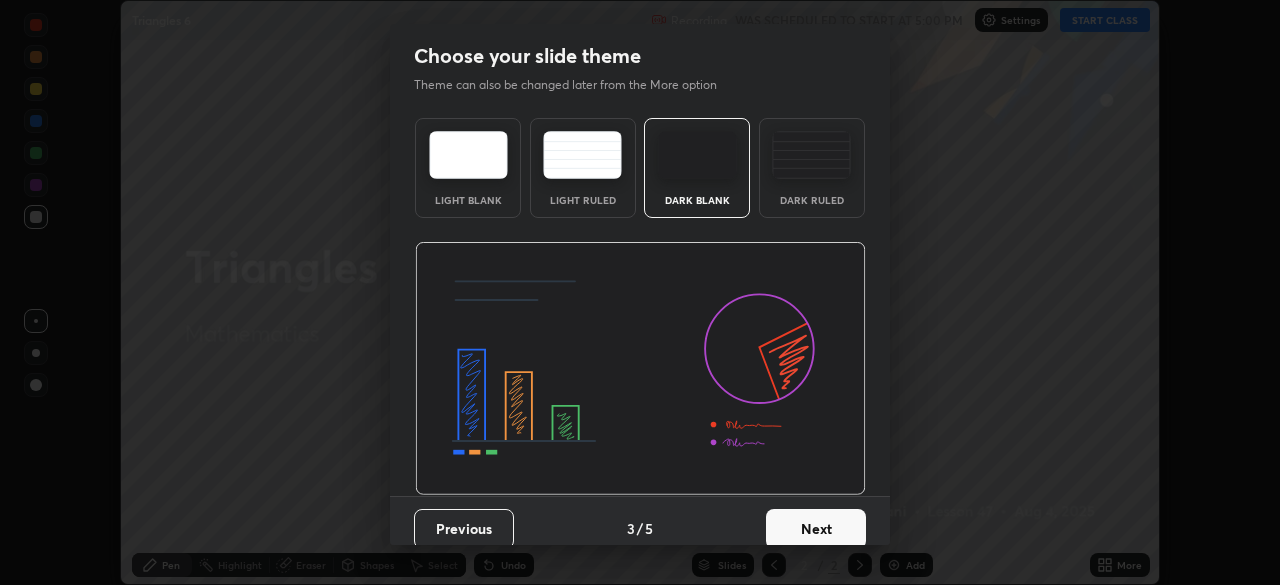 click on "Next" at bounding box center (816, 529) 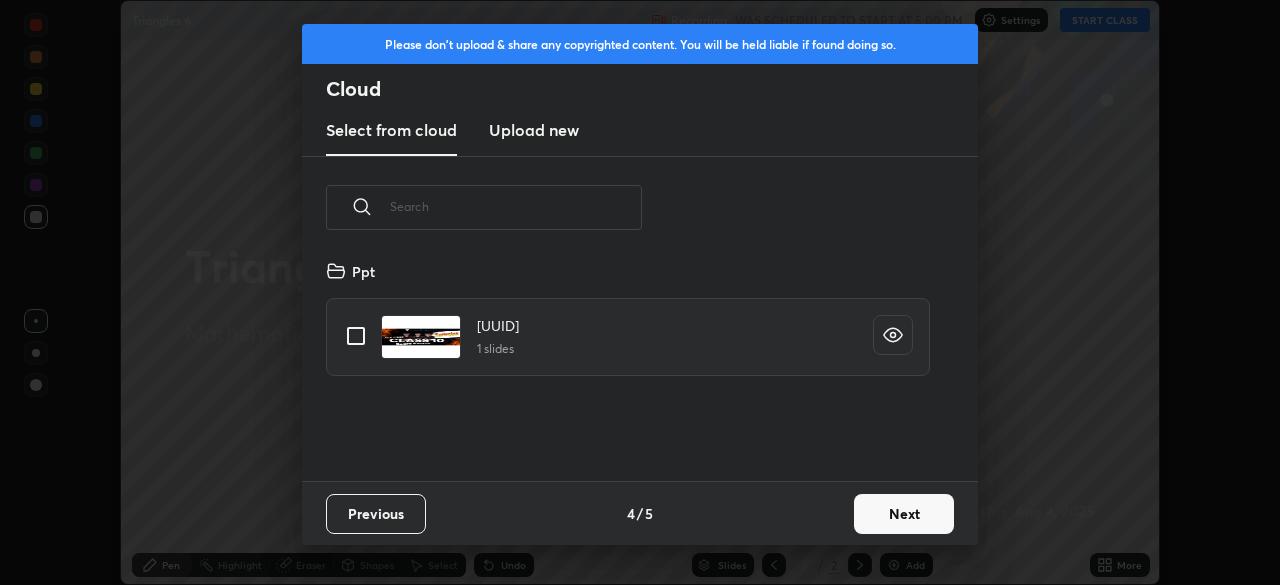 scroll, scrollTop: 7, scrollLeft: 11, axis: both 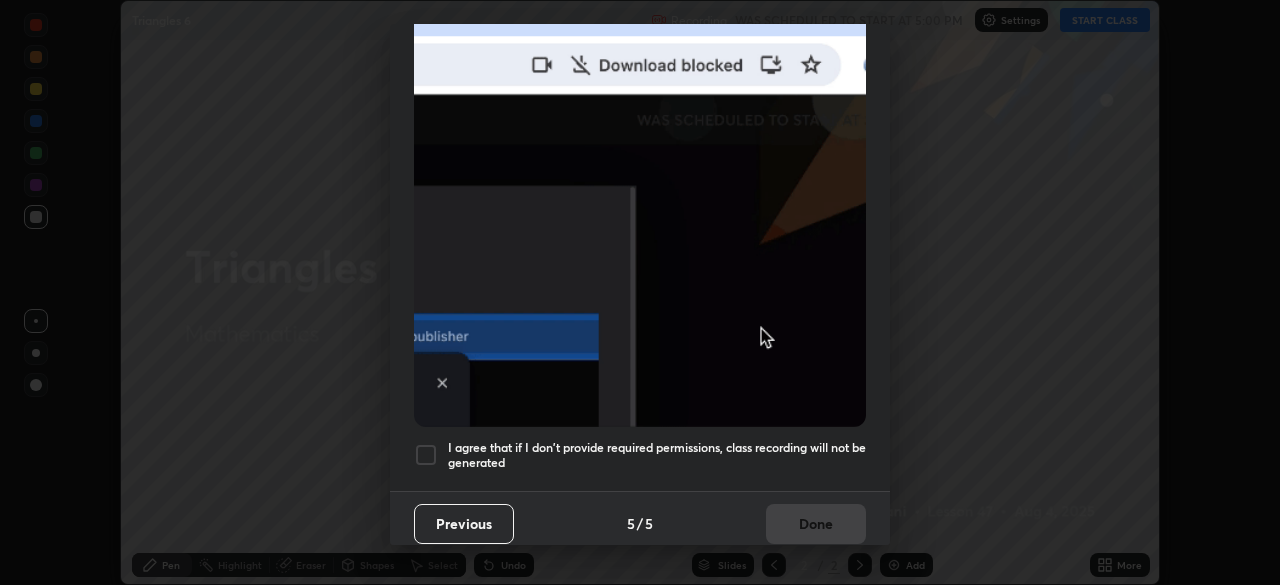 click at bounding box center [426, 455] 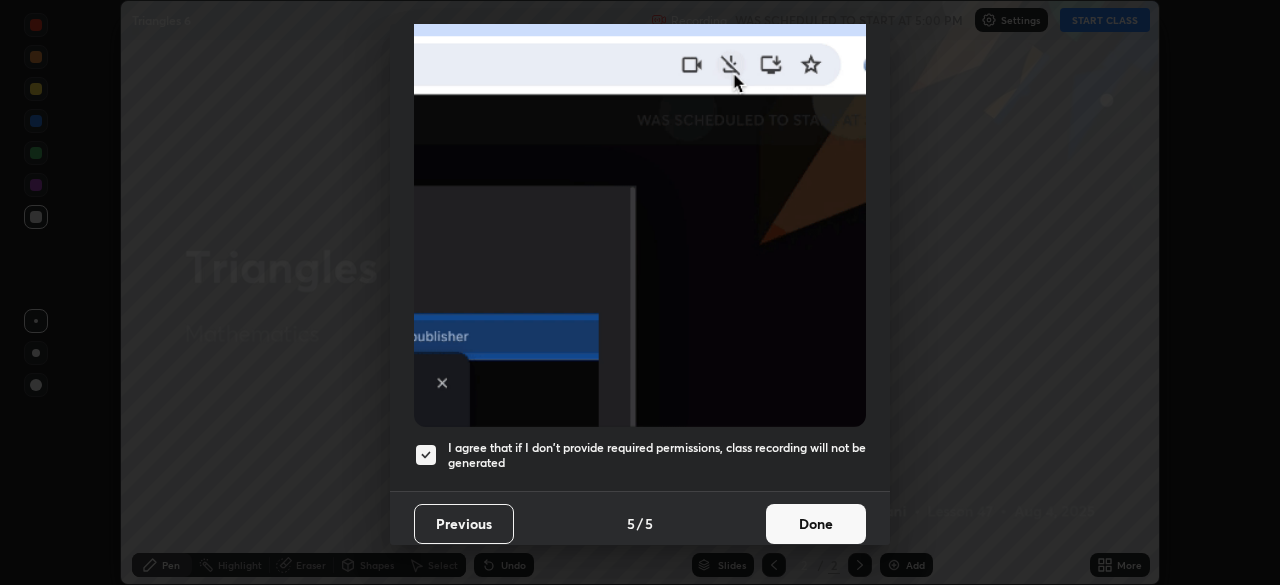 click on "Done" at bounding box center [816, 524] 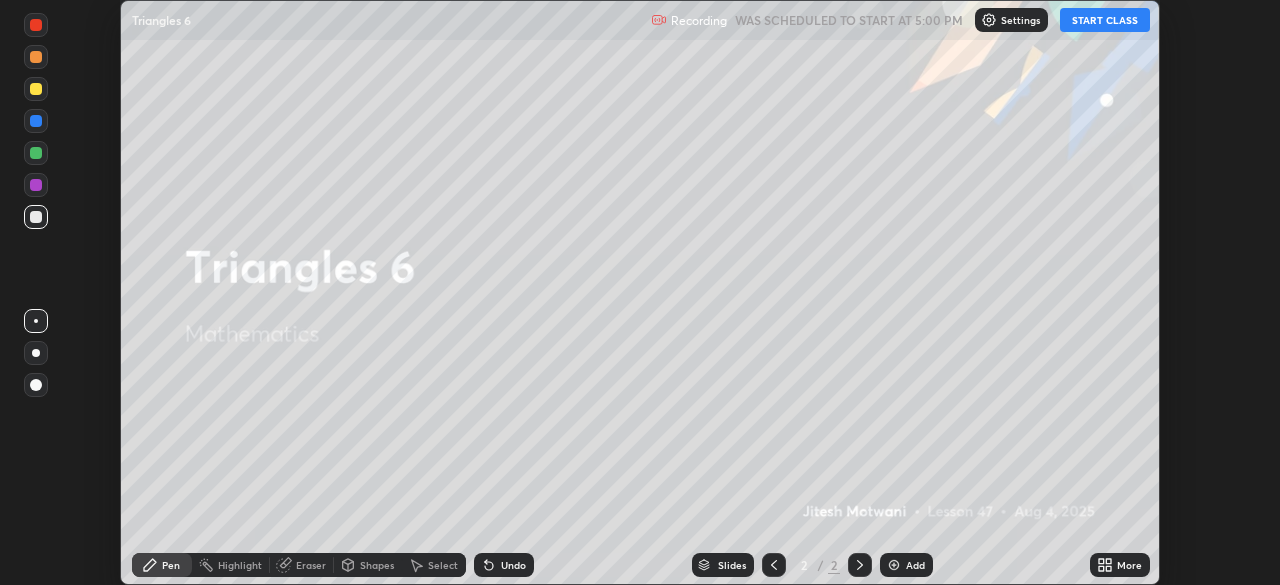 click 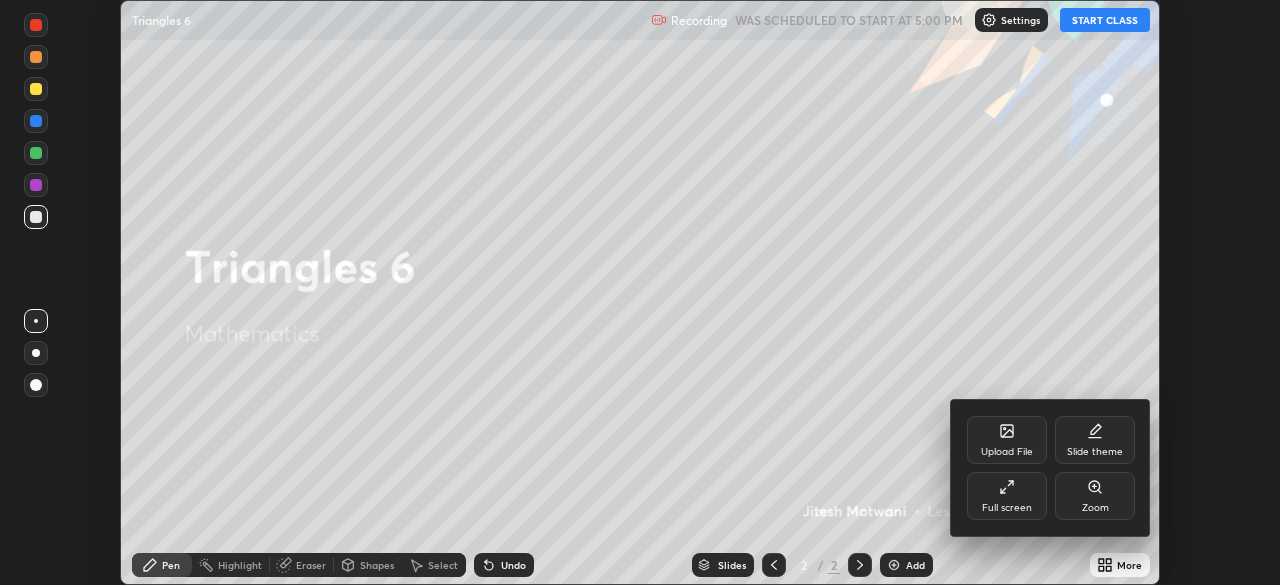 click on "Full screen" at bounding box center (1007, 496) 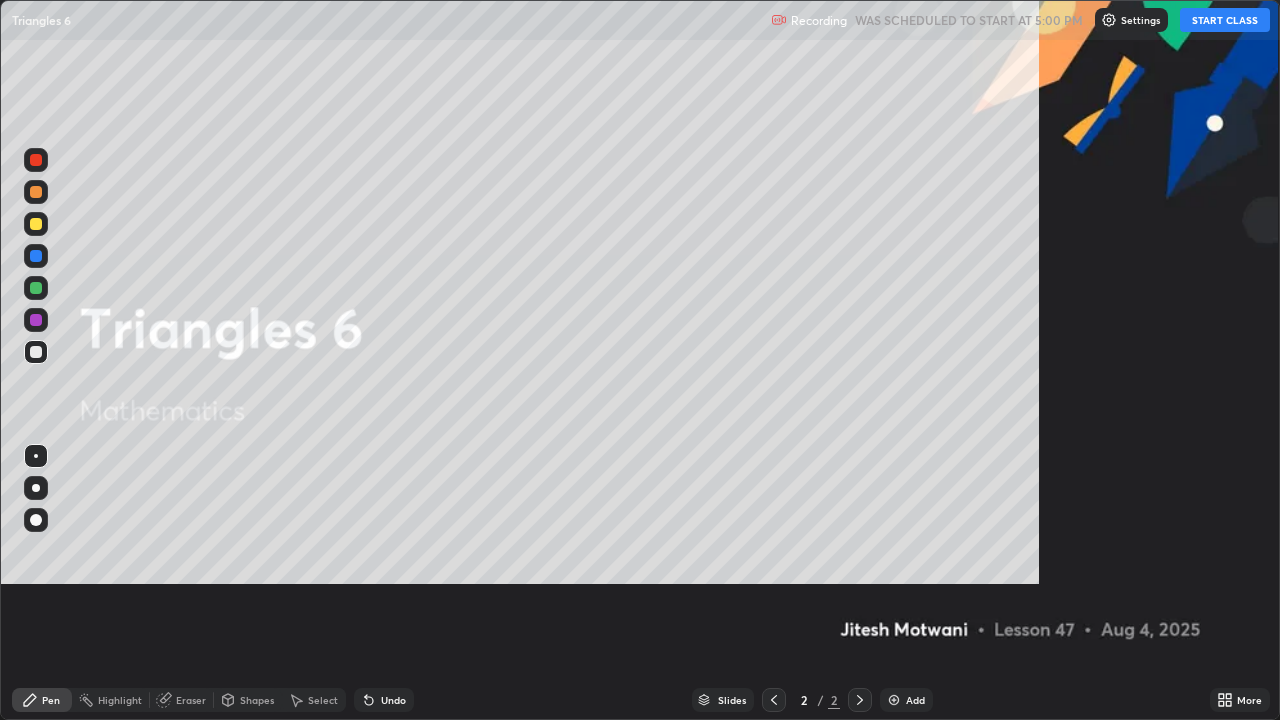scroll, scrollTop: 99280, scrollLeft: 98720, axis: both 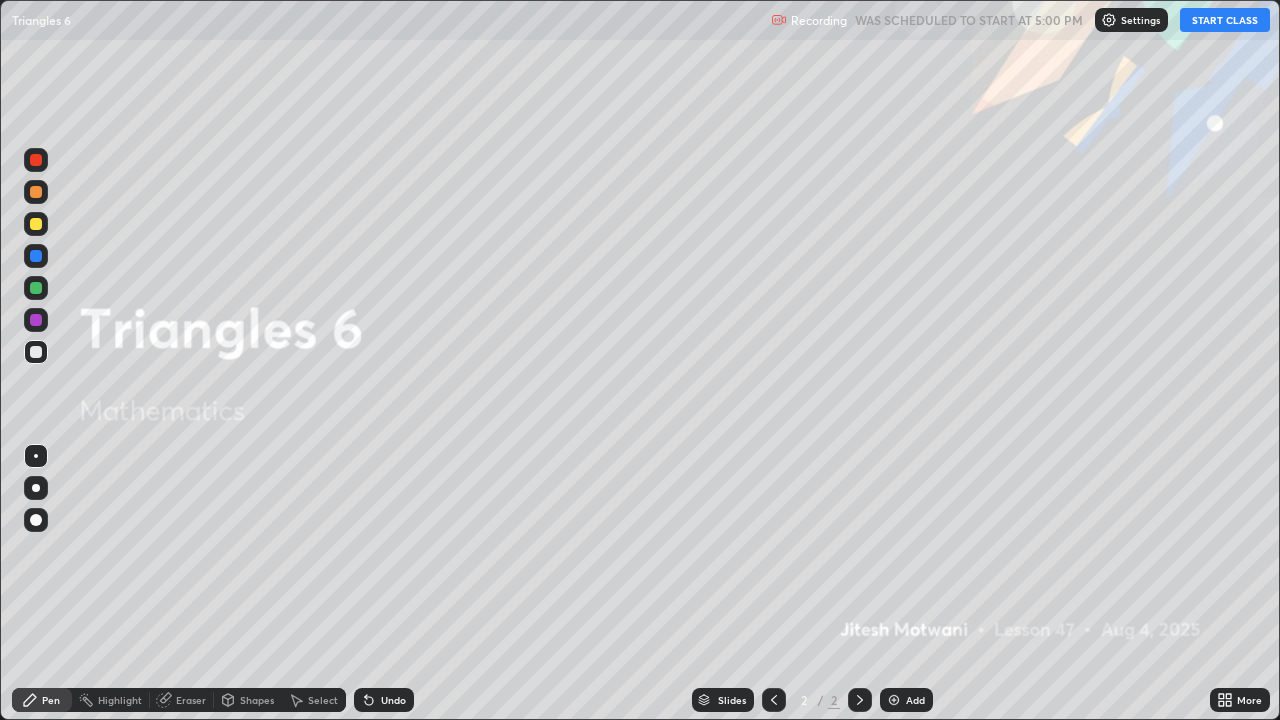 click on "START CLASS" at bounding box center (1225, 20) 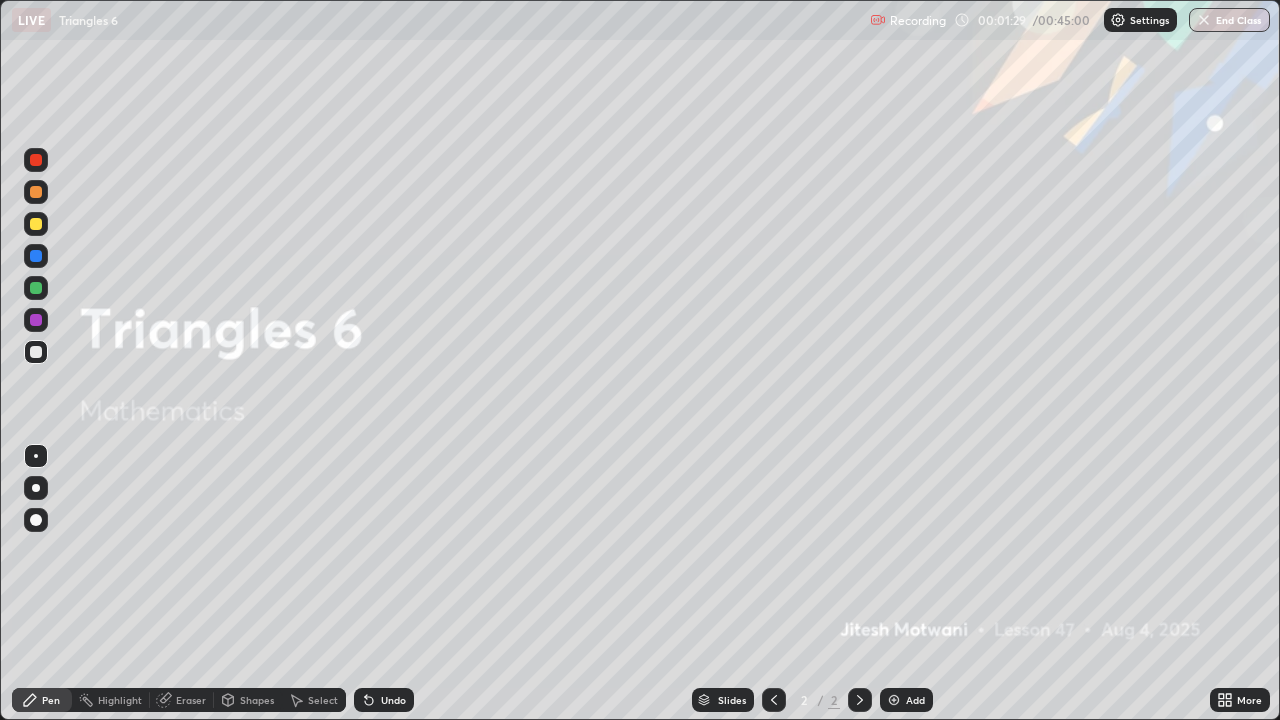 click on "Add" at bounding box center (915, 700) 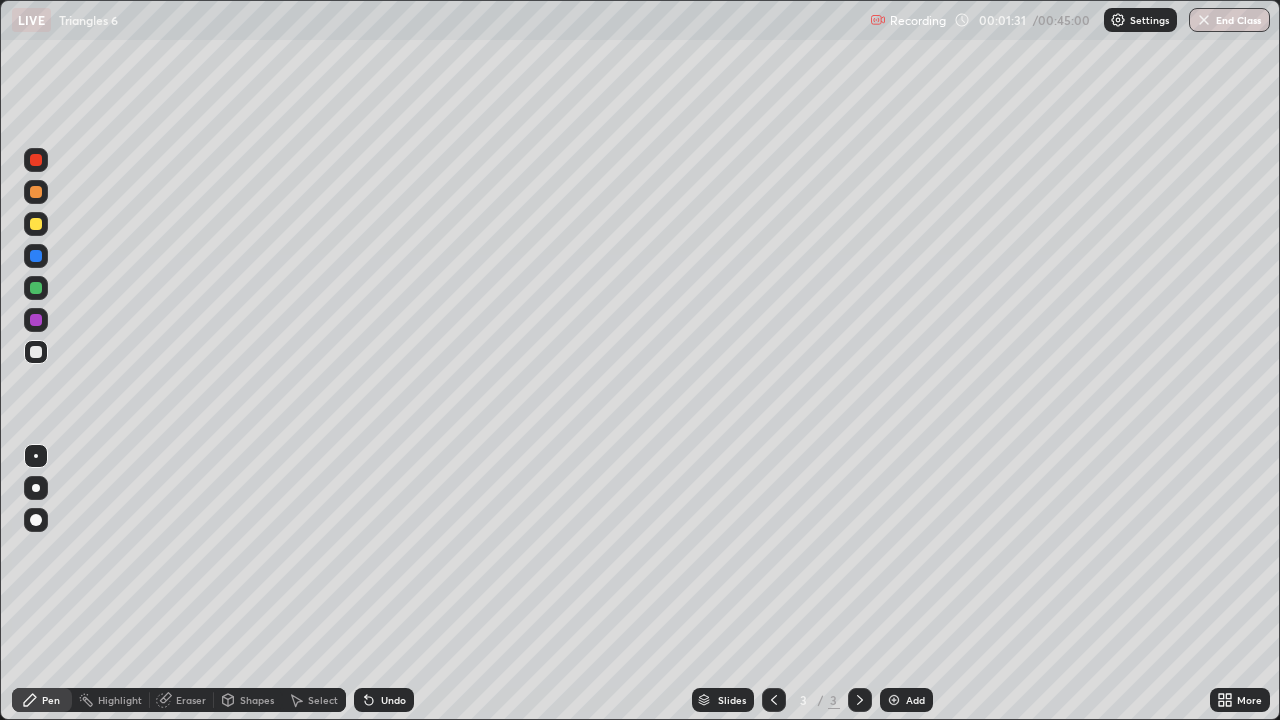 click on "Select" at bounding box center [323, 700] 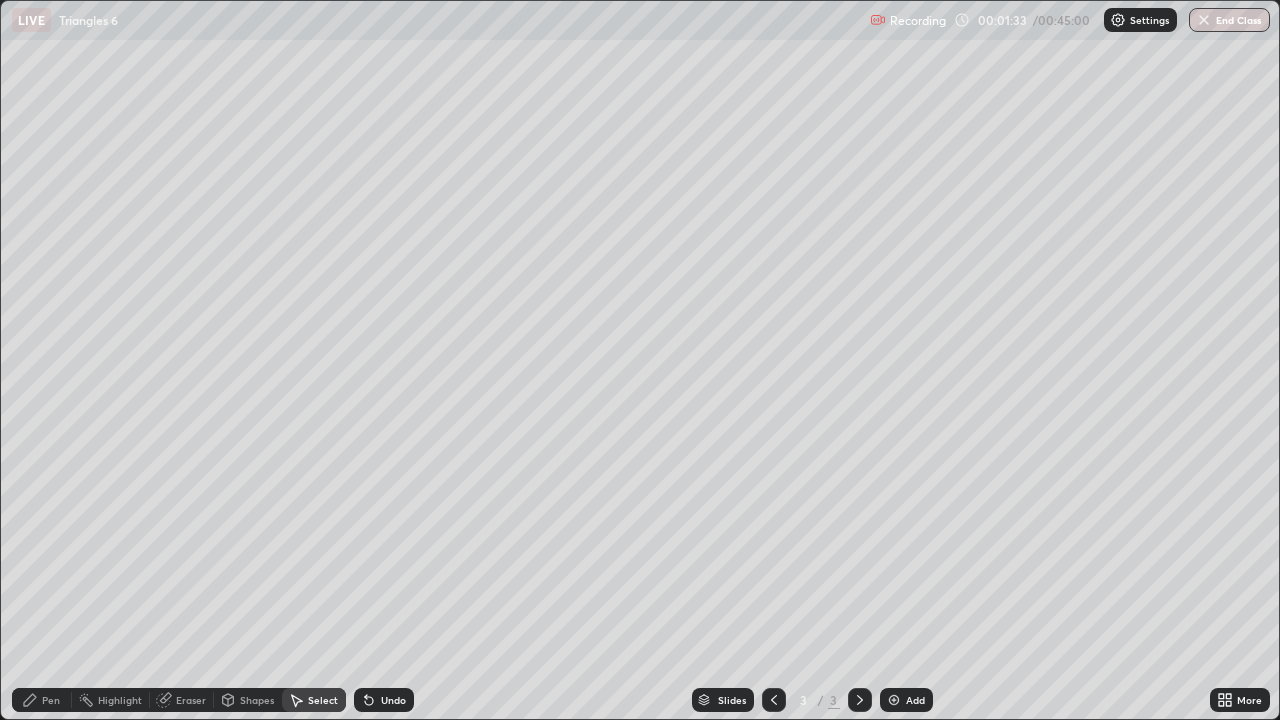click on "Shapes" at bounding box center [257, 700] 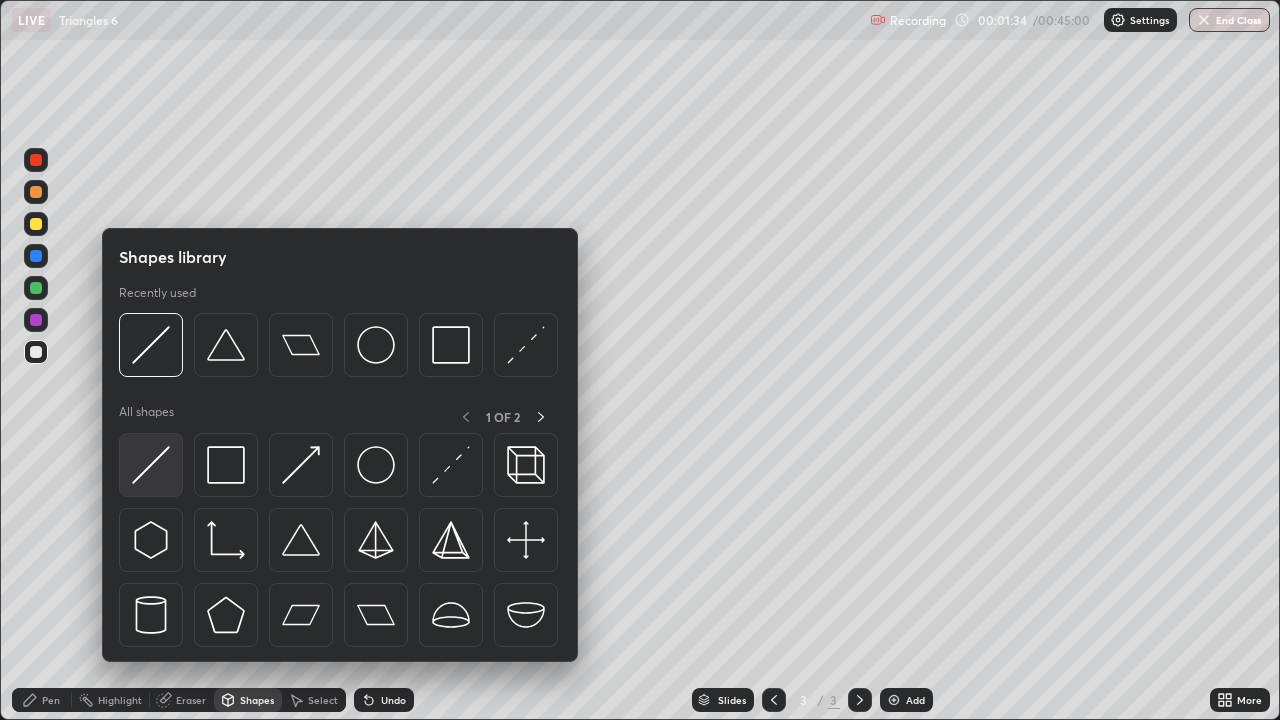 click at bounding box center (151, 465) 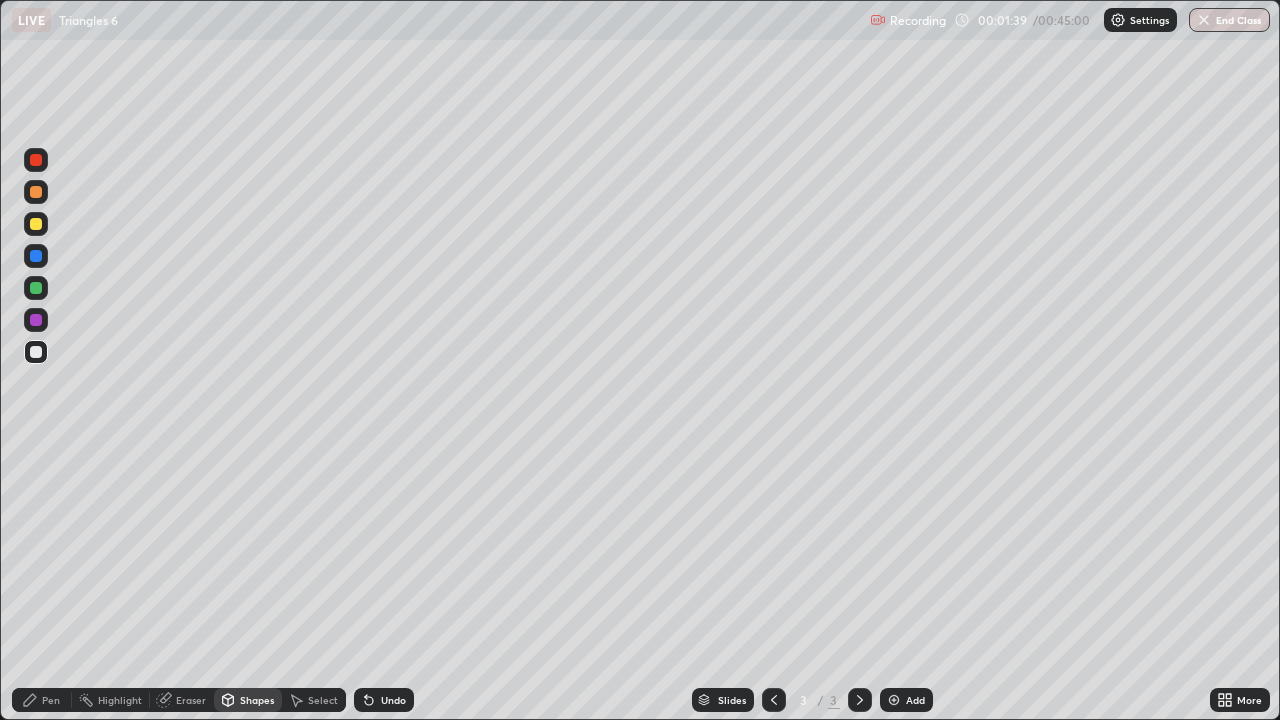 click on "Undo" at bounding box center (393, 700) 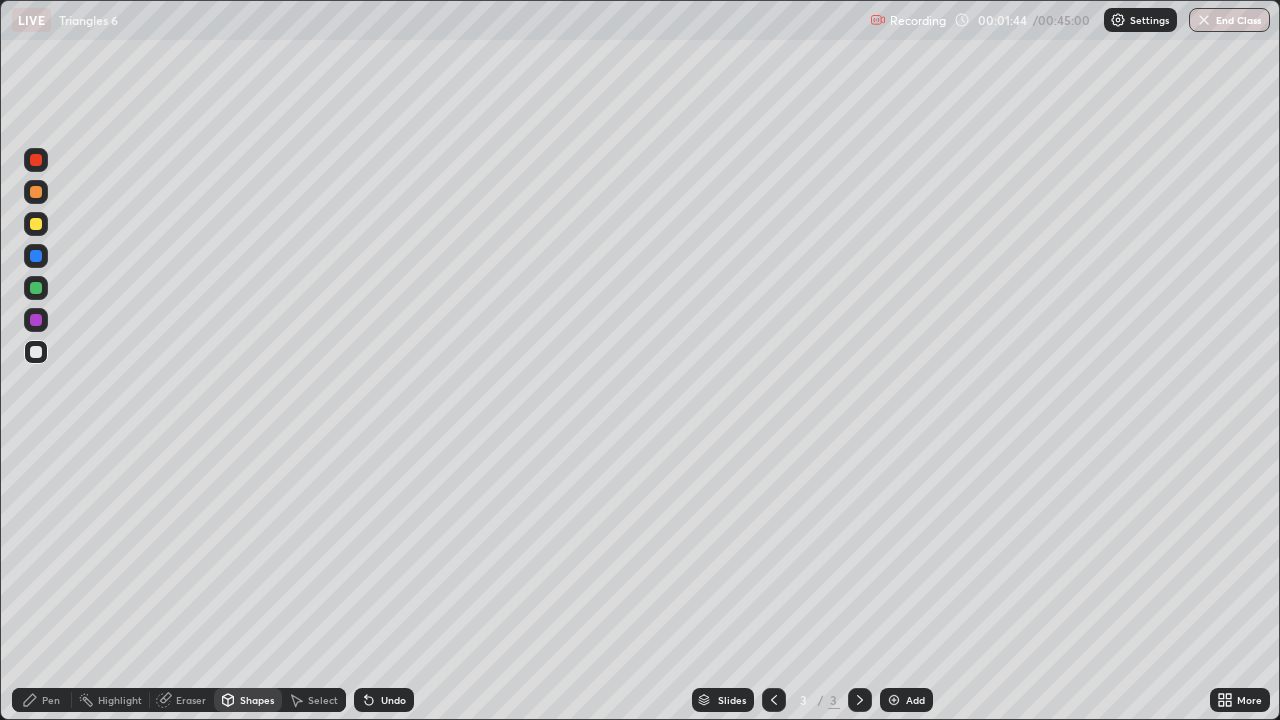 click on "Undo" at bounding box center [384, 700] 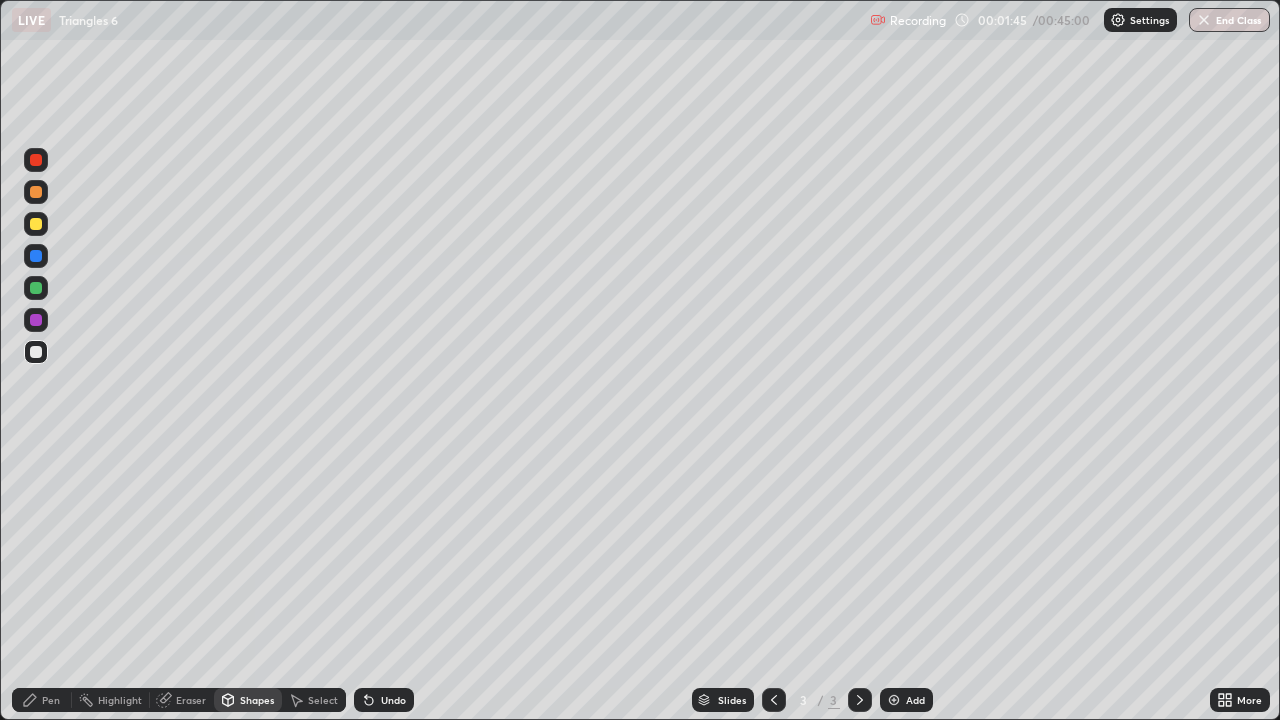 click on "Undo" at bounding box center [384, 700] 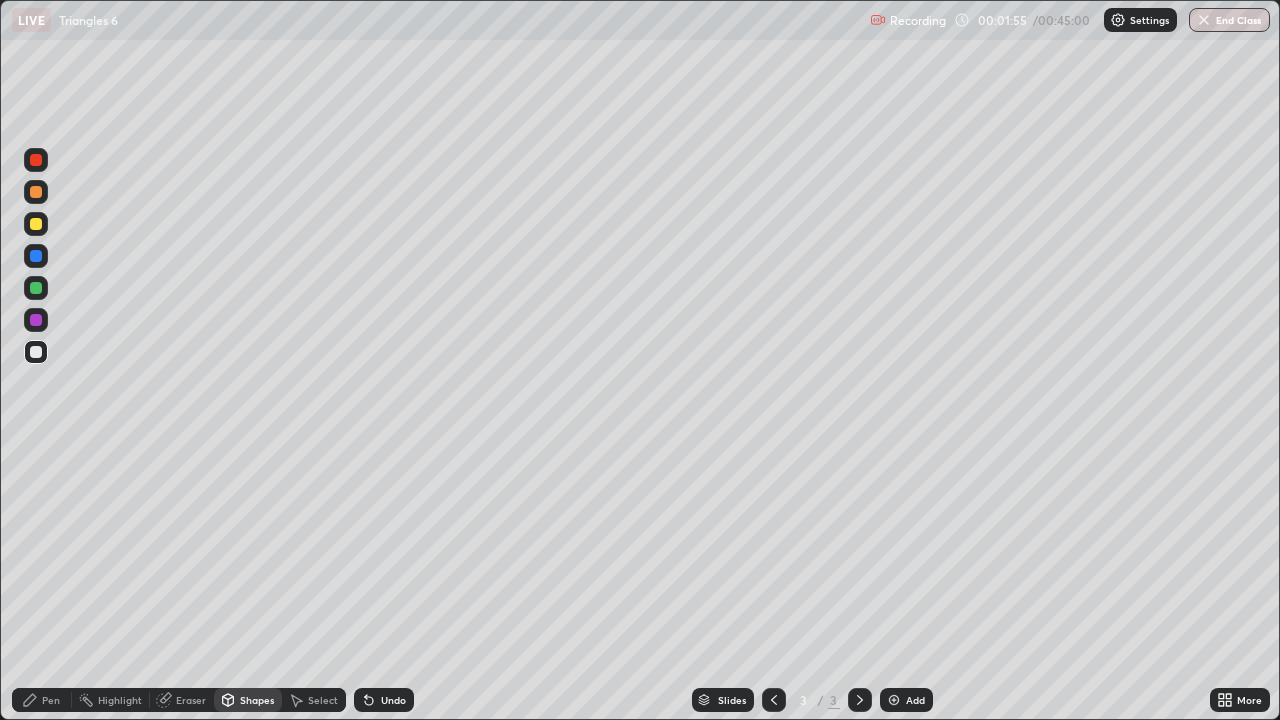 click on "Pen" at bounding box center [51, 700] 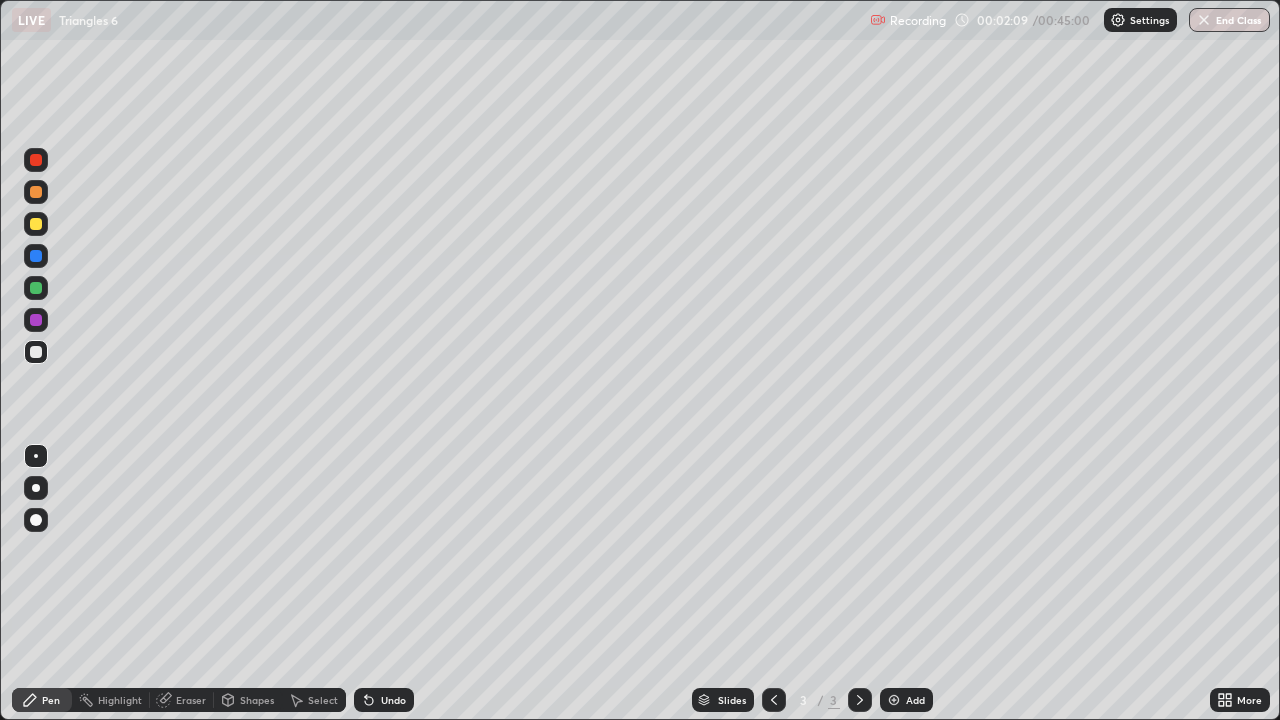 click on "Shapes" at bounding box center [257, 700] 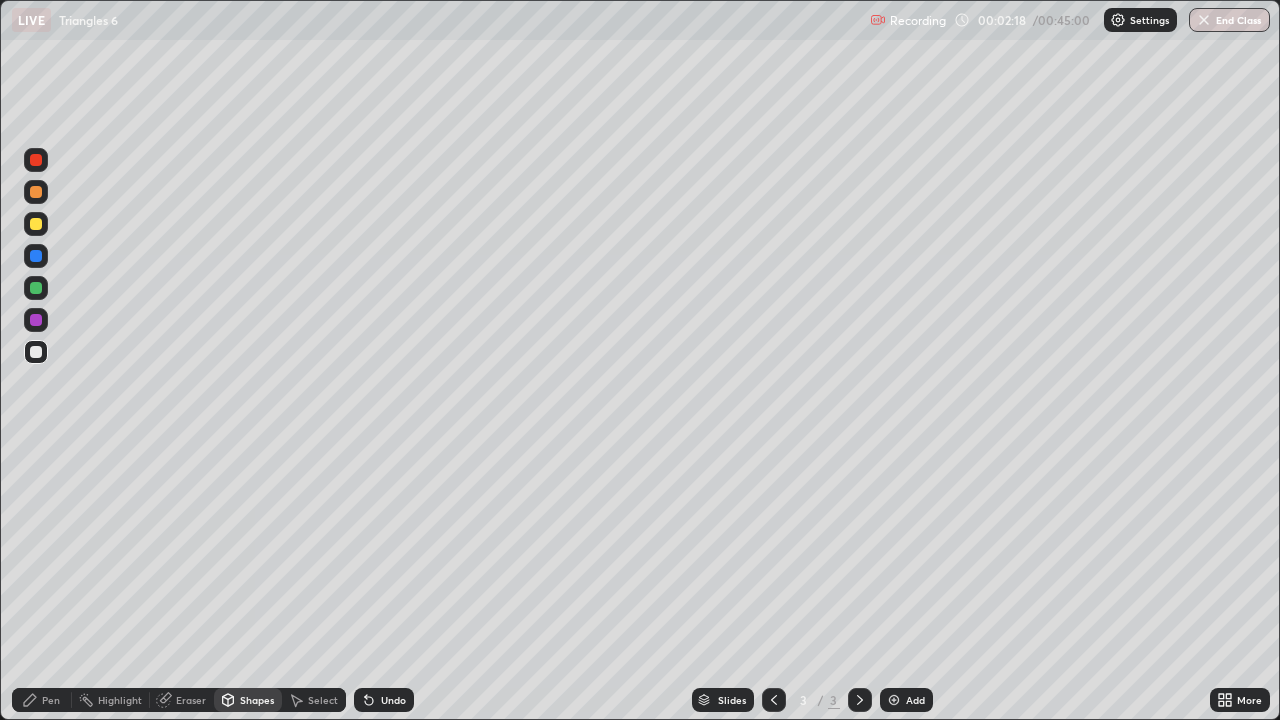 click at bounding box center [36, 352] 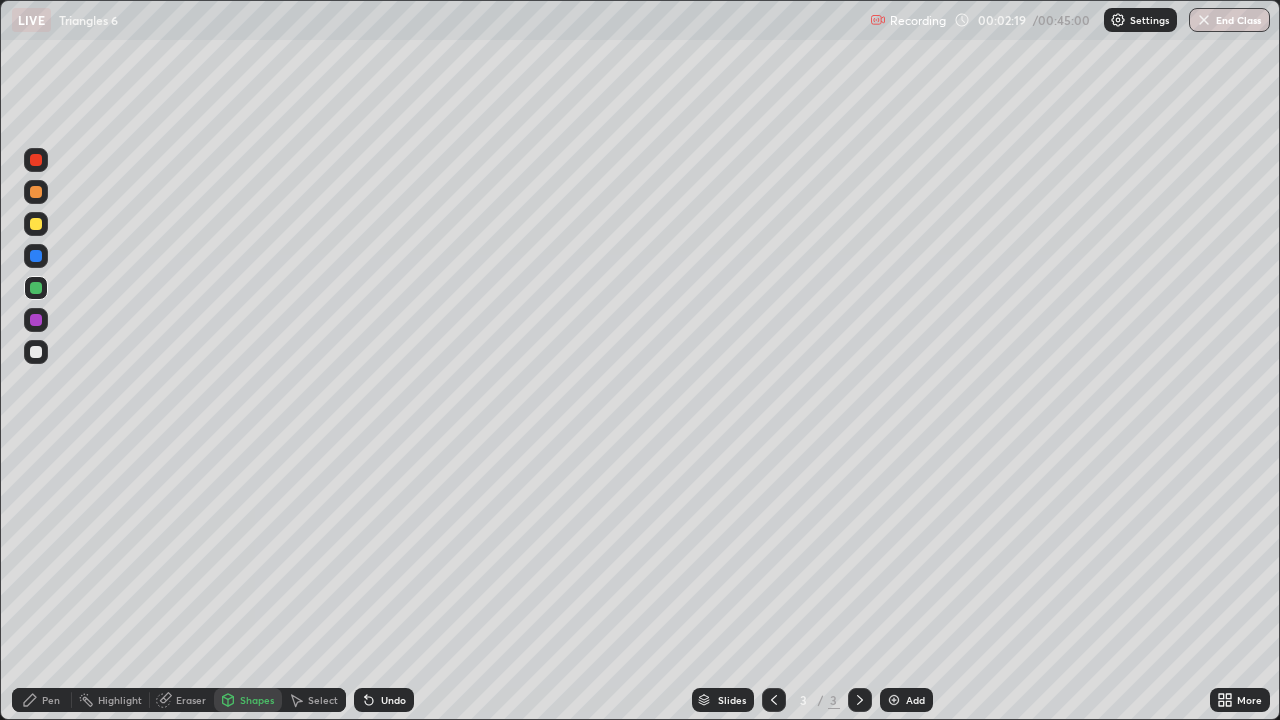 click on "Pen" at bounding box center [51, 700] 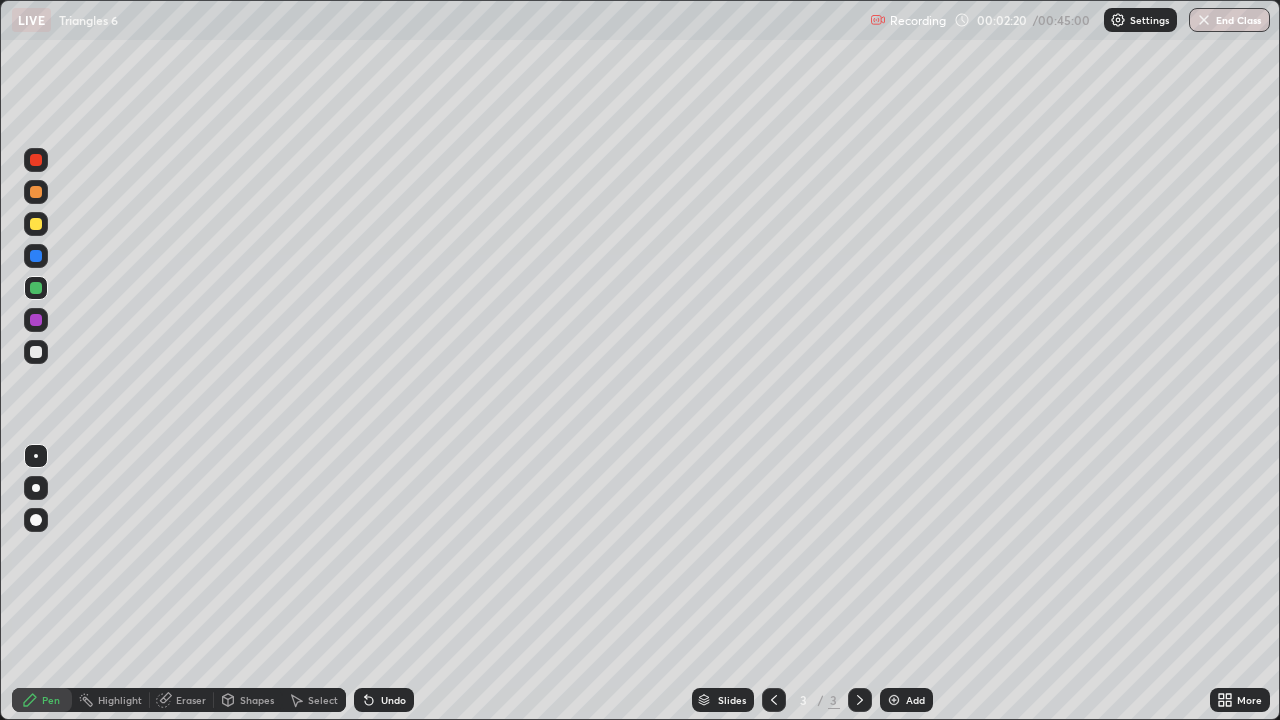 click at bounding box center (36, 352) 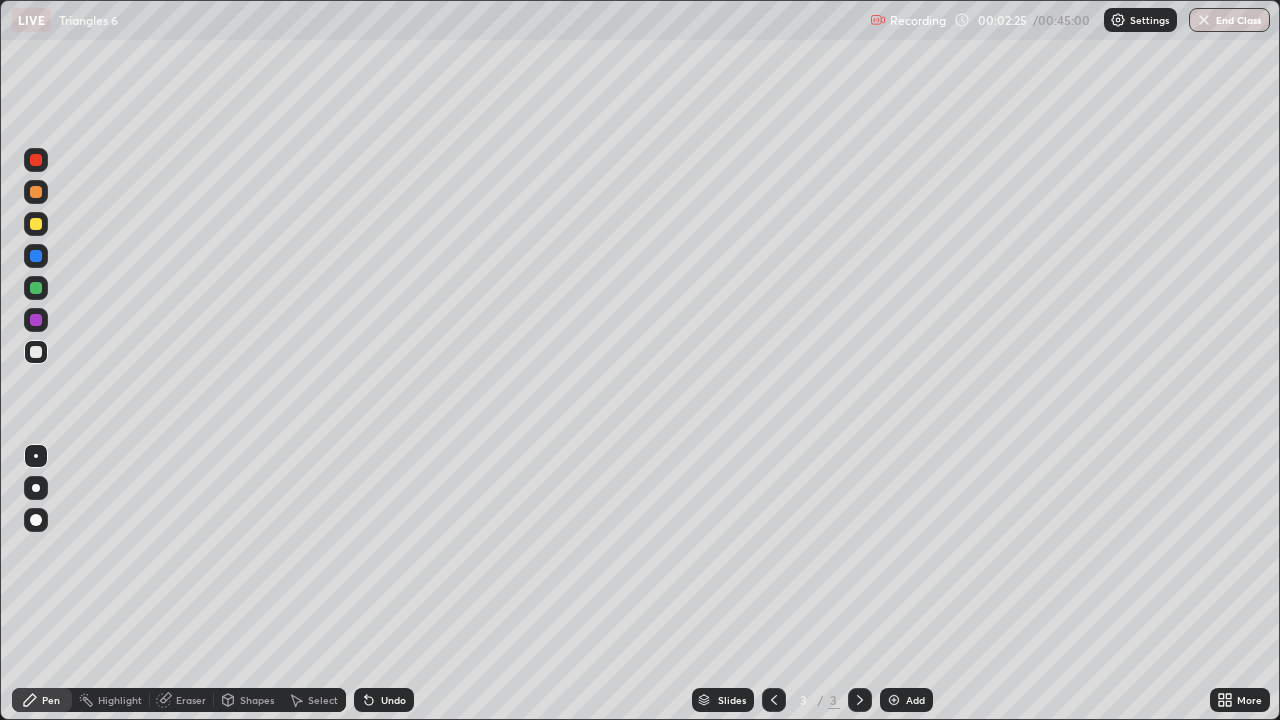 click at bounding box center (36, 352) 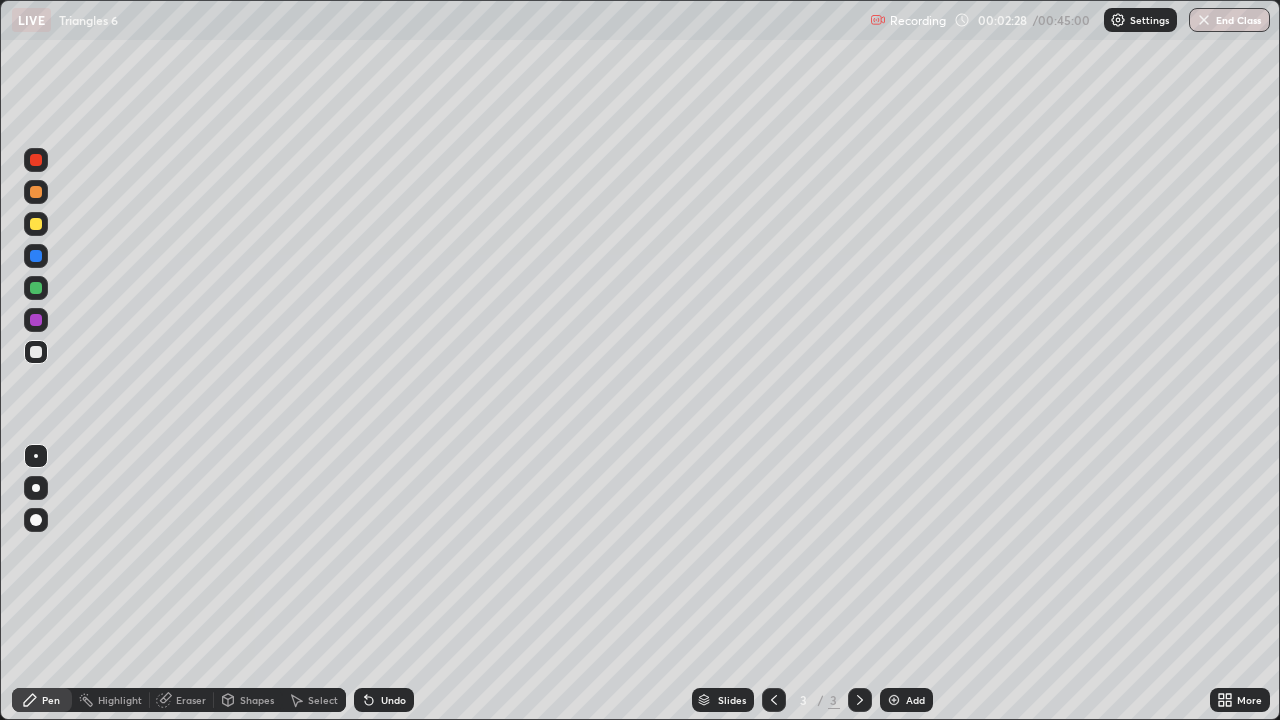 click on "Undo" at bounding box center (393, 700) 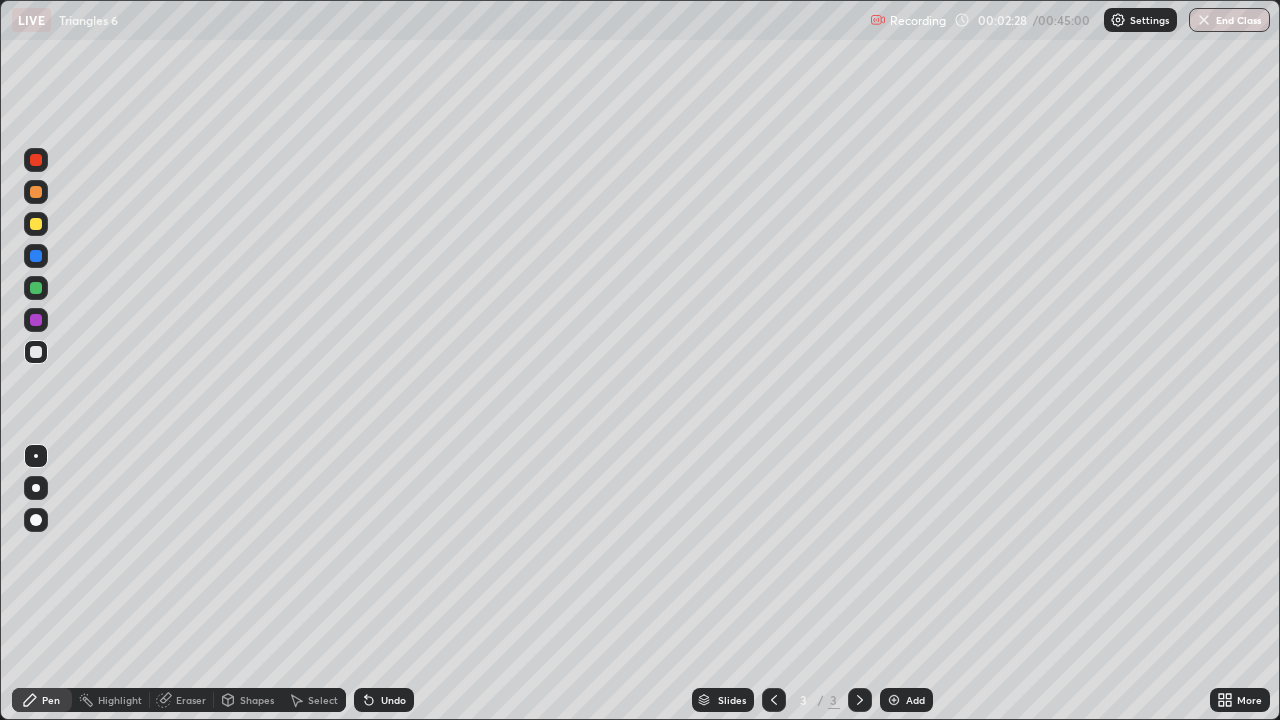 click on "Undo" at bounding box center [384, 700] 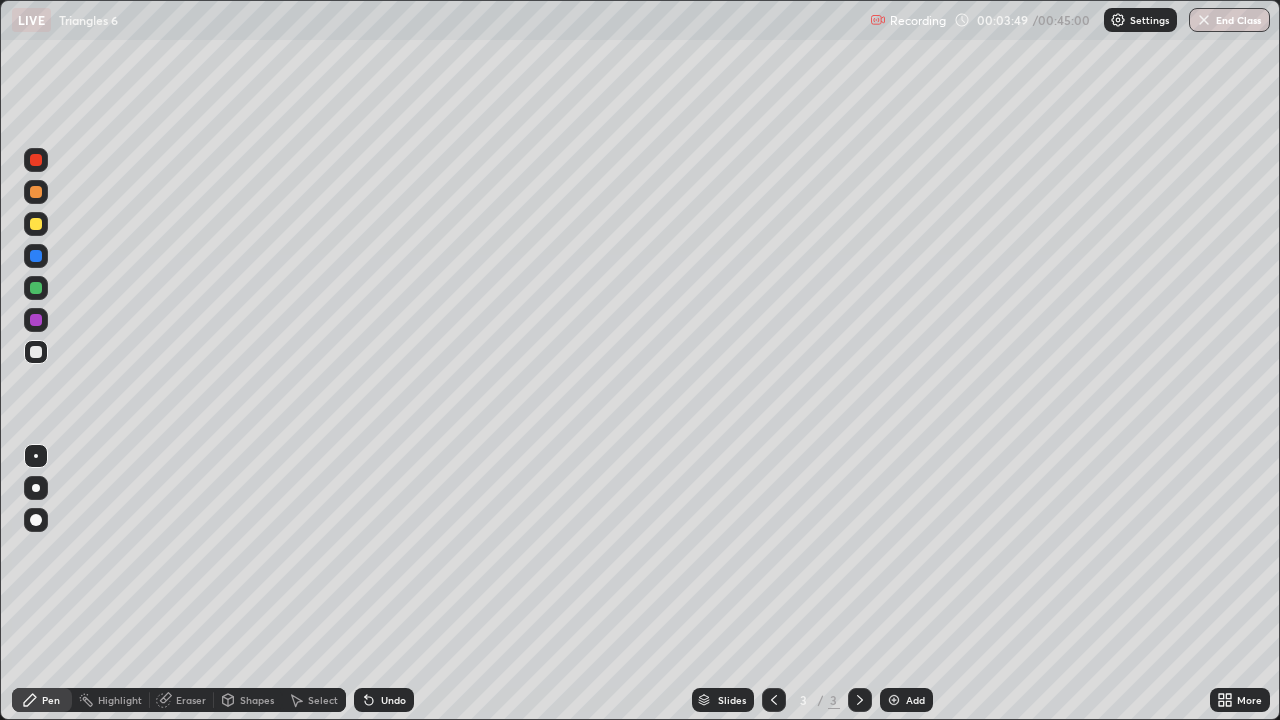 click at bounding box center (36, 256) 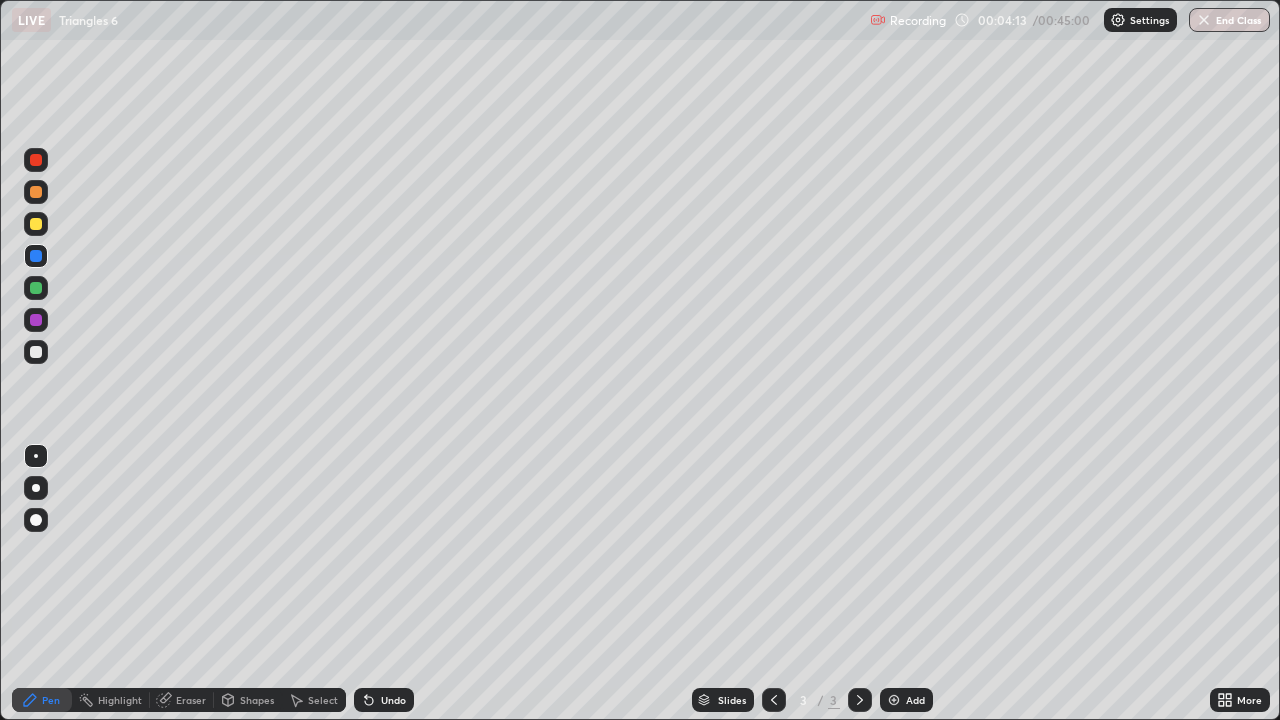 click at bounding box center [36, 288] 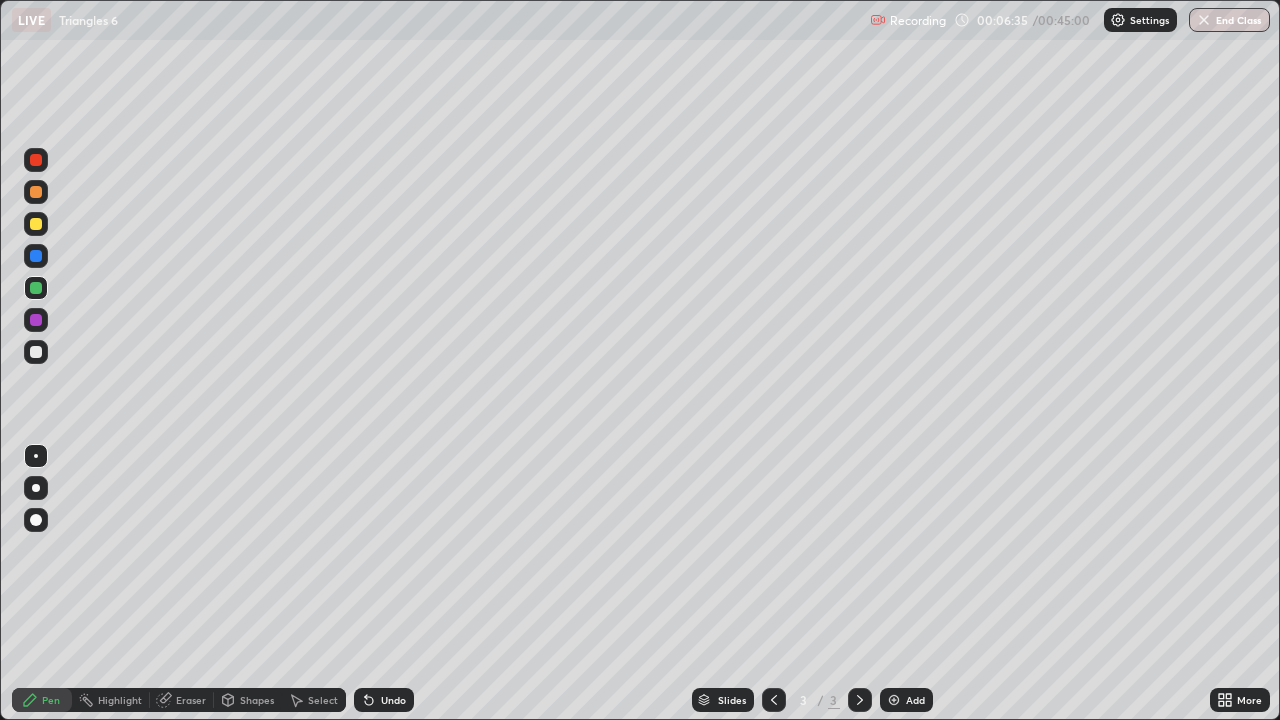 click on "Undo" at bounding box center (384, 700) 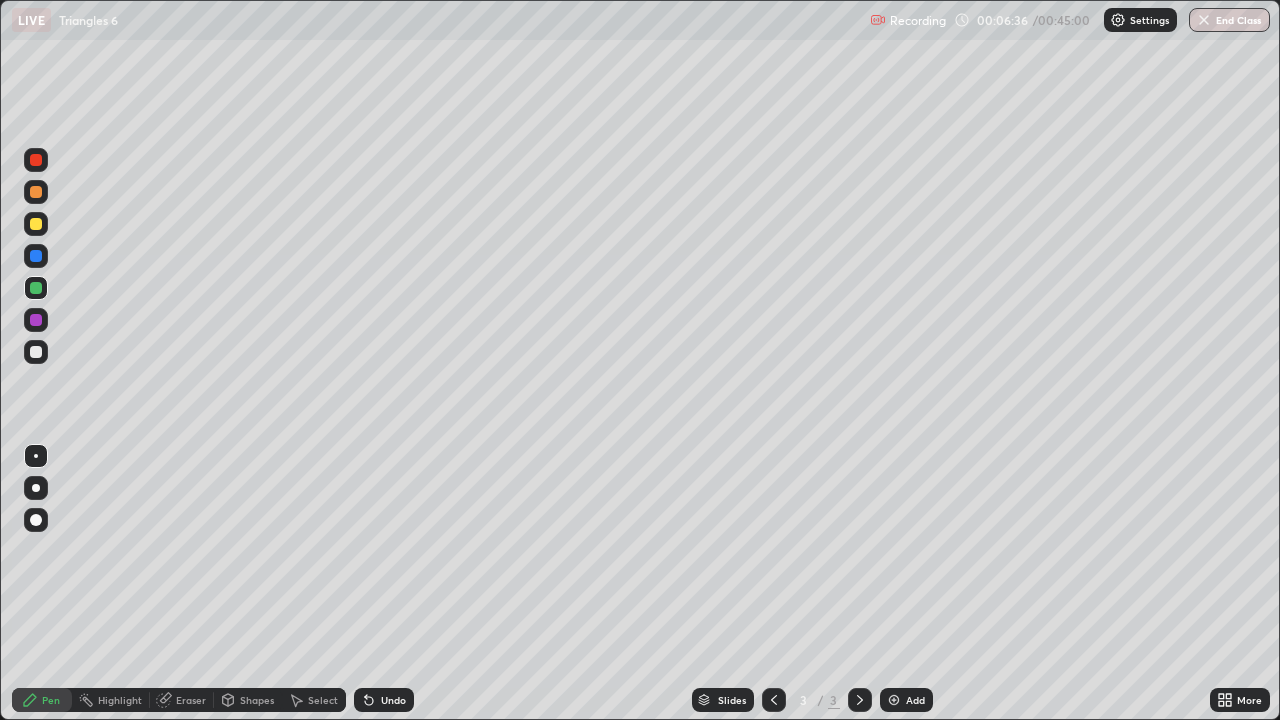 click on "Undo" at bounding box center (384, 700) 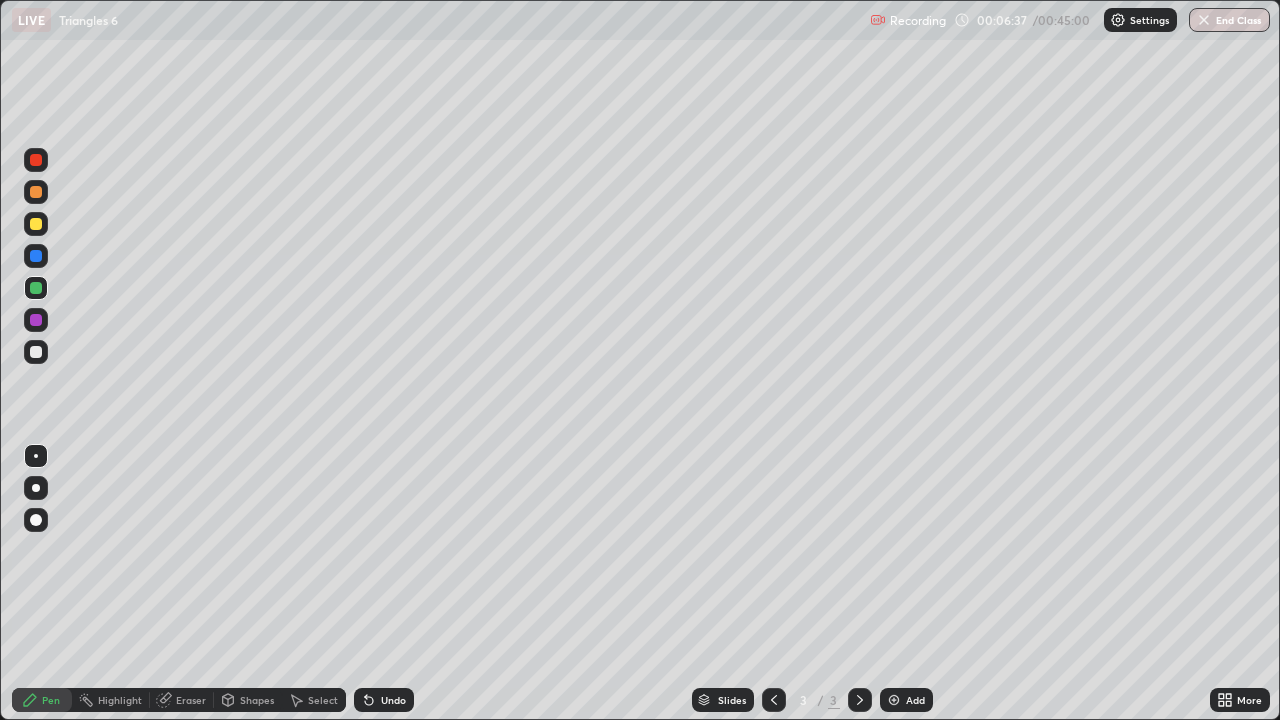 click on "Undo" at bounding box center [393, 700] 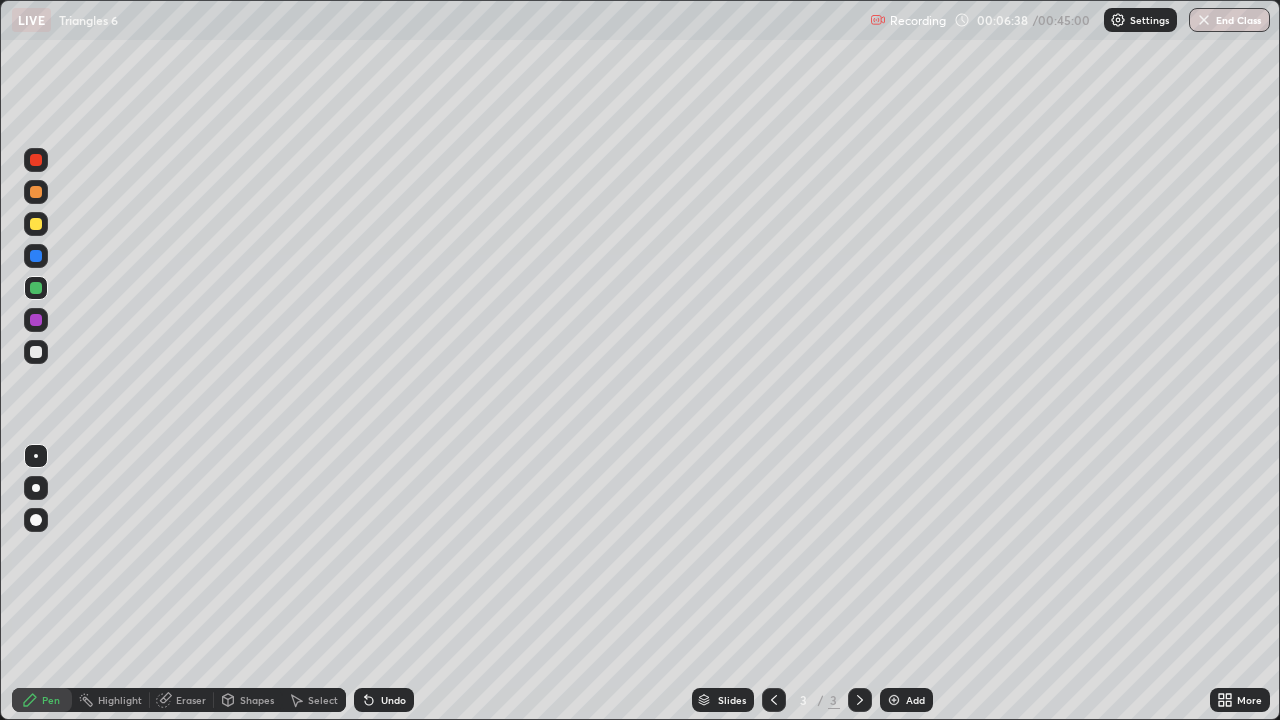 click on "Undo" at bounding box center [393, 700] 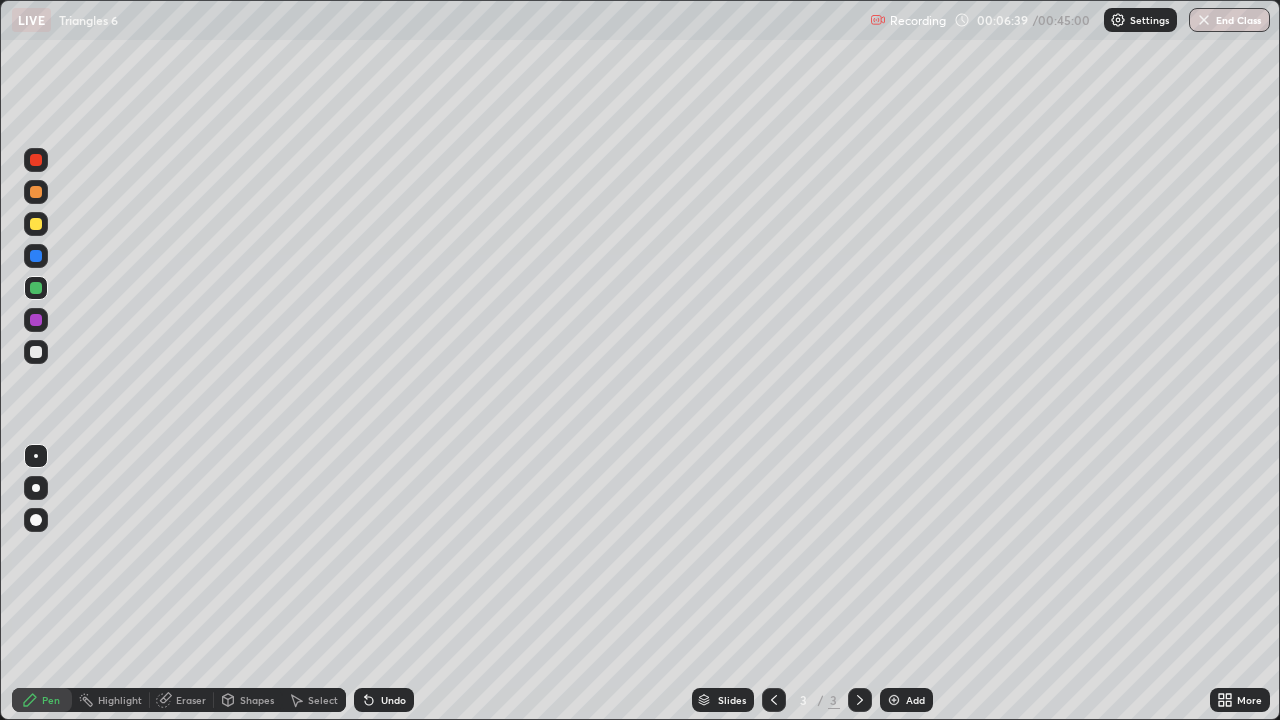 click on "Undo" at bounding box center [393, 700] 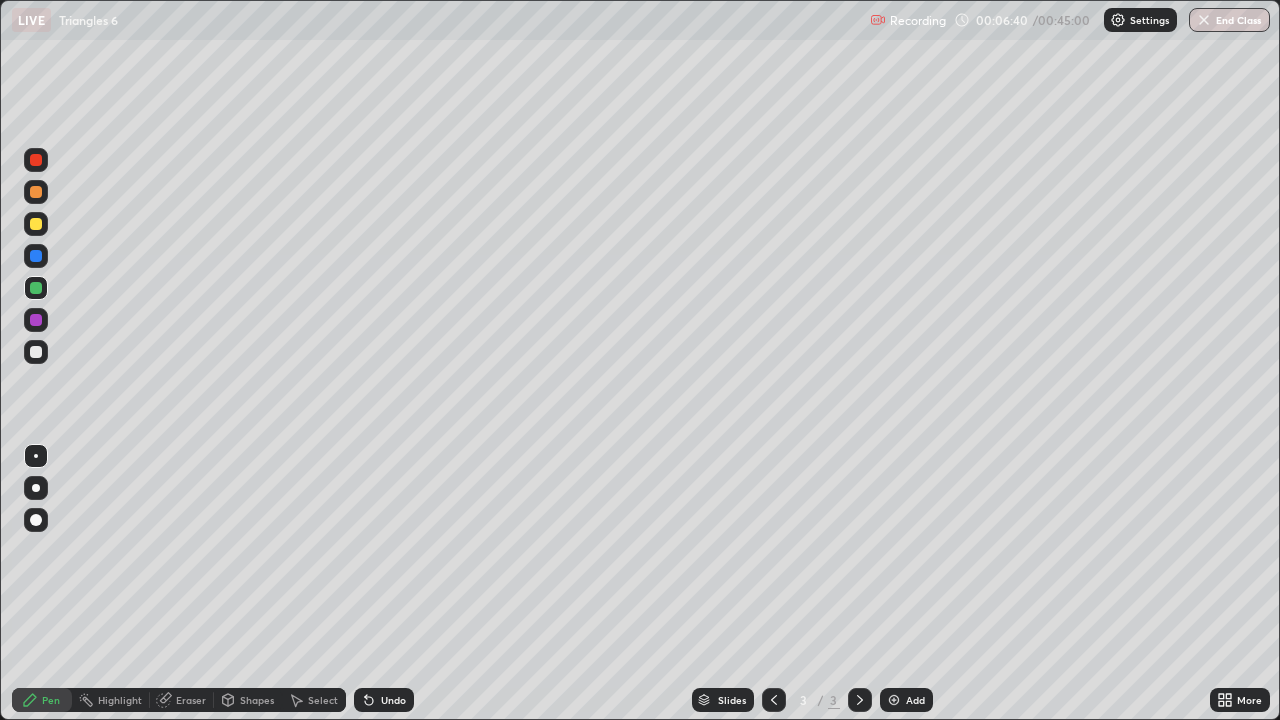 click on "Undo" at bounding box center [384, 700] 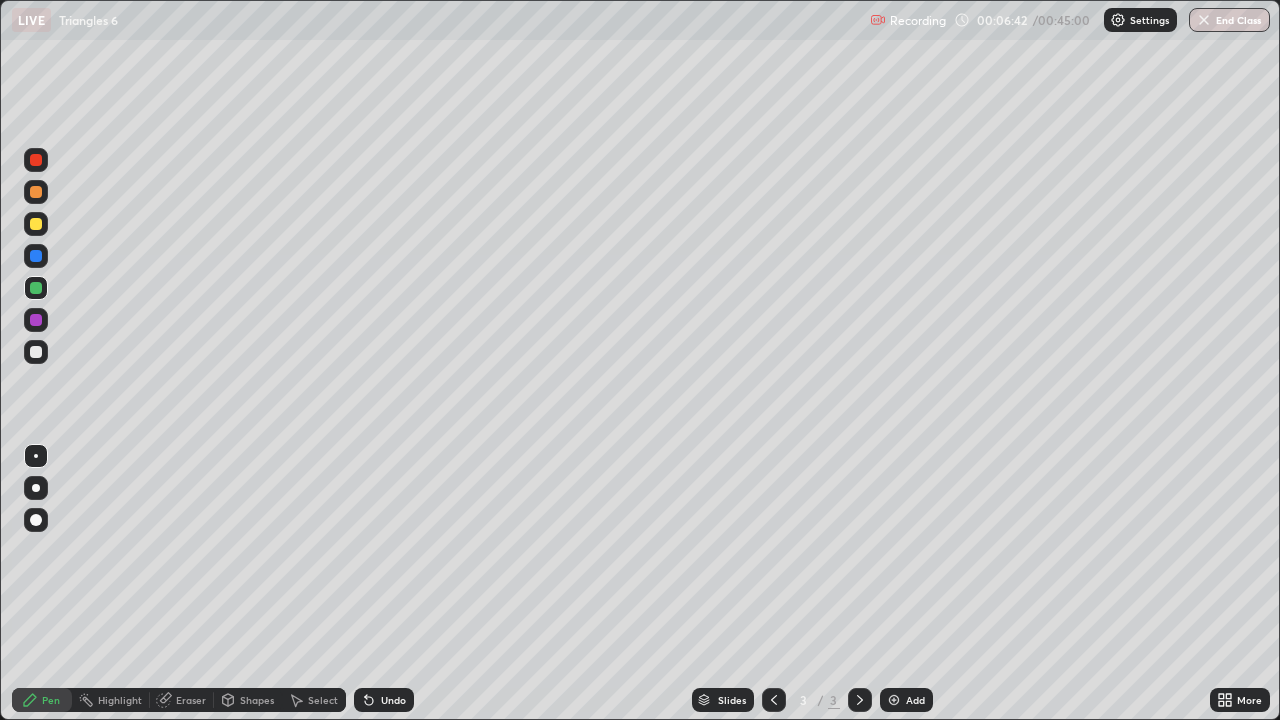 click at bounding box center (36, 256) 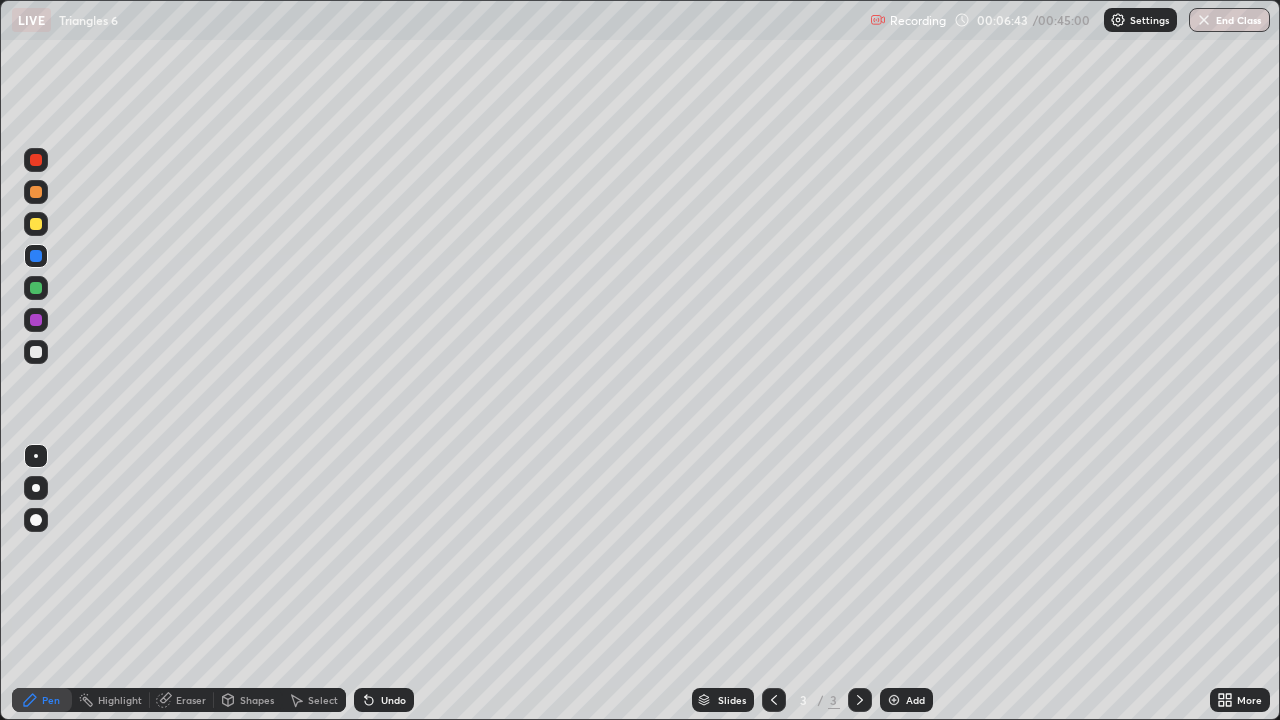 click on "Pen" at bounding box center [42, 700] 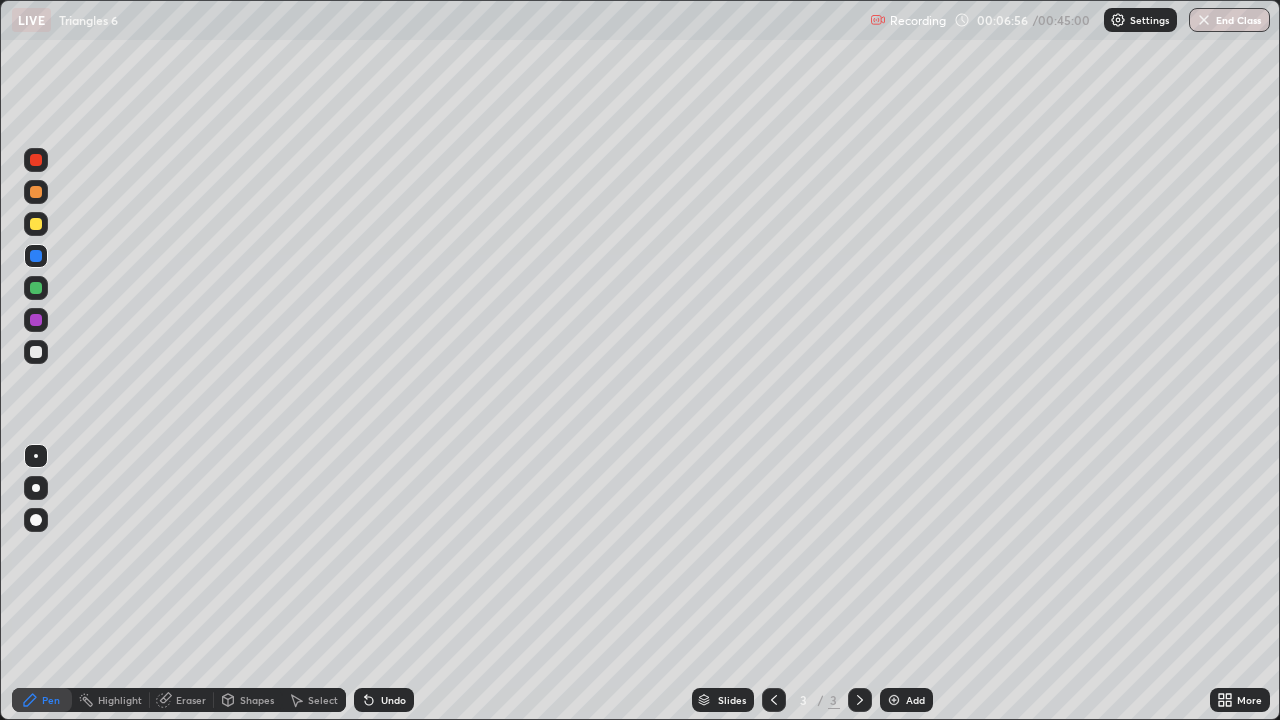 click on "Select" at bounding box center (323, 700) 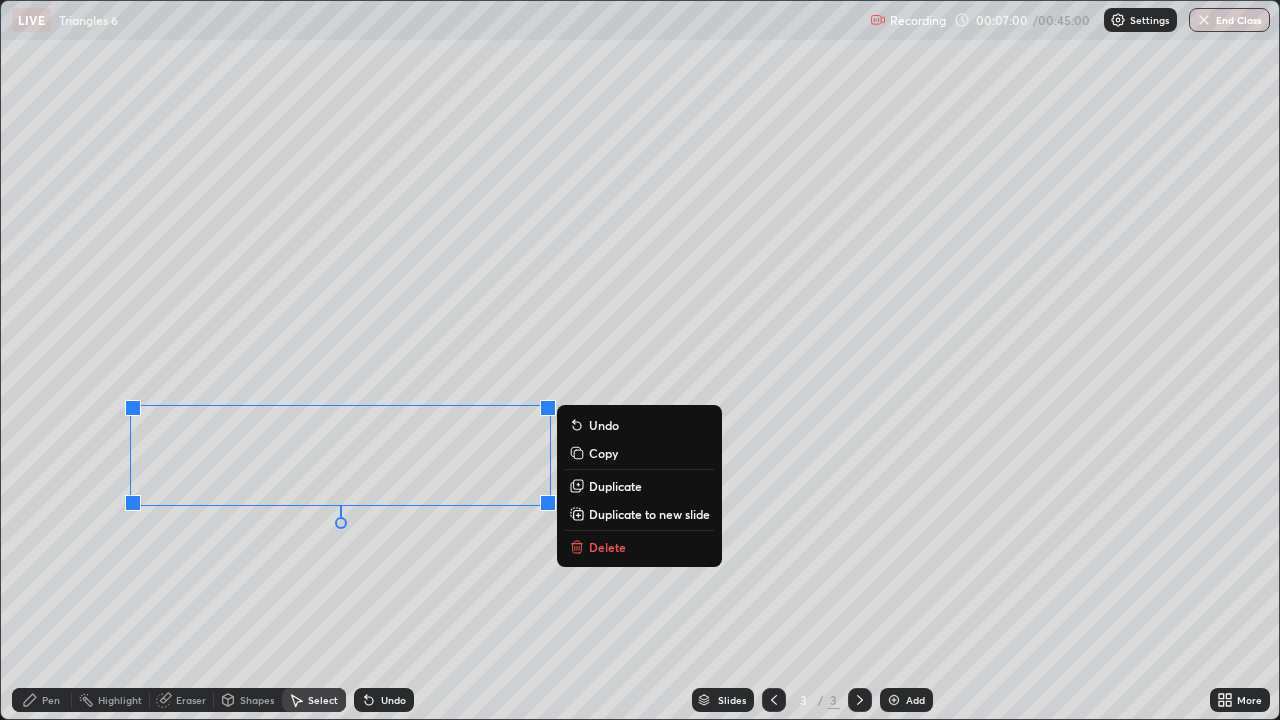 click on "Pen" at bounding box center [42, 700] 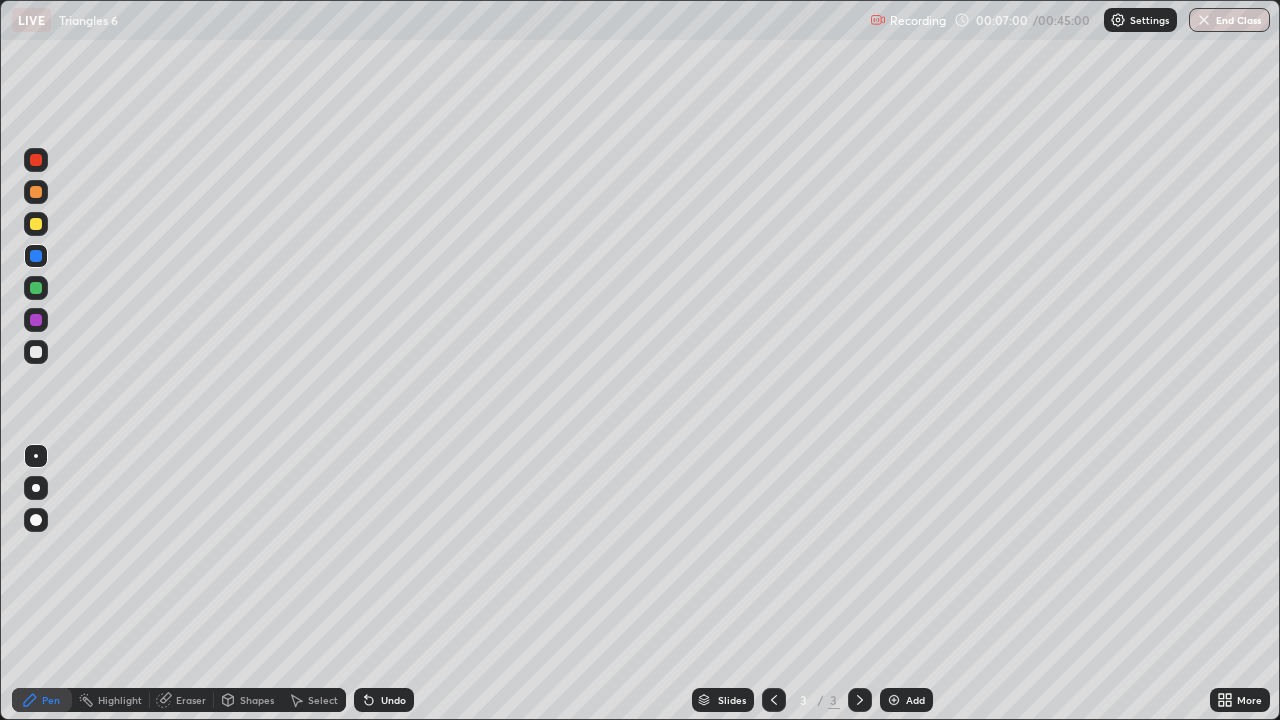 click at bounding box center (36, 352) 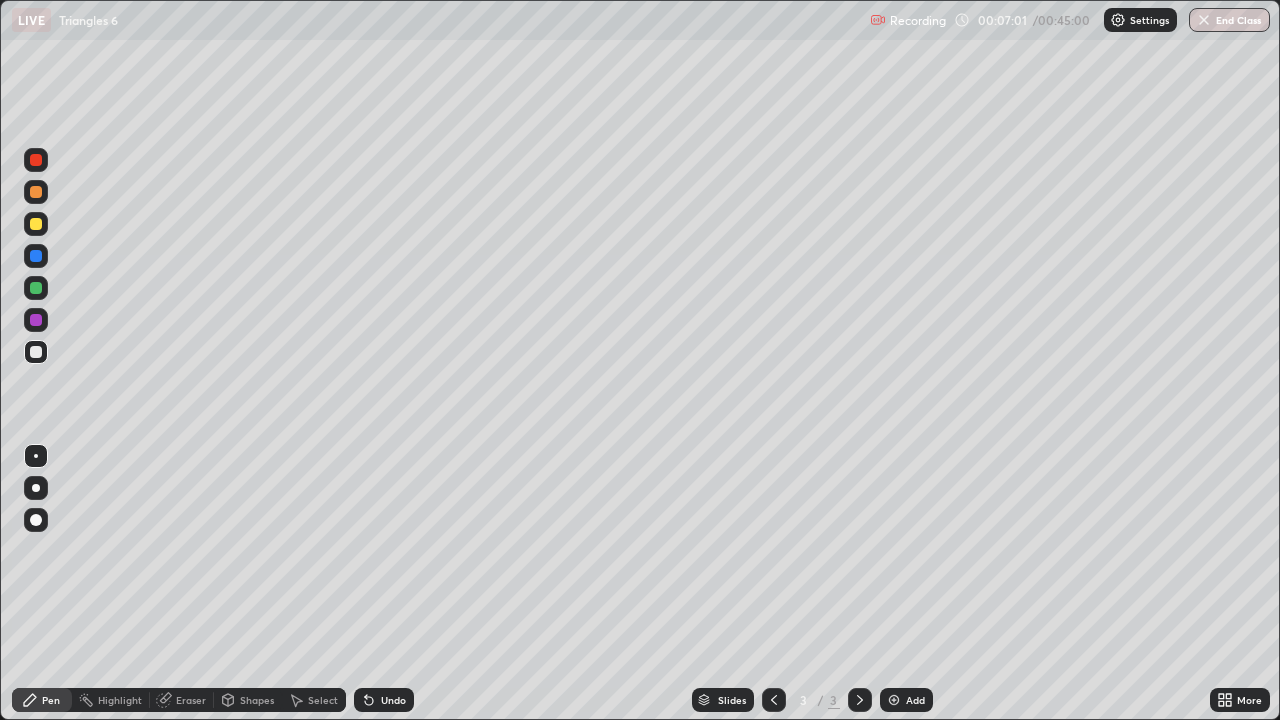 click on "Shapes" at bounding box center (257, 700) 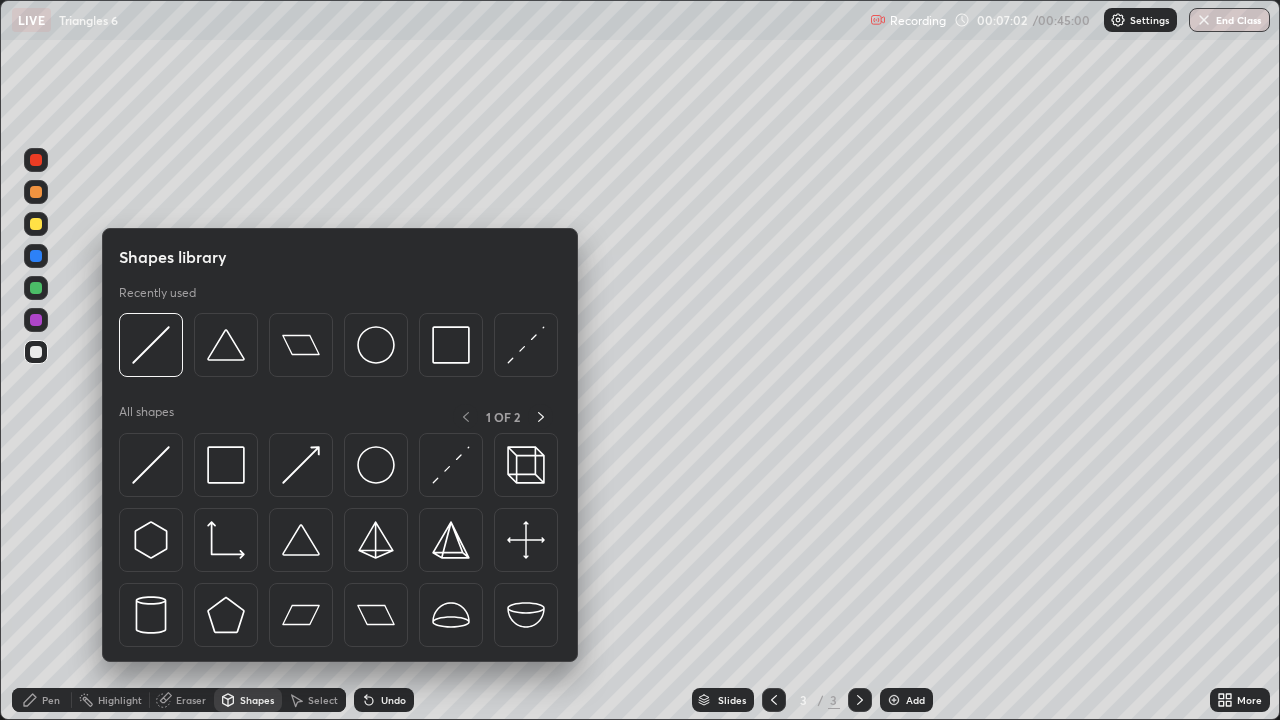 click on "Shapes" at bounding box center (257, 700) 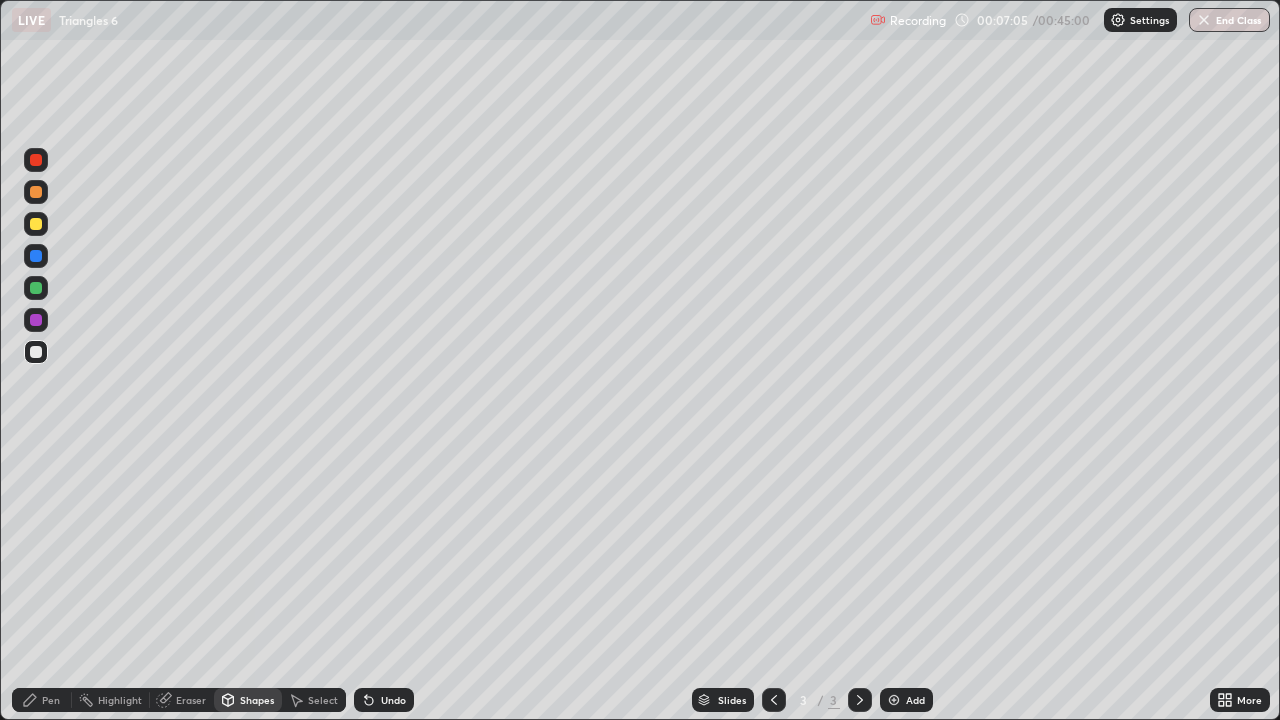 click on "Eraser" at bounding box center [182, 700] 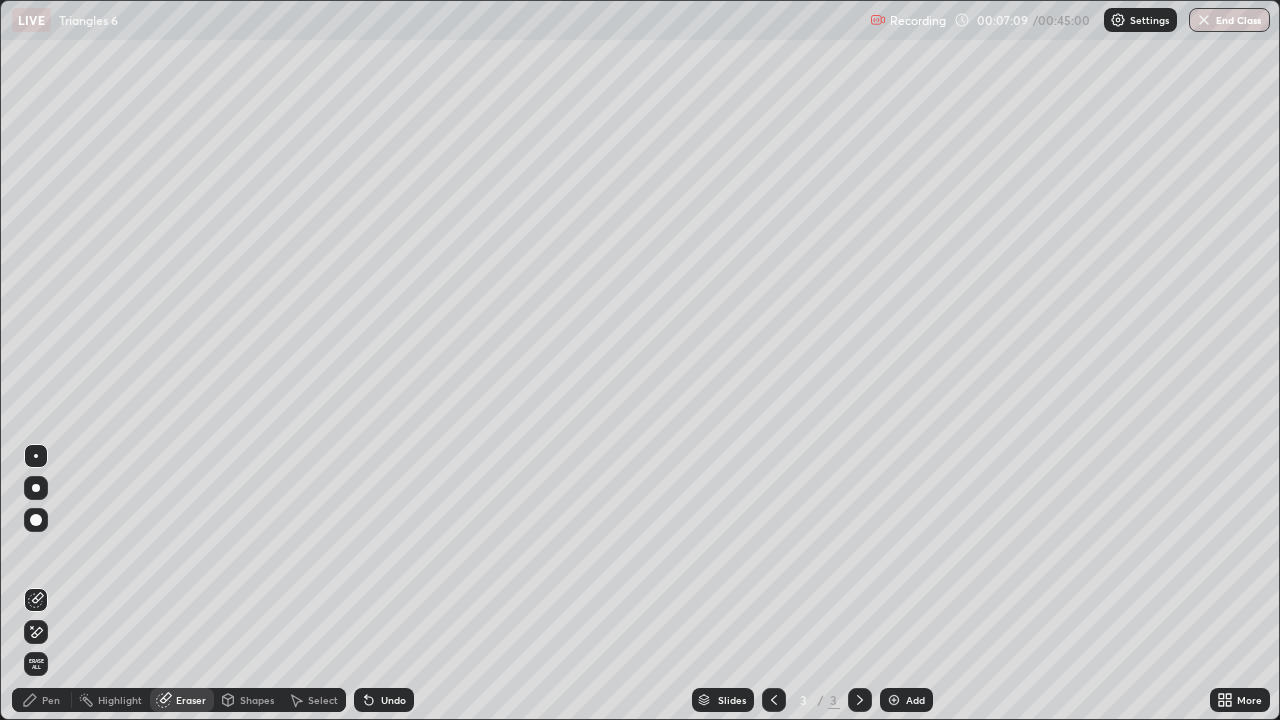 click on "Pen" at bounding box center (42, 700) 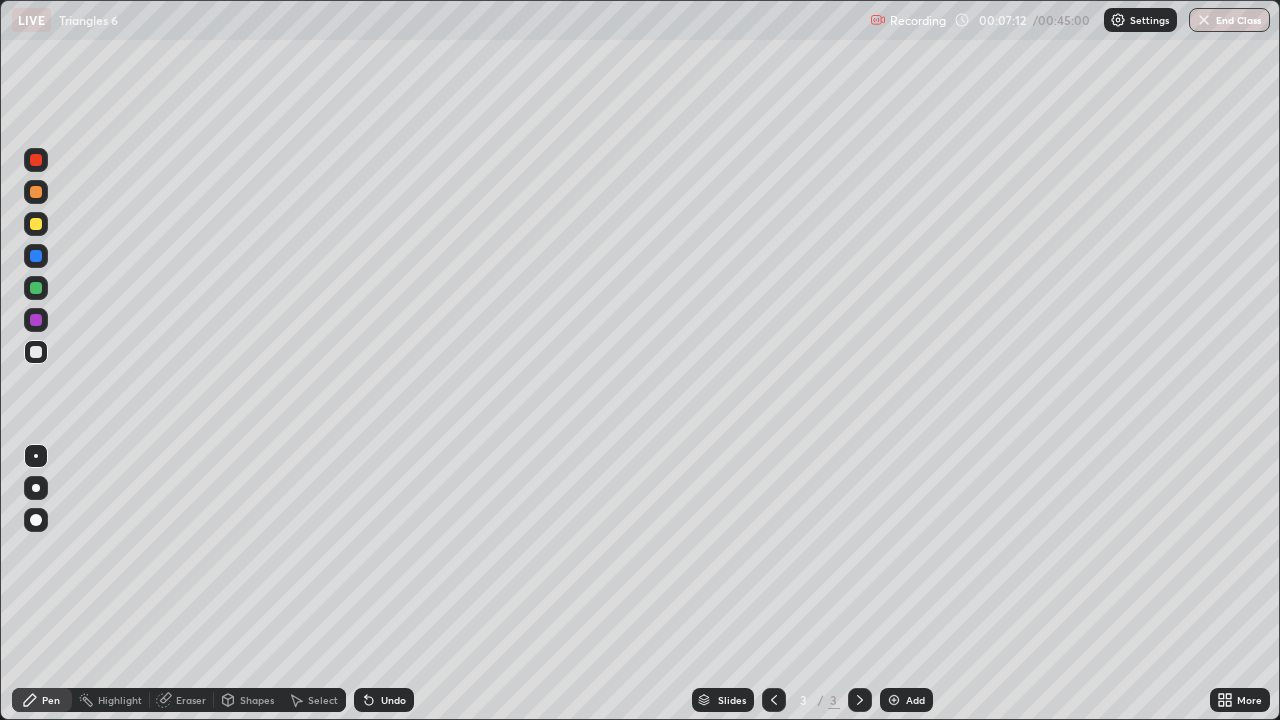 click on "Shapes" at bounding box center (257, 700) 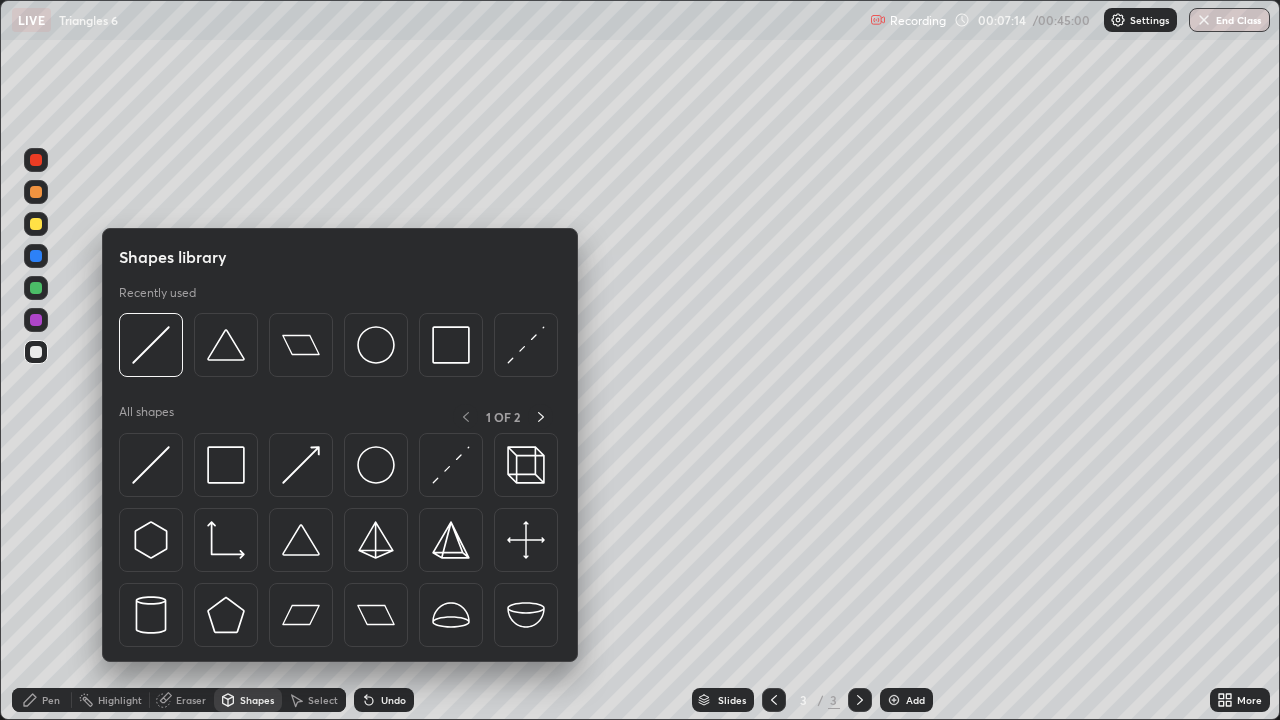 click on "Shapes" at bounding box center (257, 700) 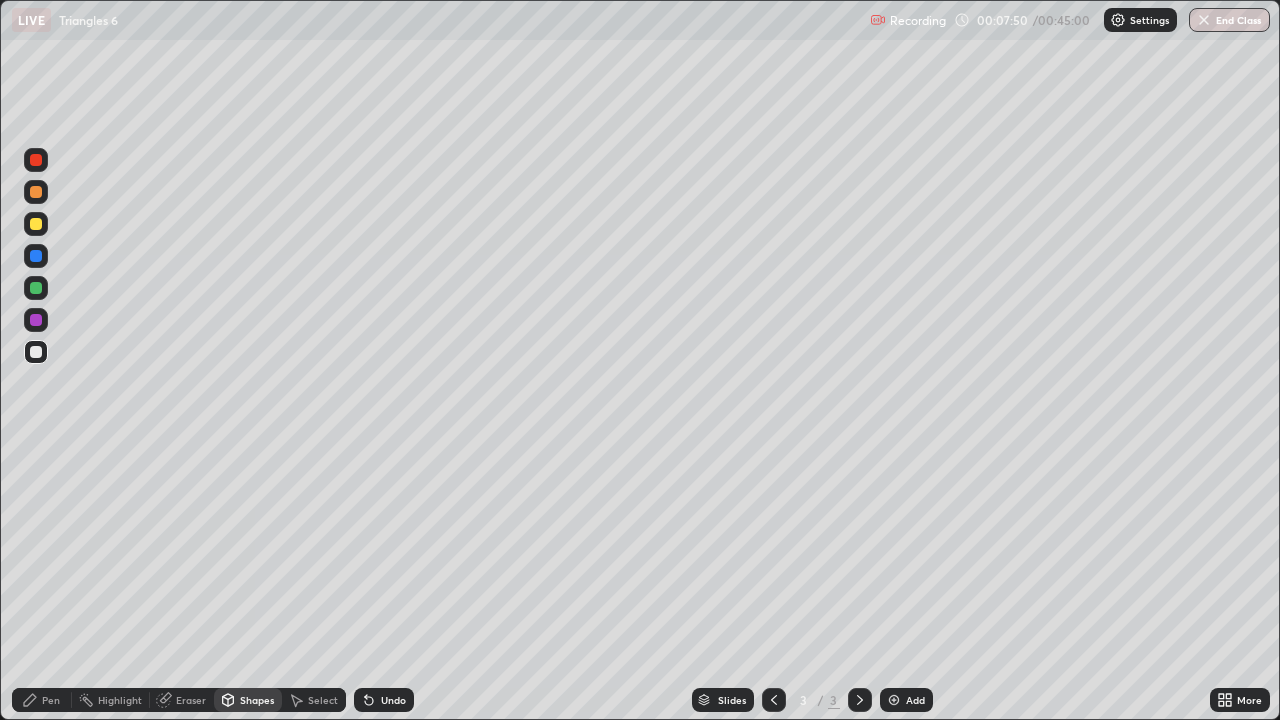 click on "Pen" at bounding box center (51, 700) 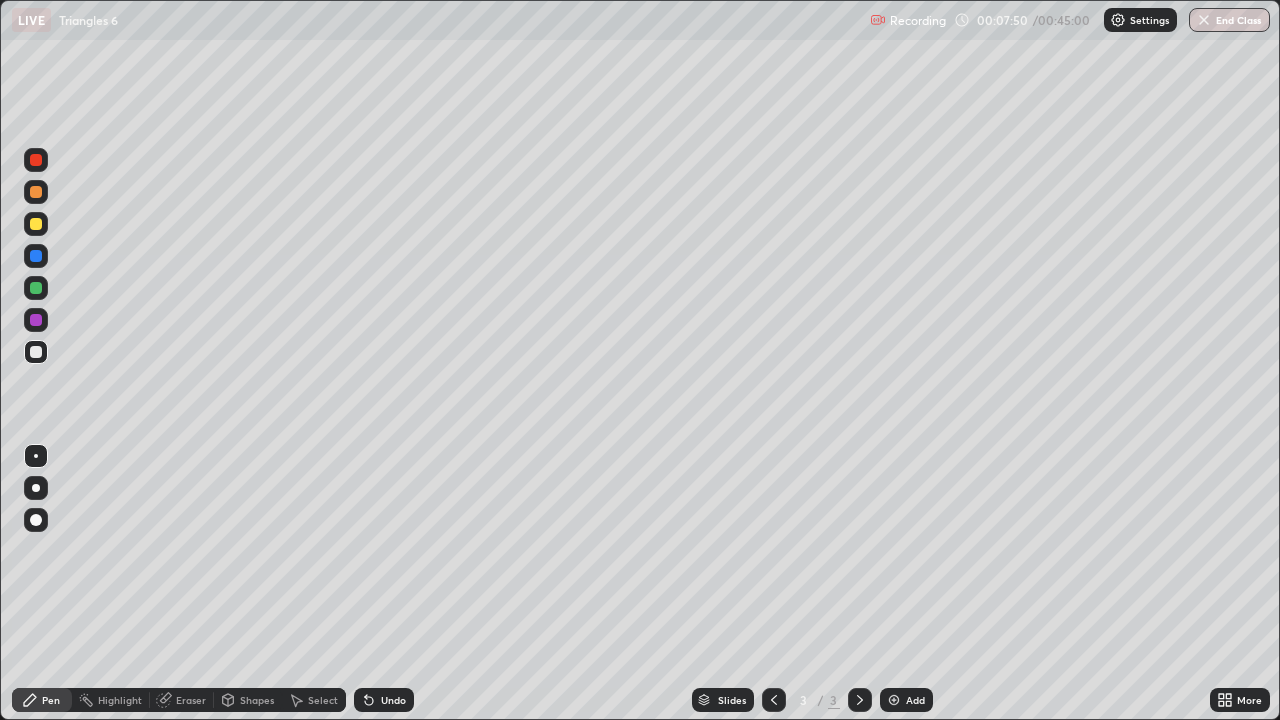 click on "Pen" at bounding box center (51, 700) 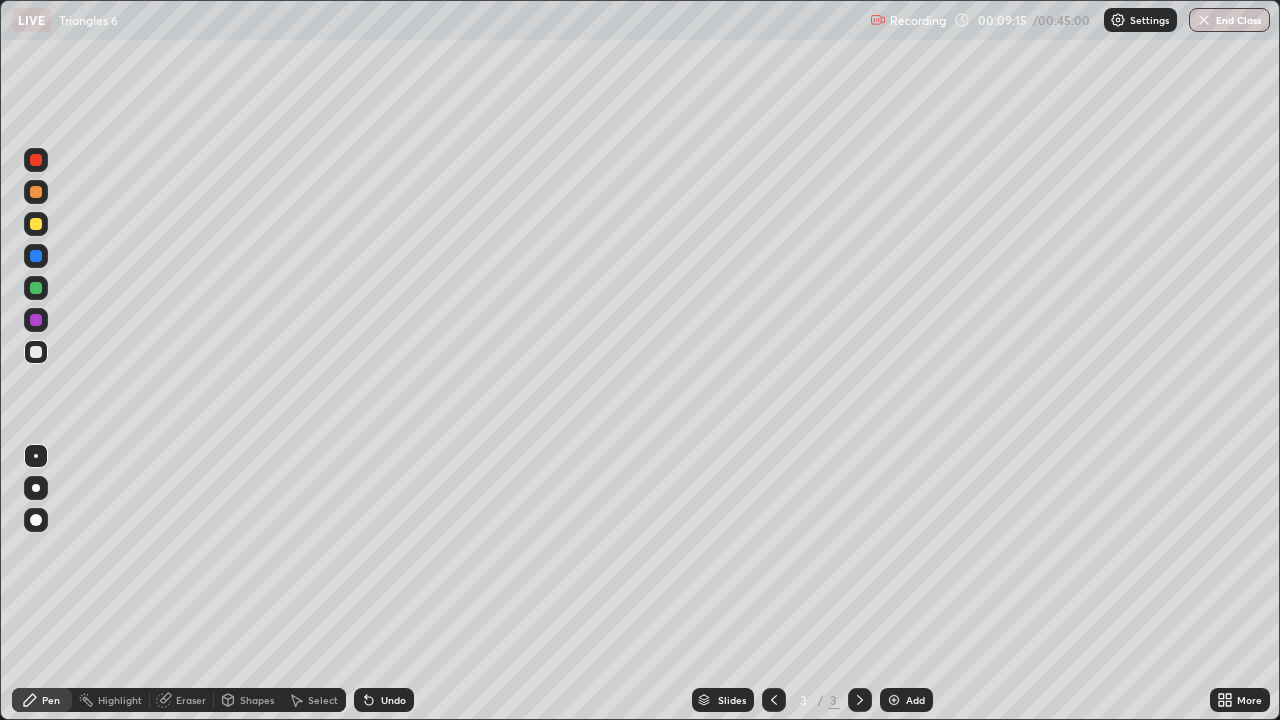 click on "Undo" at bounding box center [393, 700] 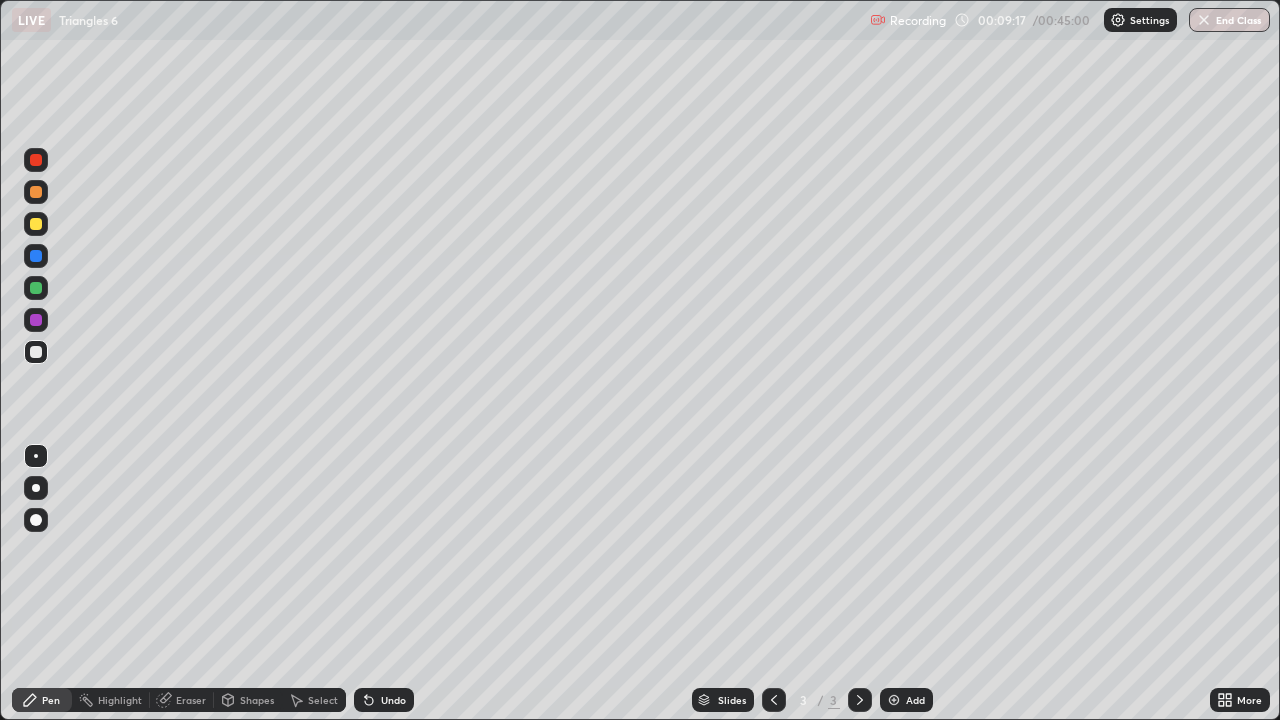 click at bounding box center [36, 256] 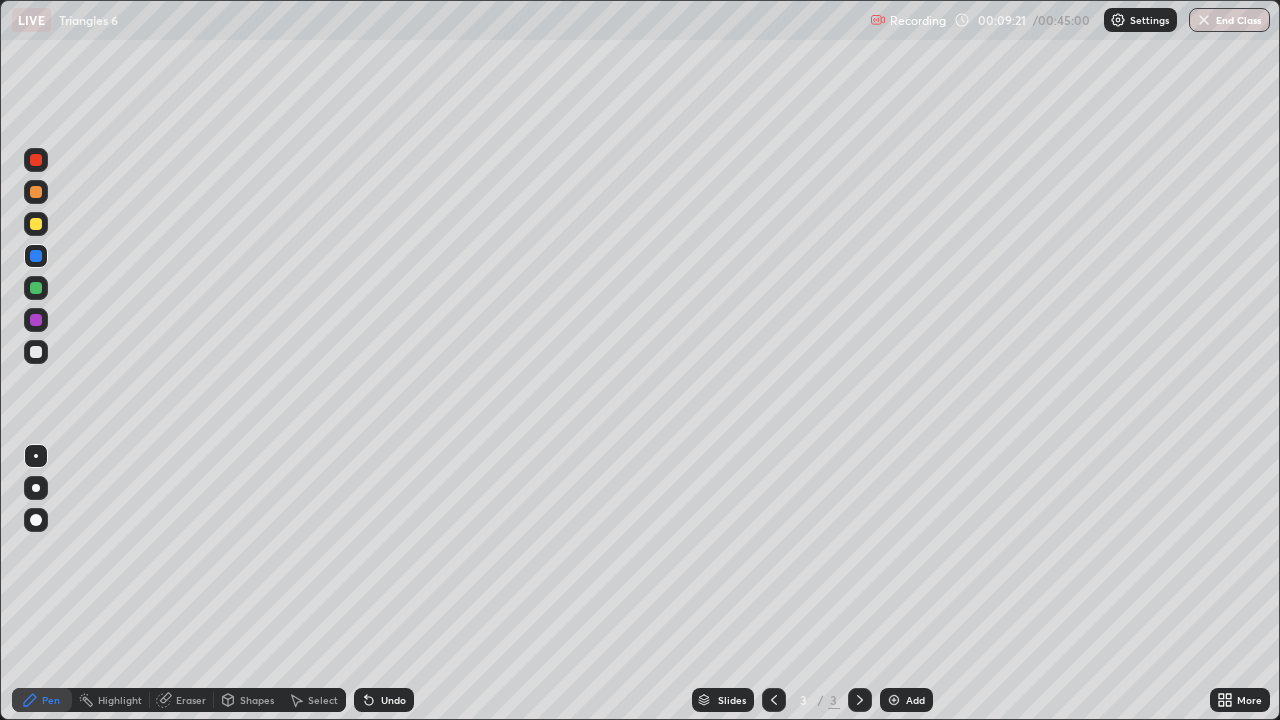 click at bounding box center [36, 224] 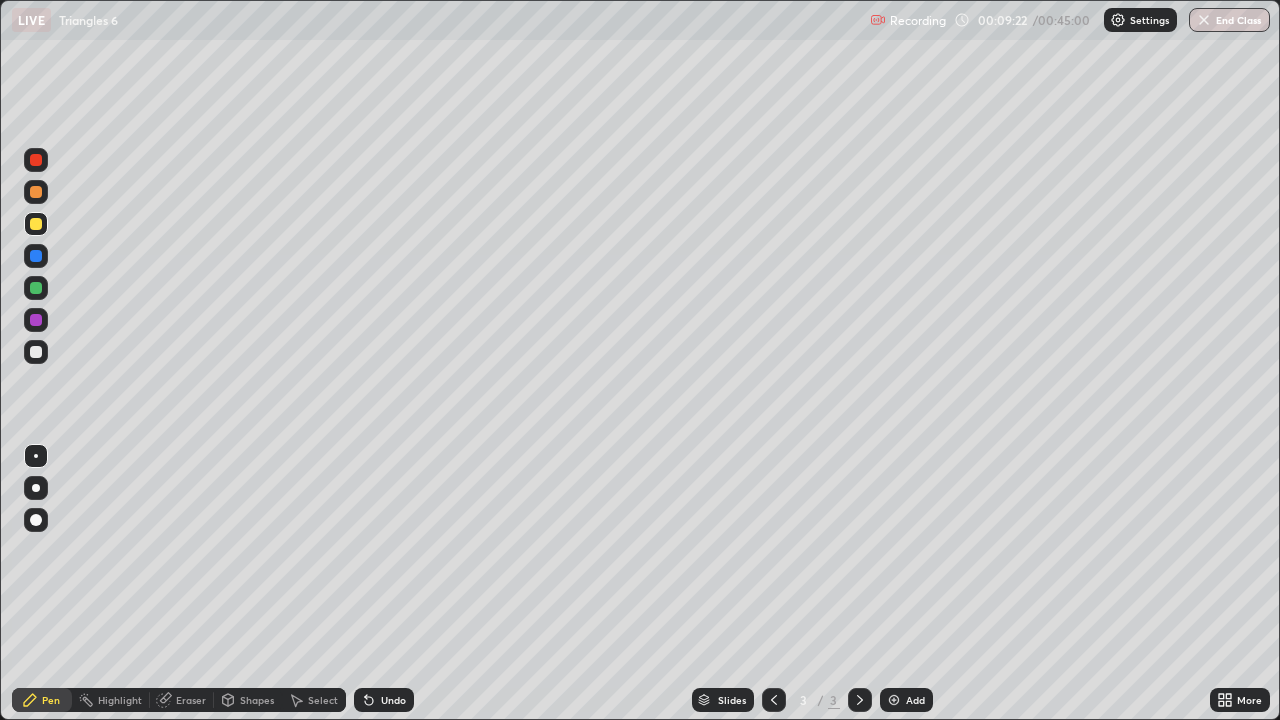 click at bounding box center [36, 192] 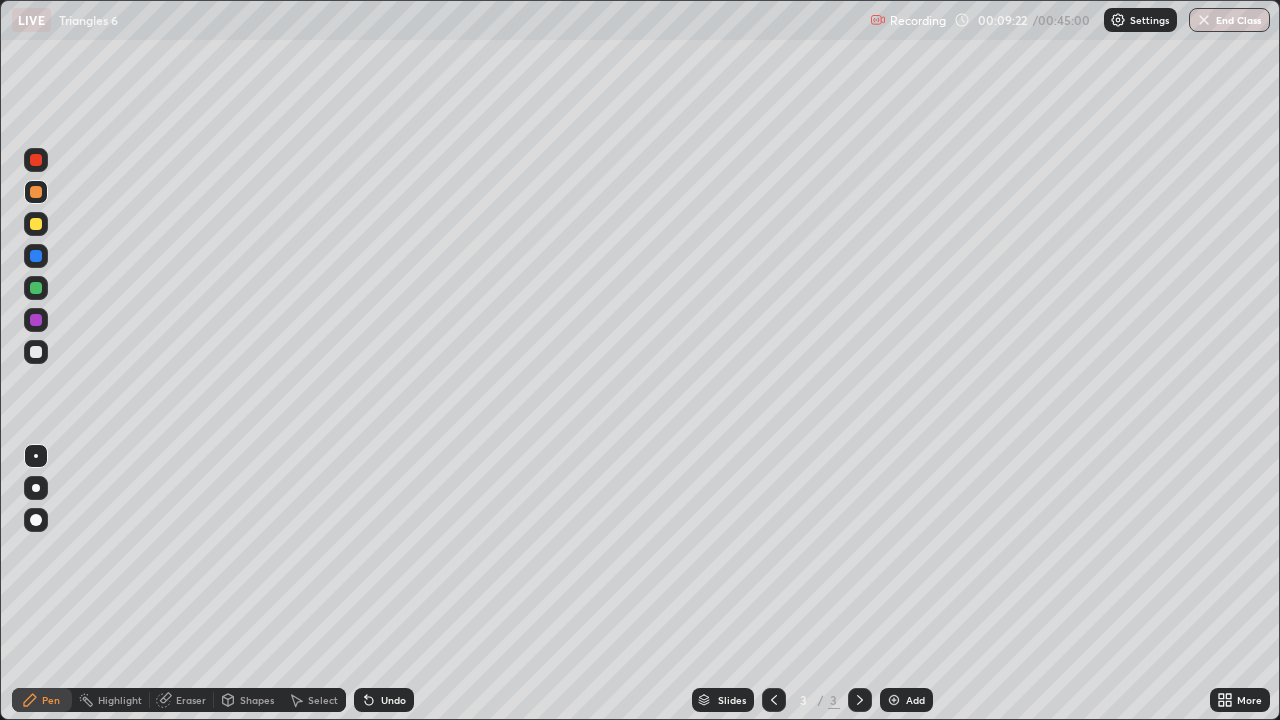 click at bounding box center (36, 256) 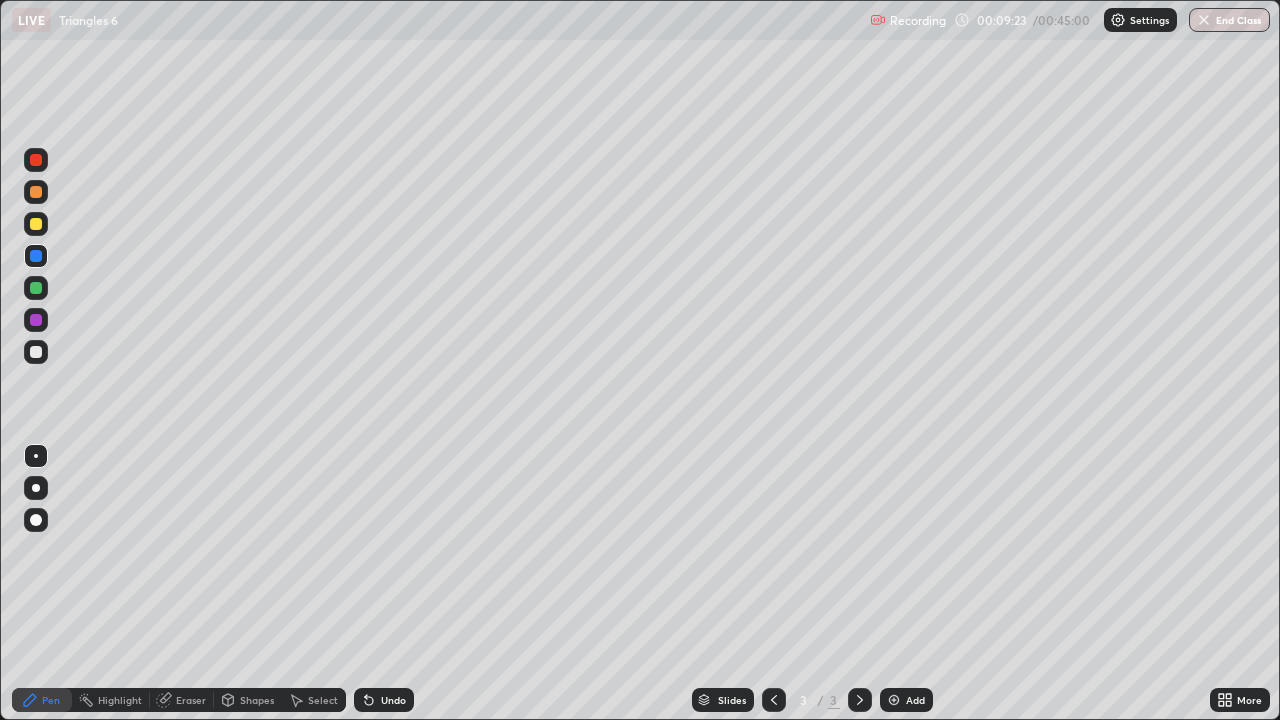click at bounding box center [36, 320] 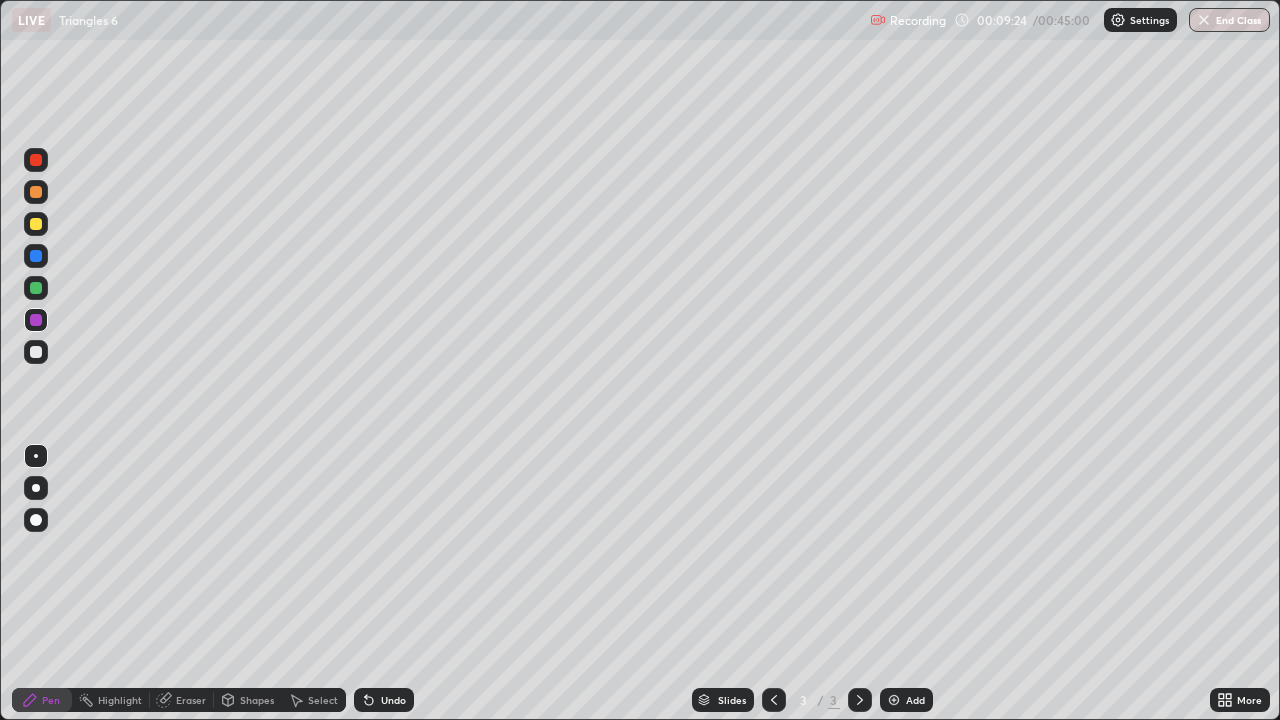 click at bounding box center [36, 352] 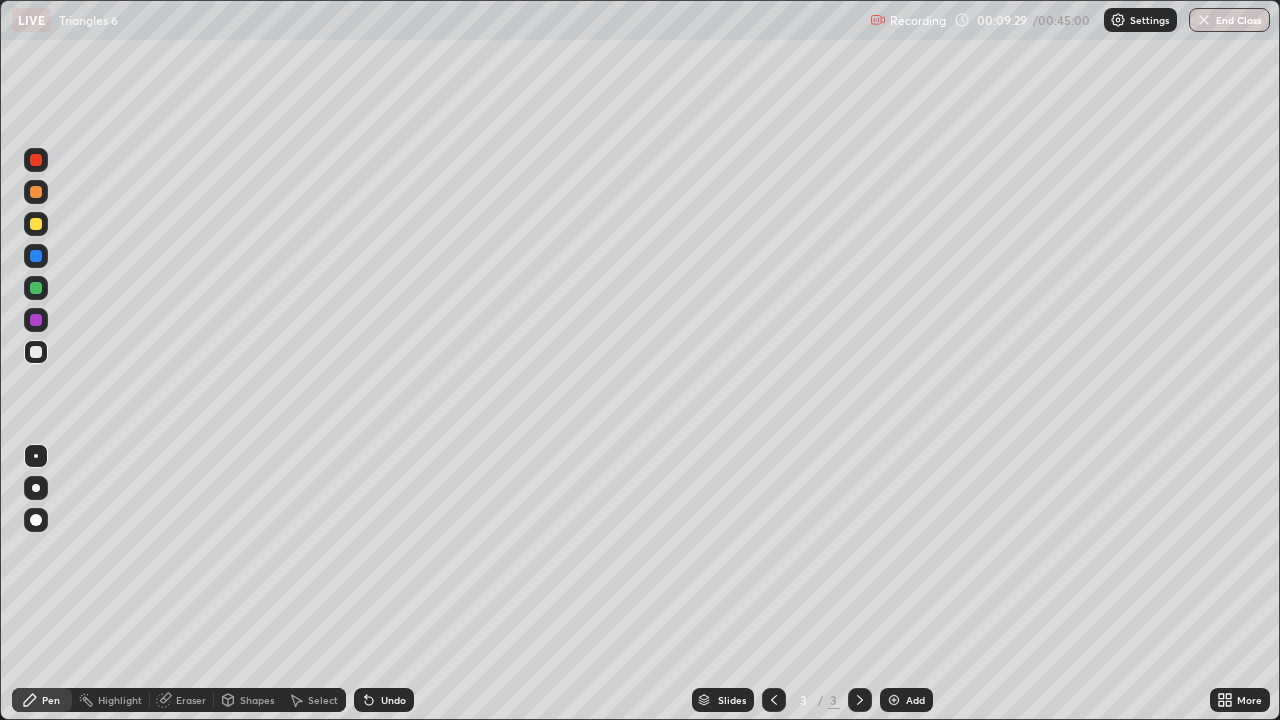 click at bounding box center [36, 352] 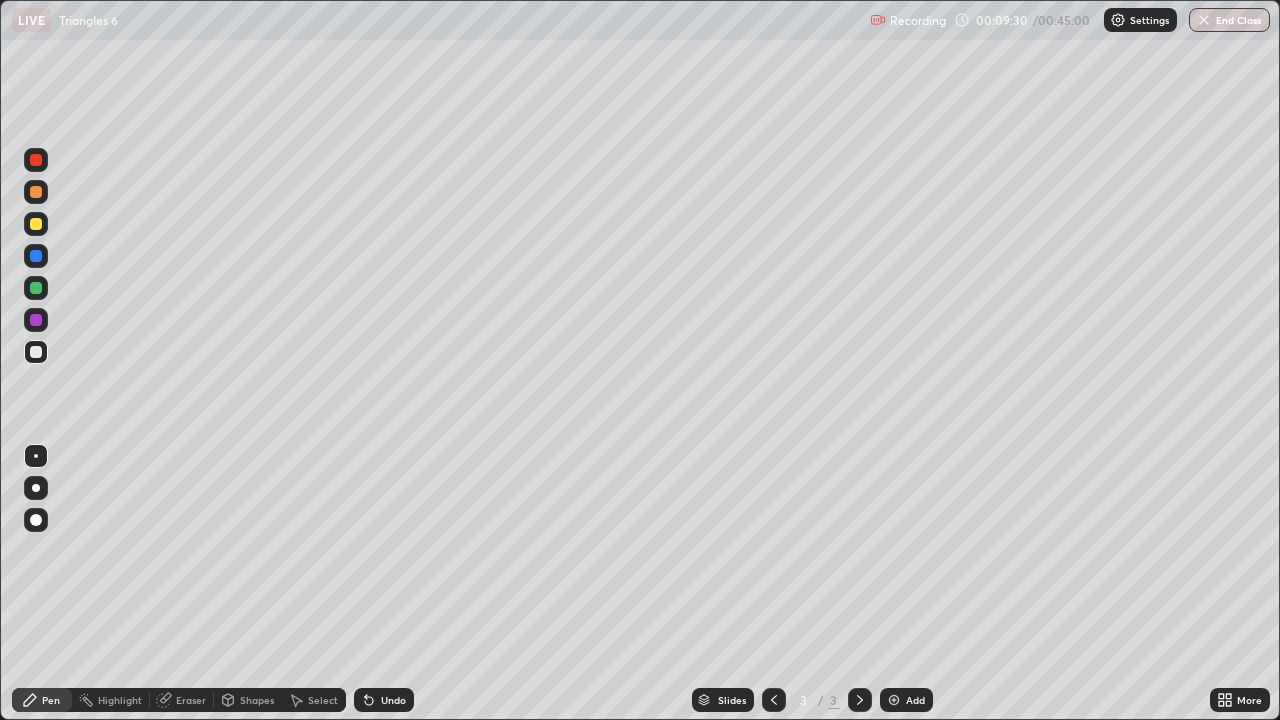 click at bounding box center (36, 320) 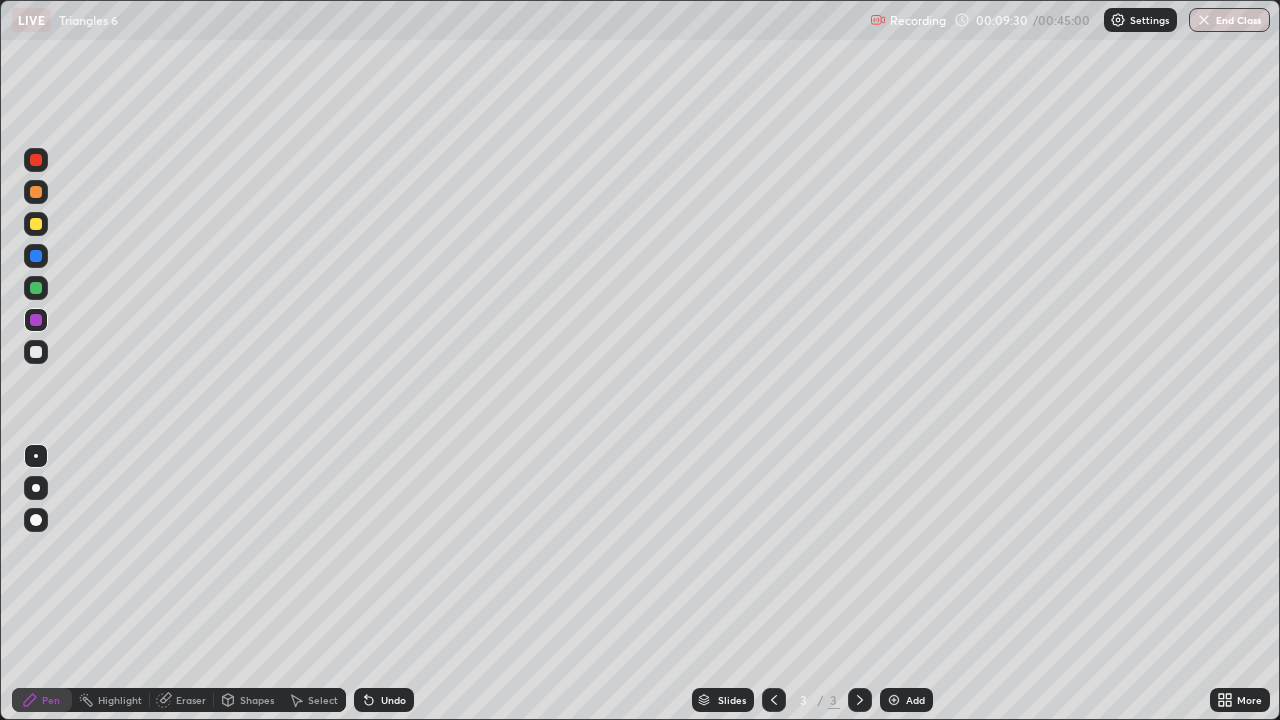 click at bounding box center [36, 256] 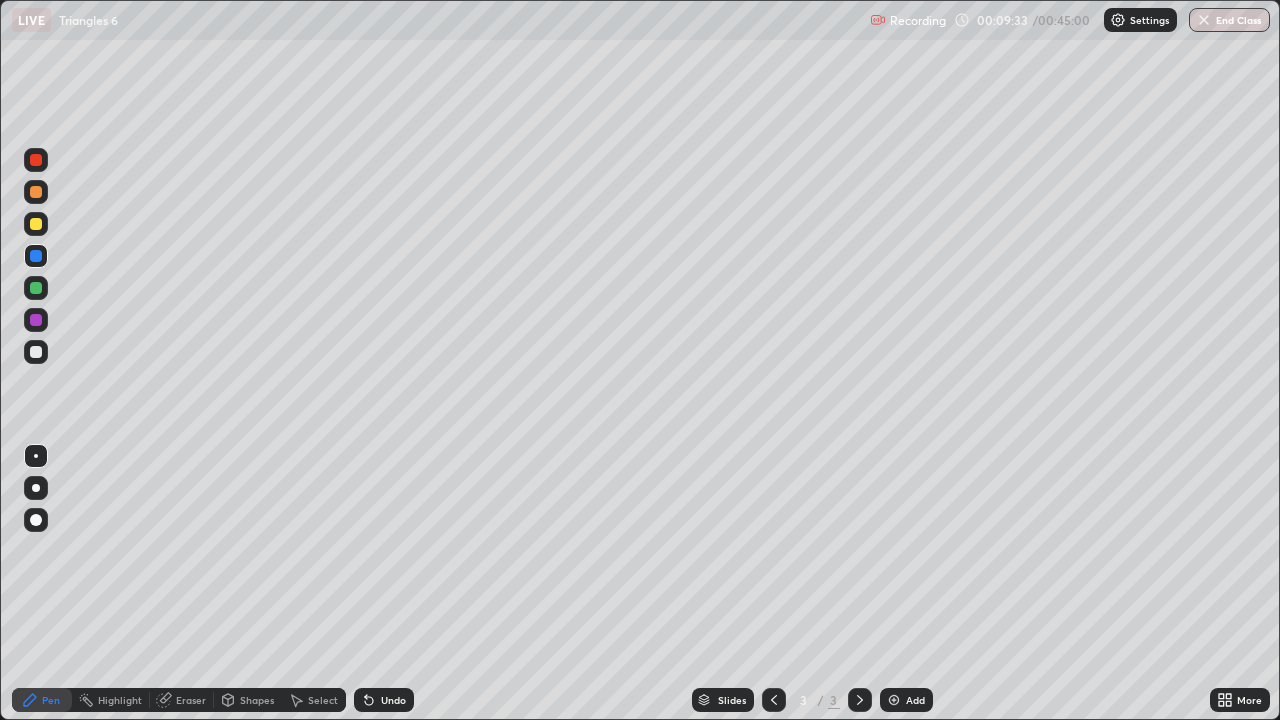 click at bounding box center (36, 192) 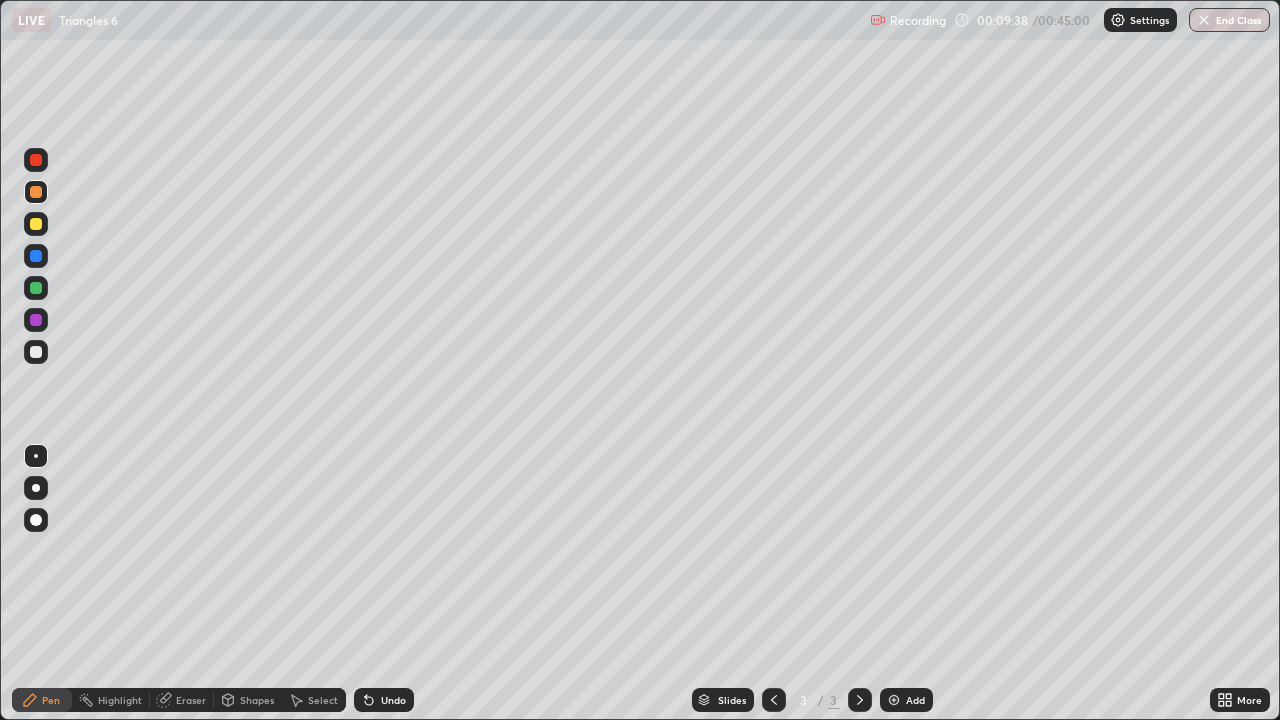 click at bounding box center (36, 352) 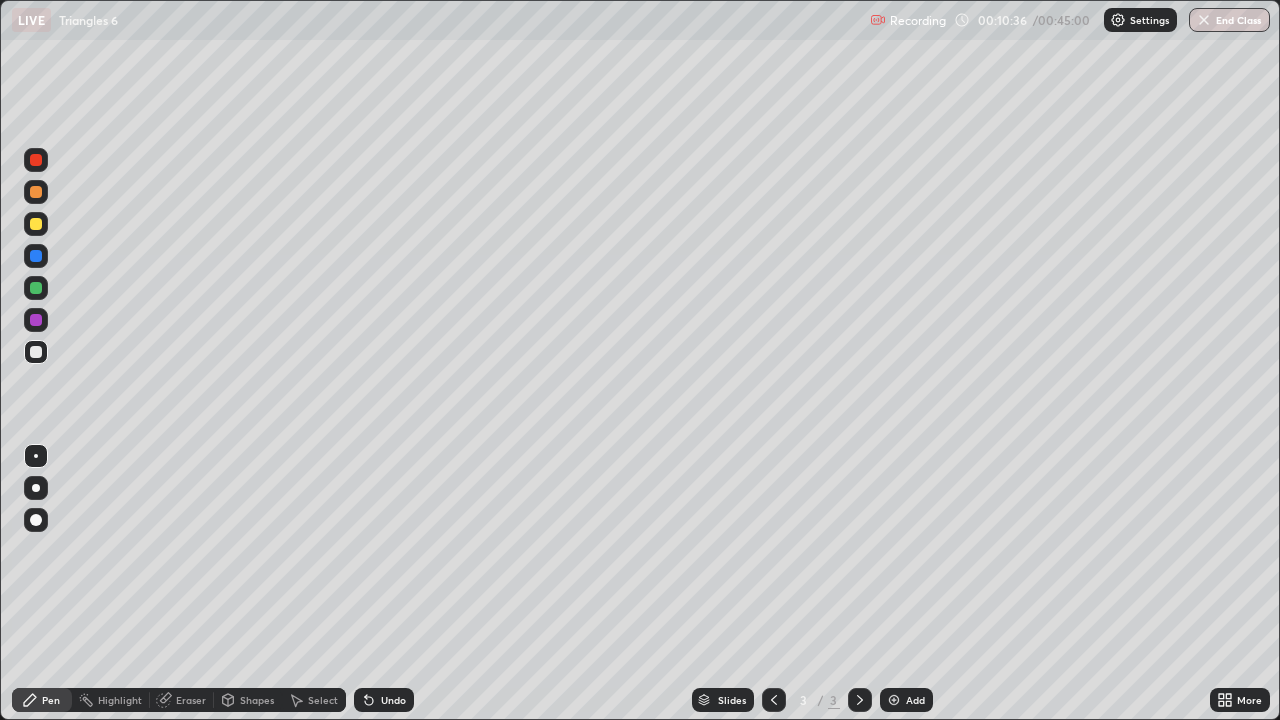 click on "Slides 3 / 3 Add" at bounding box center [812, 700] 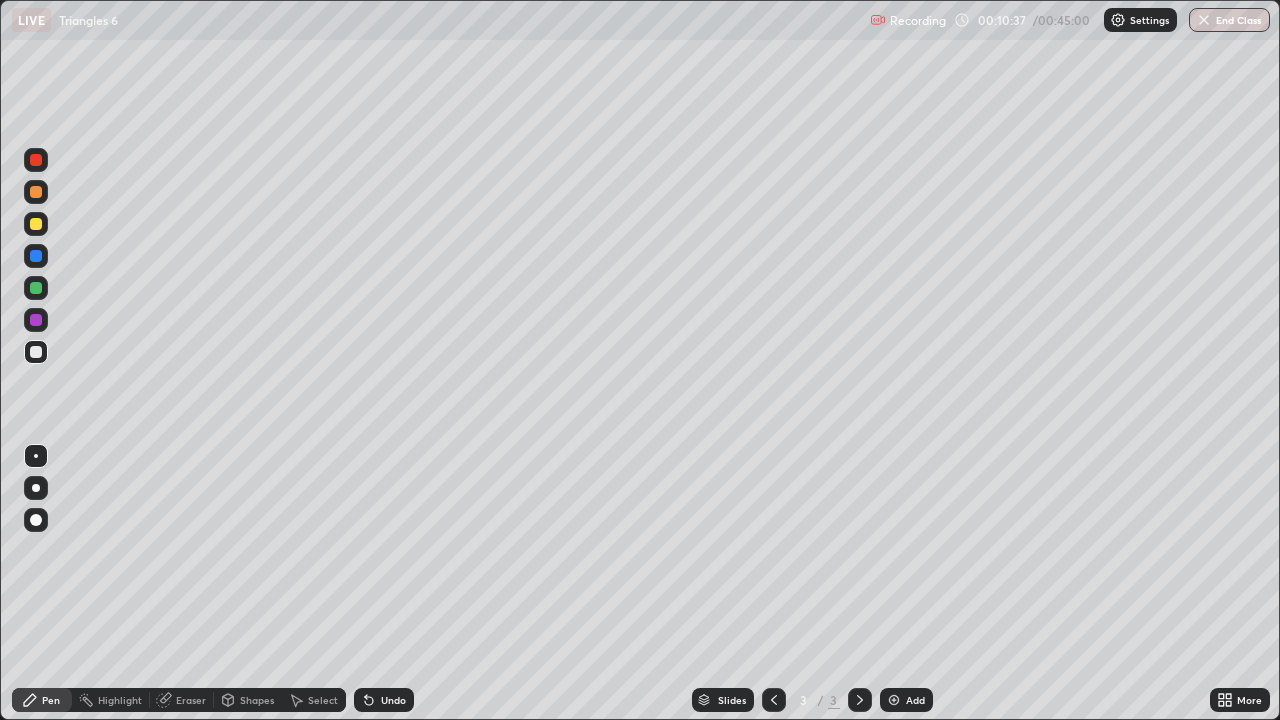 click on "Undo" at bounding box center (393, 700) 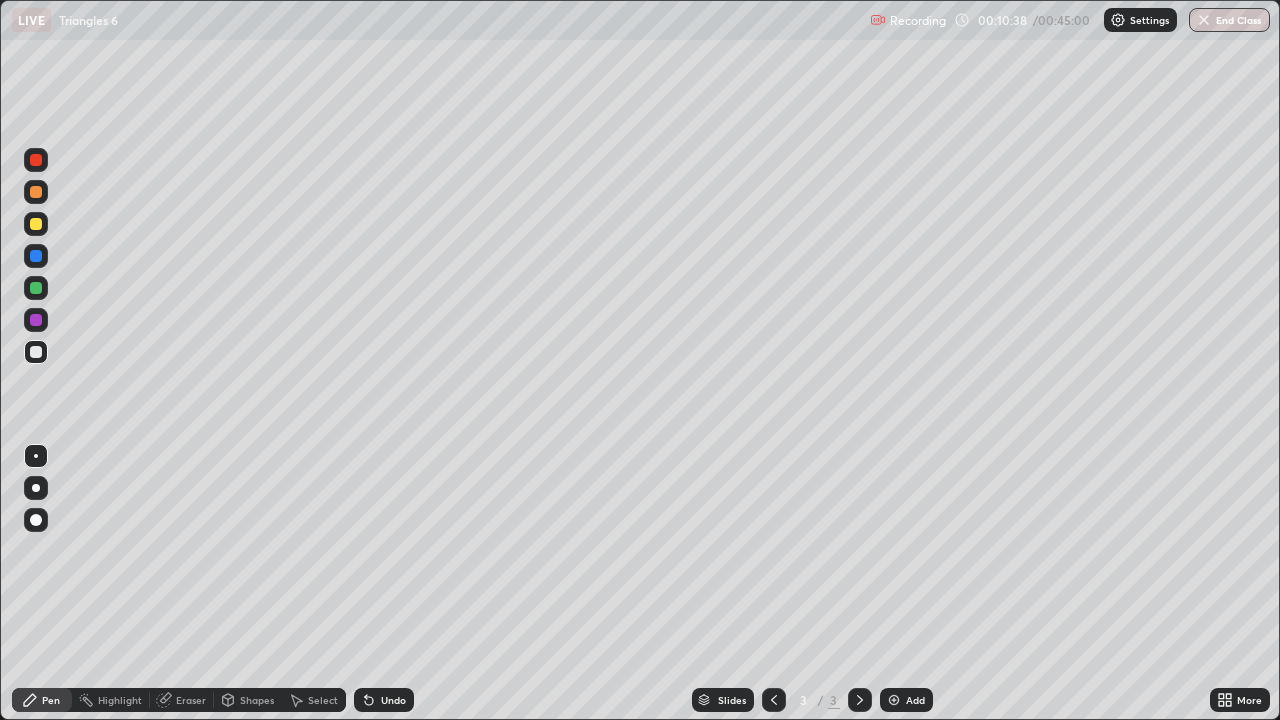 click on "Slides 3 / 3 Add" at bounding box center (812, 700) 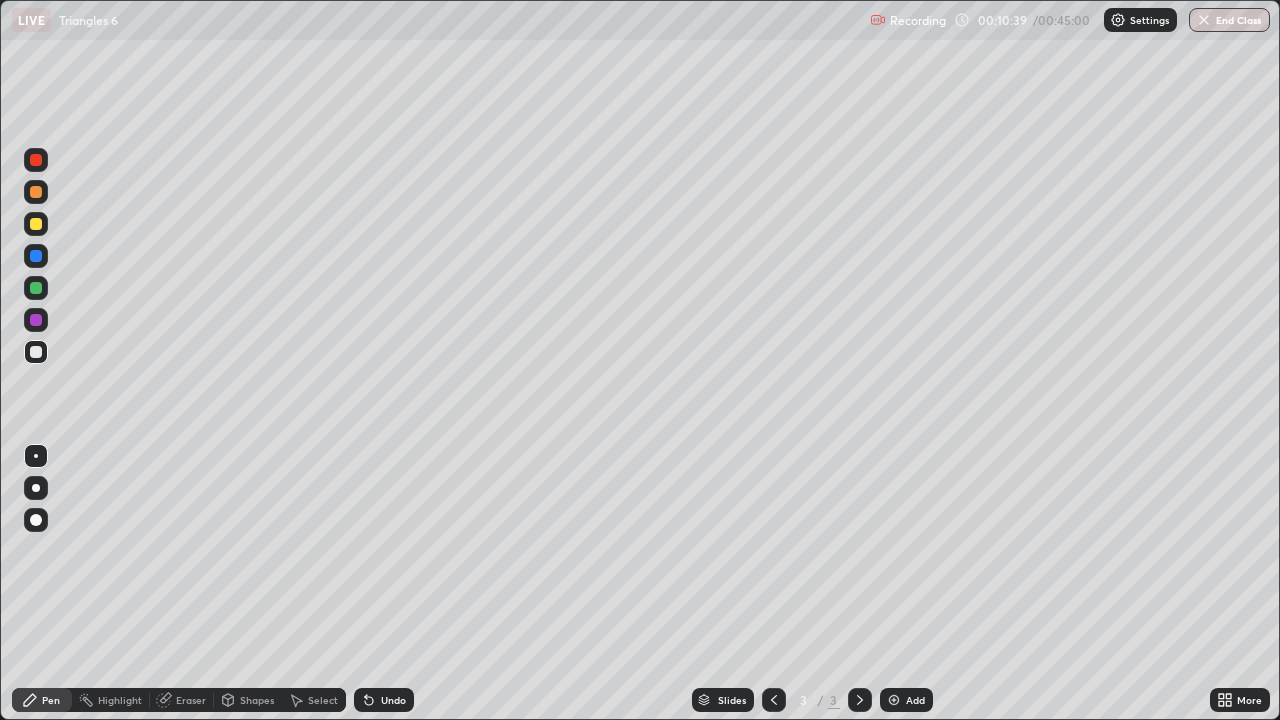 click on "Undo" at bounding box center (393, 700) 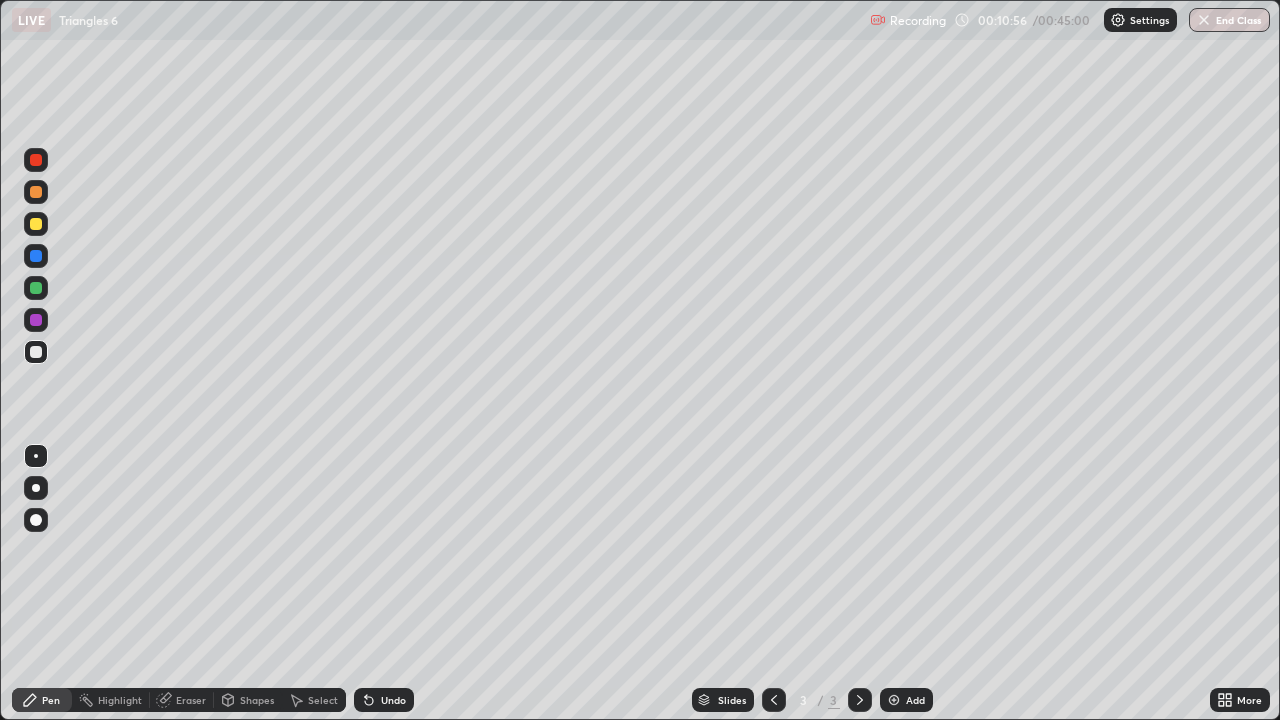 click at bounding box center [36, 288] 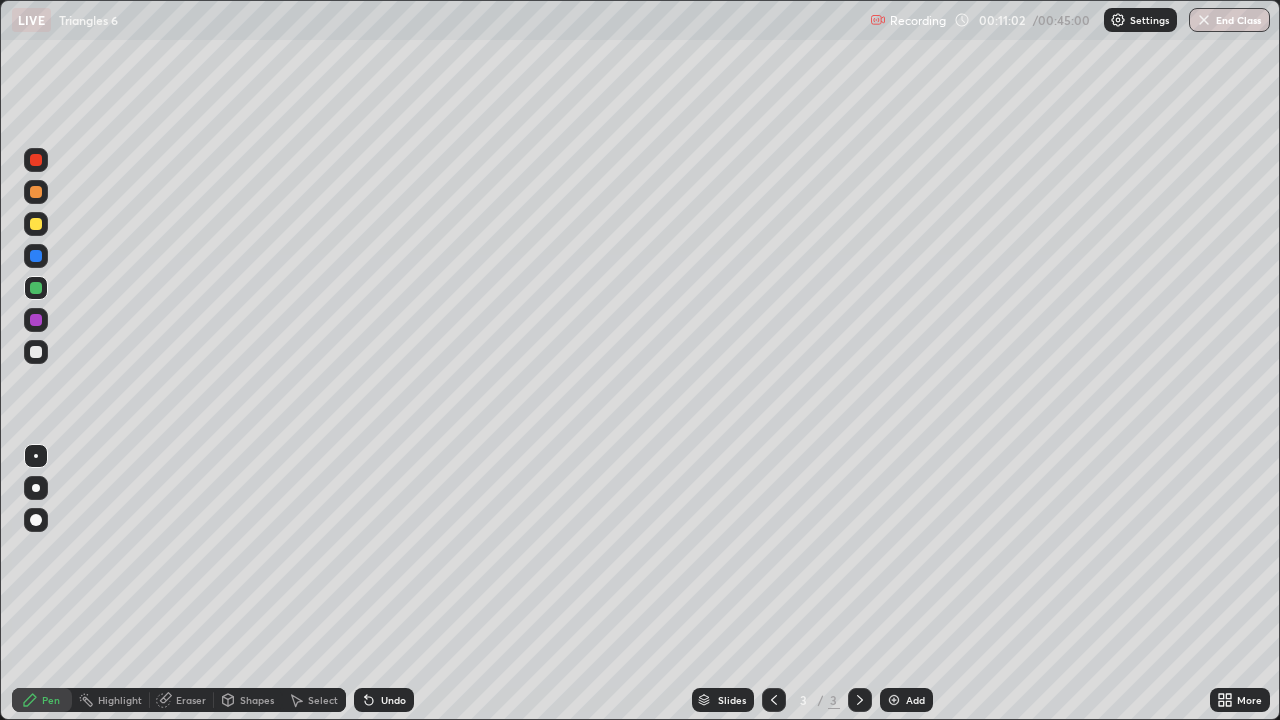 click at bounding box center [36, 352] 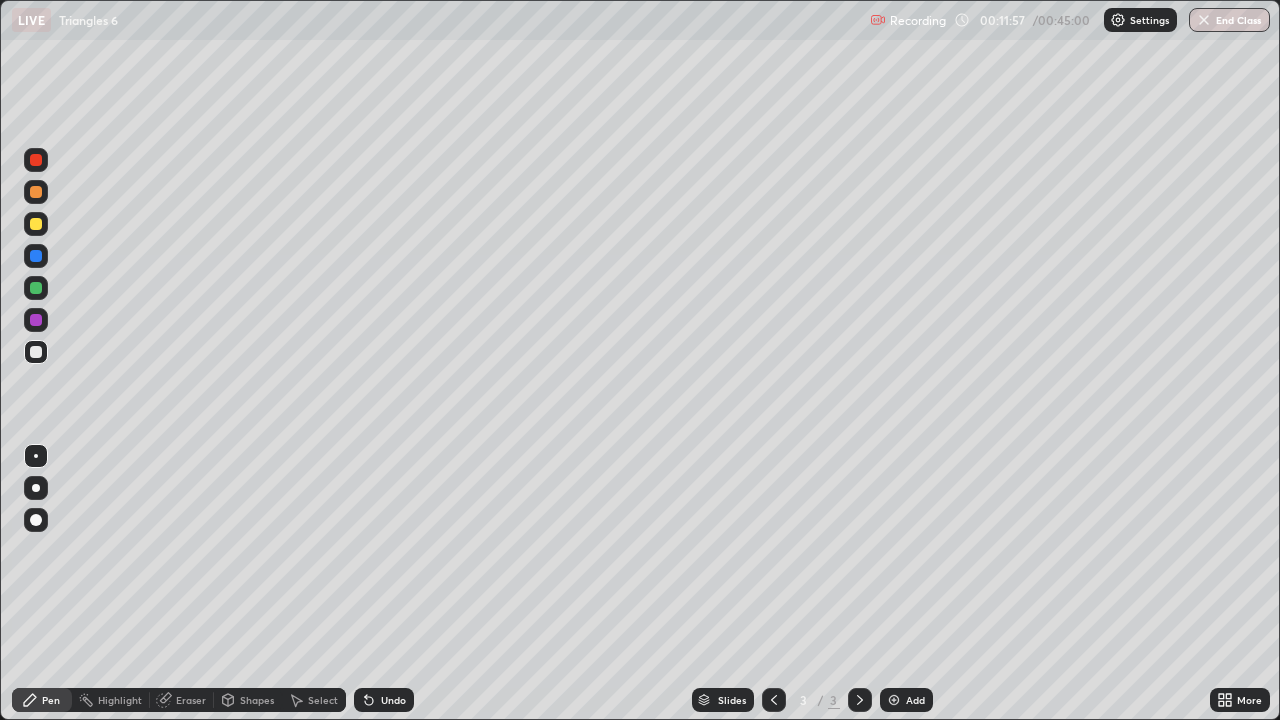 click at bounding box center (36, 192) 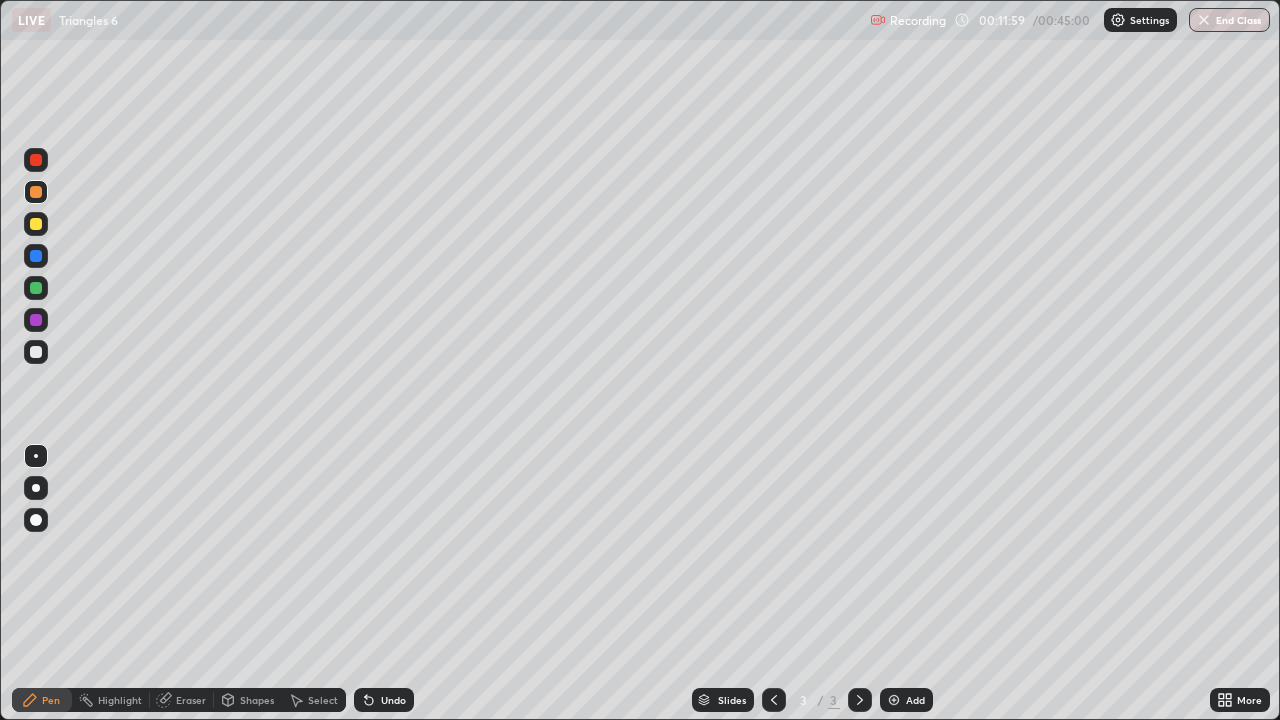 click at bounding box center [36, 256] 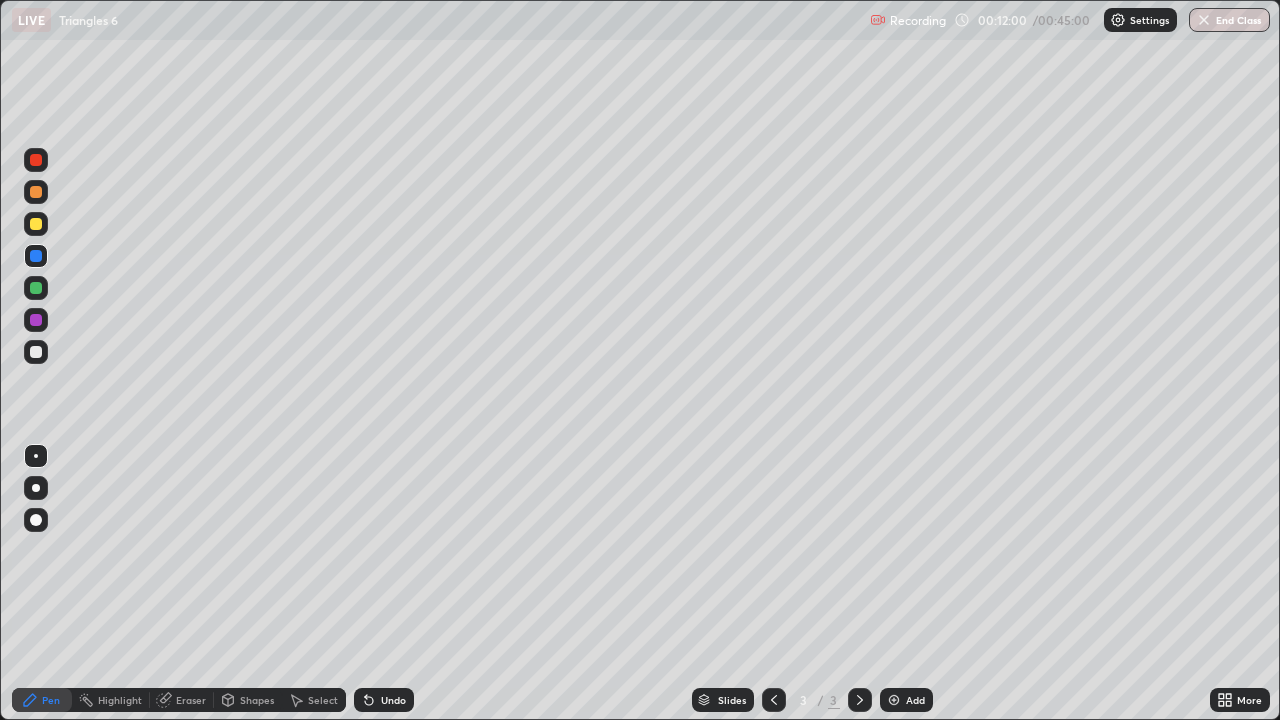 click at bounding box center [36, 288] 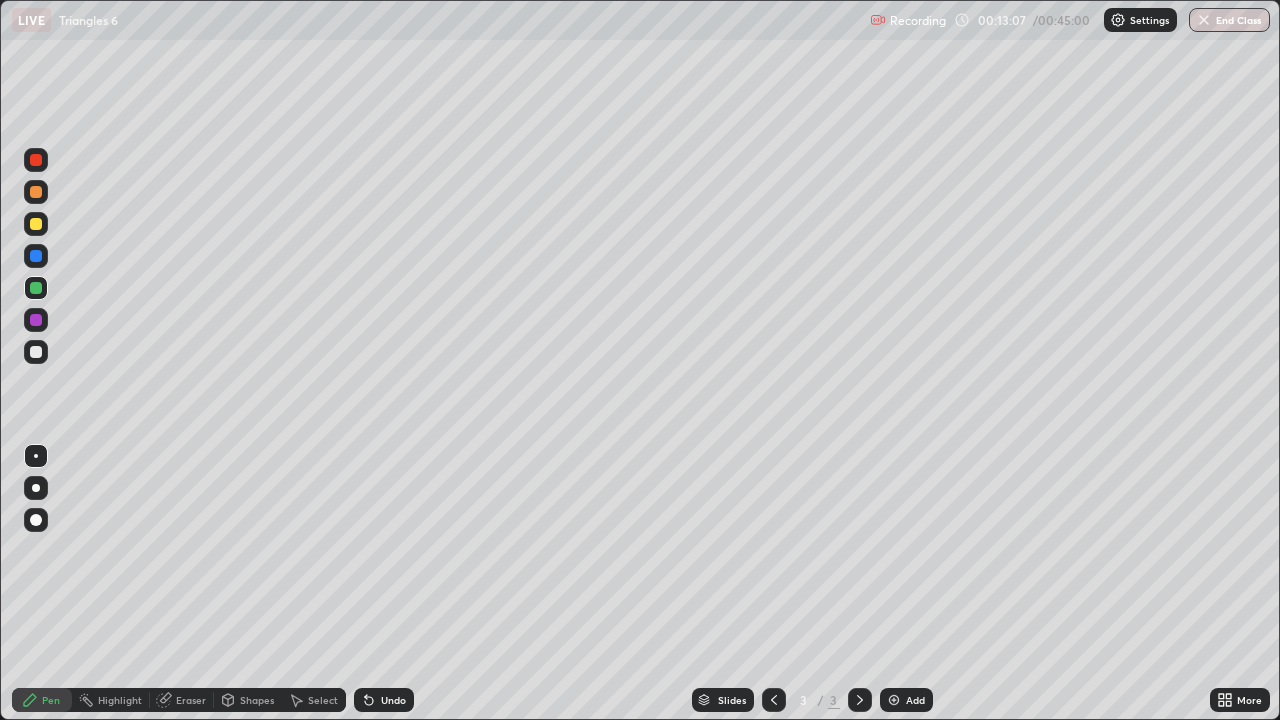 click on "Add" at bounding box center [915, 700] 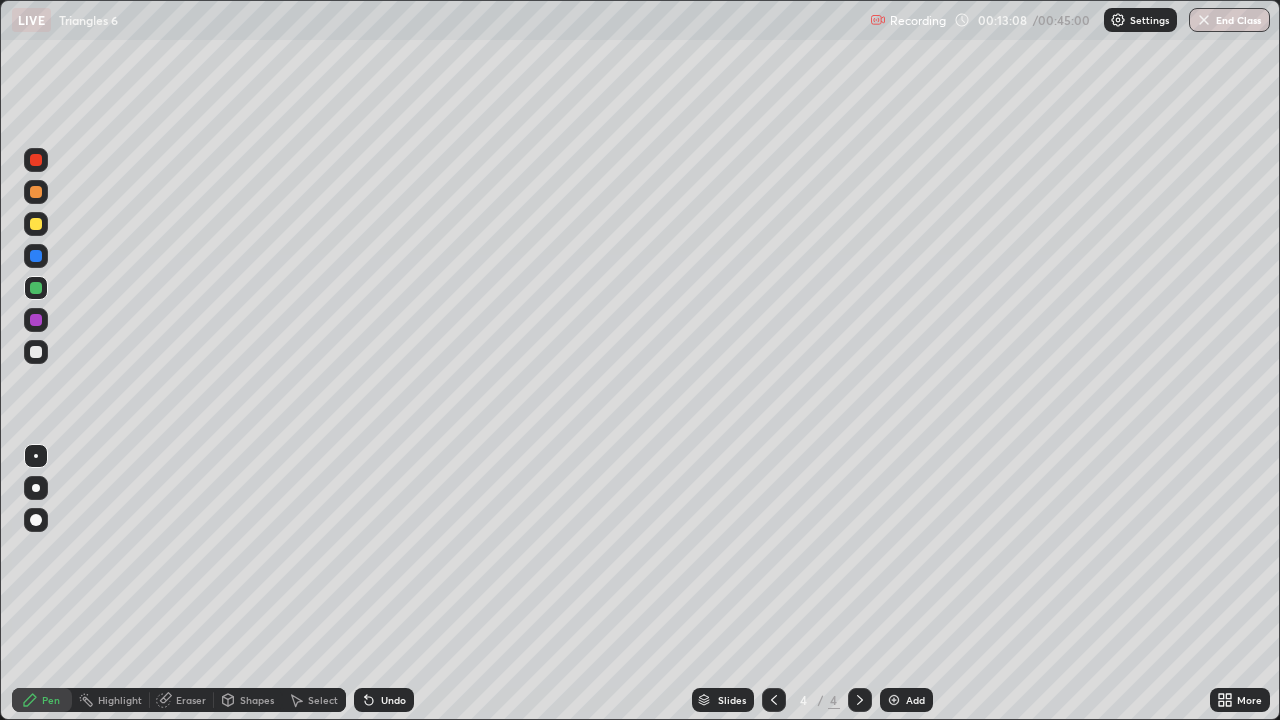 click at bounding box center (36, 352) 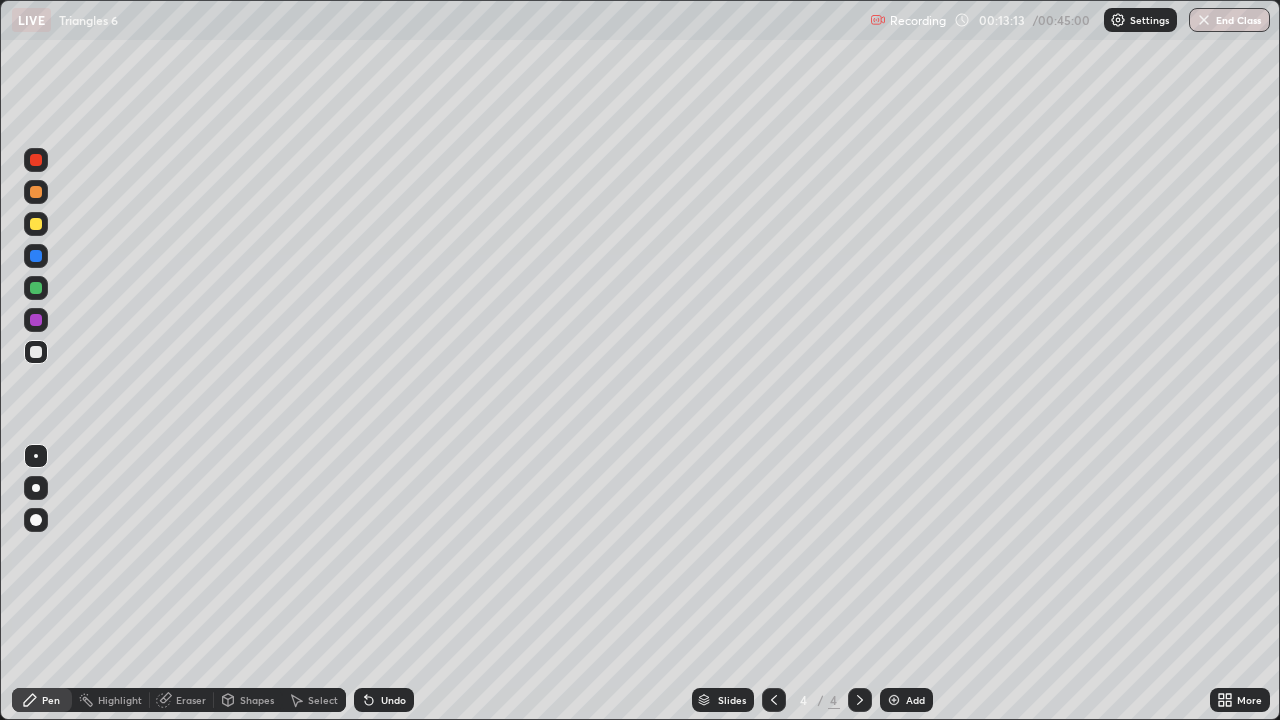 click at bounding box center [774, 700] 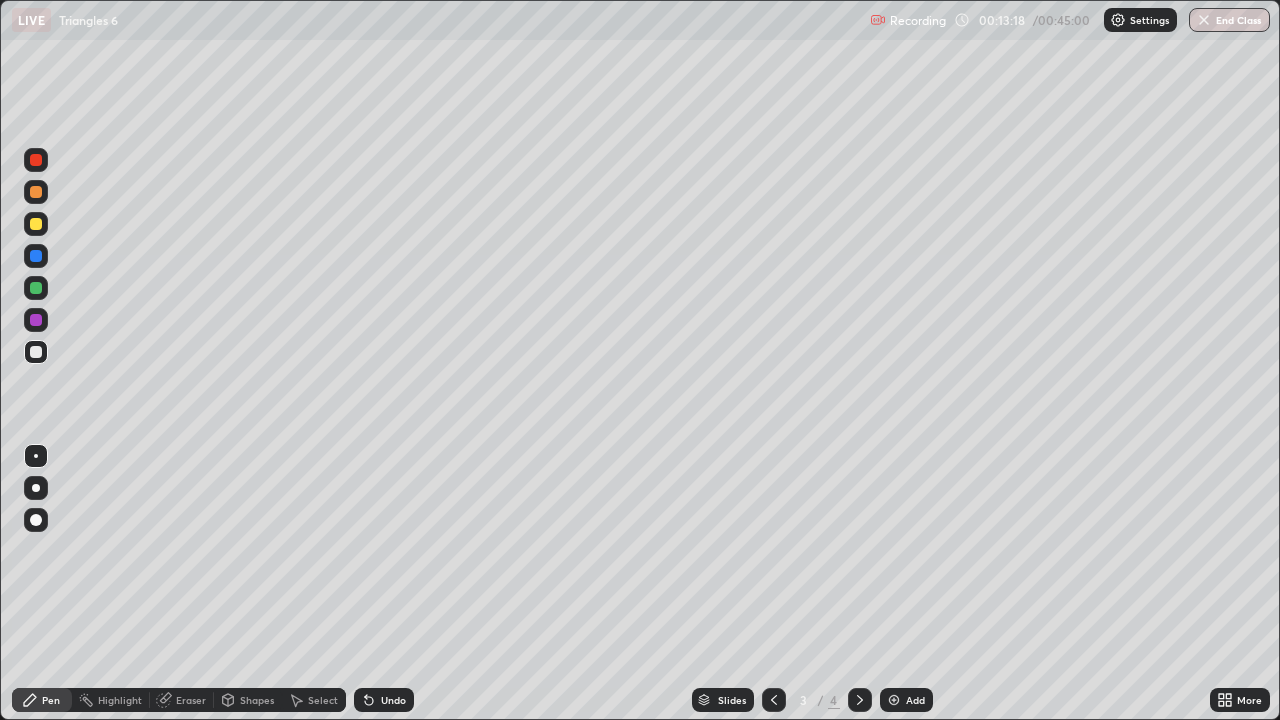 click 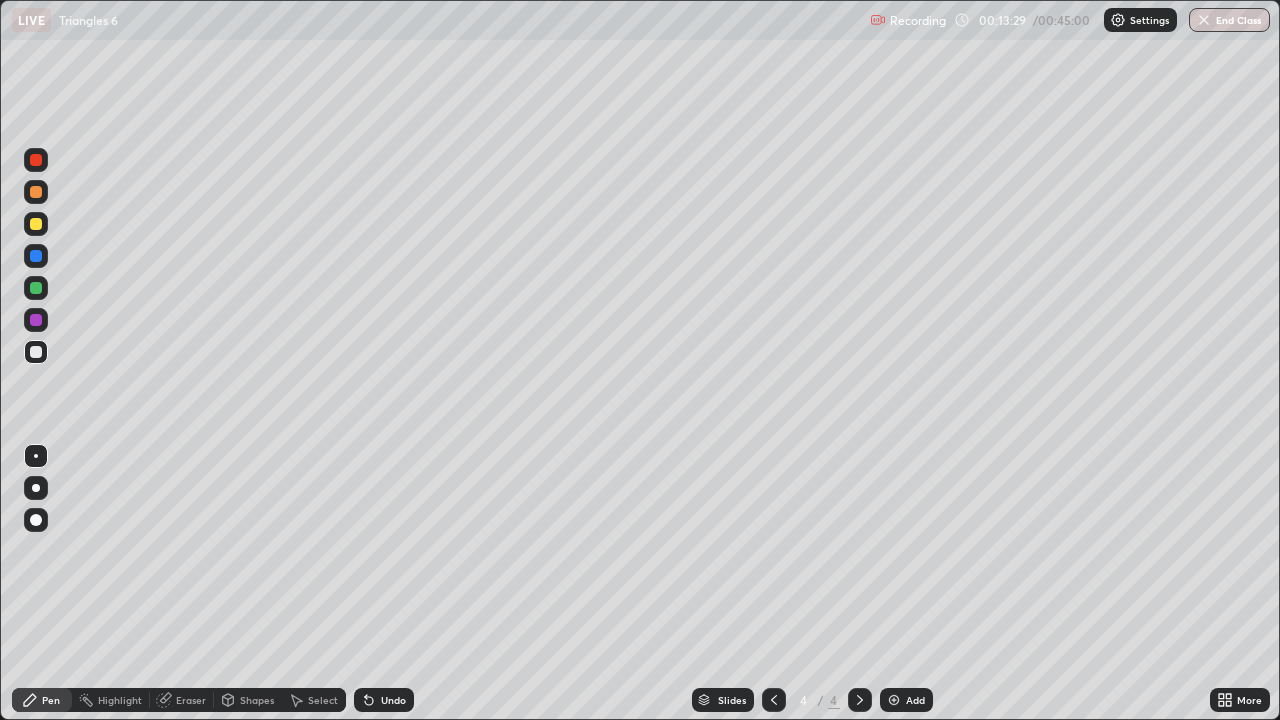 click 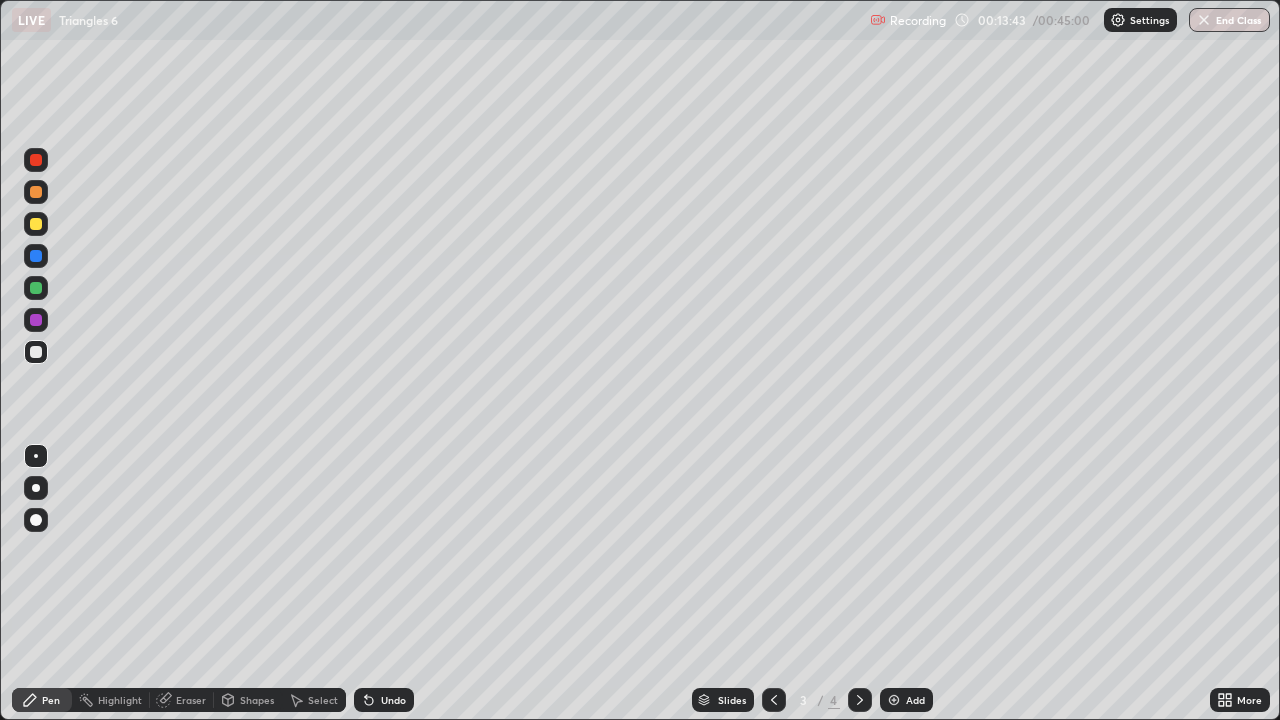 click 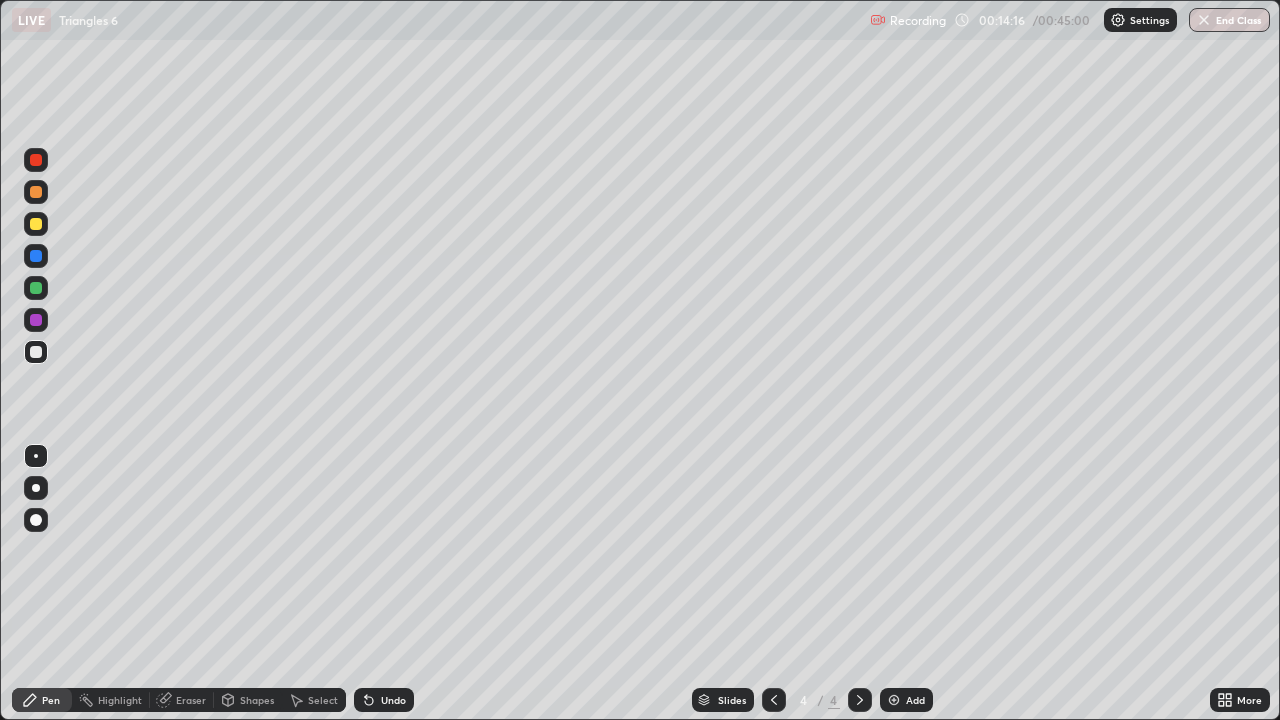 click on "Select" at bounding box center (323, 700) 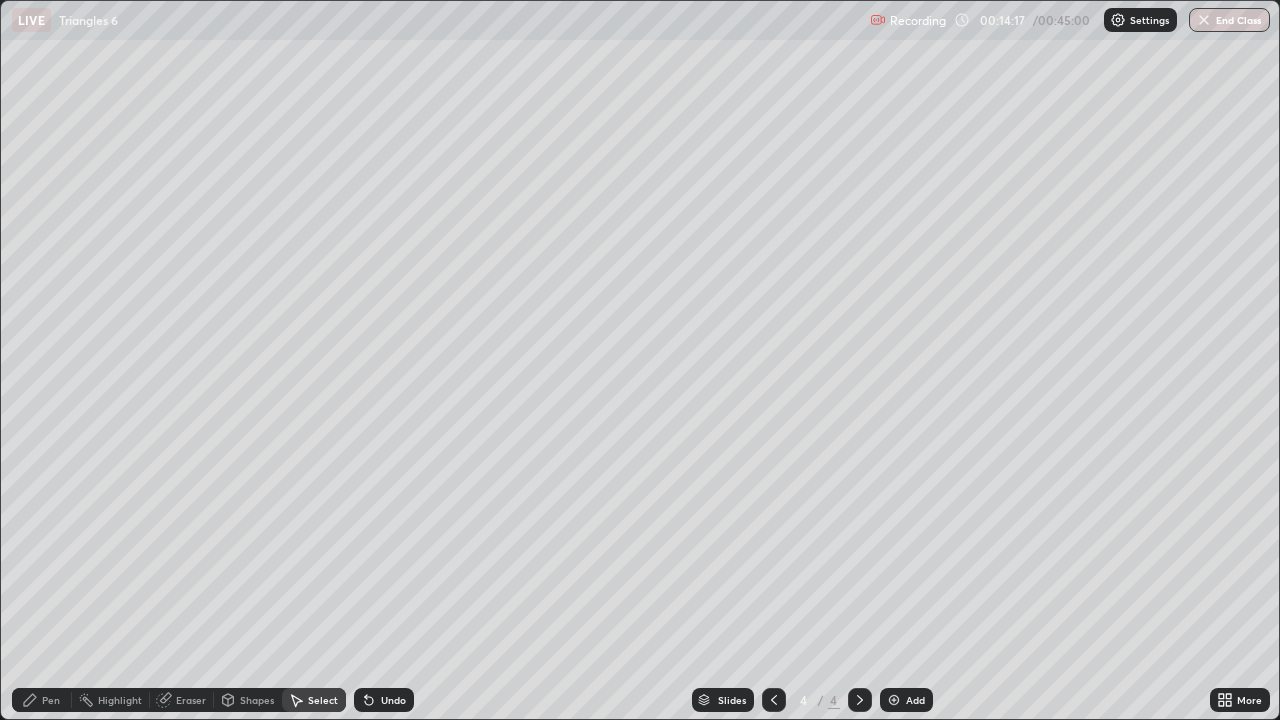 click on "Pen" at bounding box center [42, 700] 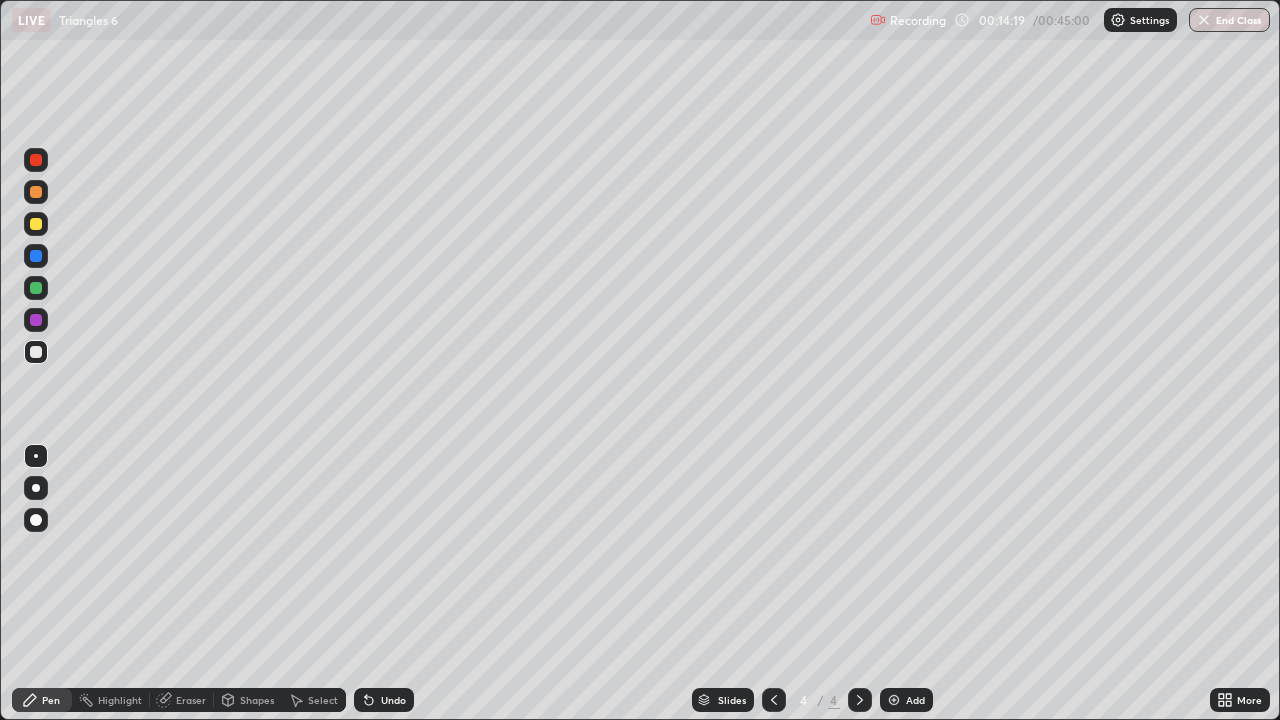 click on "Eraser" at bounding box center [182, 700] 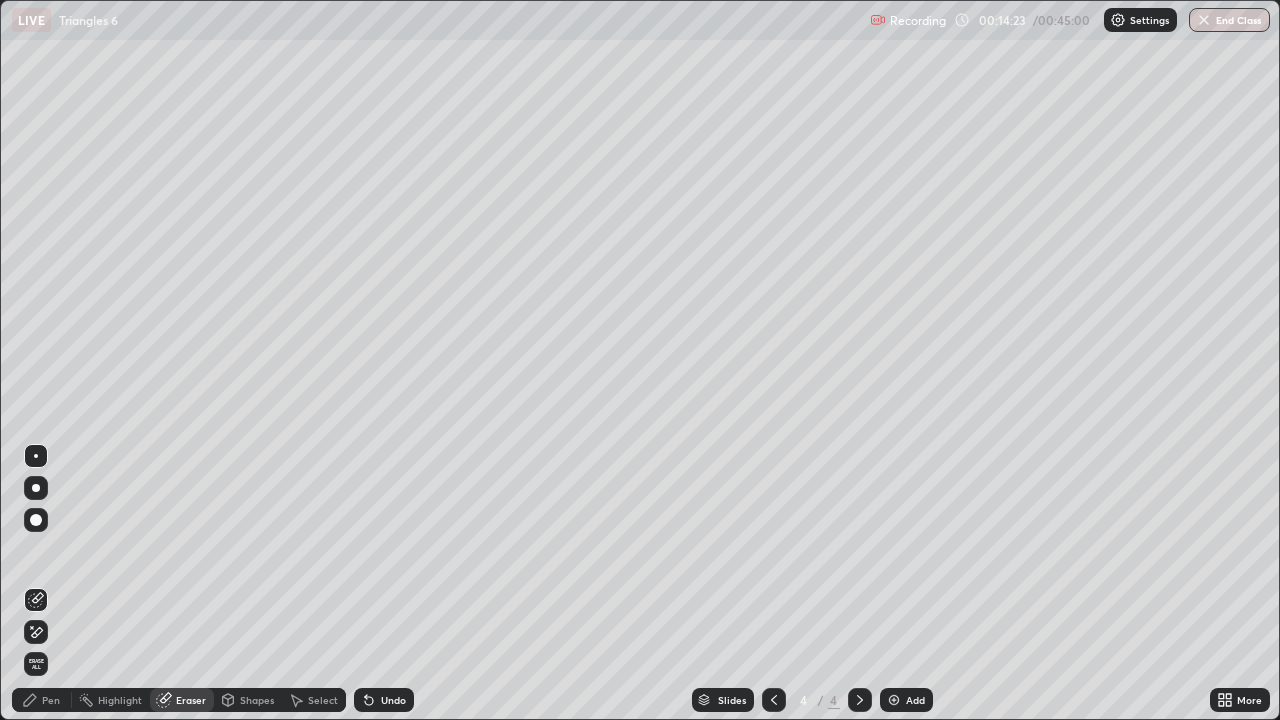 click on "Pen" at bounding box center (42, 700) 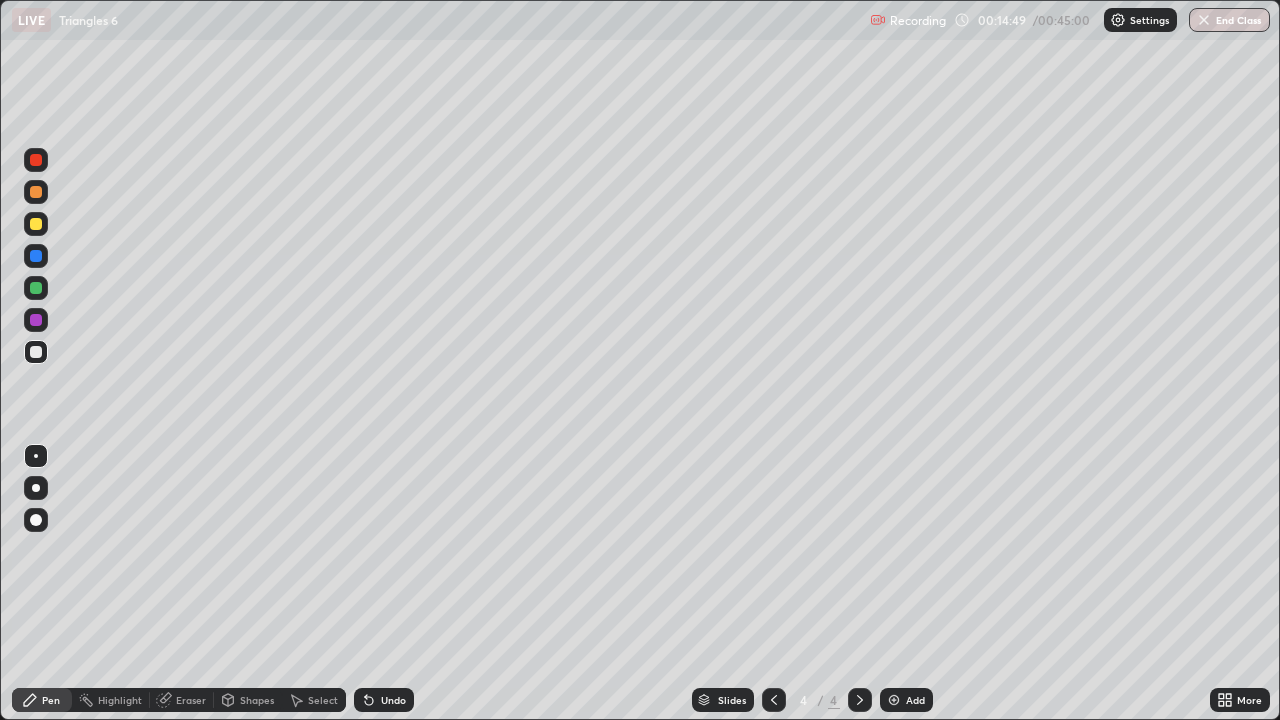 click at bounding box center (36, 224) 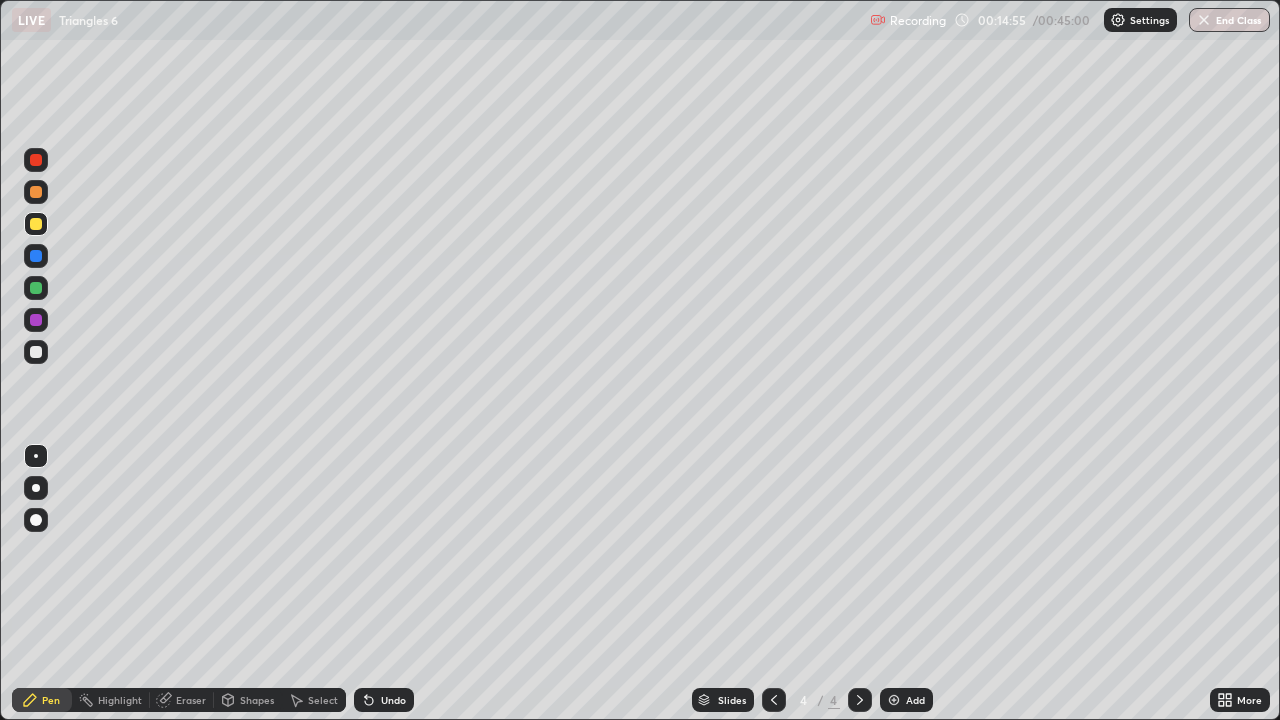 click at bounding box center [36, 352] 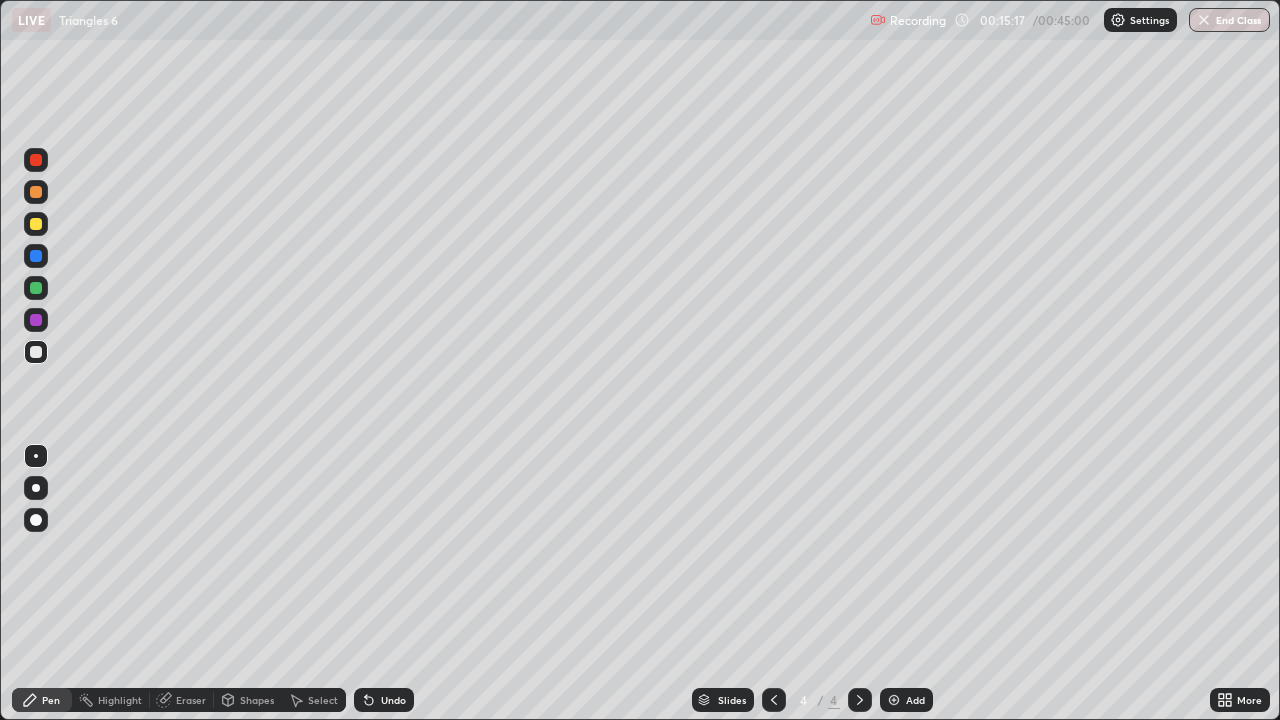 click 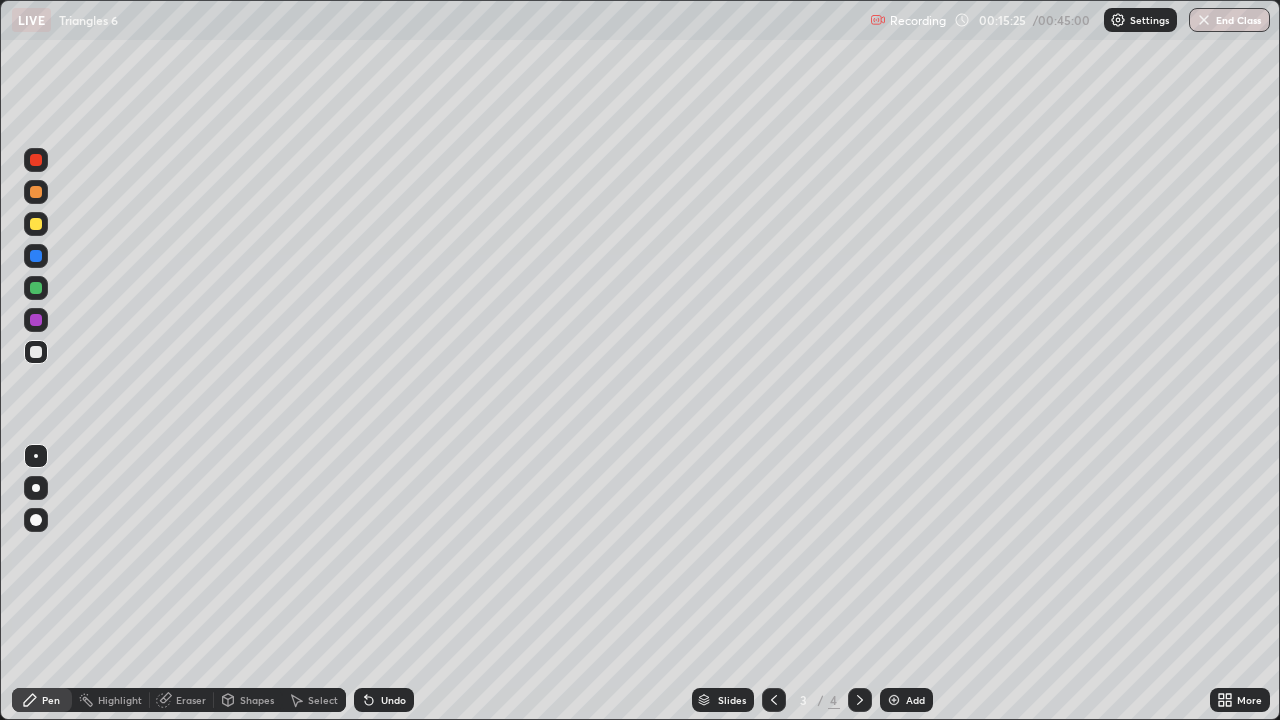 click 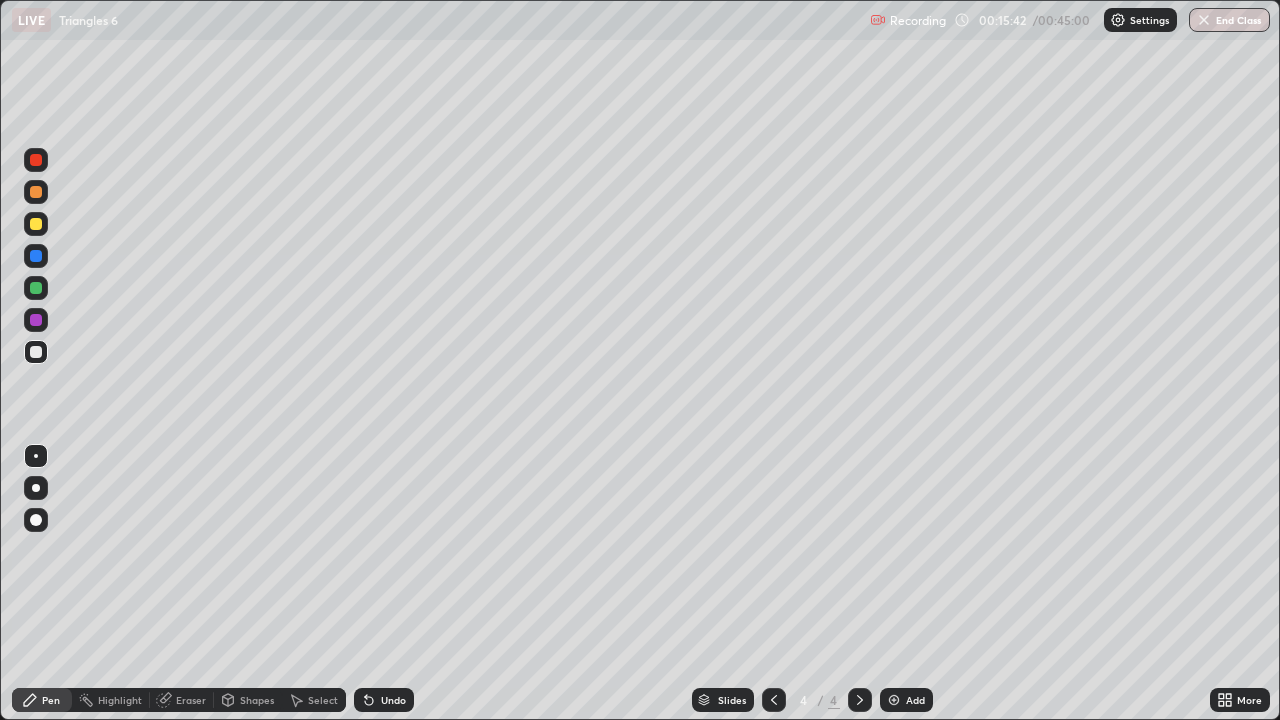 click 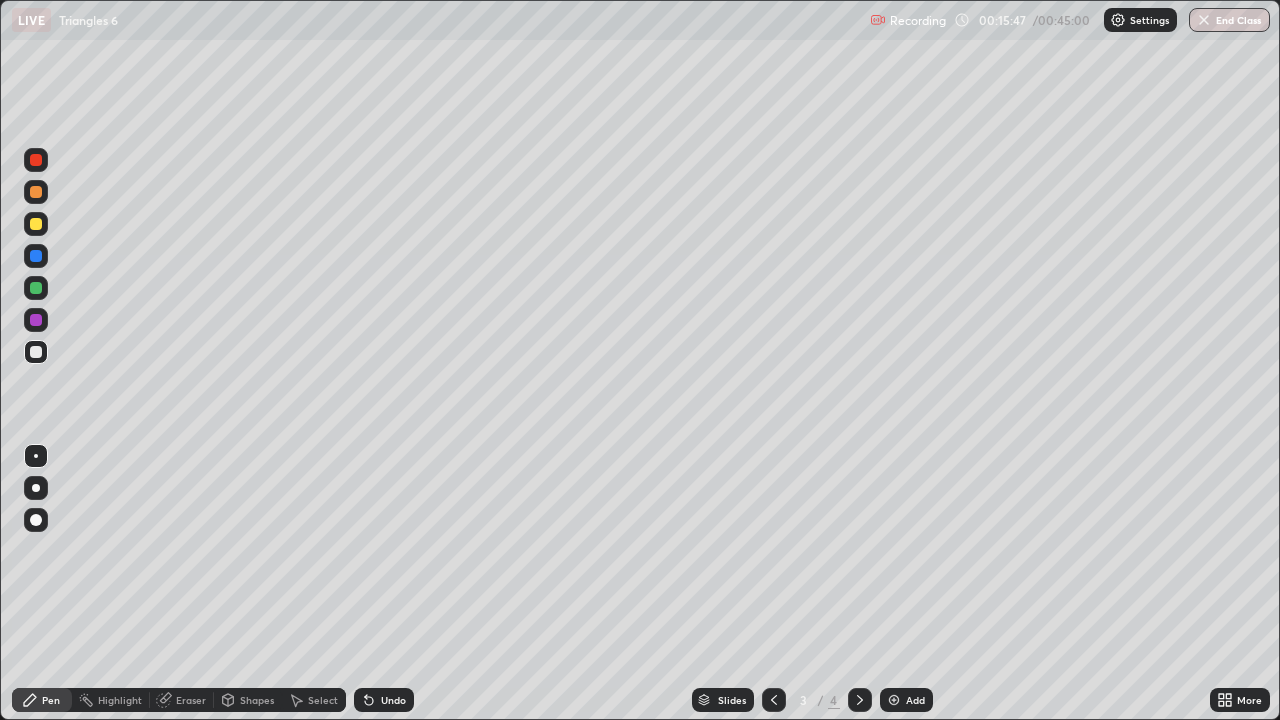 click 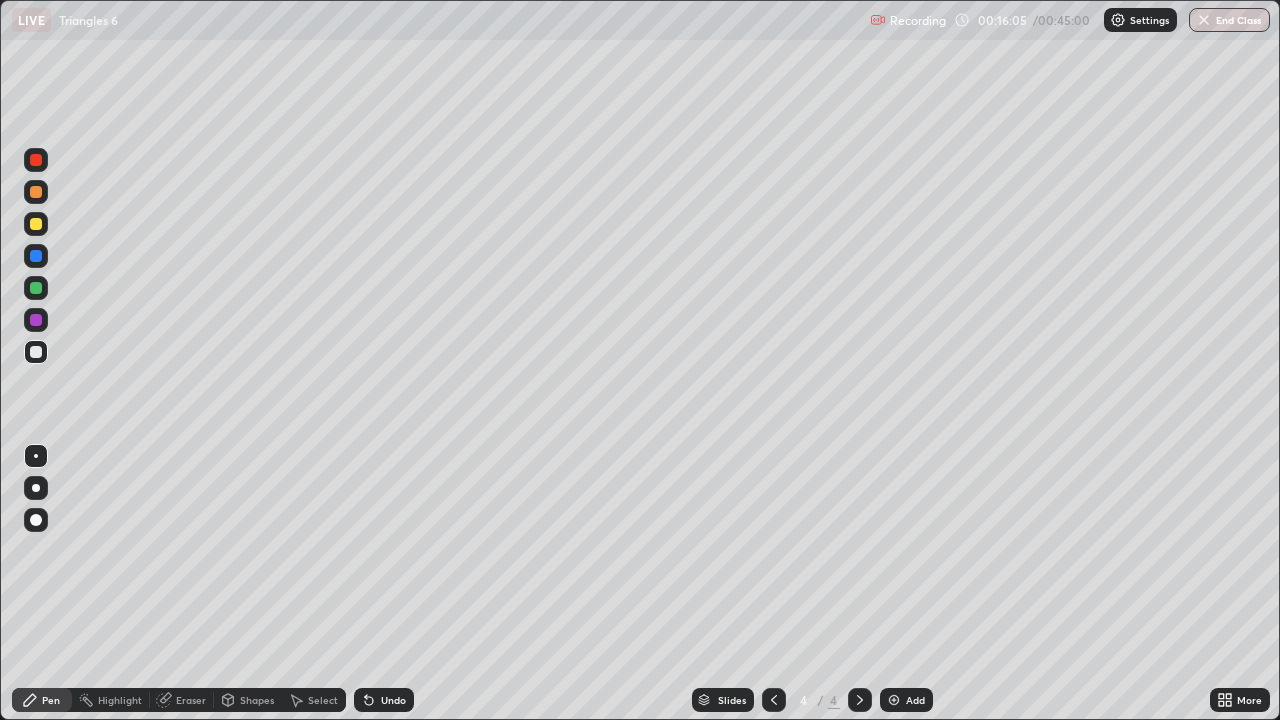 click on "Undo" at bounding box center (384, 700) 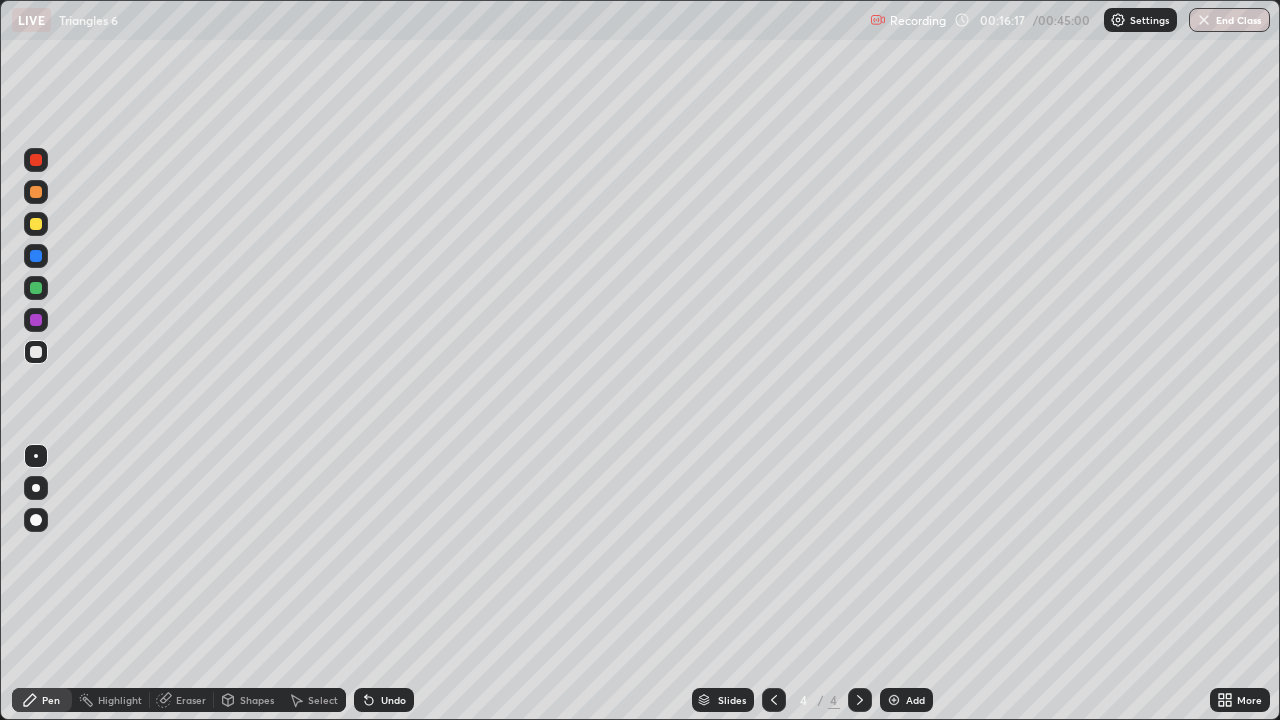 click 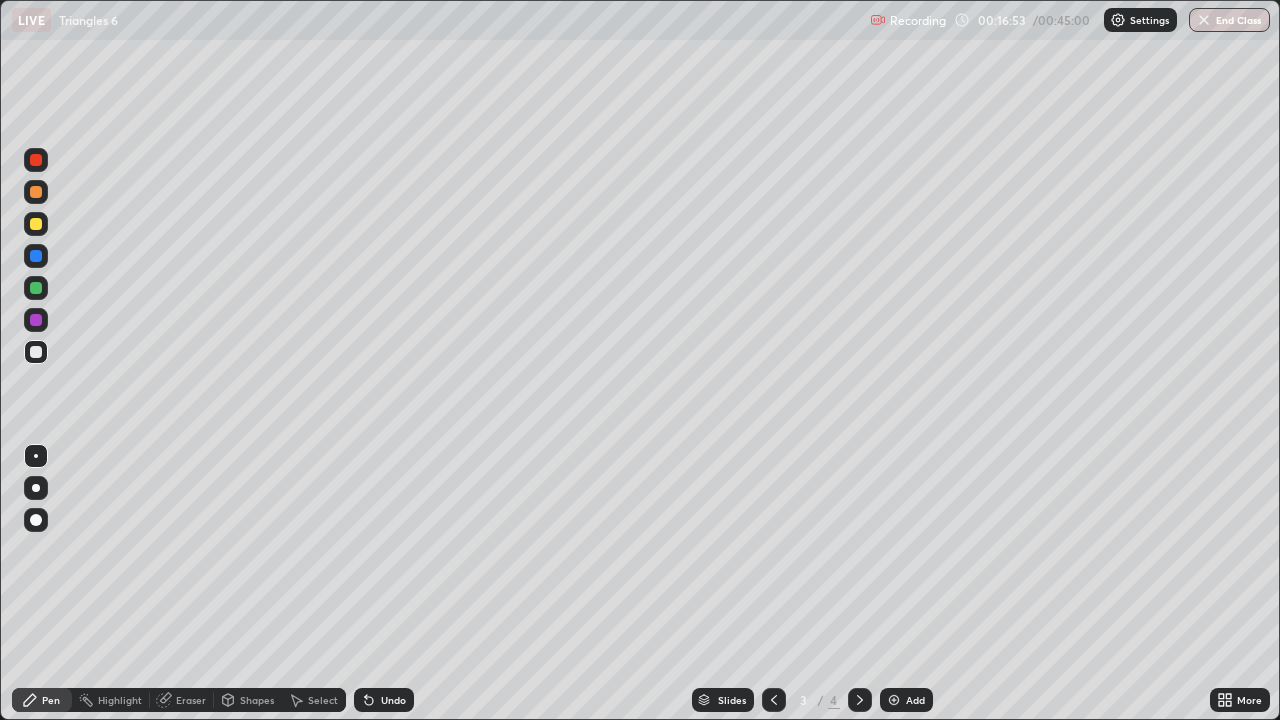 click at bounding box center [36, 192] 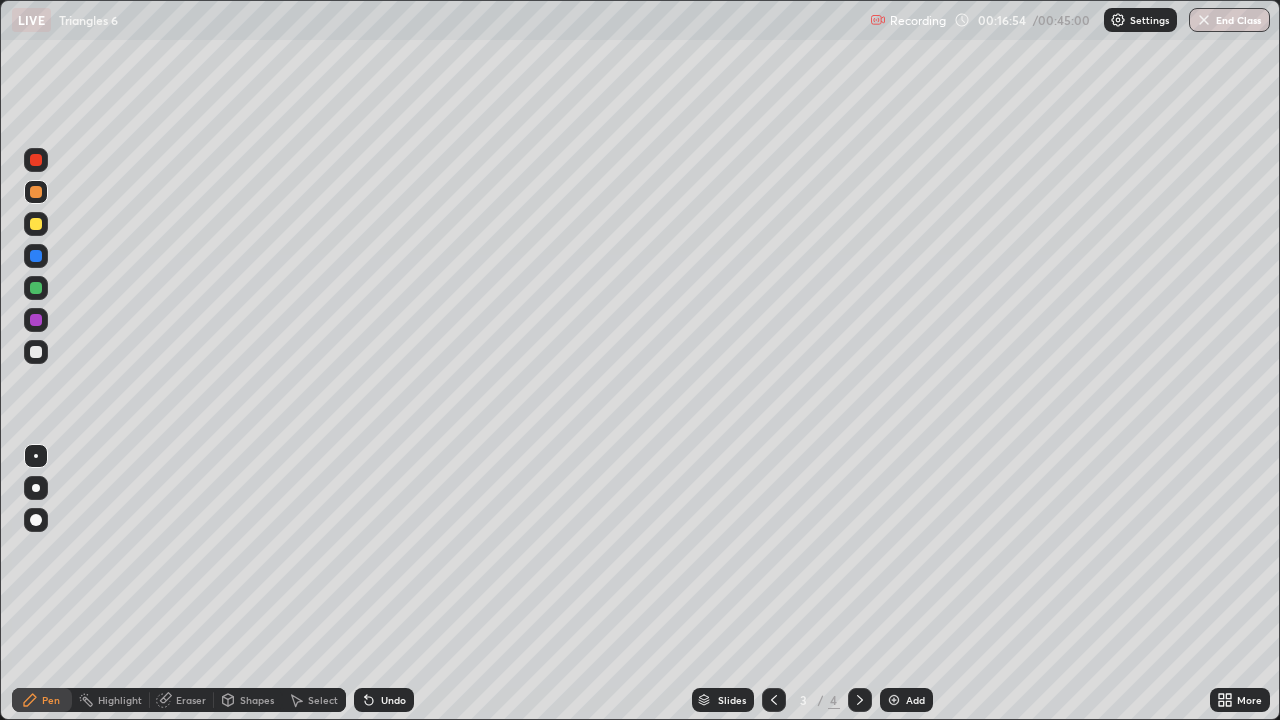 click at bounding box center (36, 160) 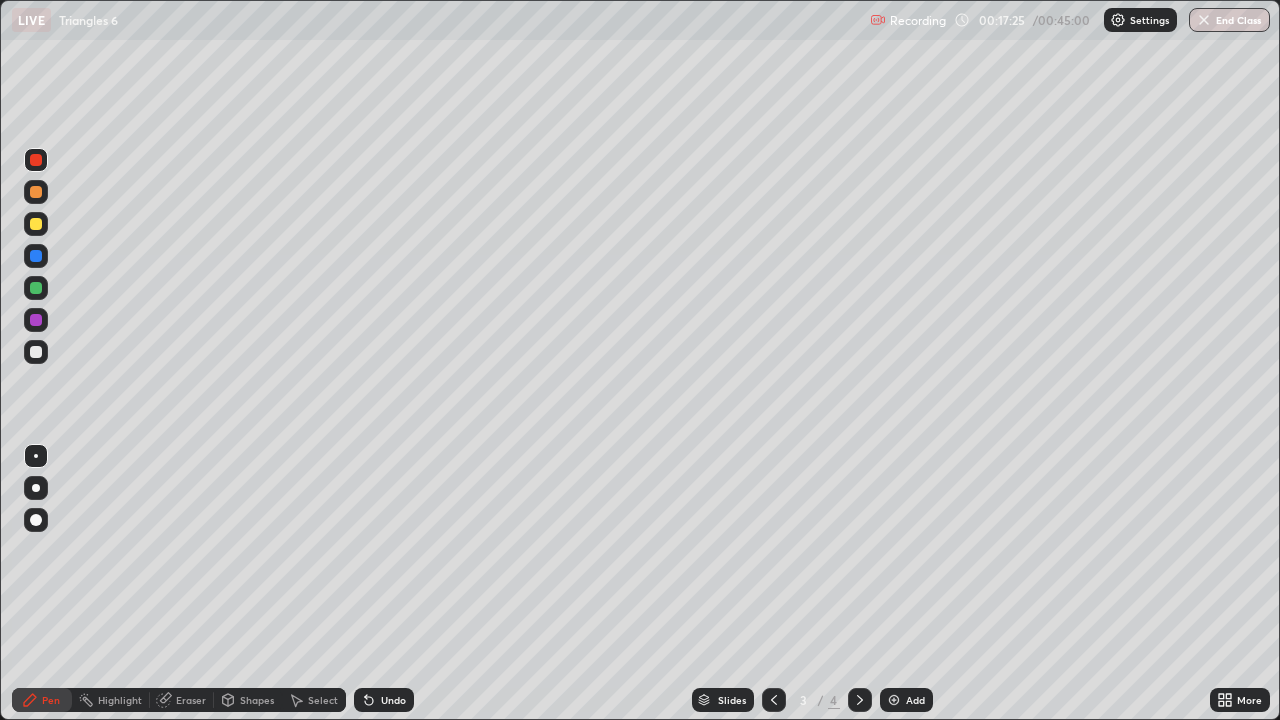 click at bounding box center (36, 288) 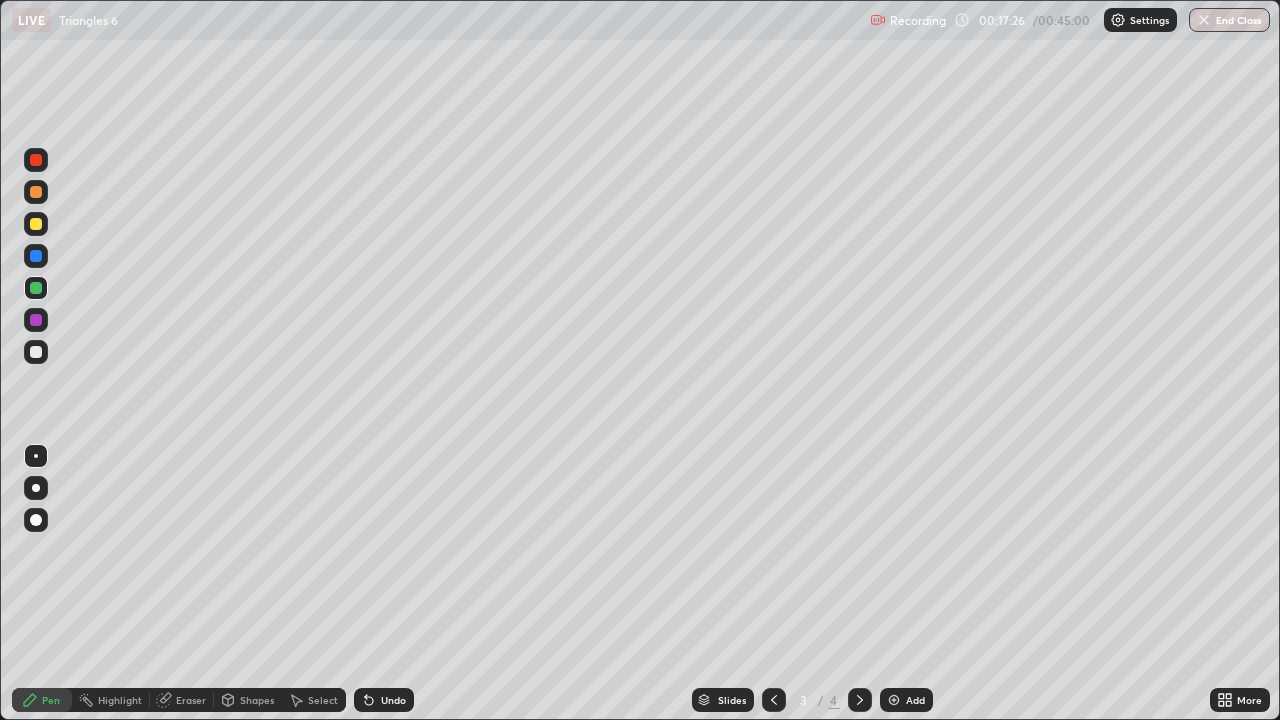click at bounding box center [36, 256] 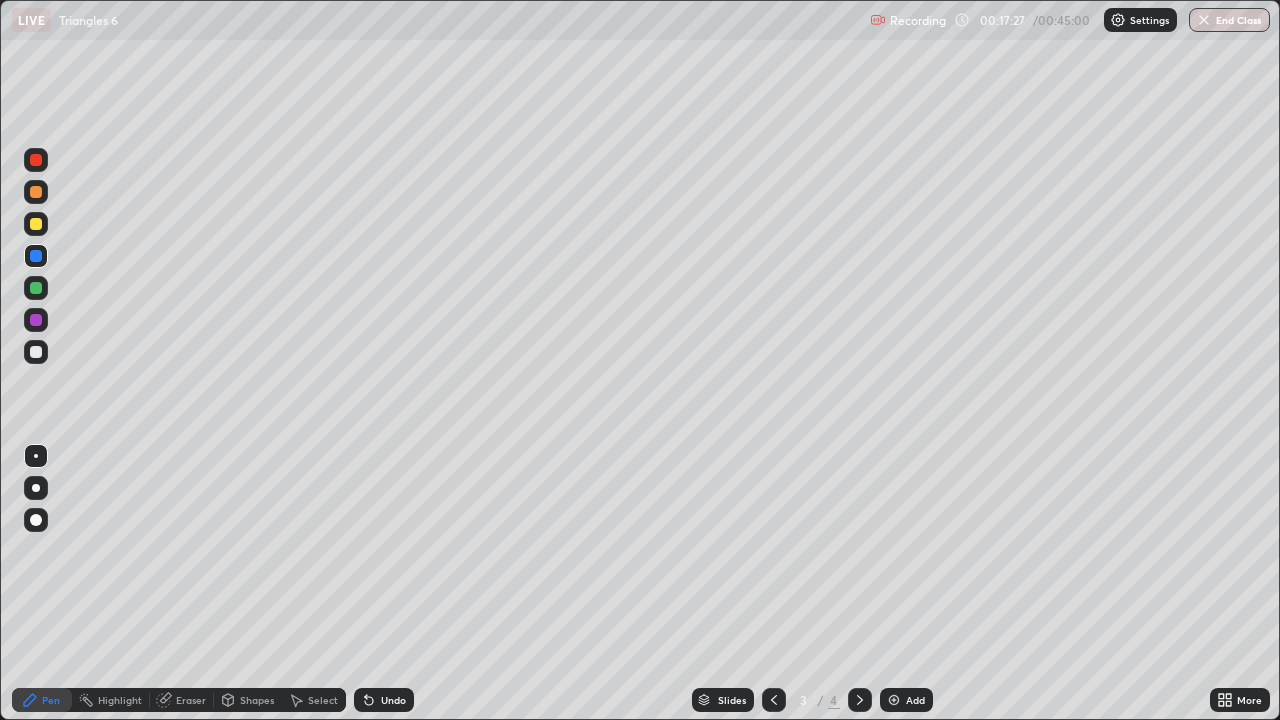 click at bounding box center [36, 192] 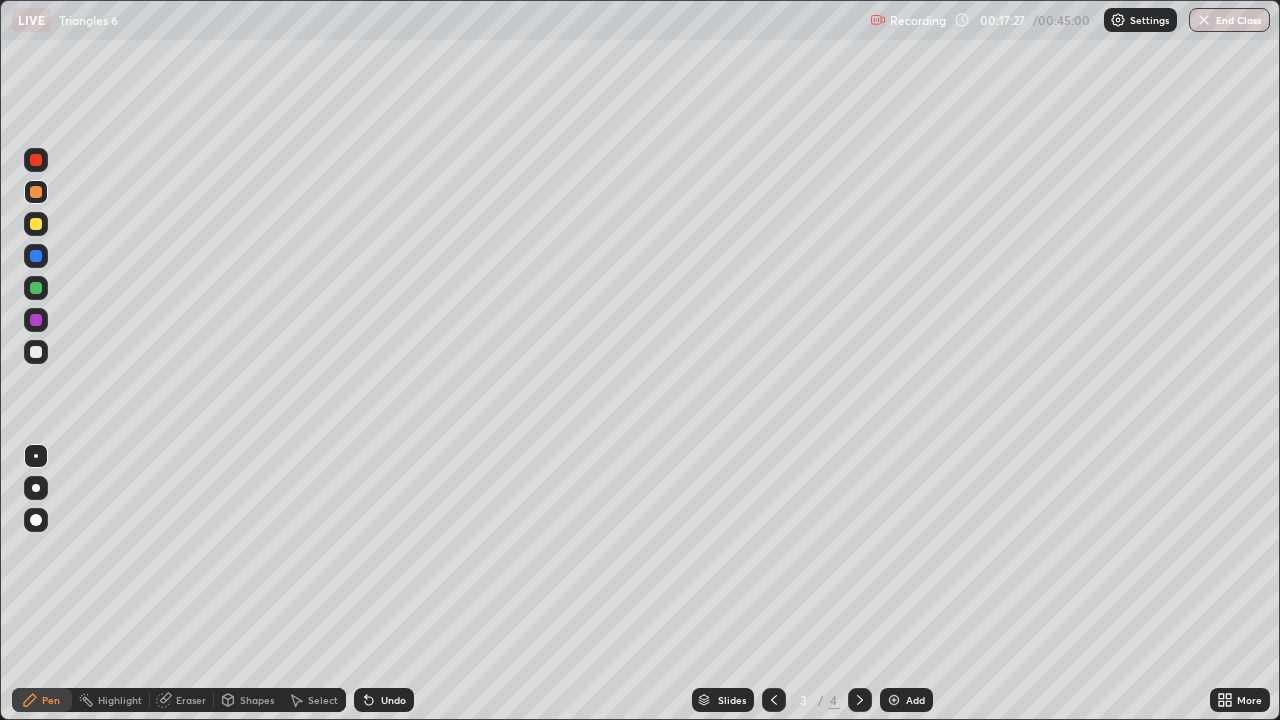 click at bounding box center [36, 160] 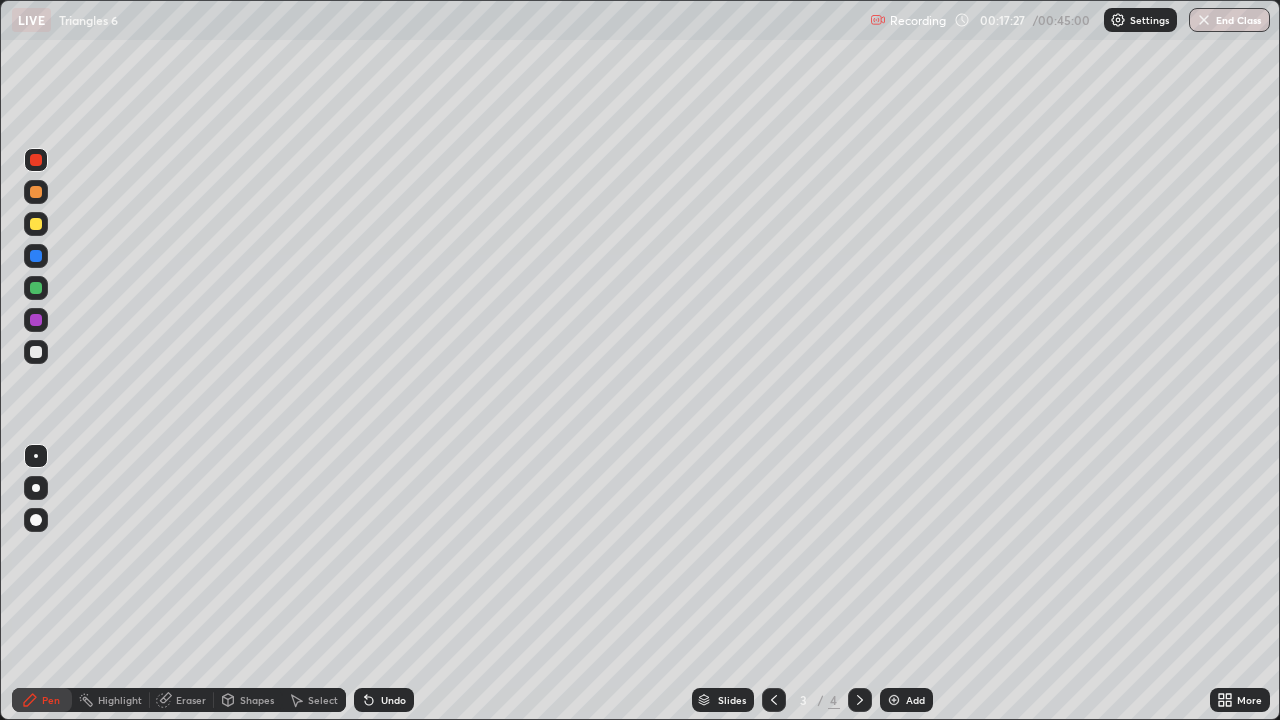 click at bounding box center [36, 192] 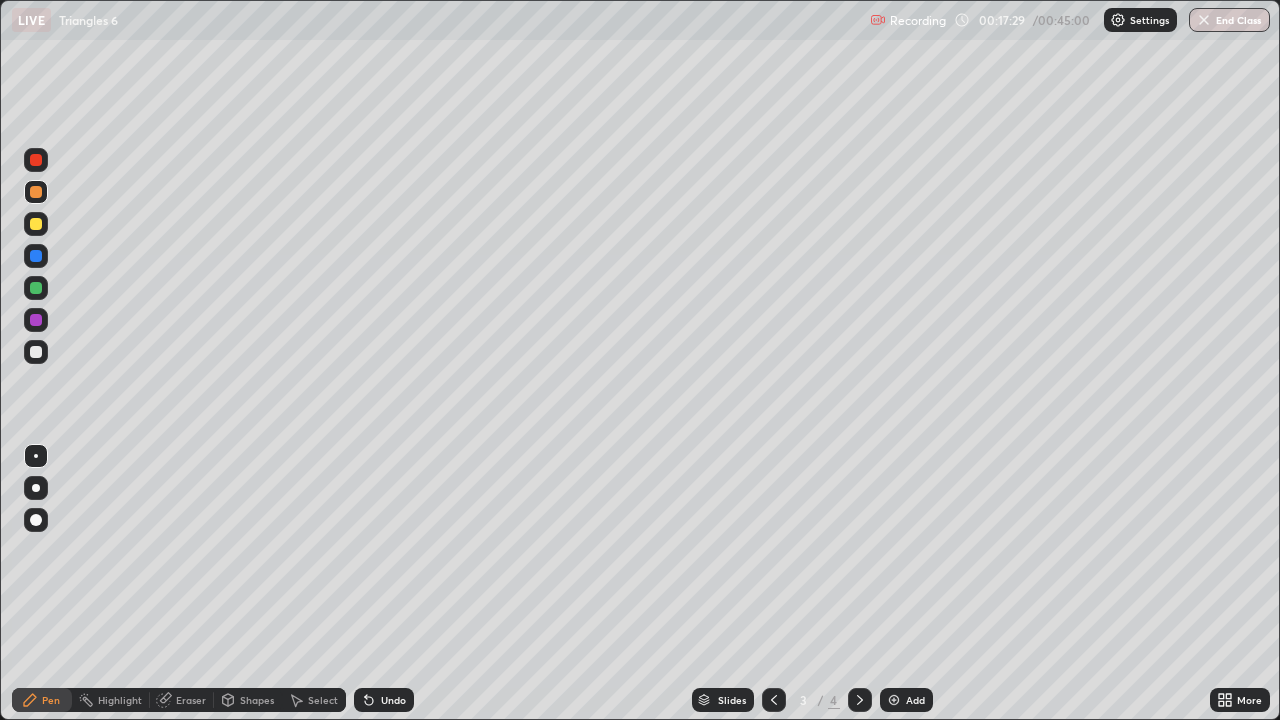 click at bounding box center (36, 320) 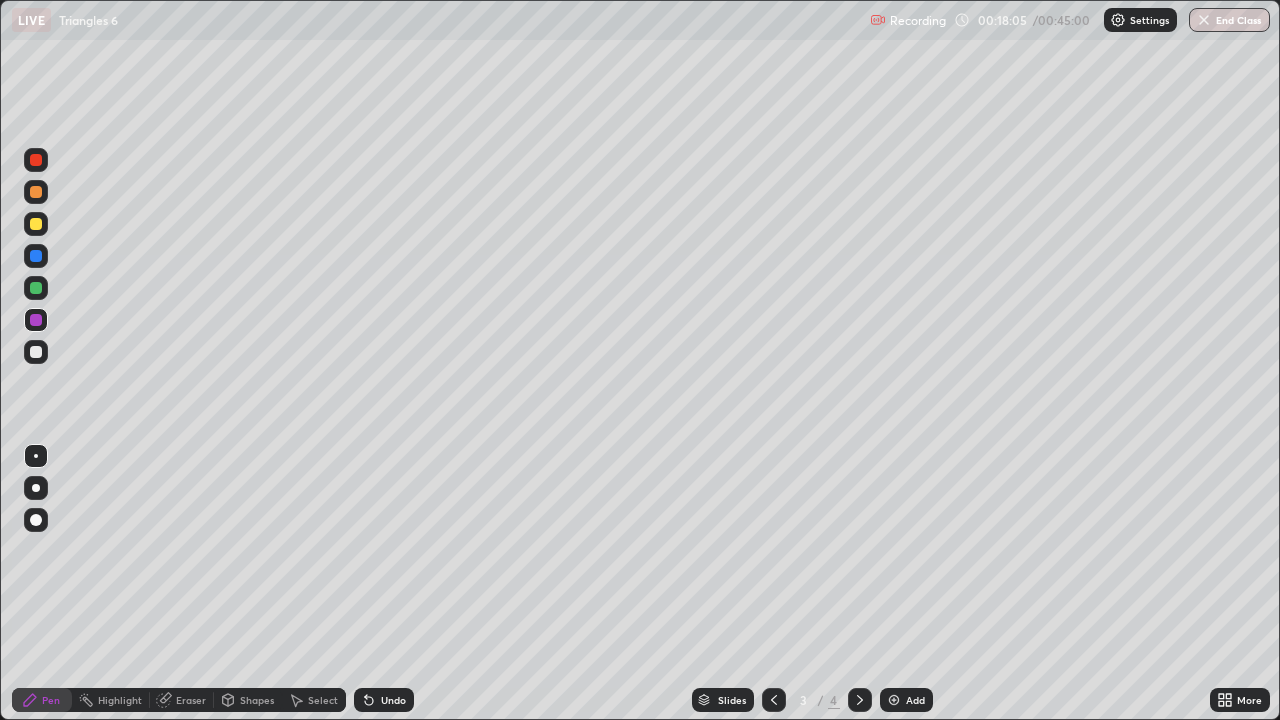 click on "Undo" at bounding box center (393, 700) 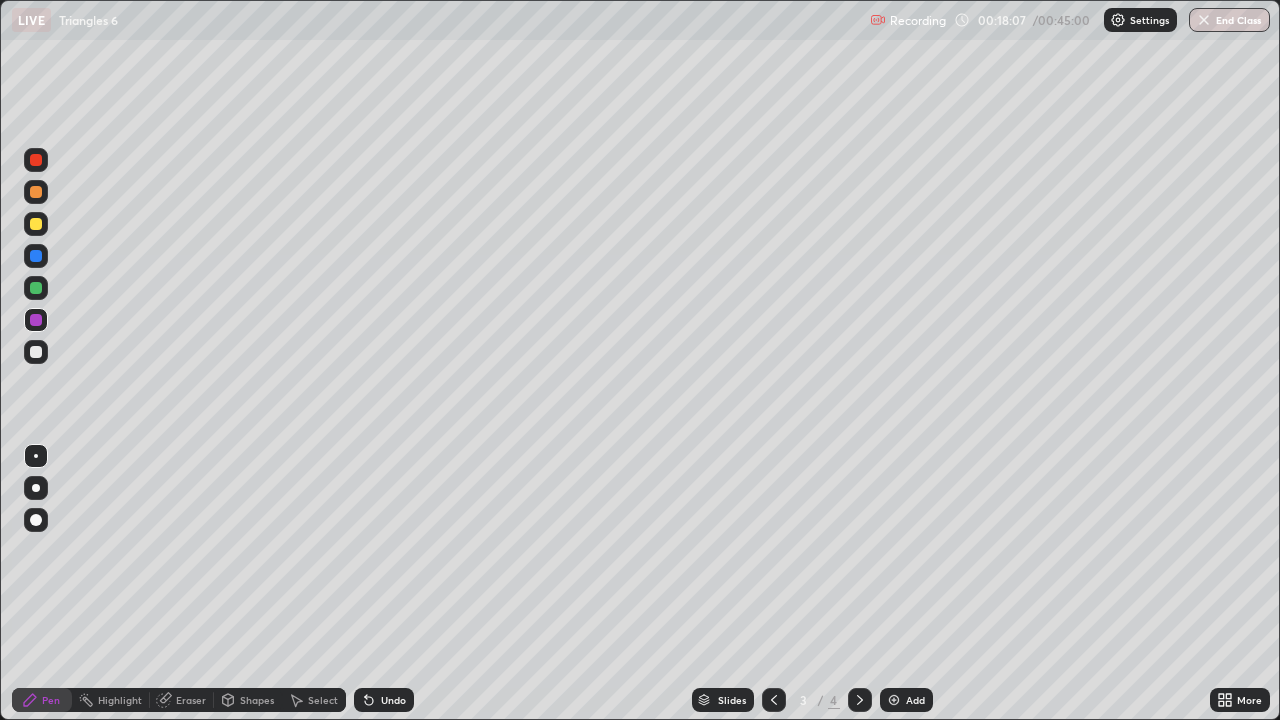click 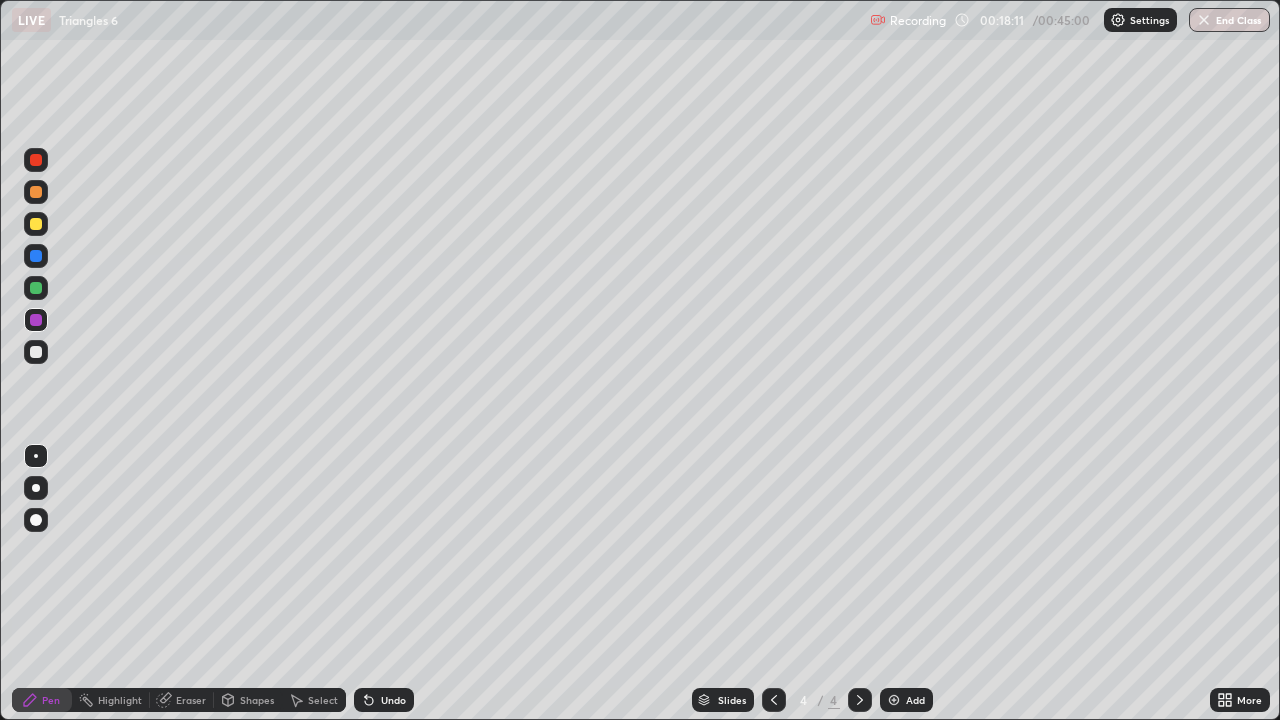 click 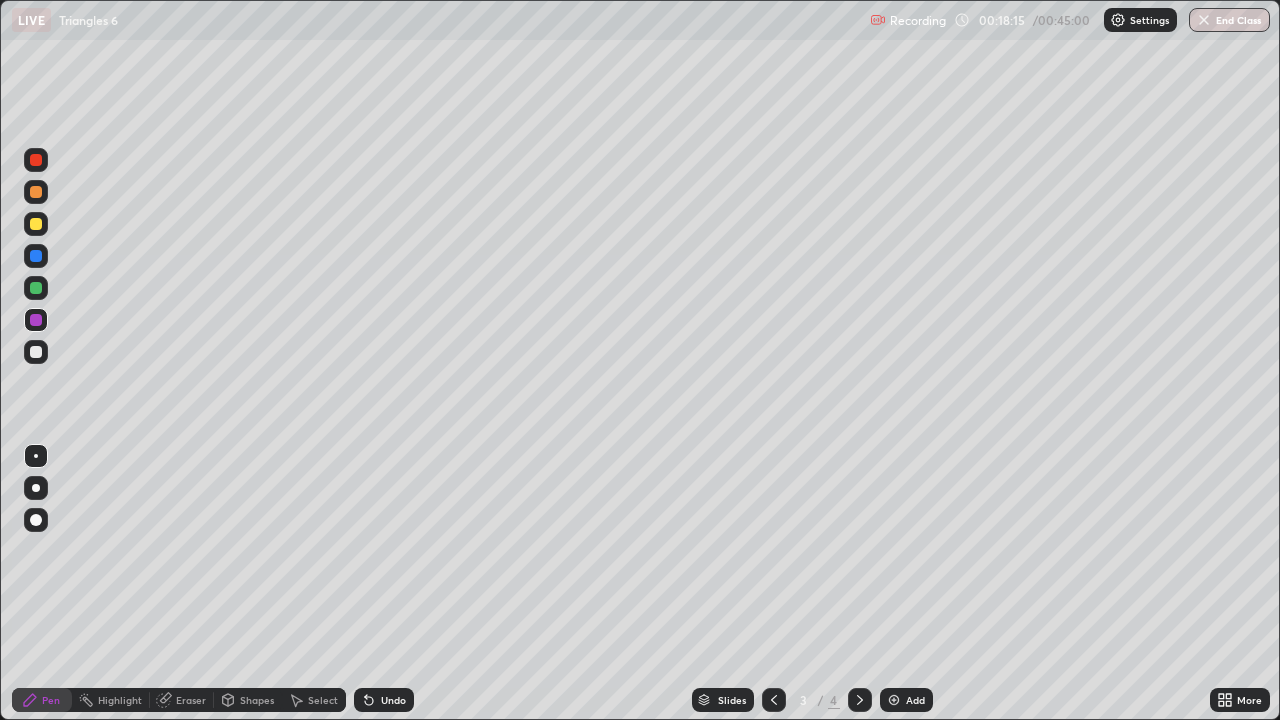 click at bounding box center (860, 700) 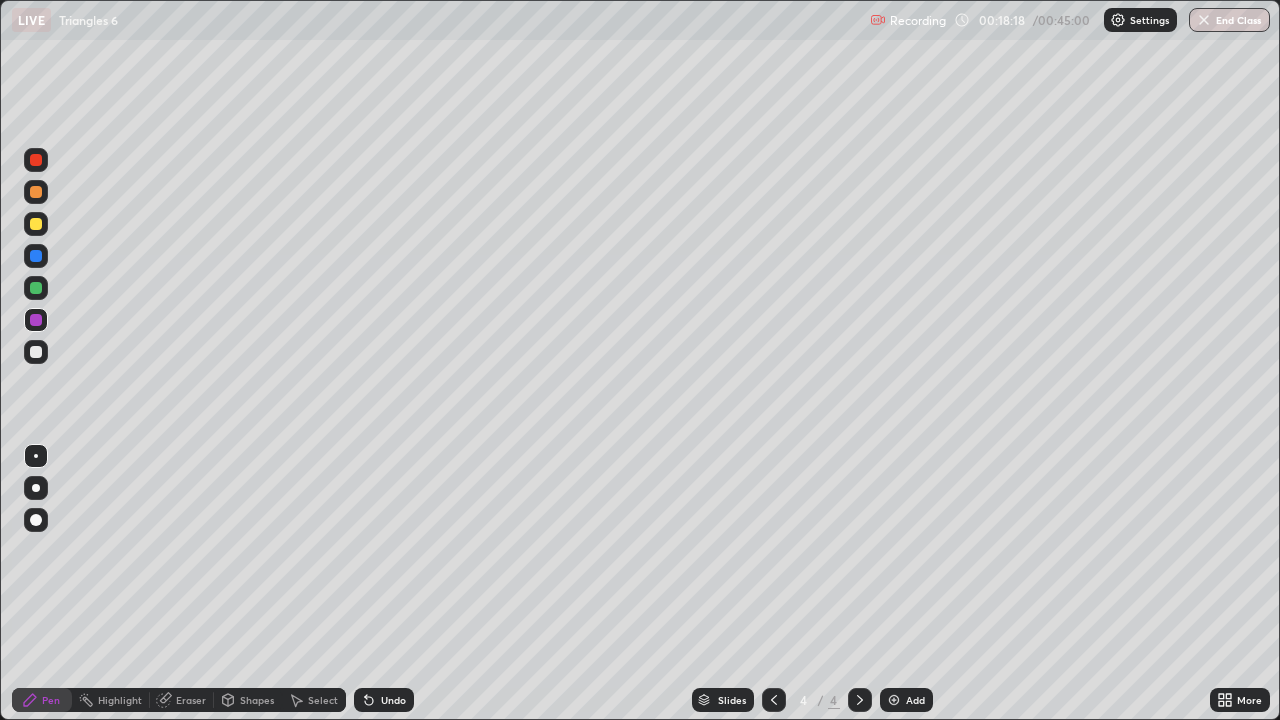 click on "Undo" at bounding box center (393, 700) 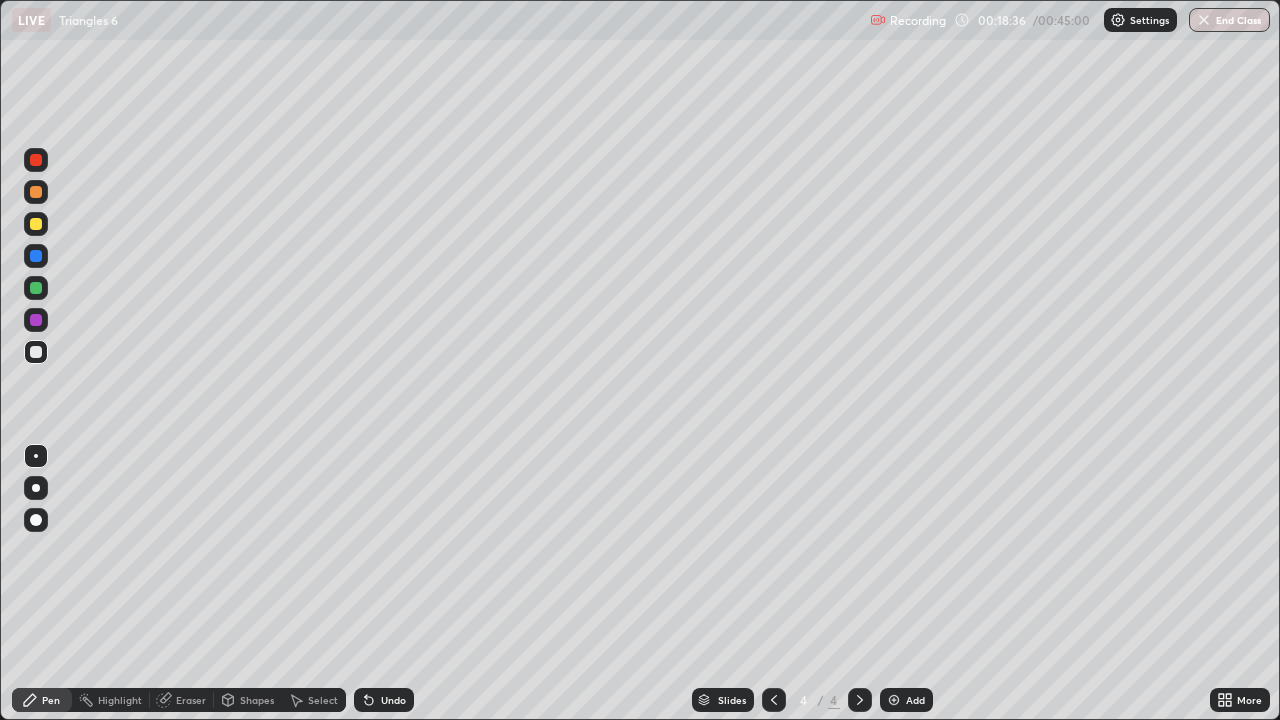 click 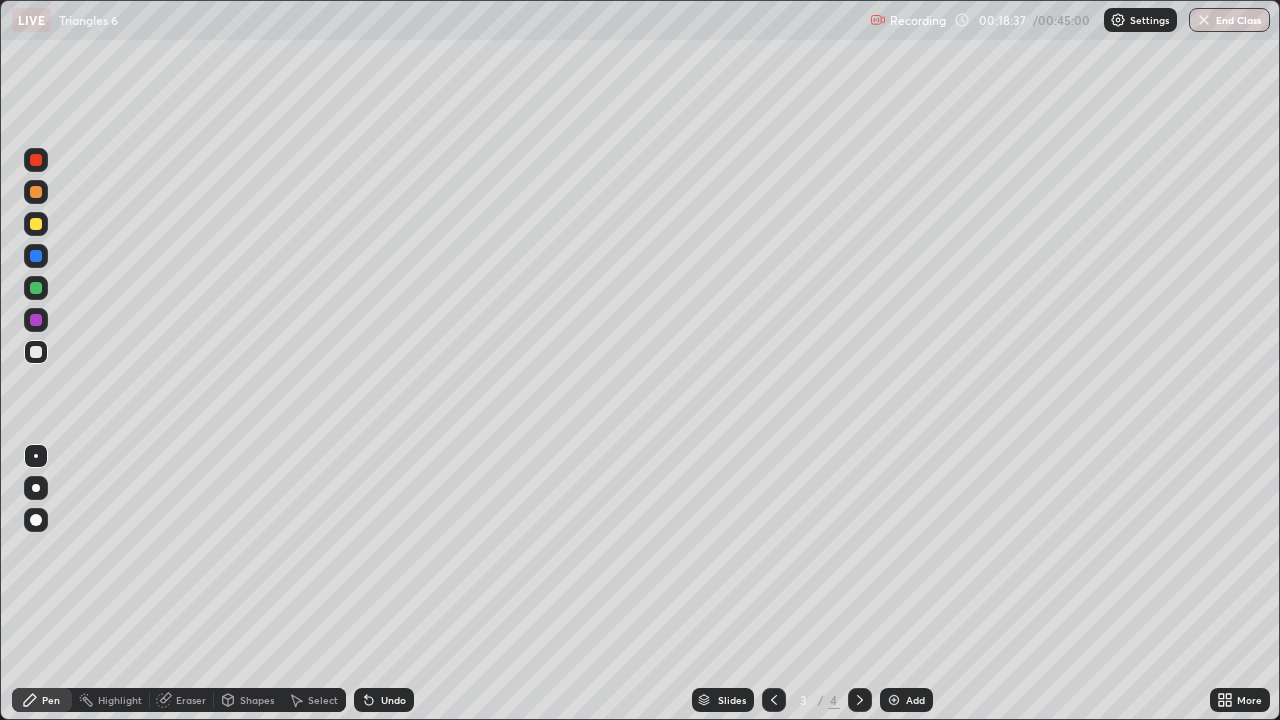 click at bounding box center [36, 256] 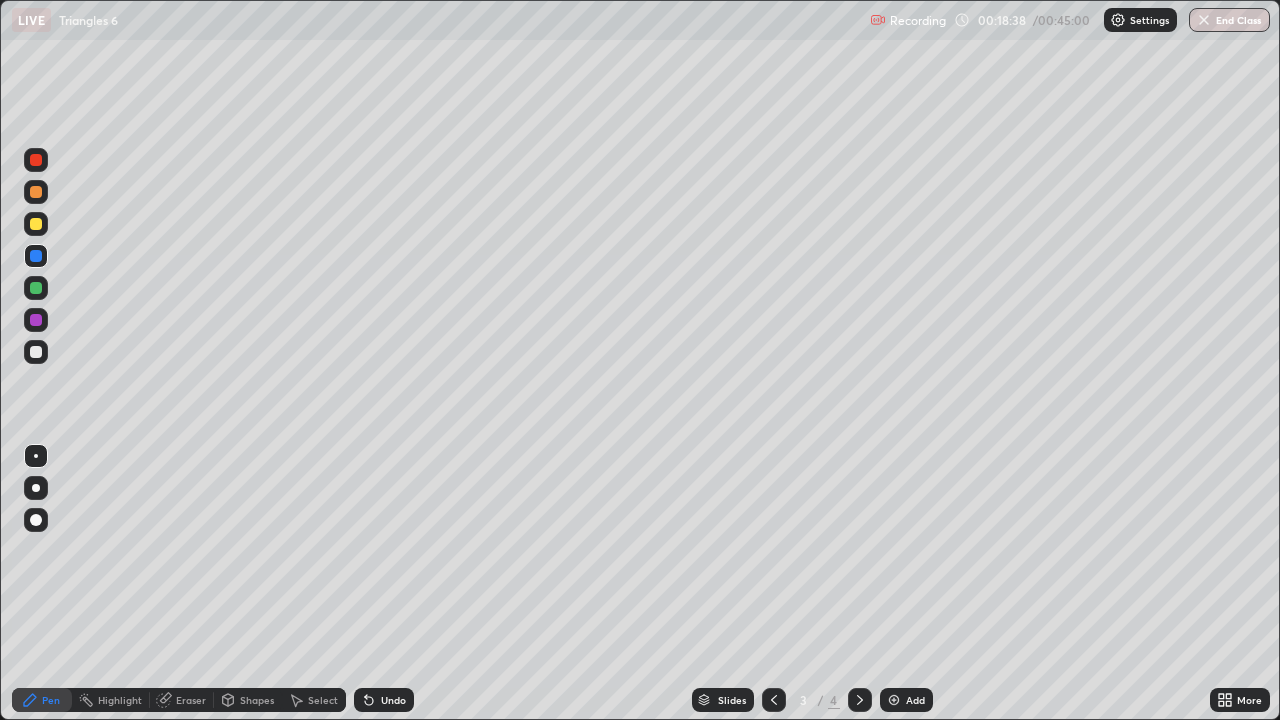 click at bounding box center (36, 288) 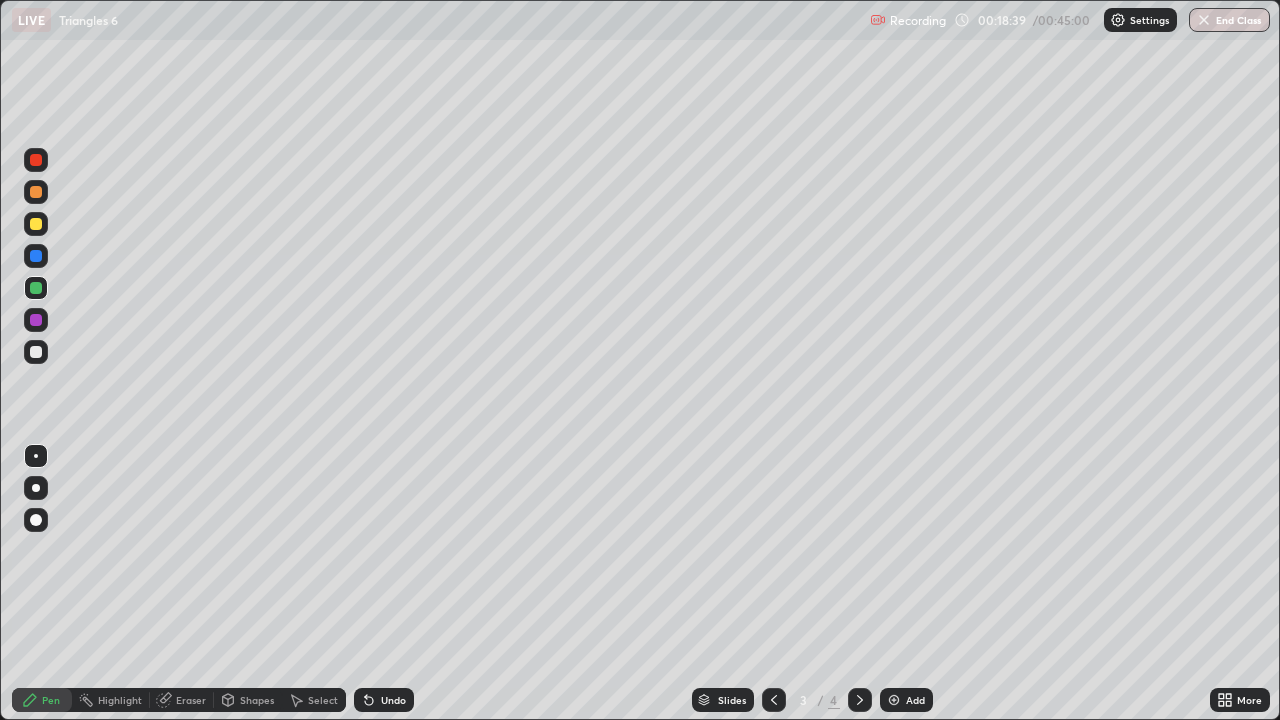 click at bounding box center [36, 320] 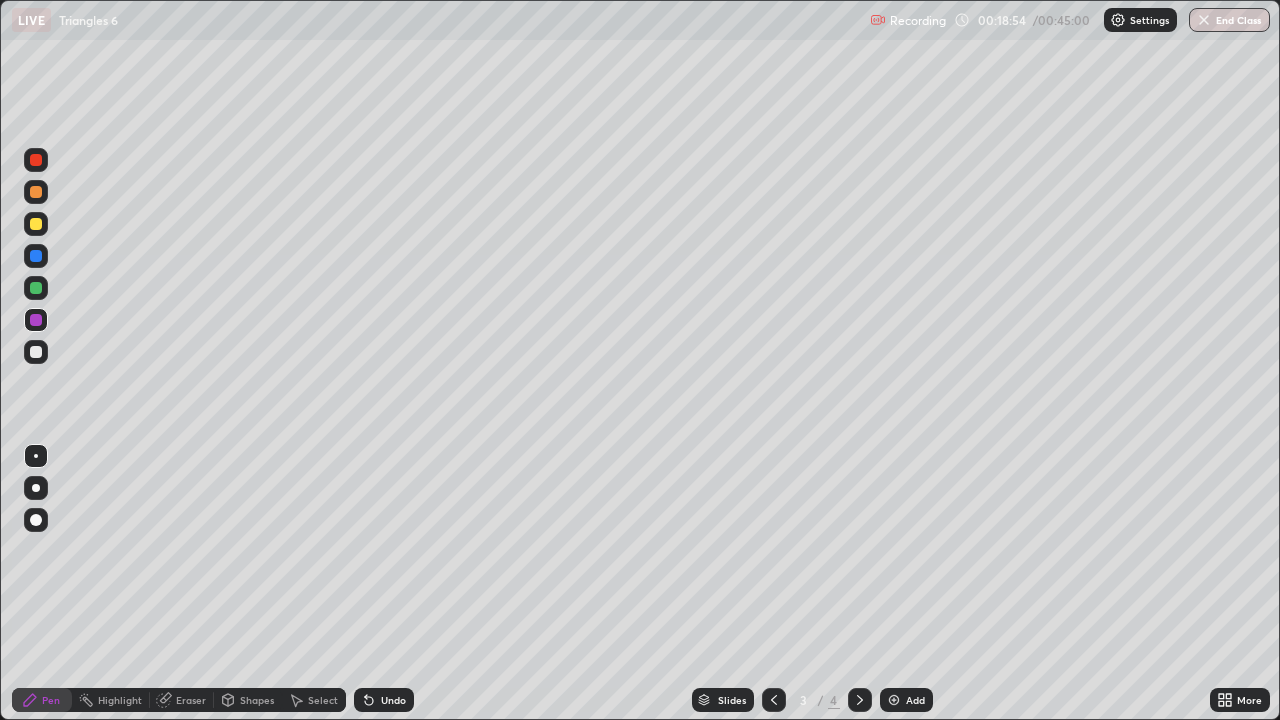 click 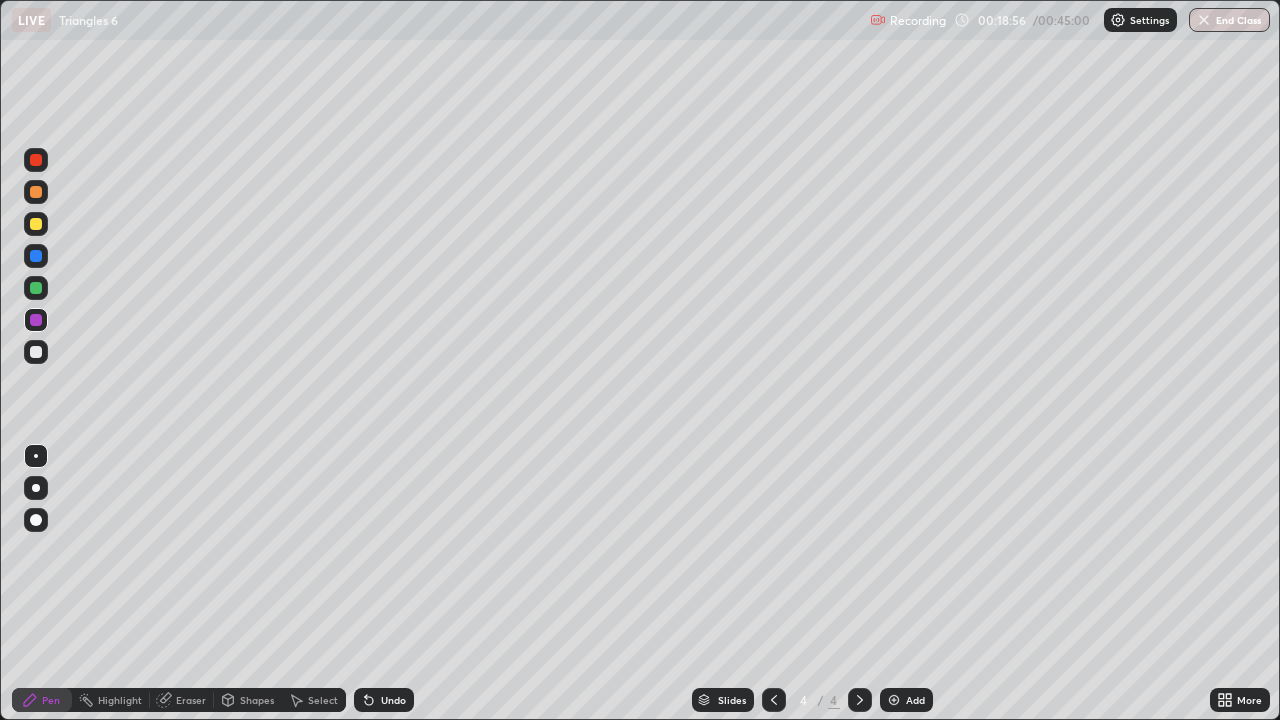 click 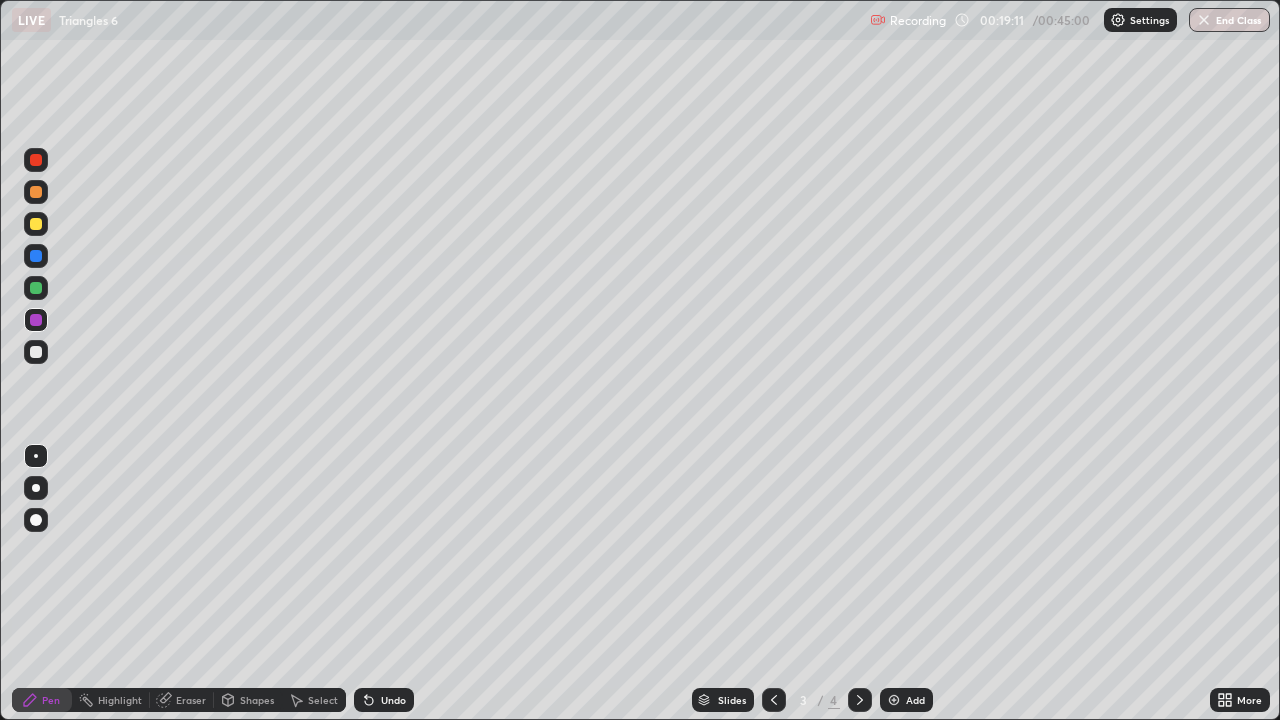click 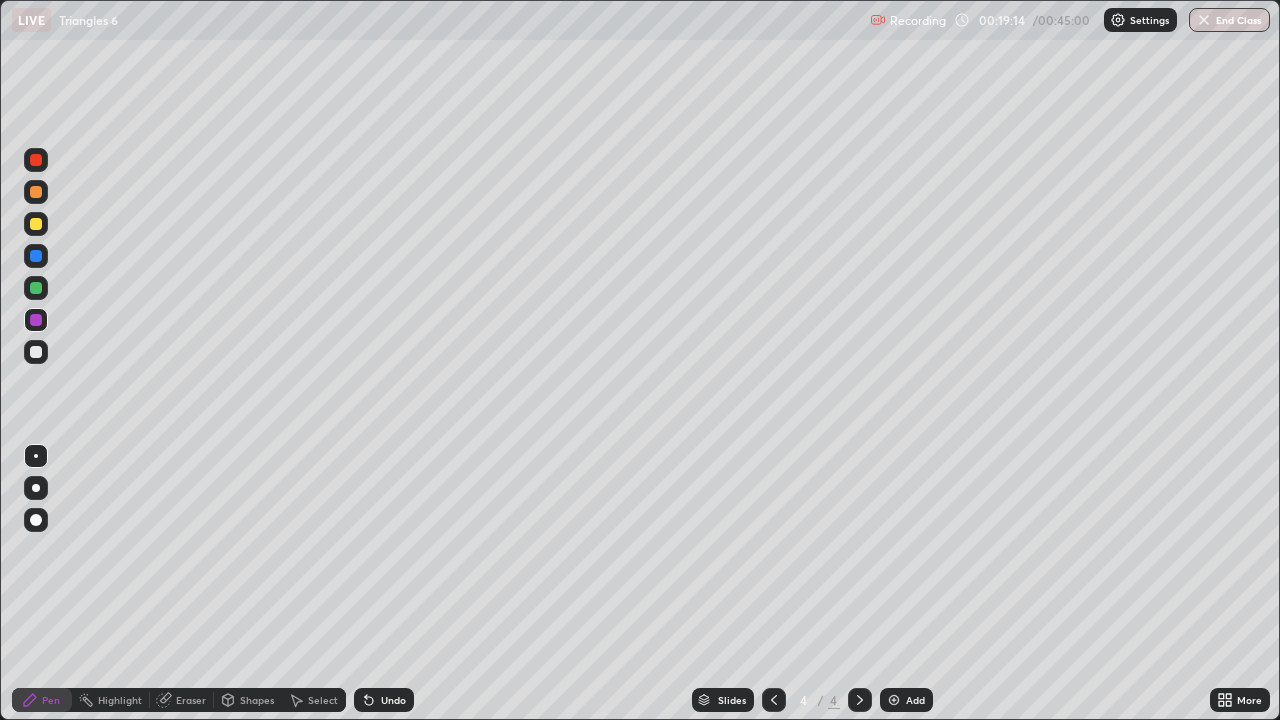 click at bounding box center [36, 352] 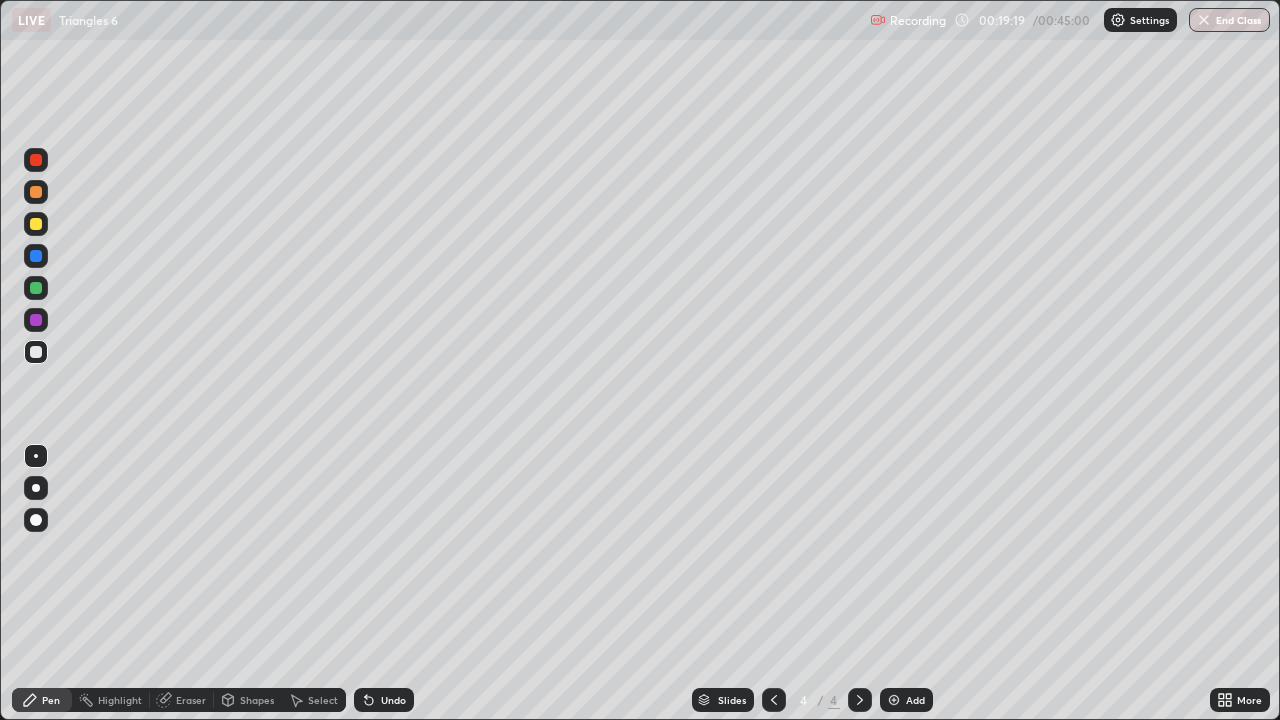 click 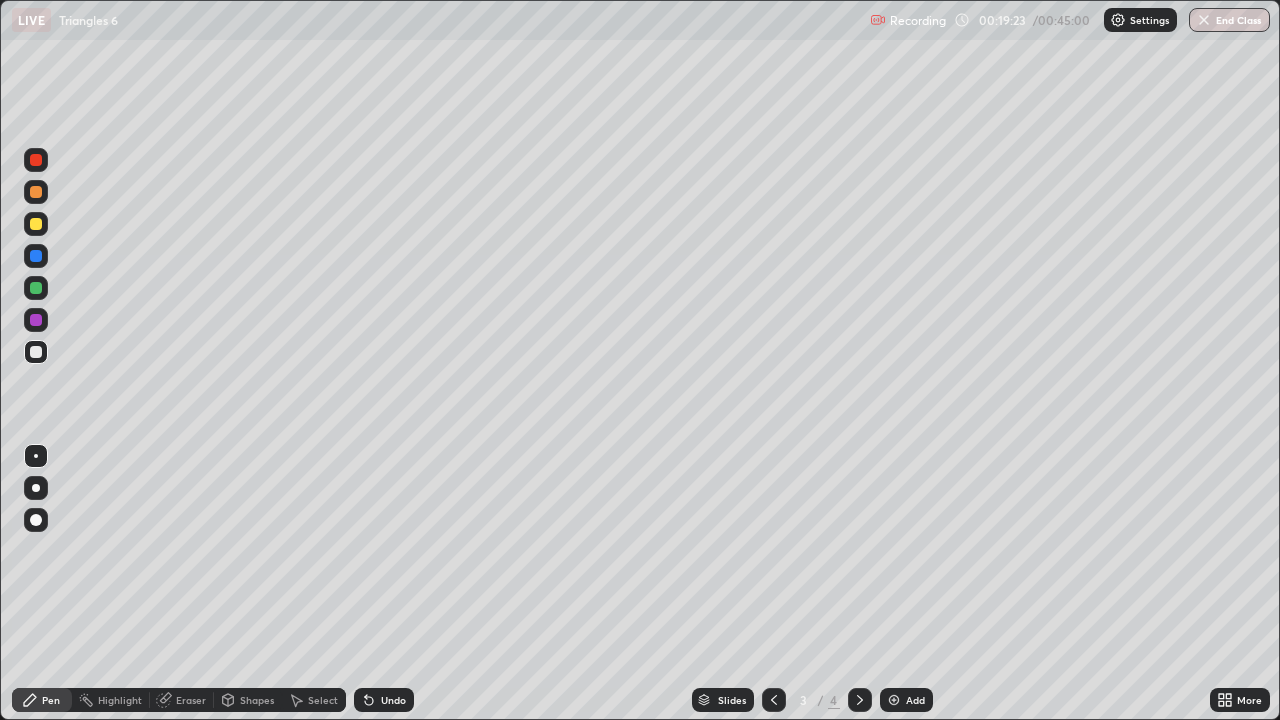 click 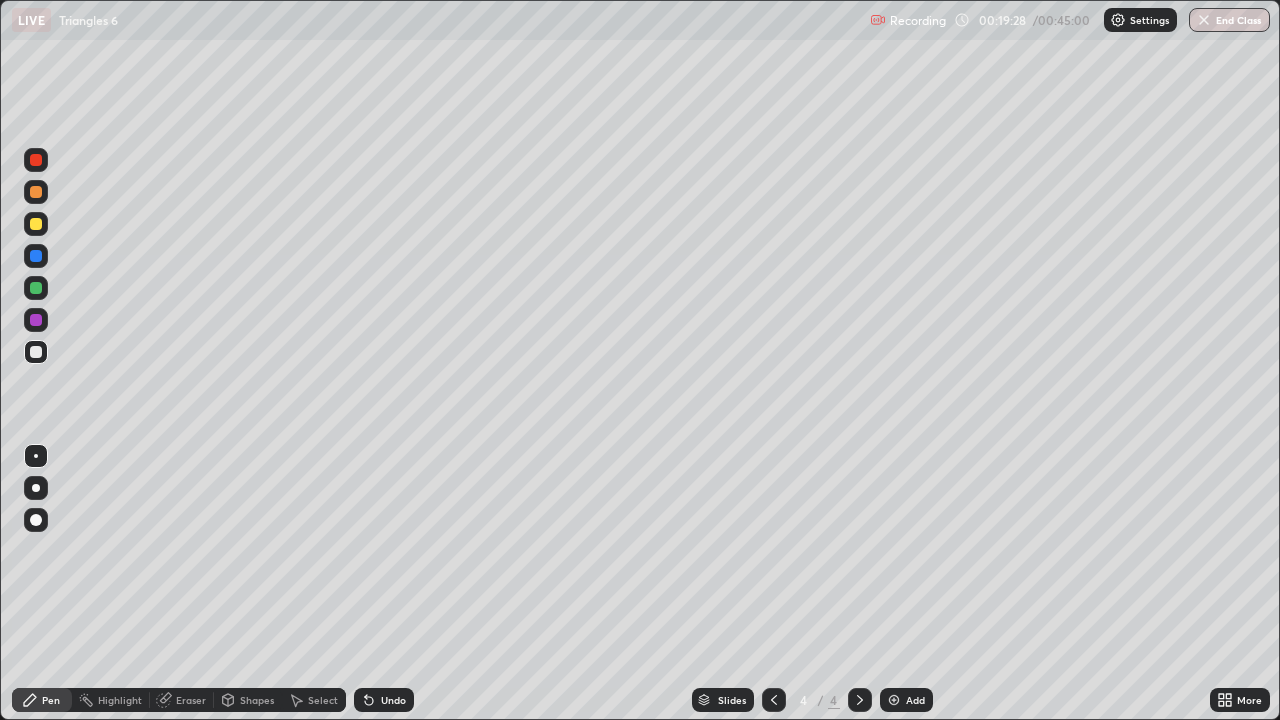 click on "Undo" at bounding box center (384, 700) 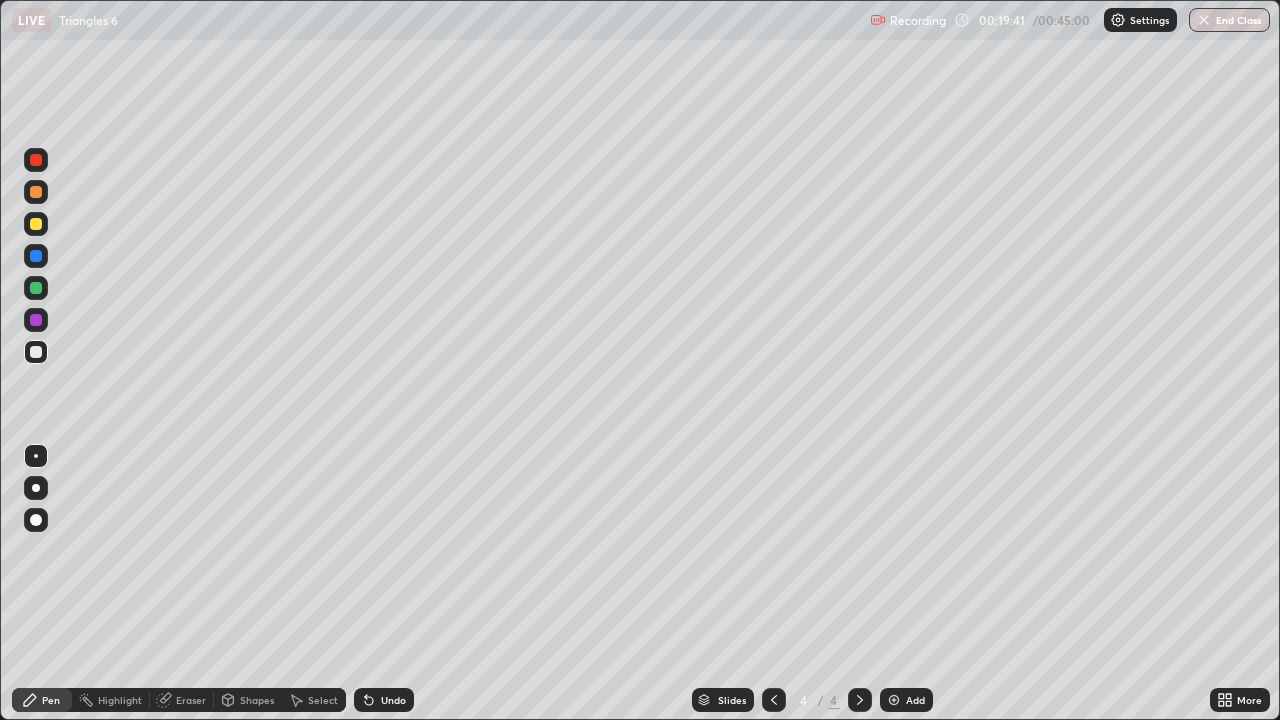 click at bounding box center [36, 320] 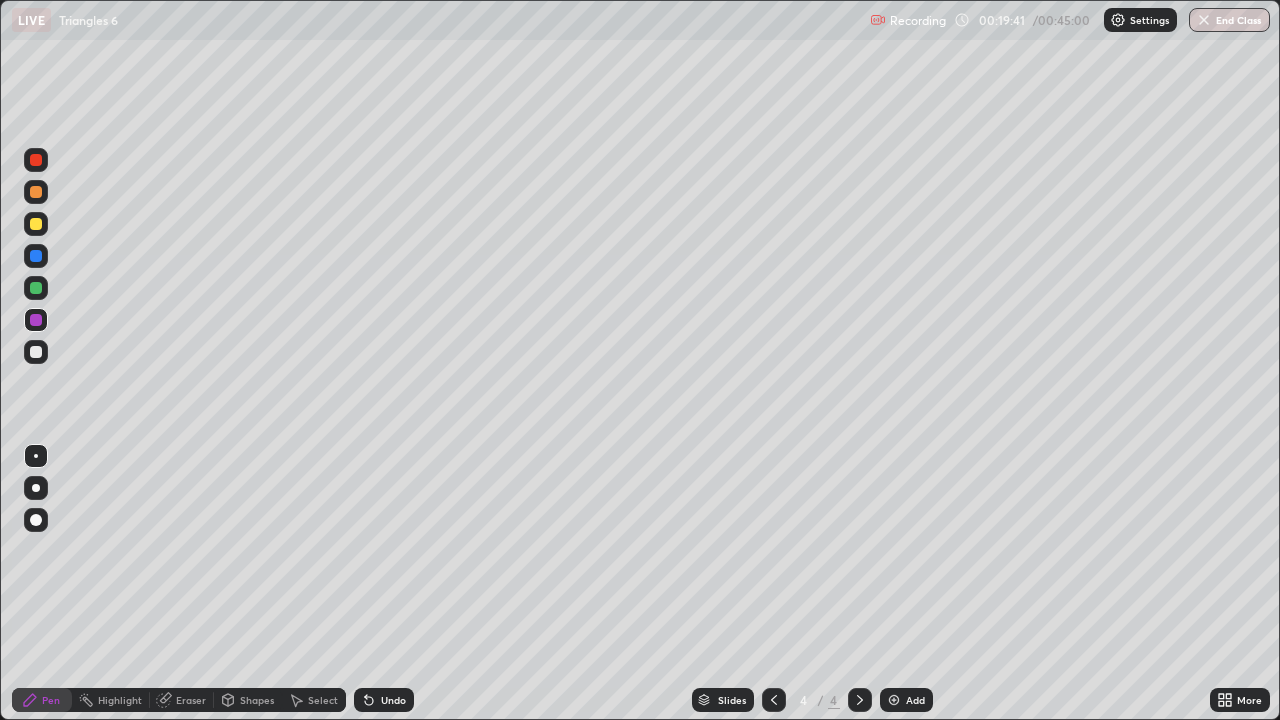 click at bounding box center [36, 288] 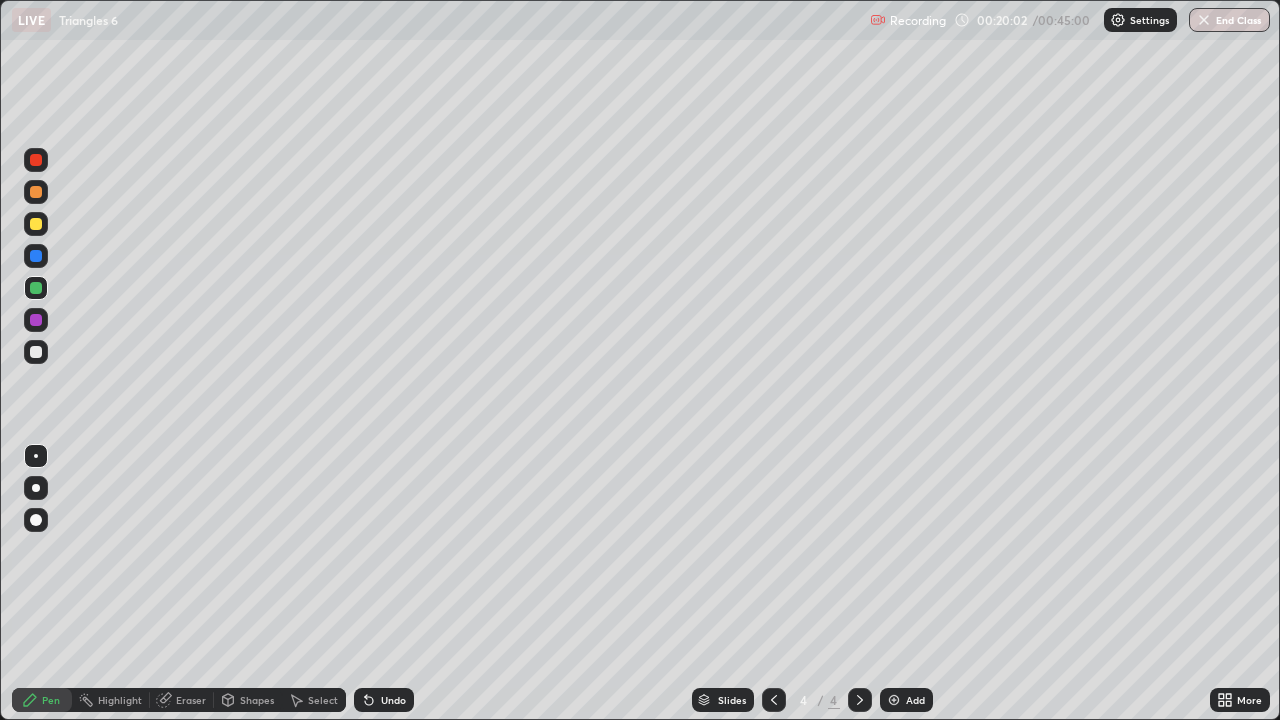click 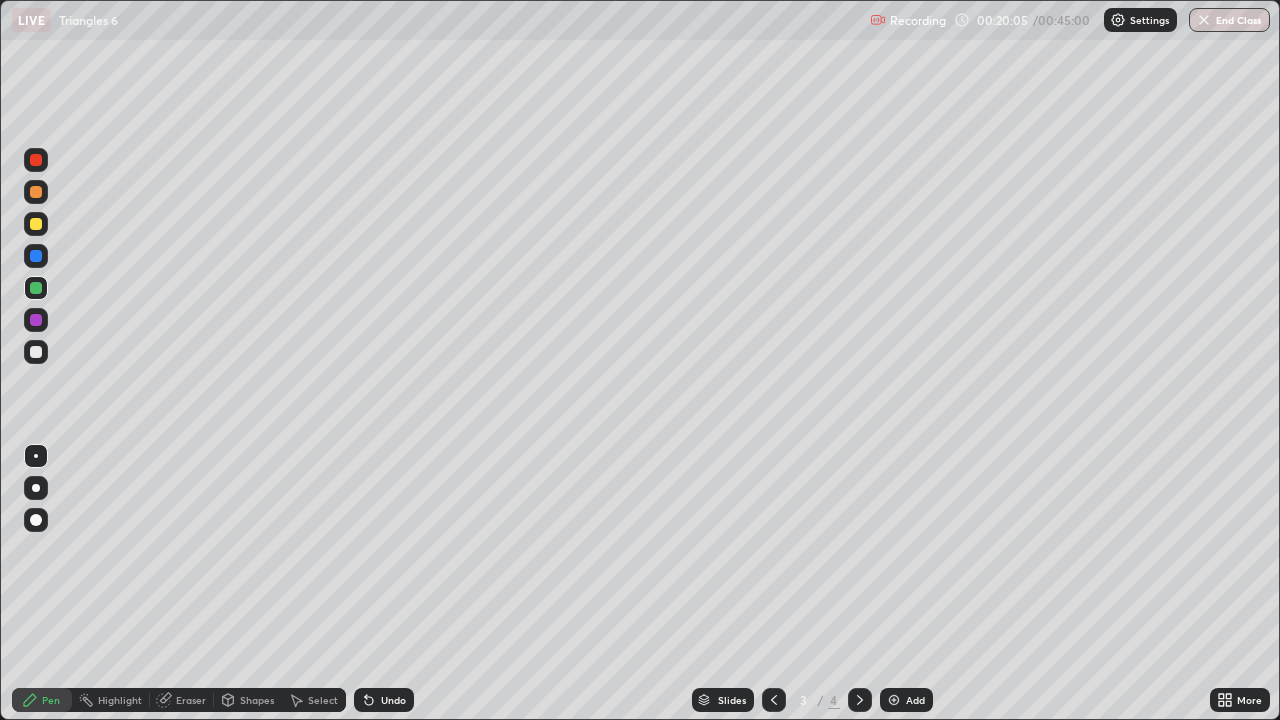 click 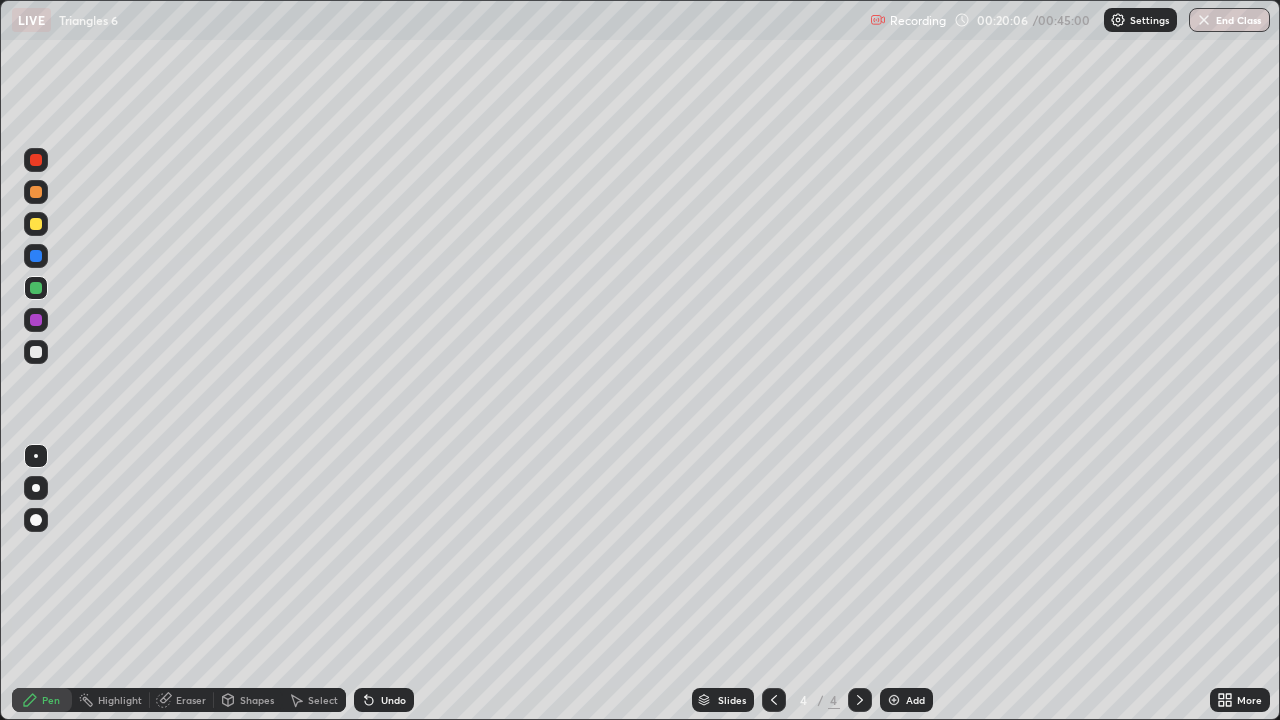 click at bounding box center [36, 352] 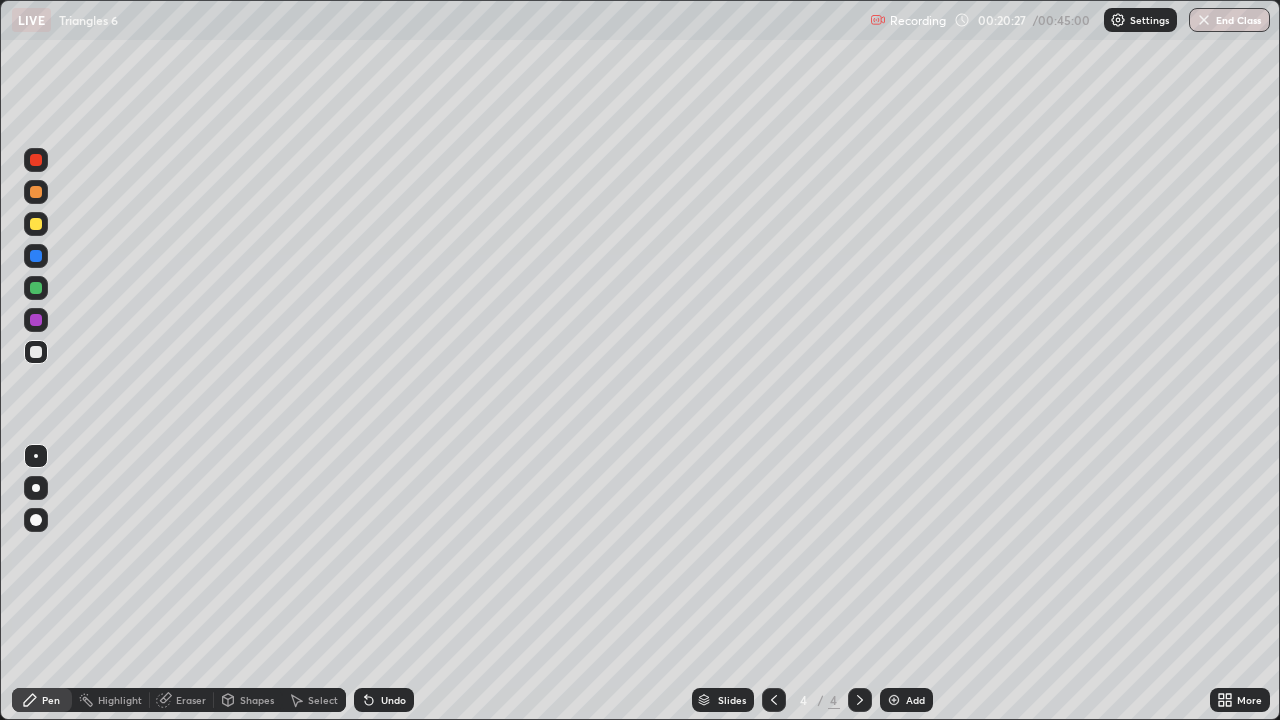 click on "Undo" at bounding box center [393, 700] 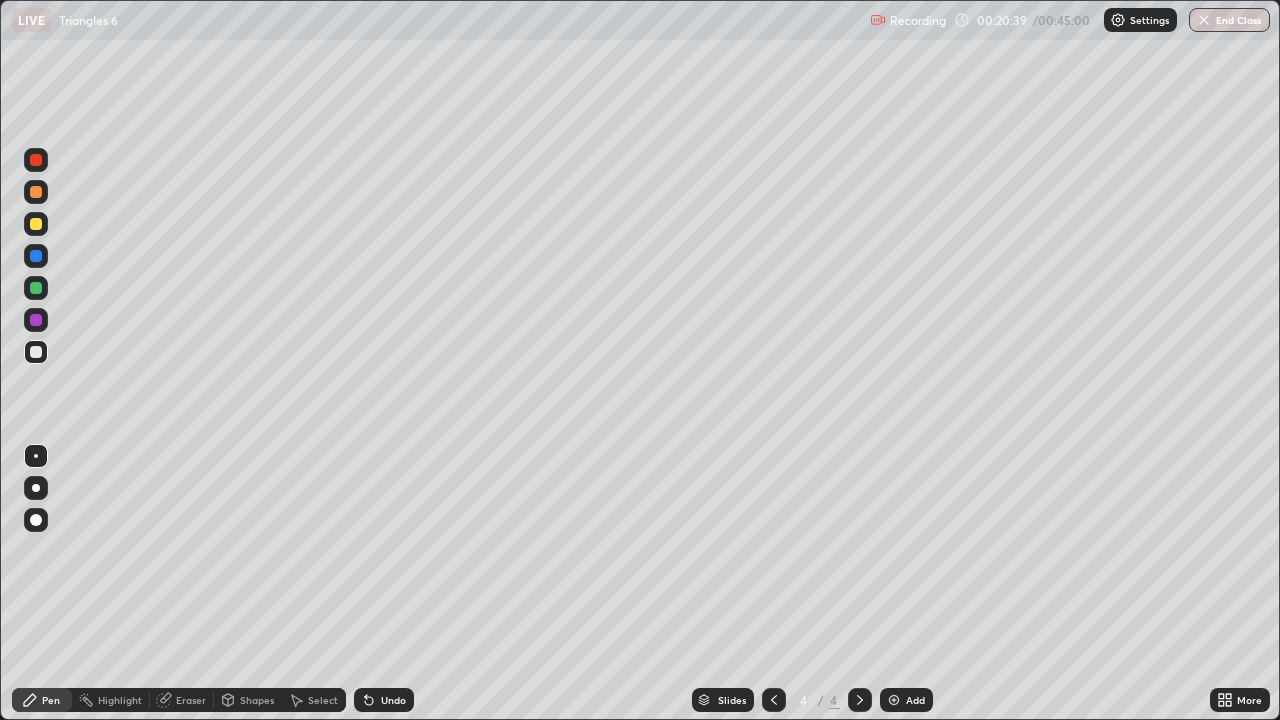 click 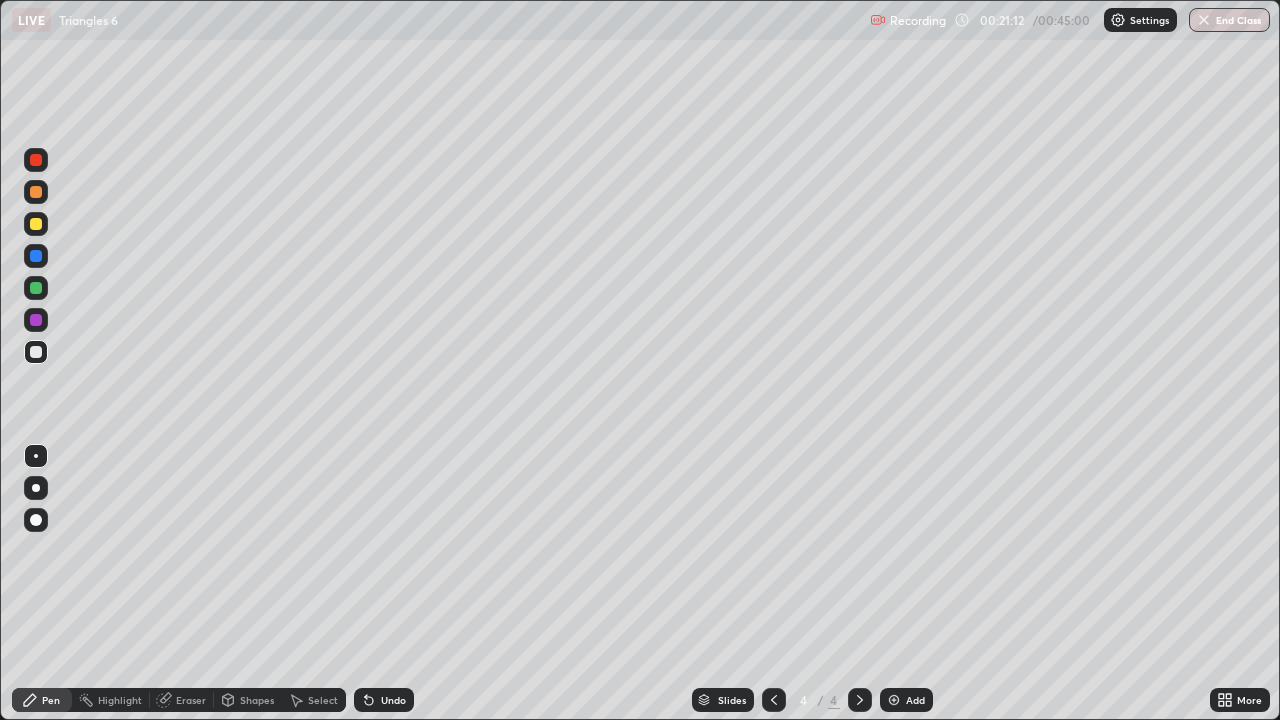 click on "Add" at bounding box center (915, 700) 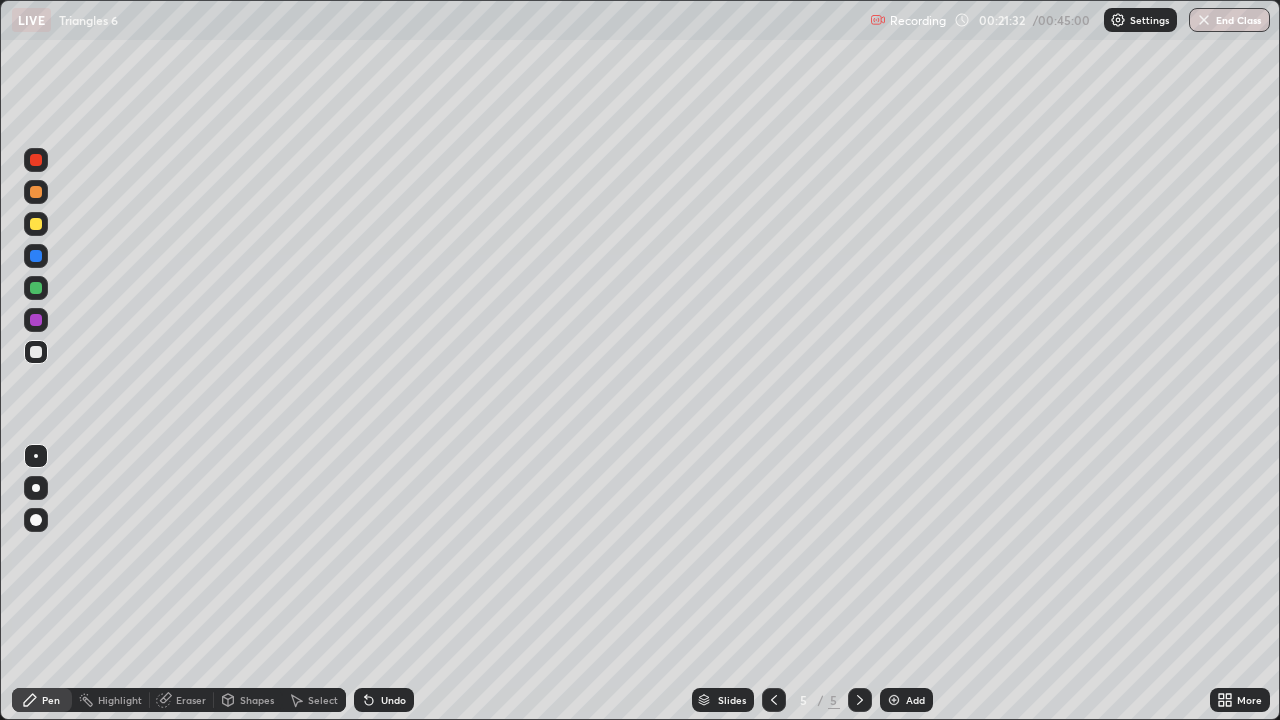 click 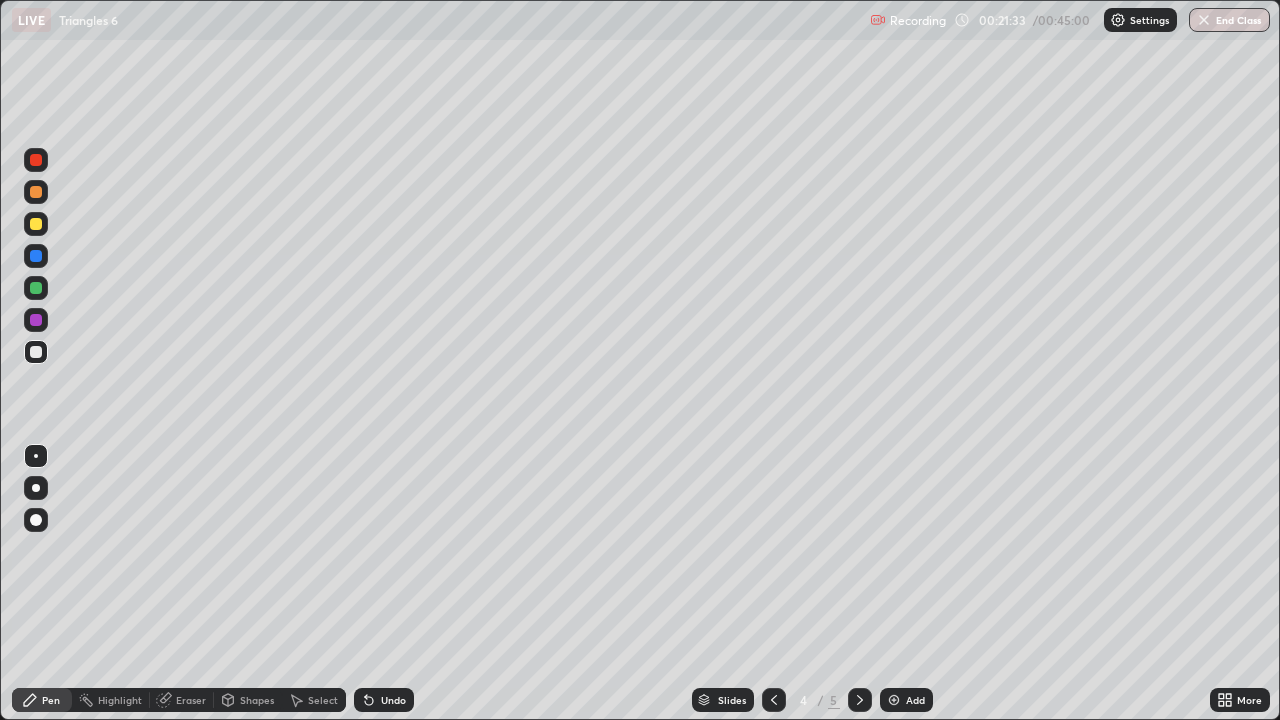 click at bounding box center [774, 700] 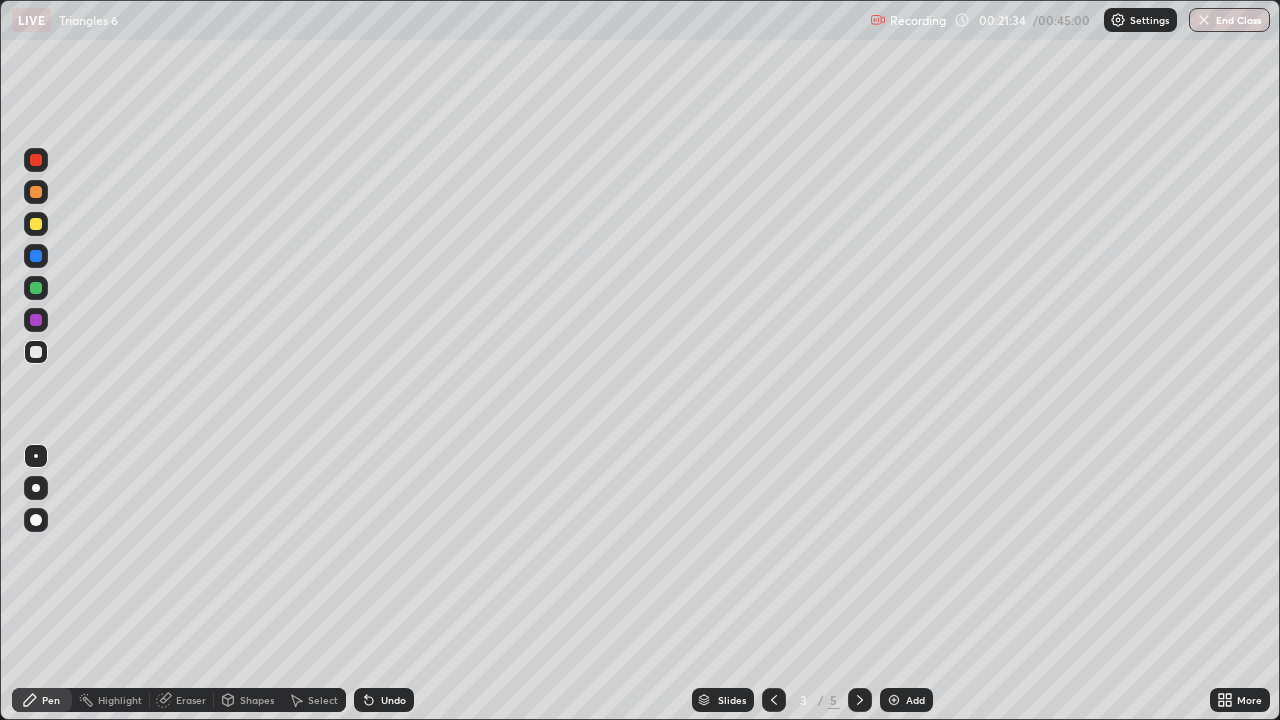 click at bounding box center (860, 700) 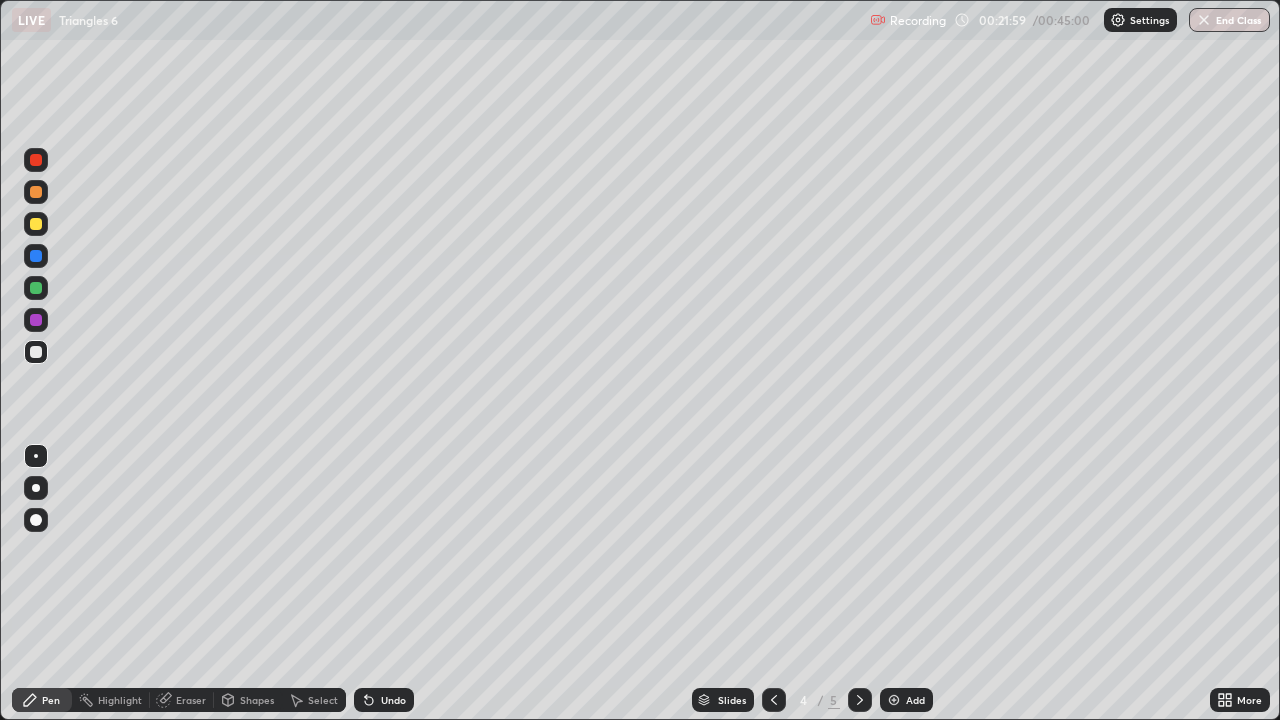 click on "Undo" at bounding box center (393, 700) 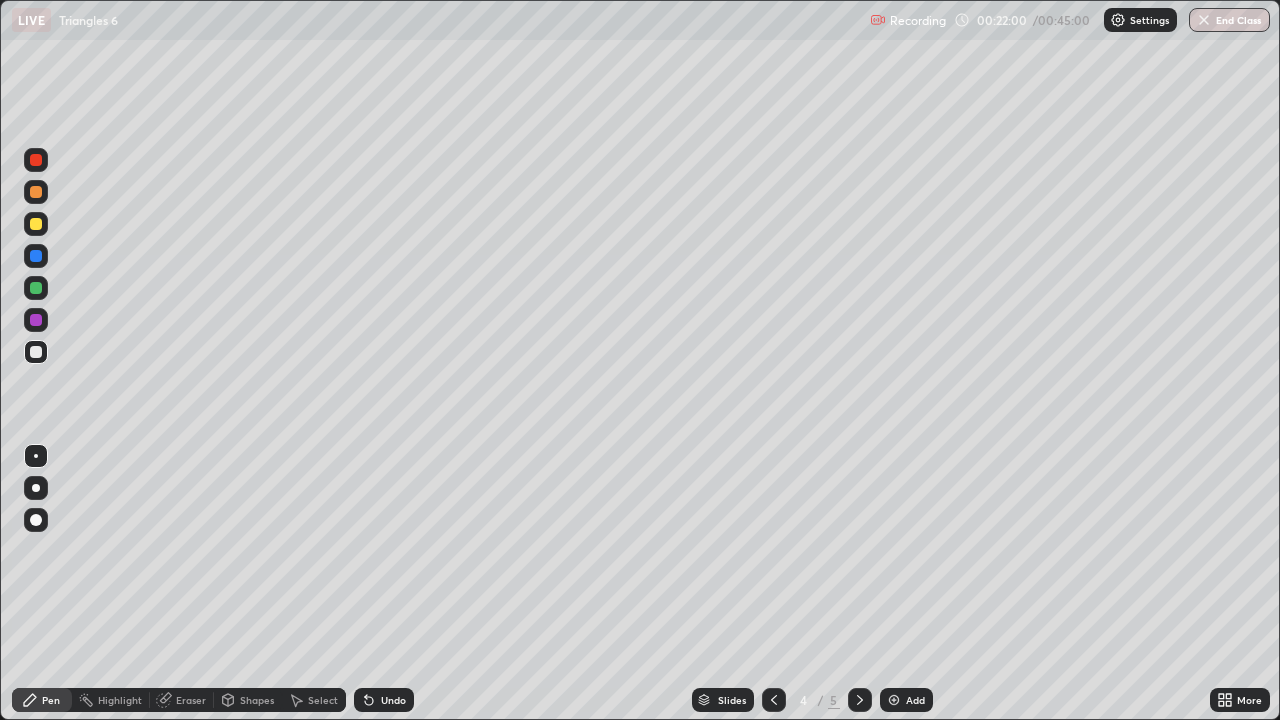 click on "Undo" at bounding box center [393, 700] 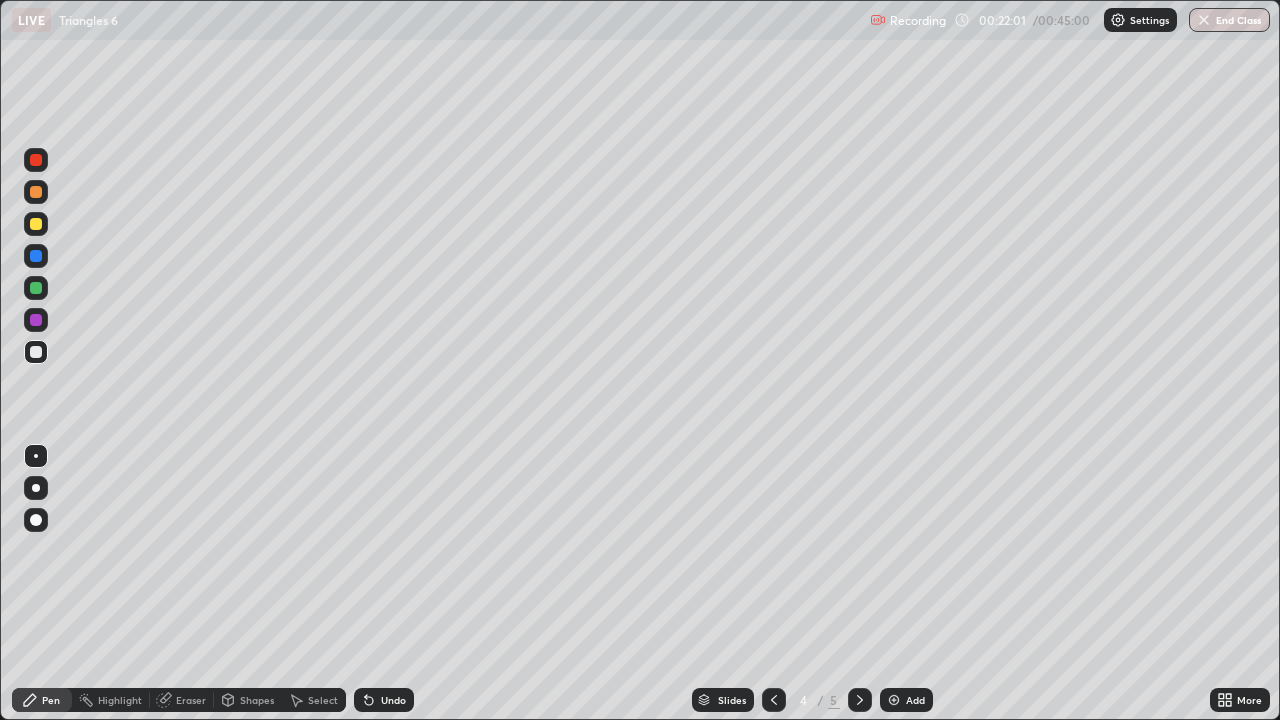 click on "Undo" at bounding box center (393, 700) 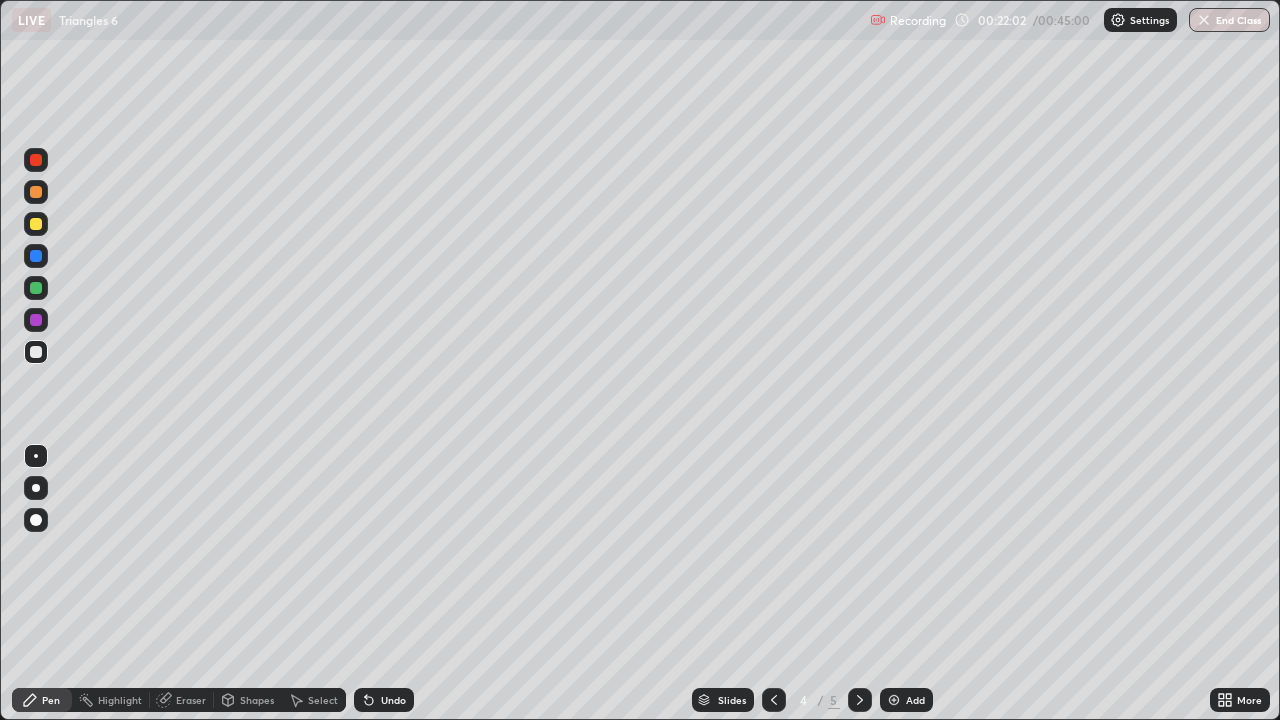 click on "Undo" at bounding box center [393, 700] 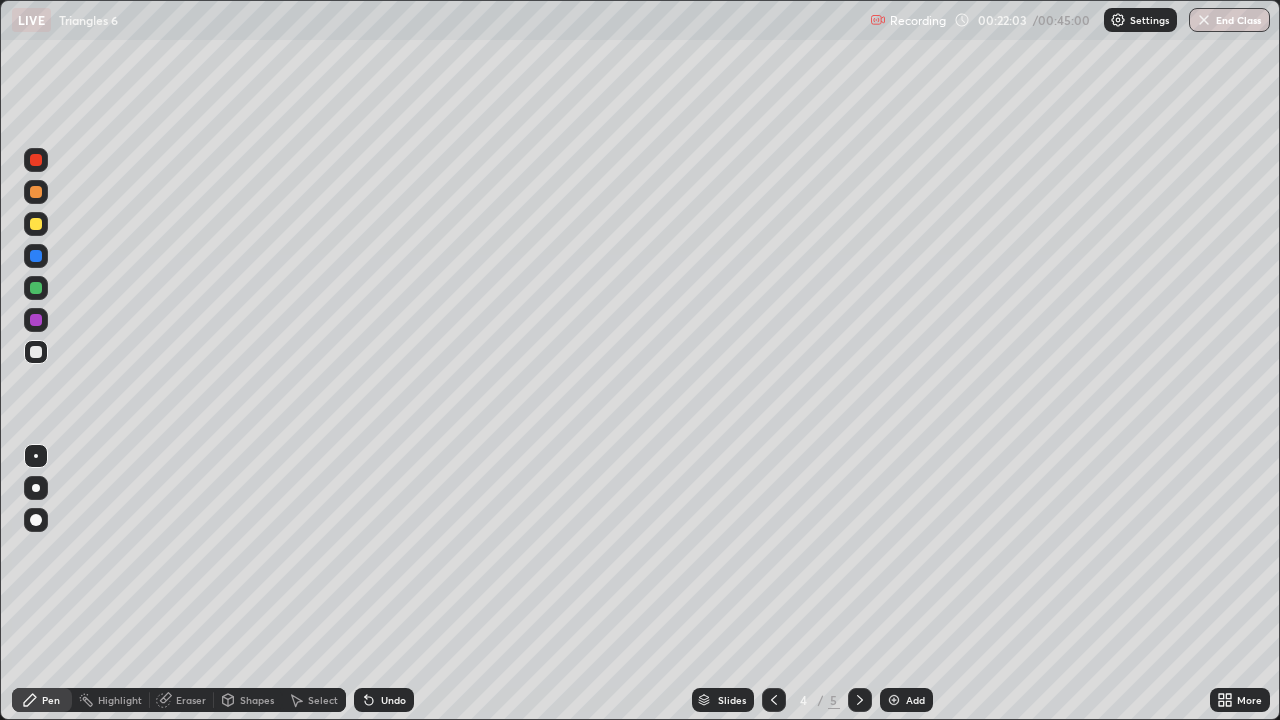 click on "Undo" at bounding box center (393, 700) 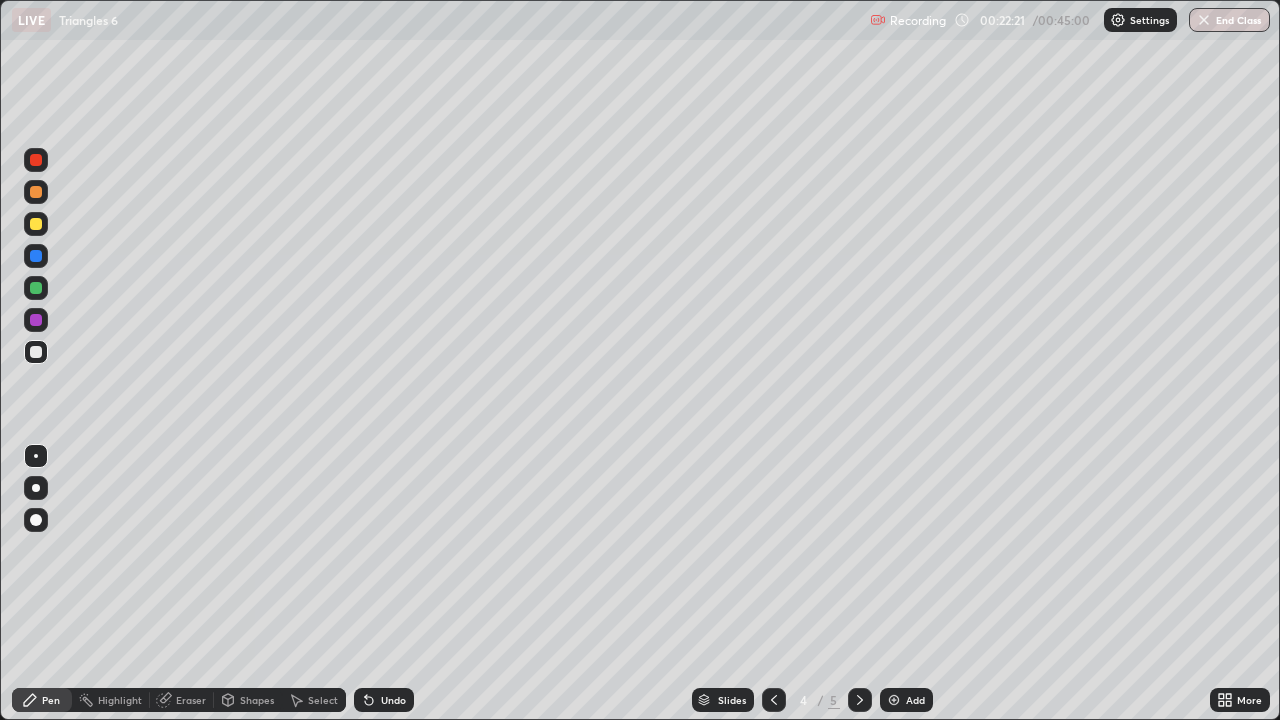 click on "Undo" at bounding box center [393, 700] 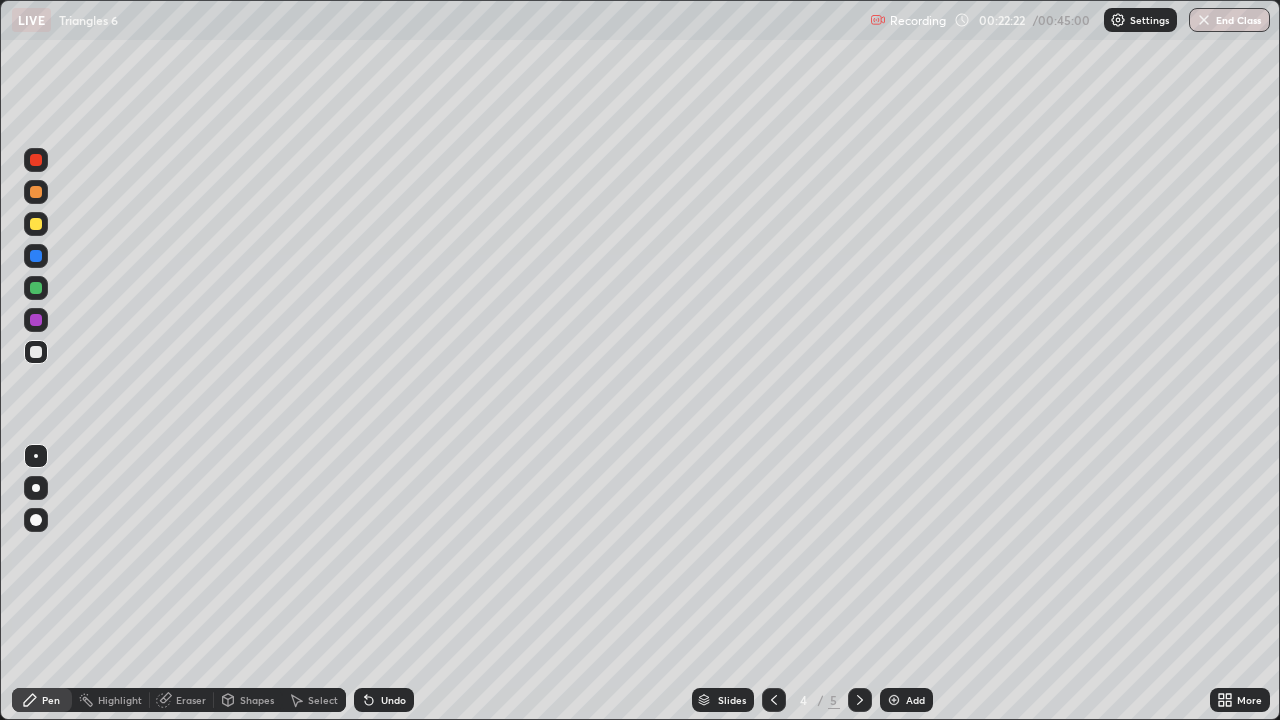 click 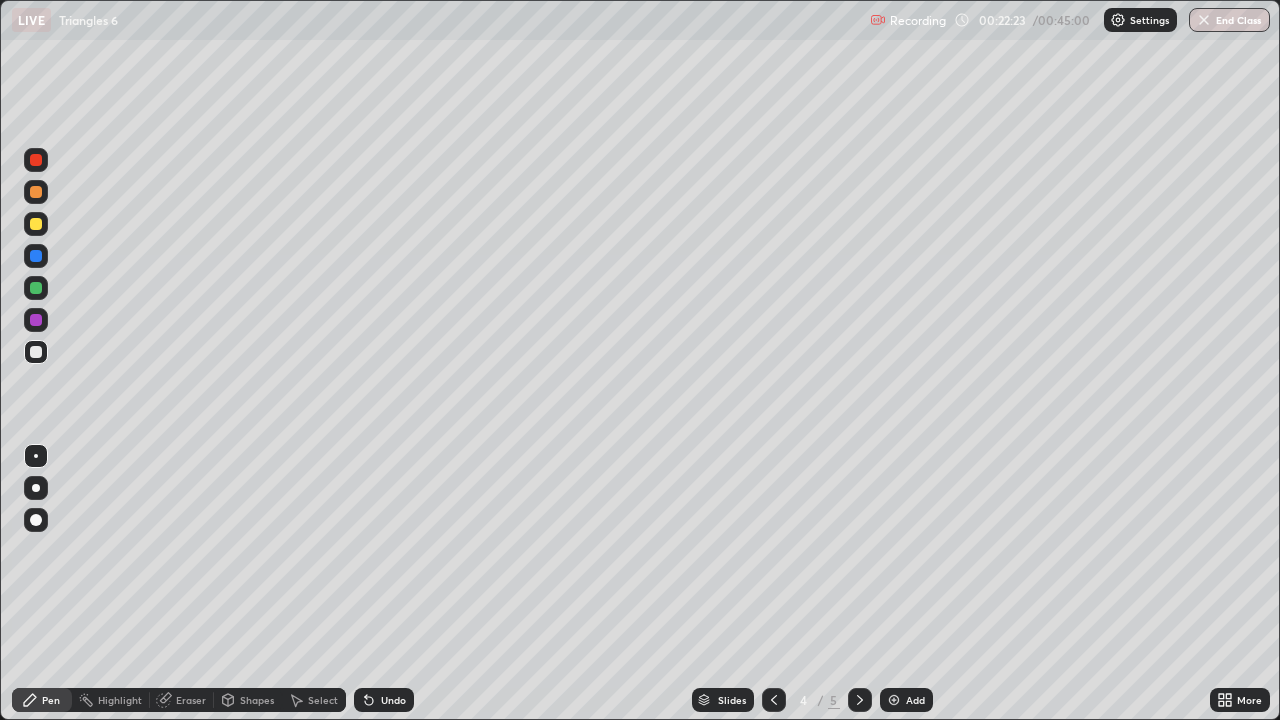 click on "Undo" at bounding box center [384, 700] 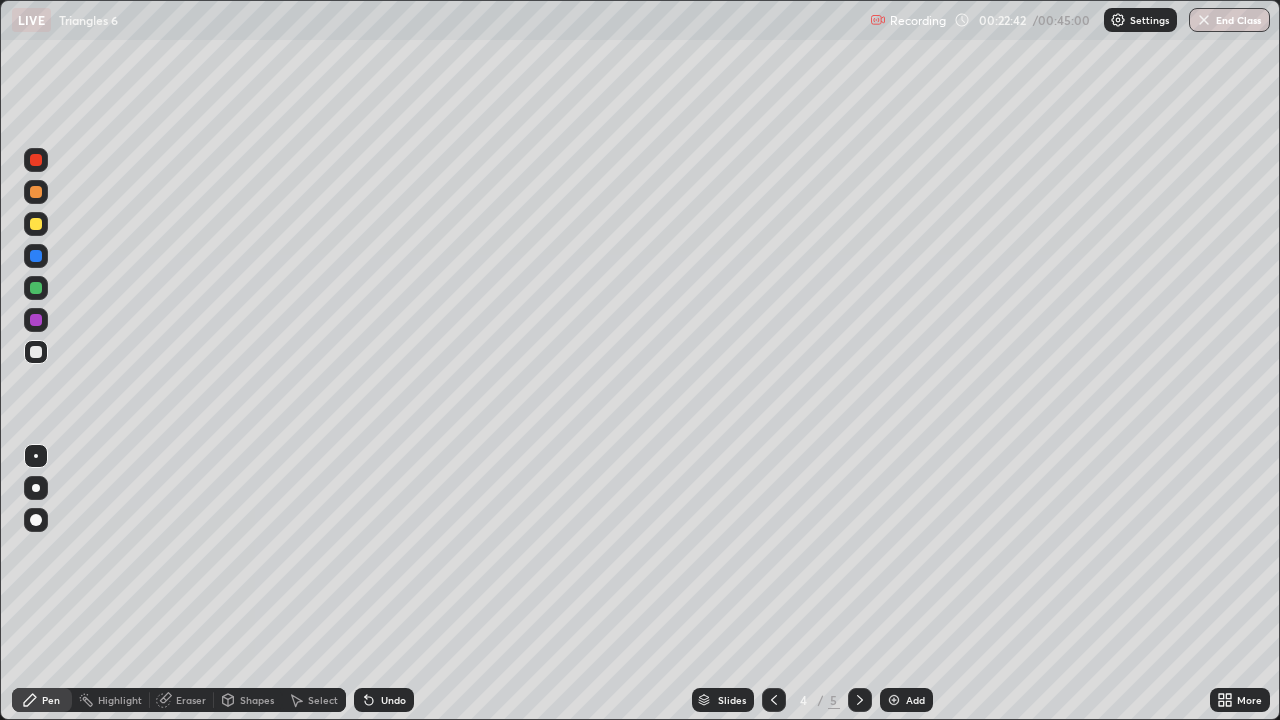 click on "Undo" at bounding box center (393, 700) 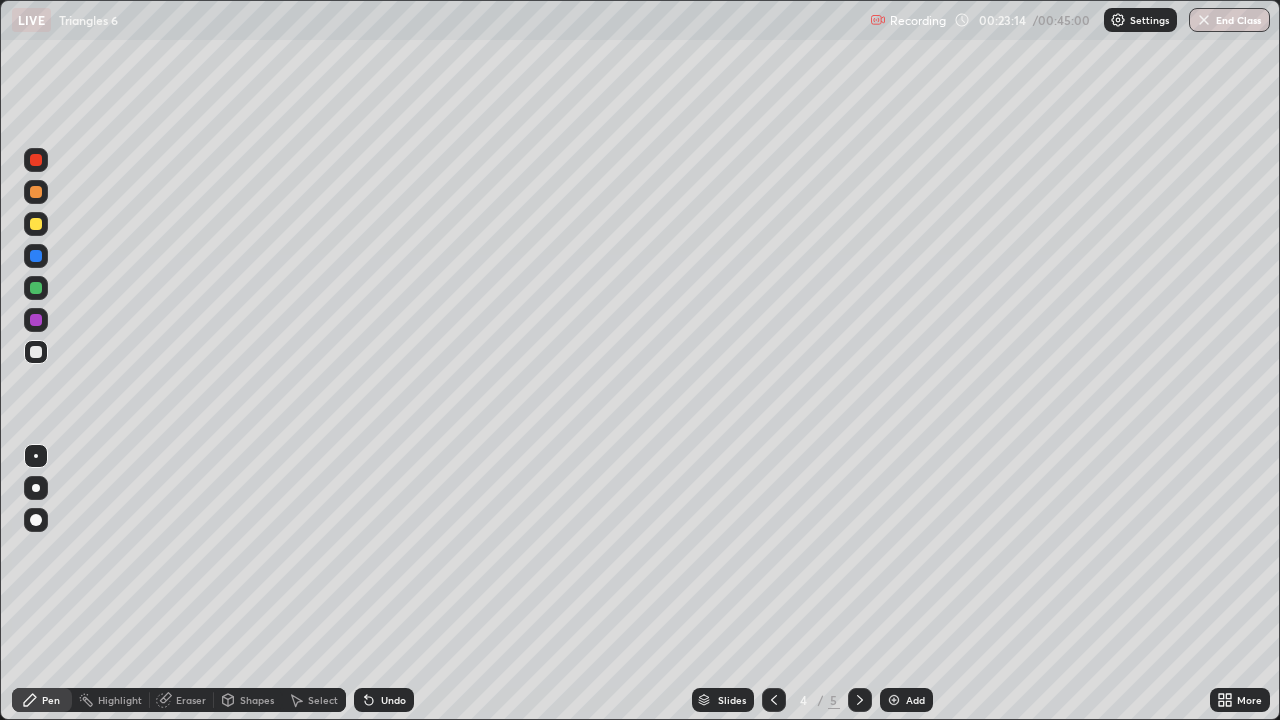 click 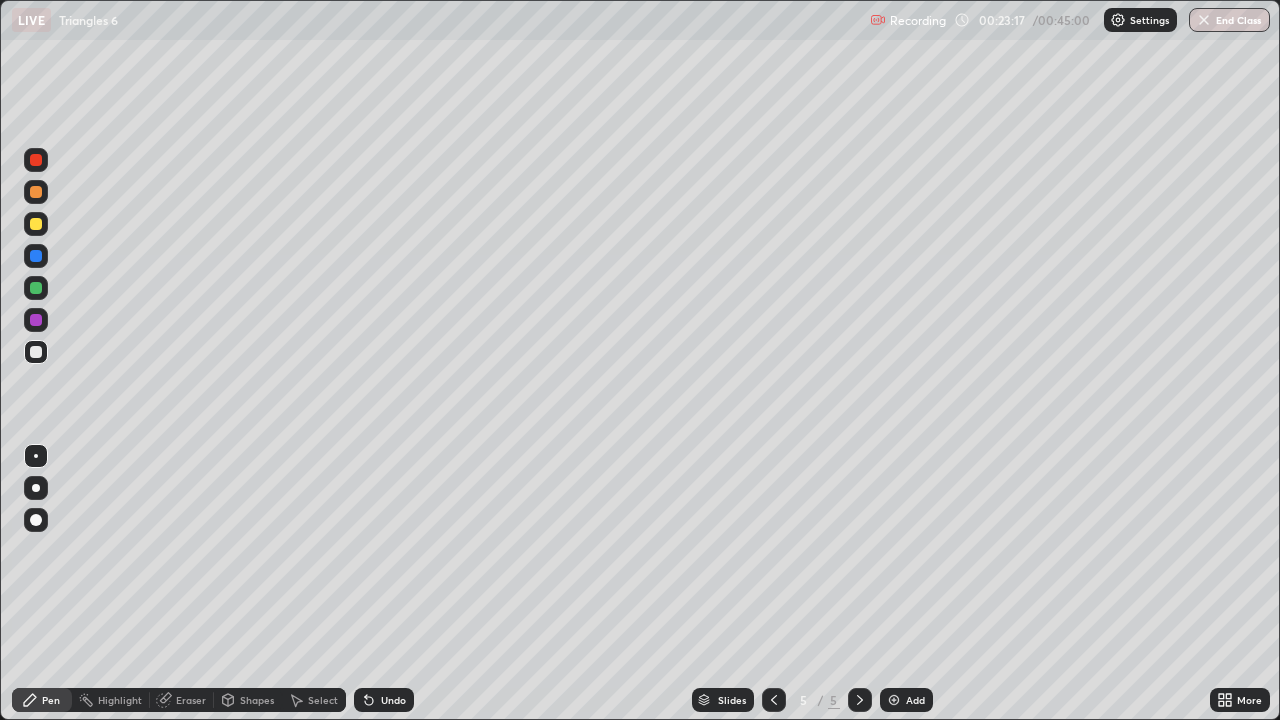 click at bounding box center (774, 700) 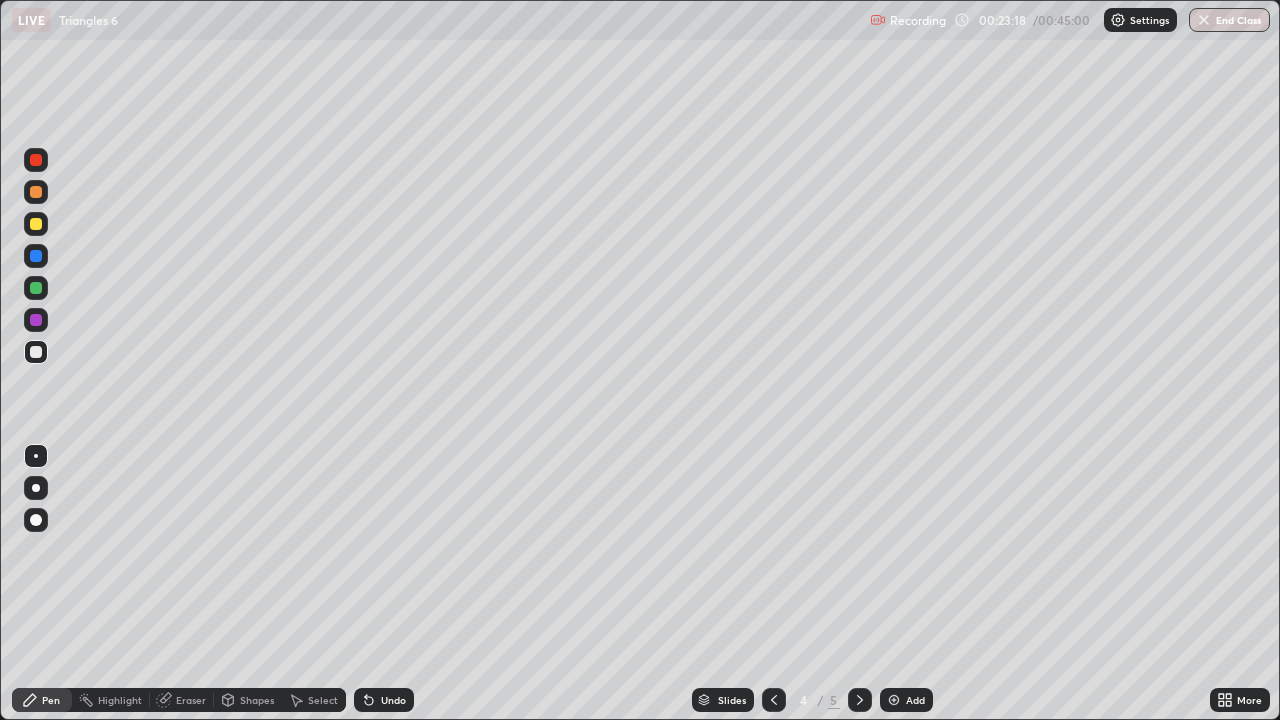 click at bounding box center (774, 700) 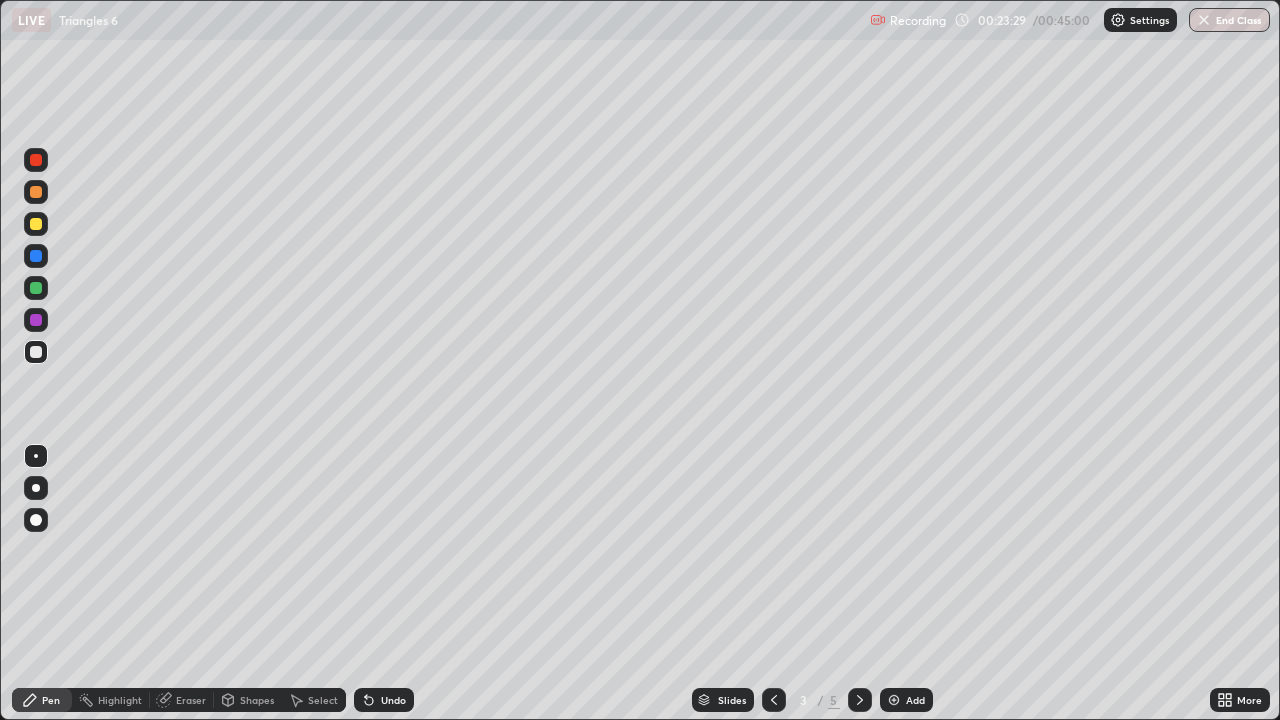 click 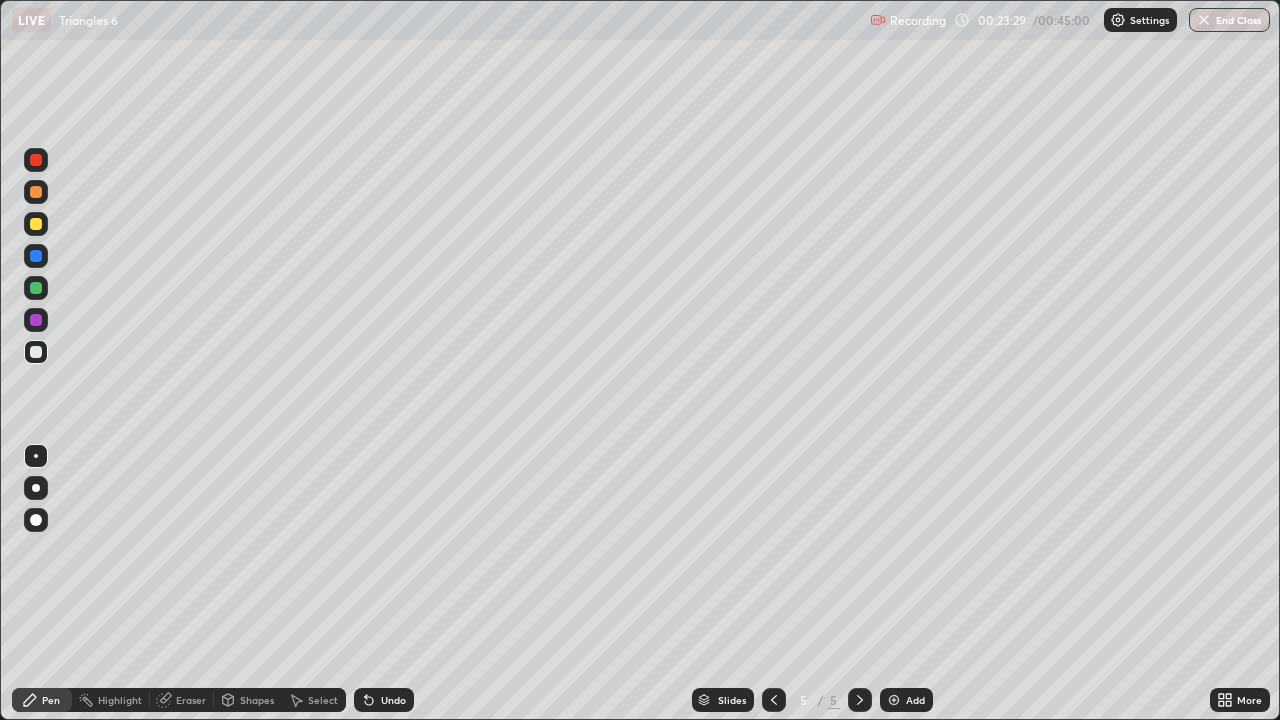 click at bounding box center [860, 700] 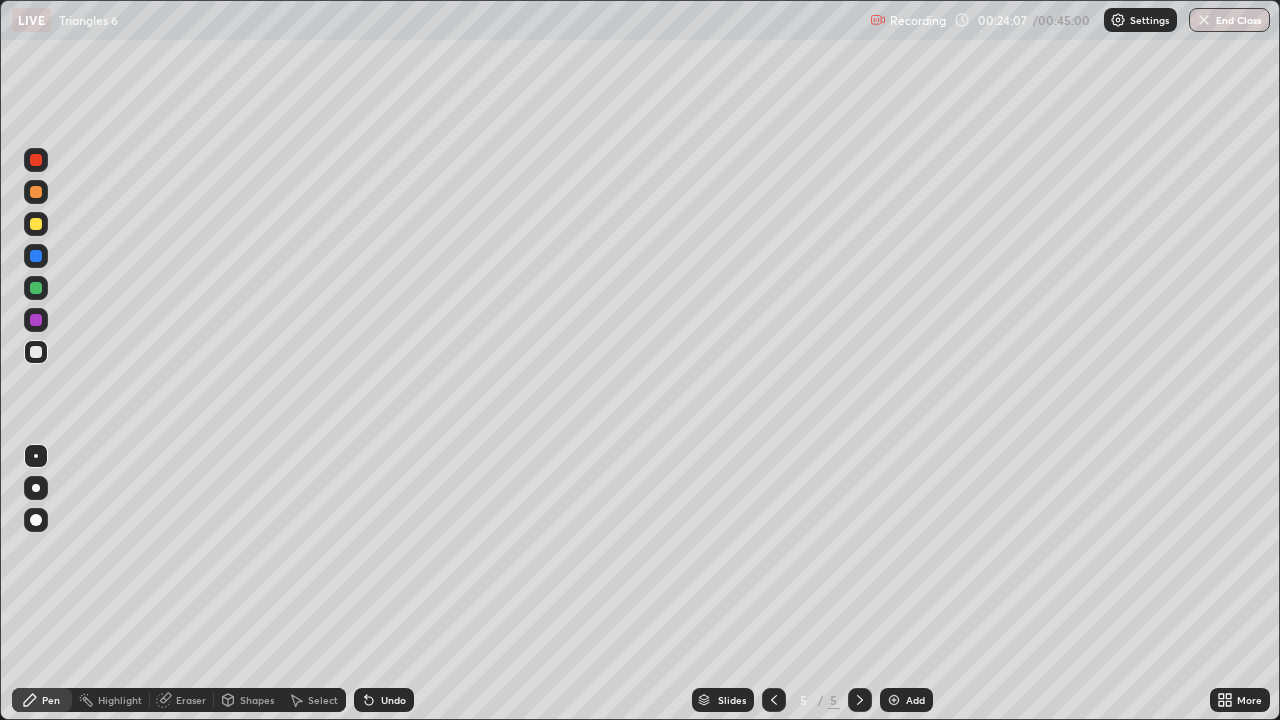 click 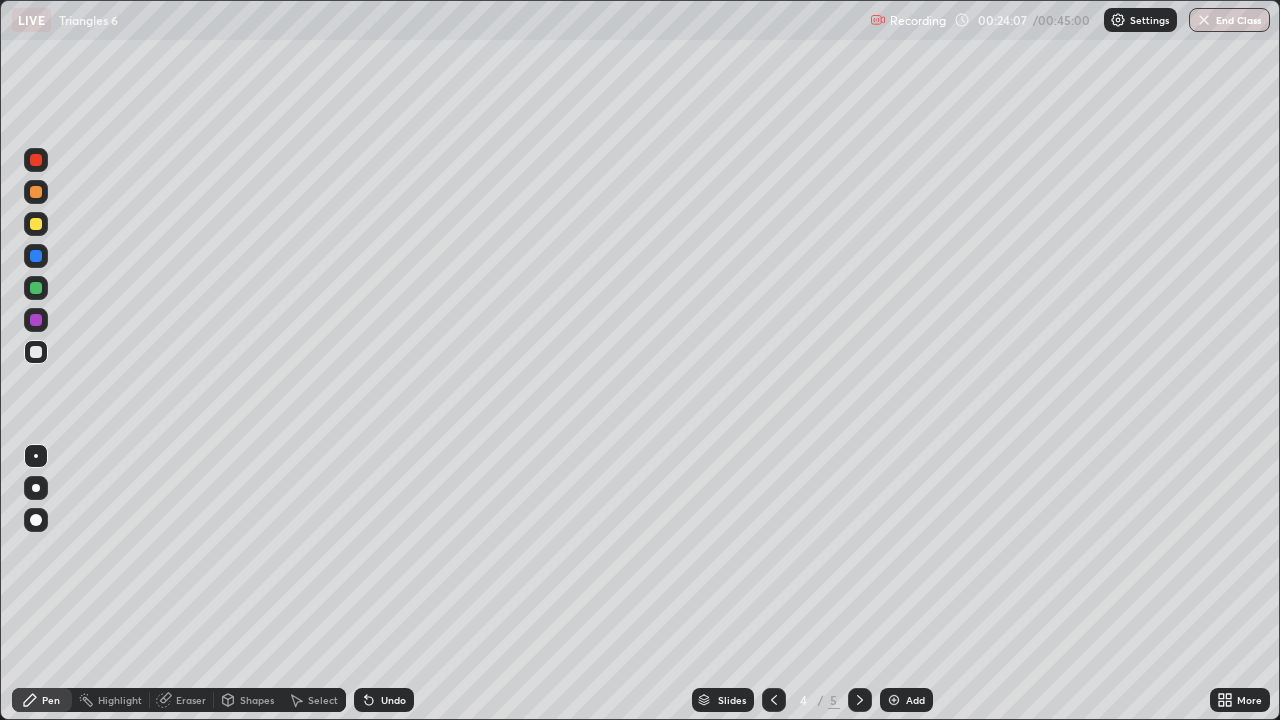 click 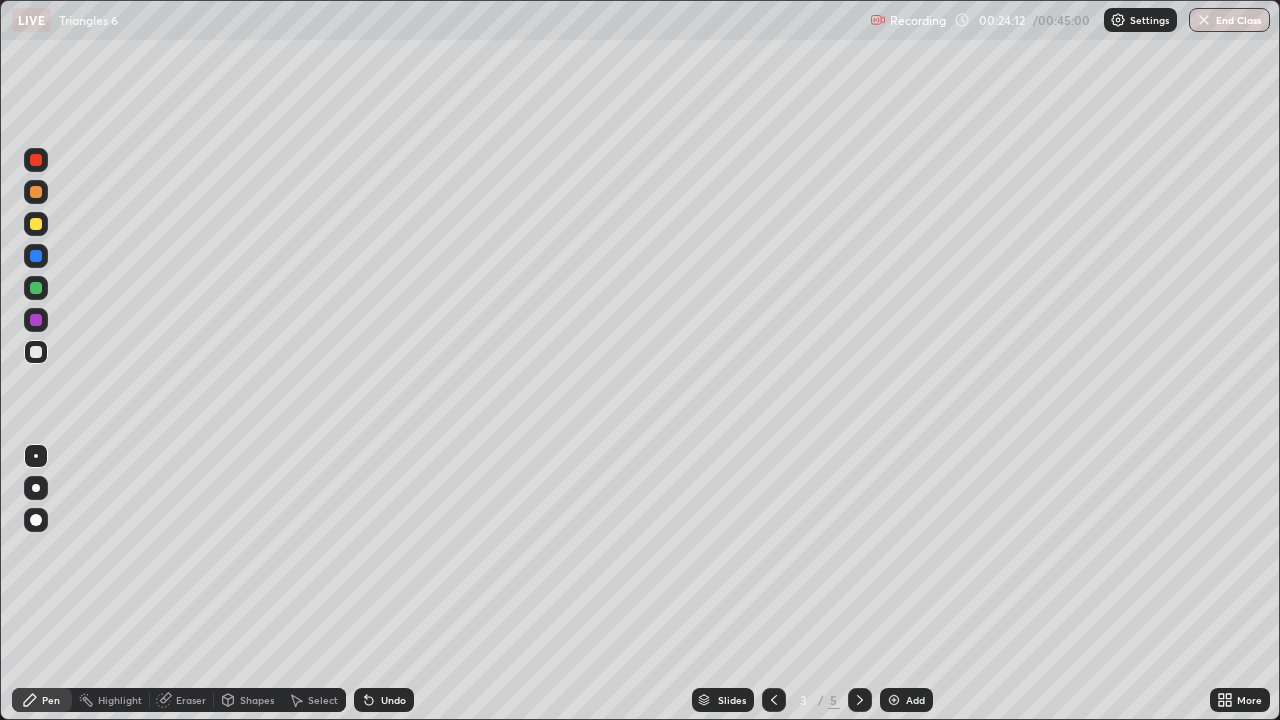 click 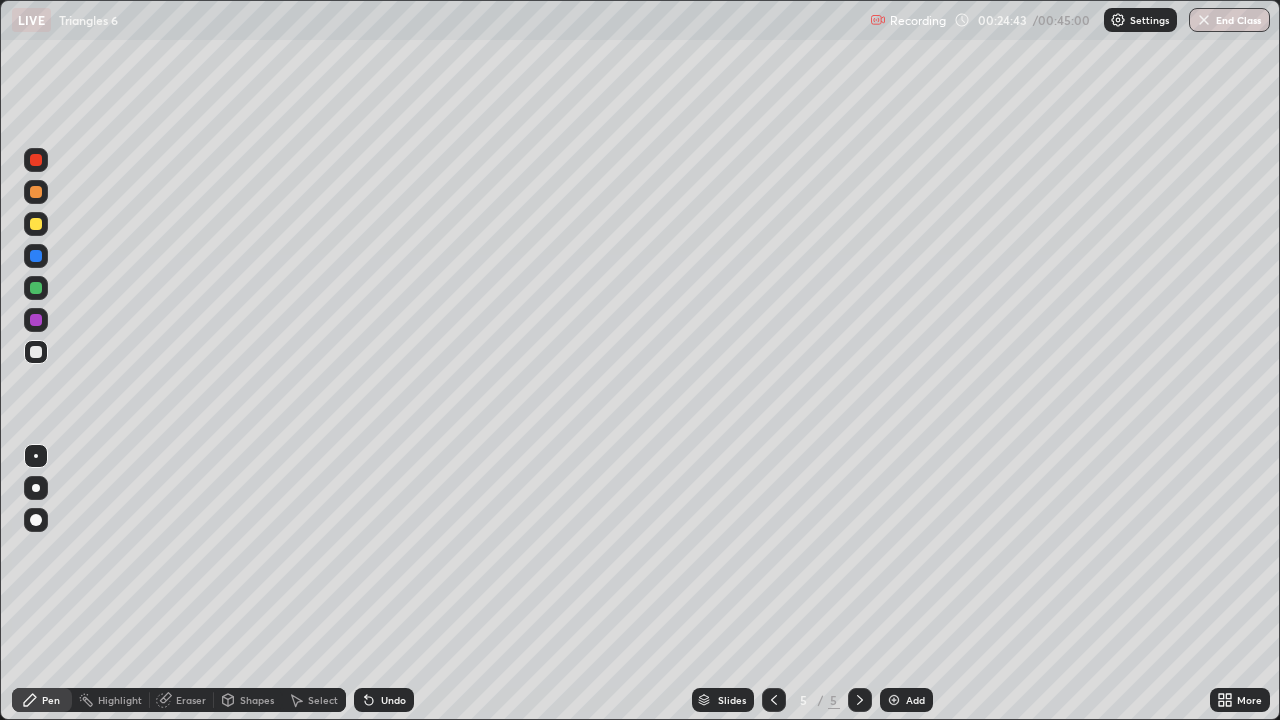 click 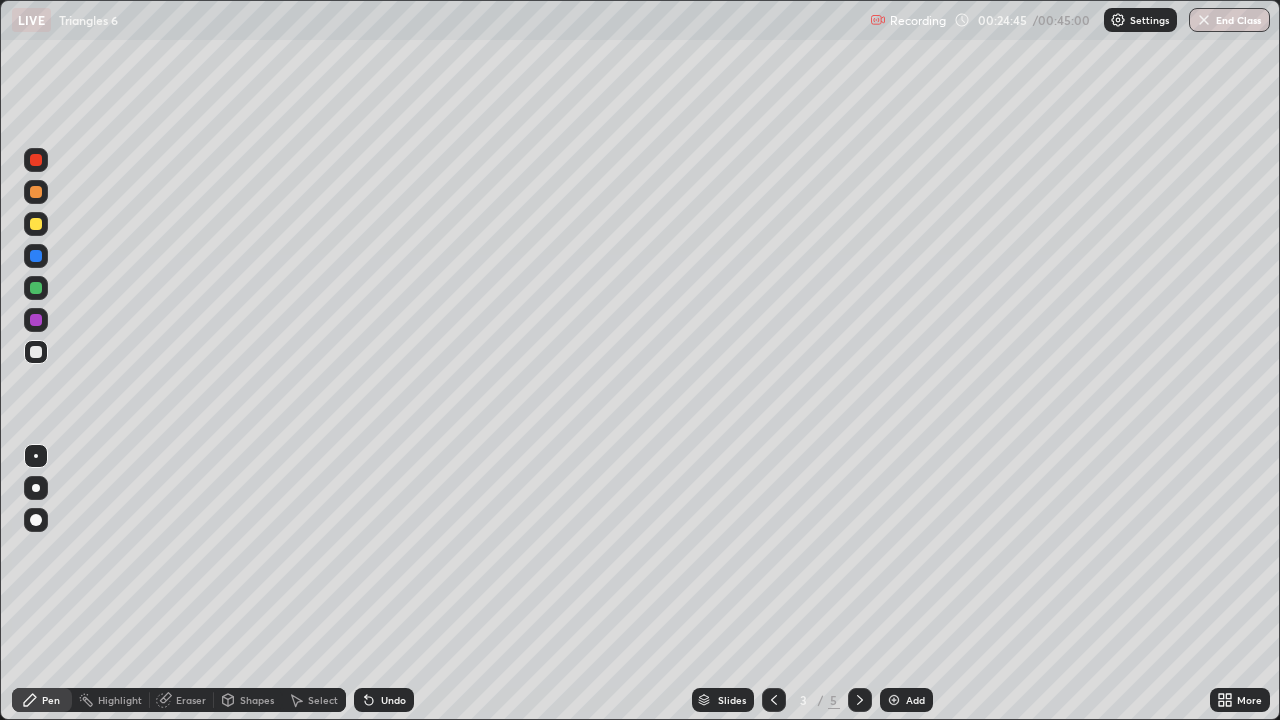 click at bounding box center [36, 288] 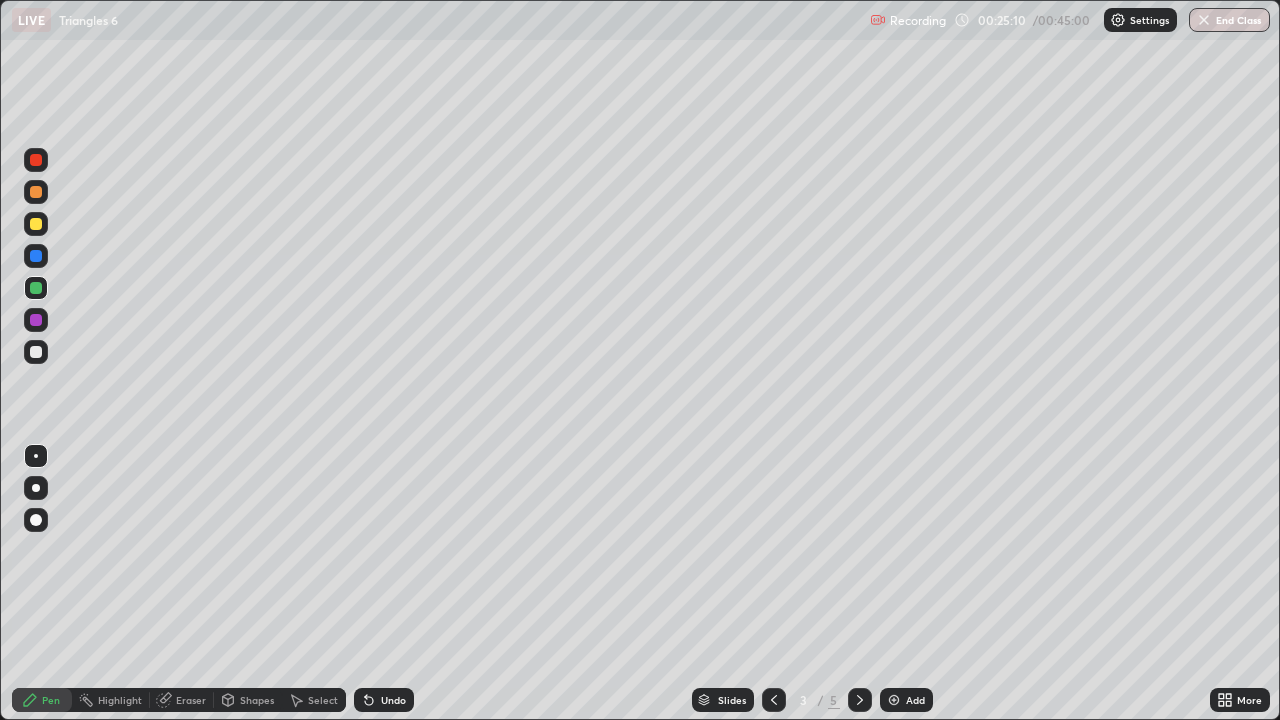 click 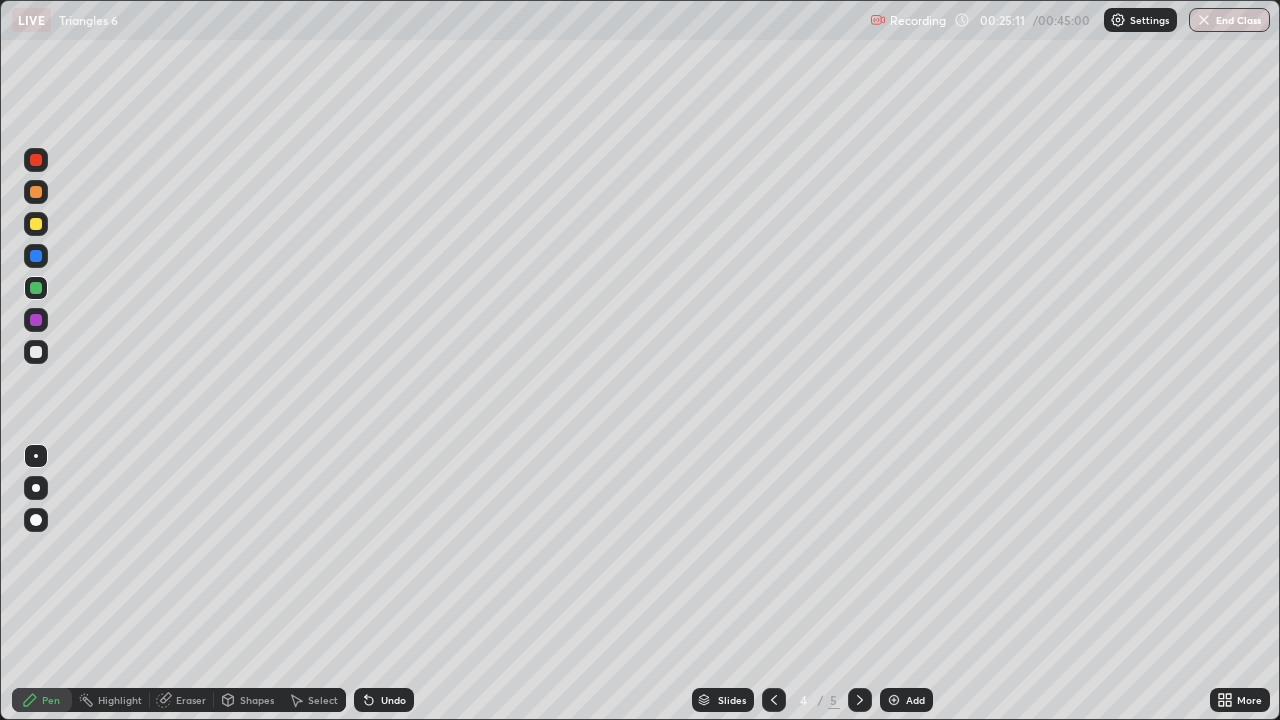 click 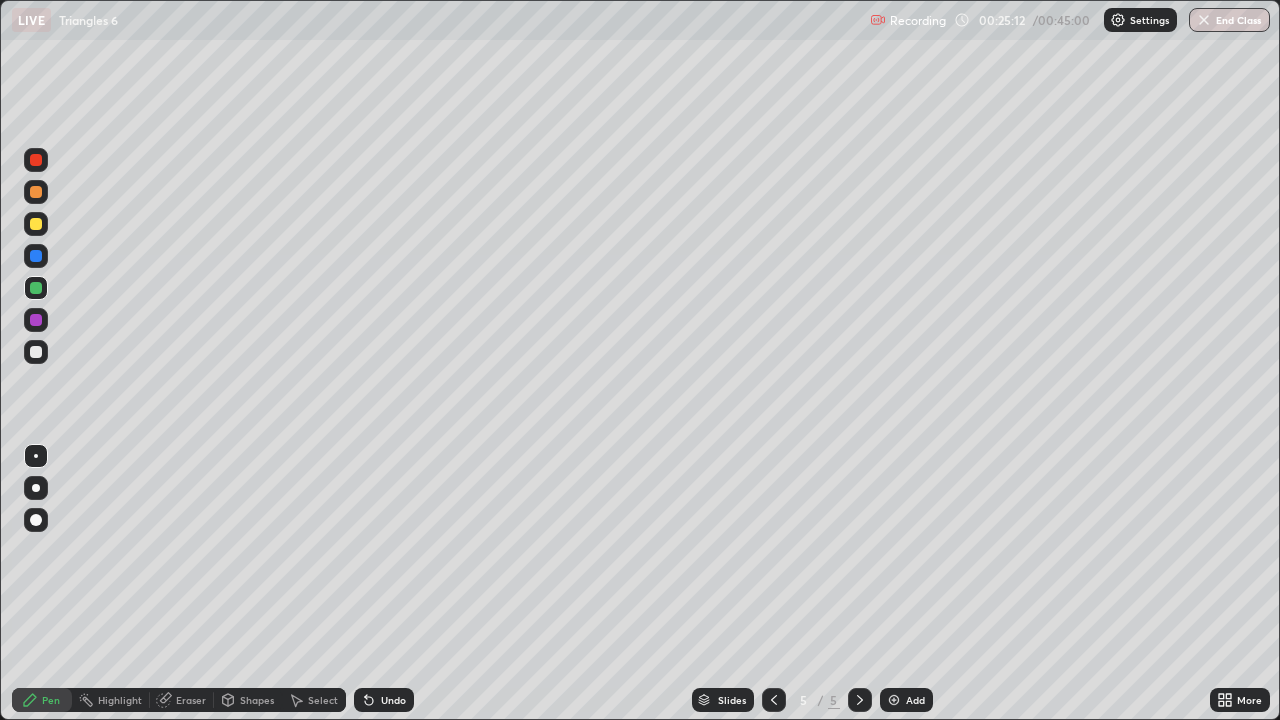 click at bounding box center [36, 352] 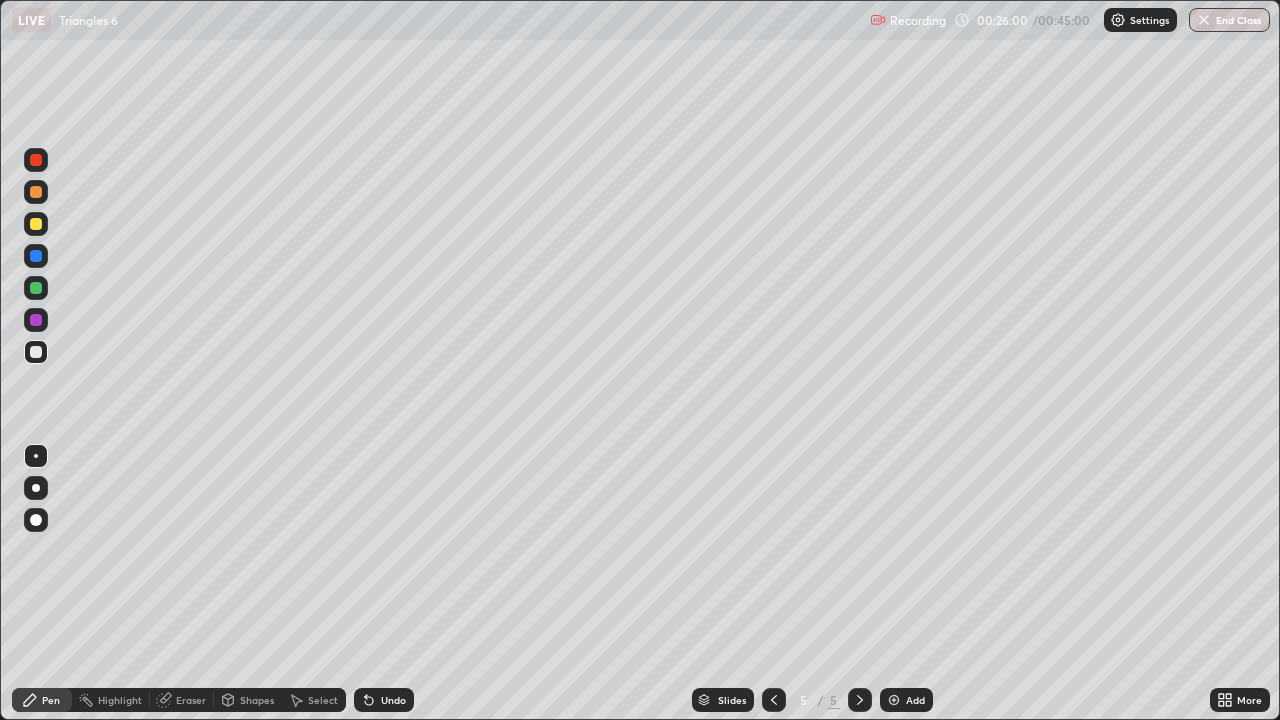 click on "Undo" at bounding box center (393, 700) 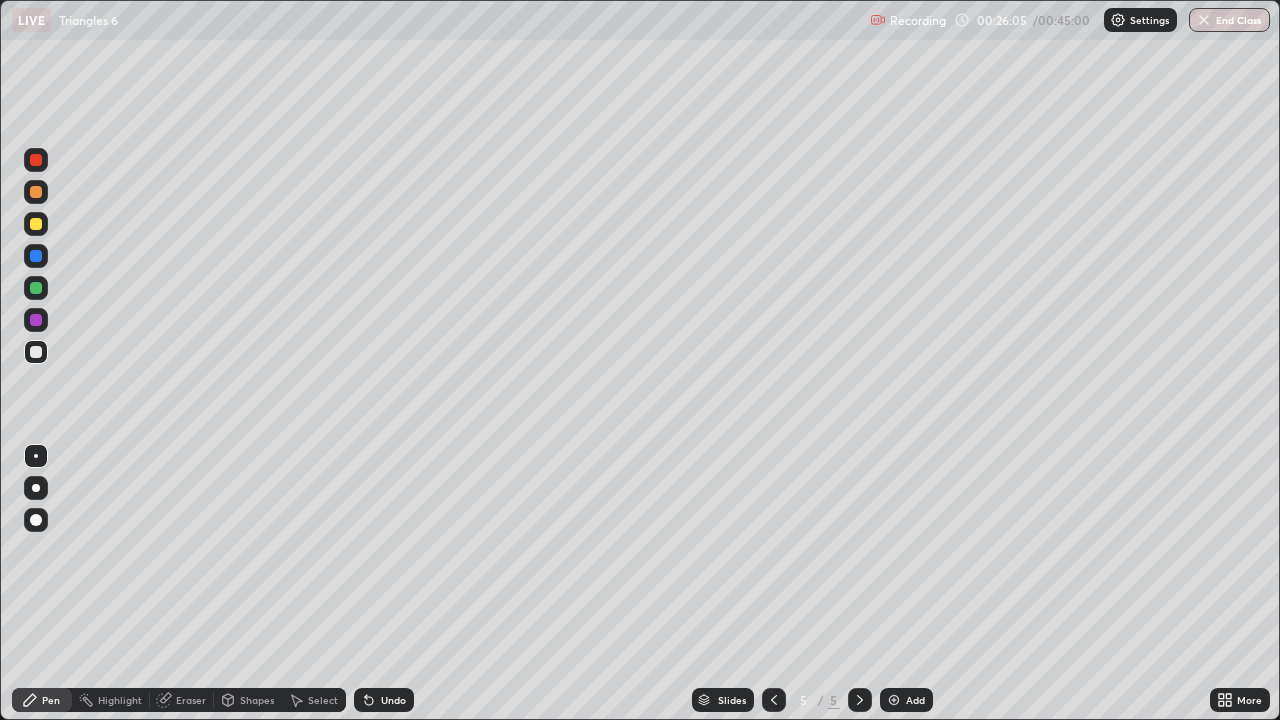 click on "Undo" at bounding box center [393, 700] 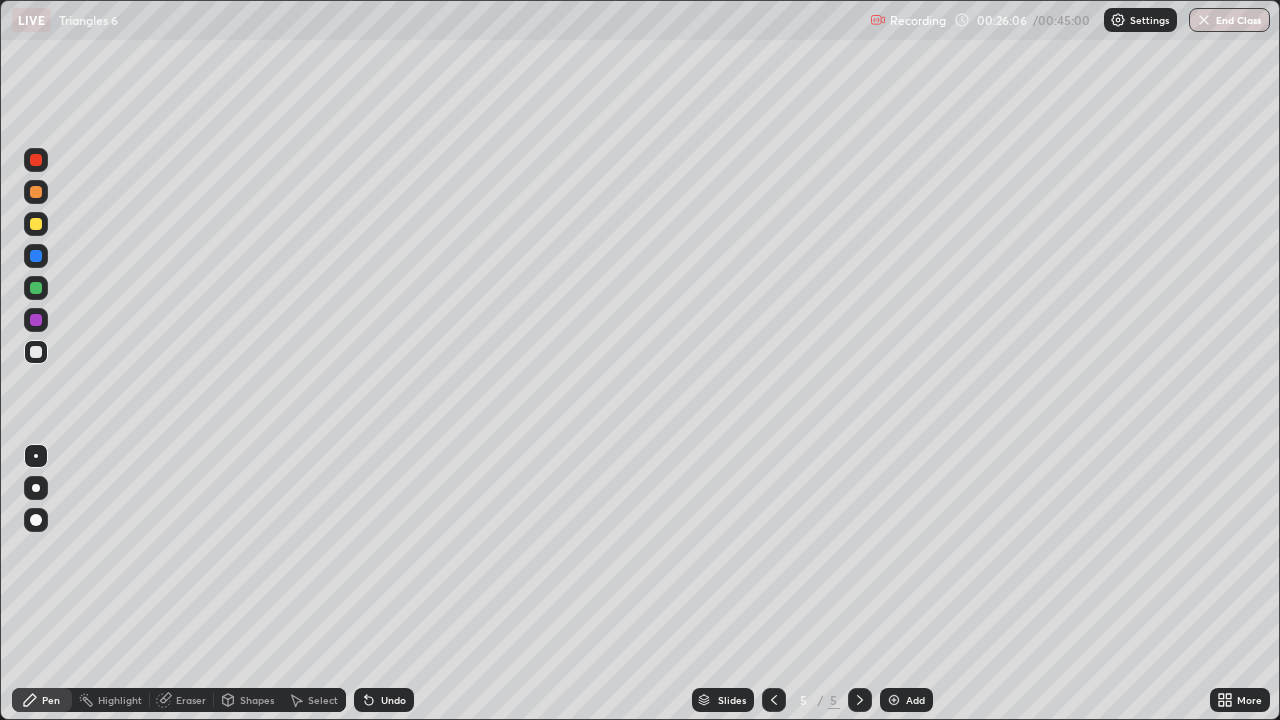 click on "Undo" at bounding box center [393, 700] 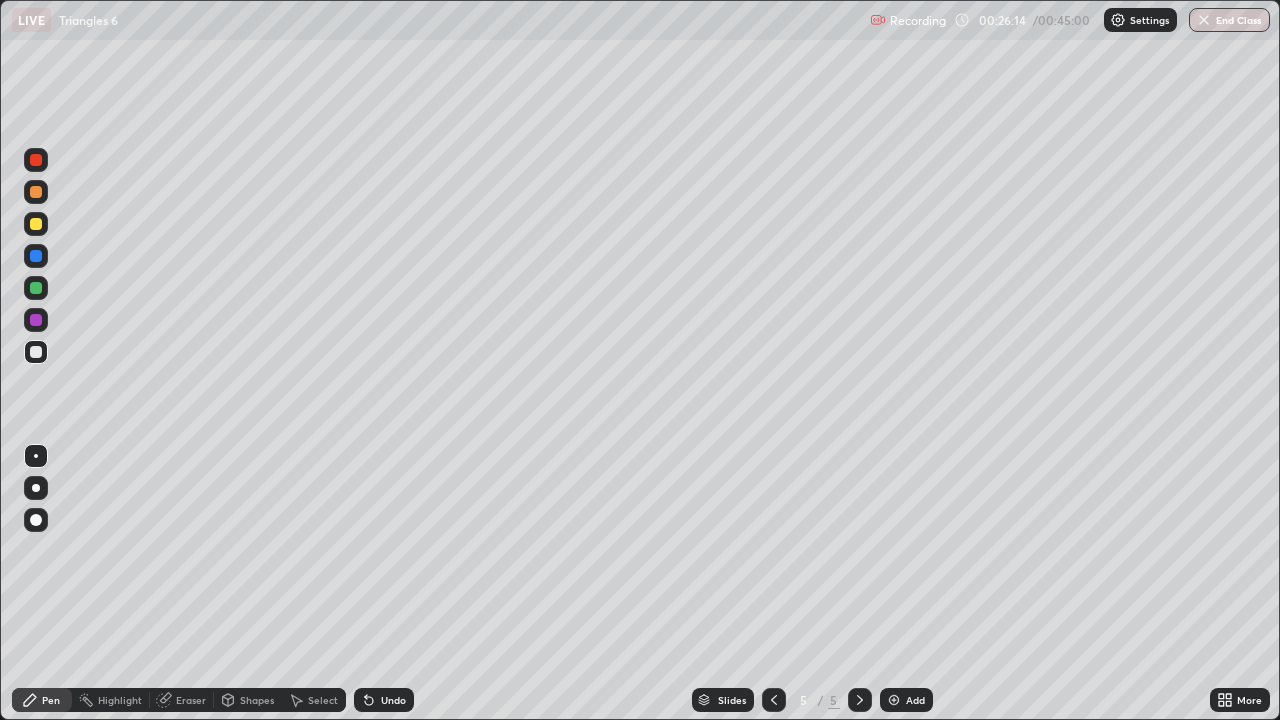 click 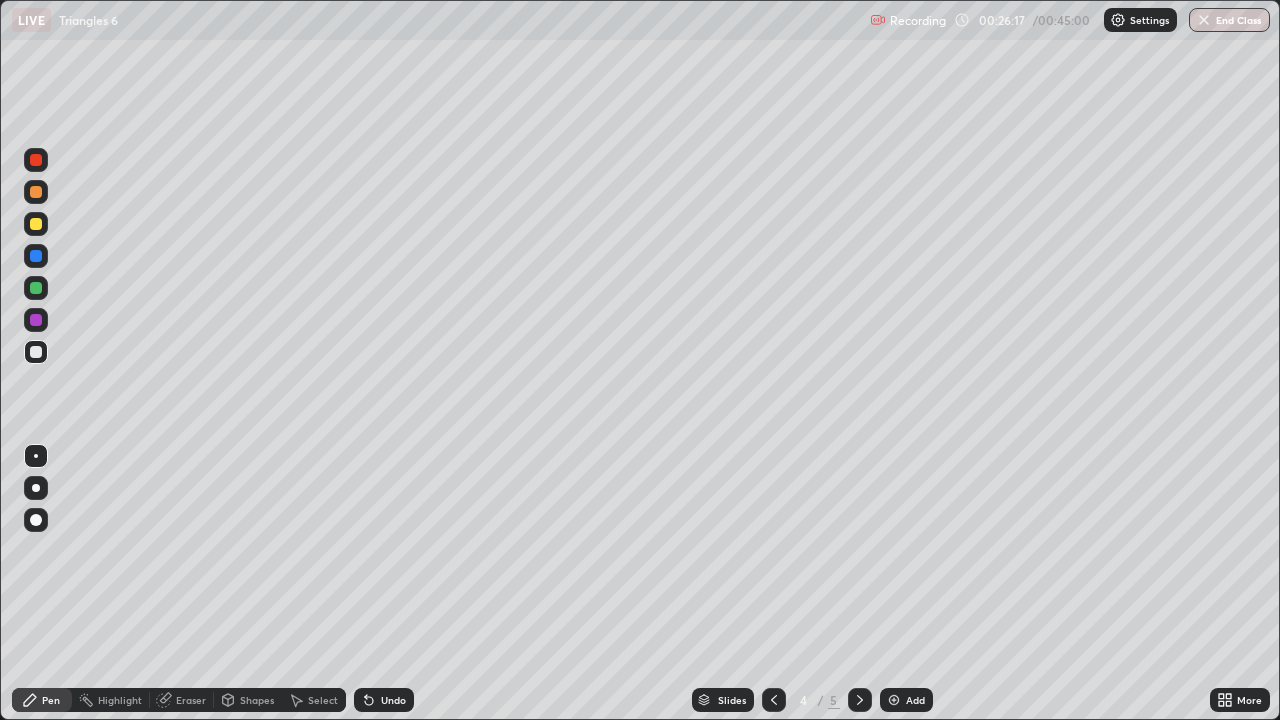 click at bounding box center [860, 700] 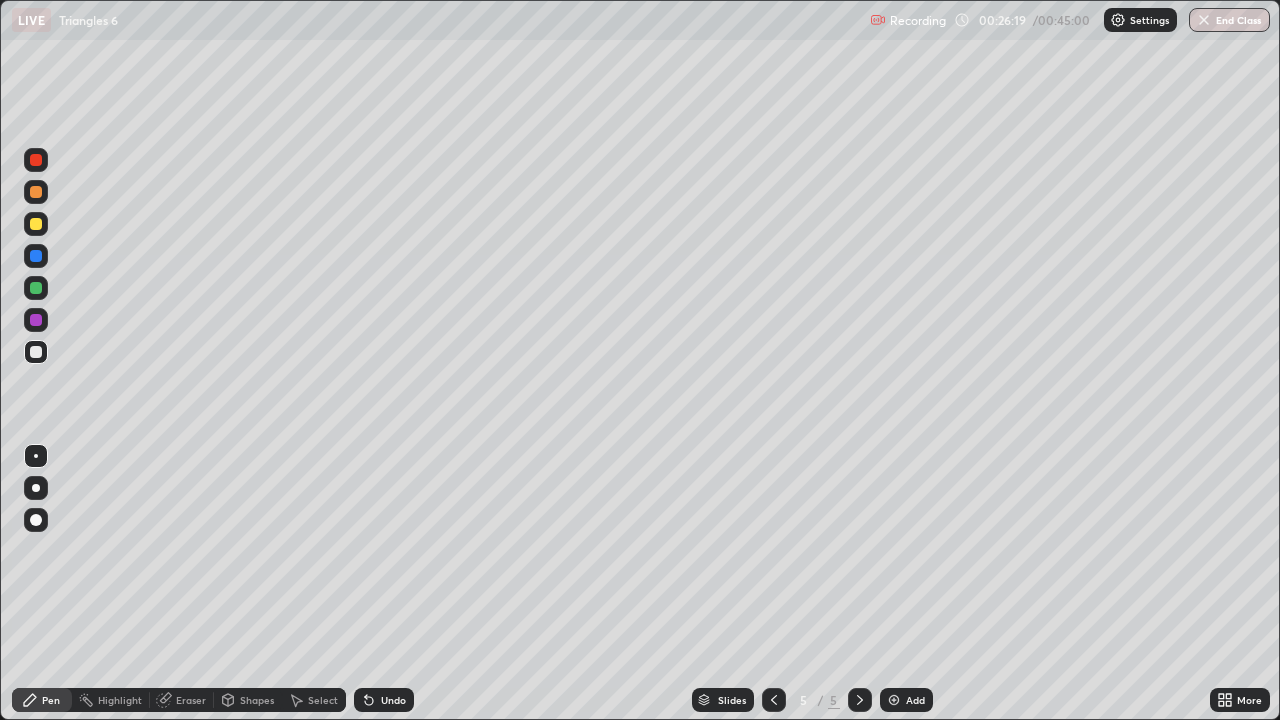 click on "Eraser" at bounding box center (191, 700) 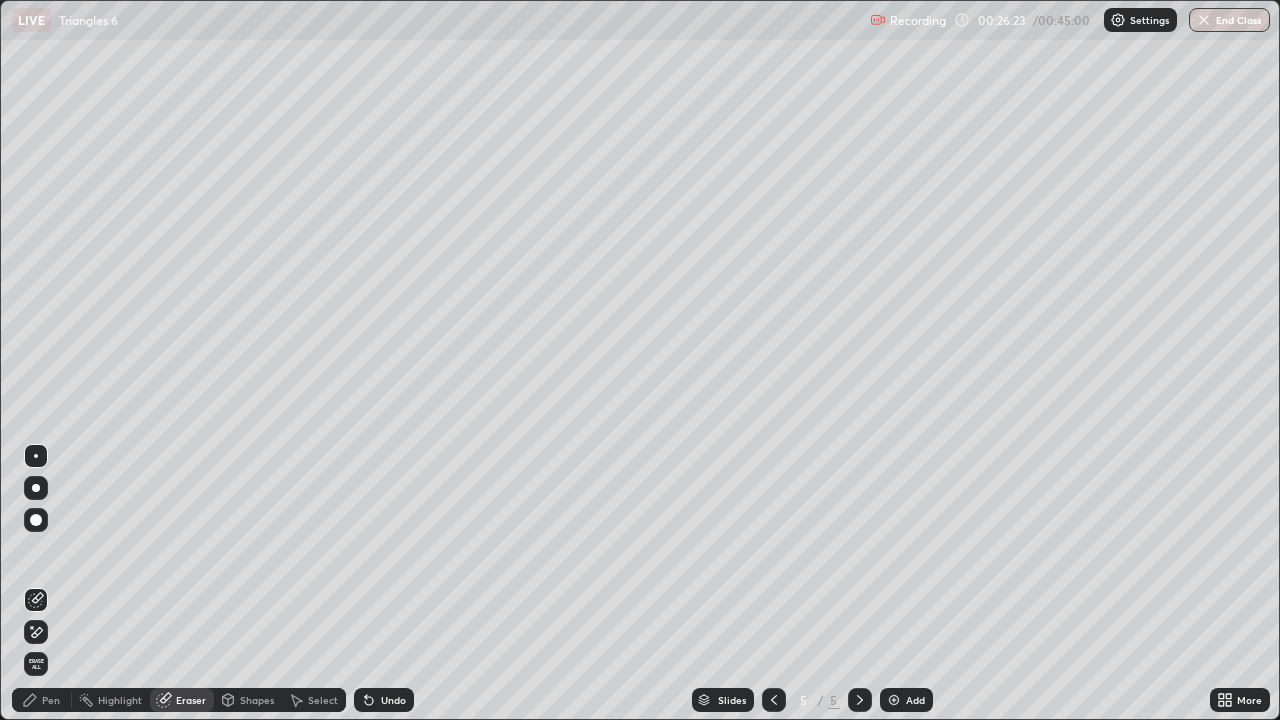 click on "Pen" at bounding box center (51, 700) 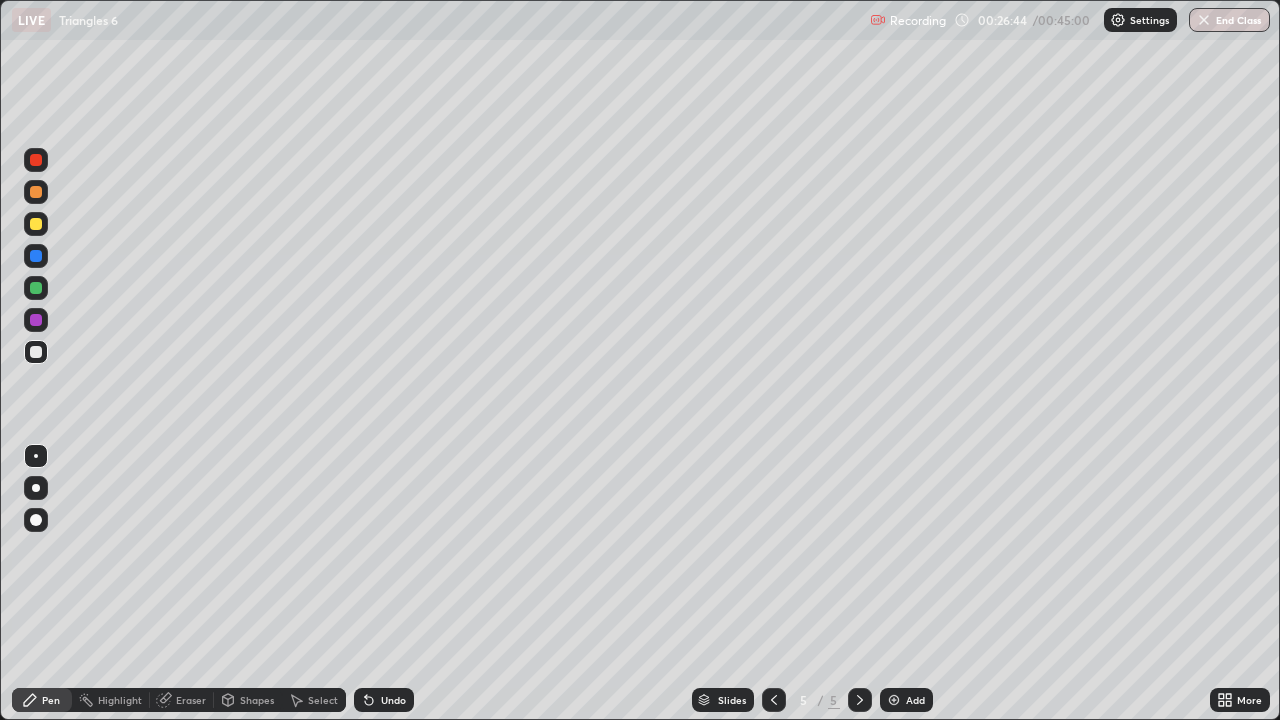 click 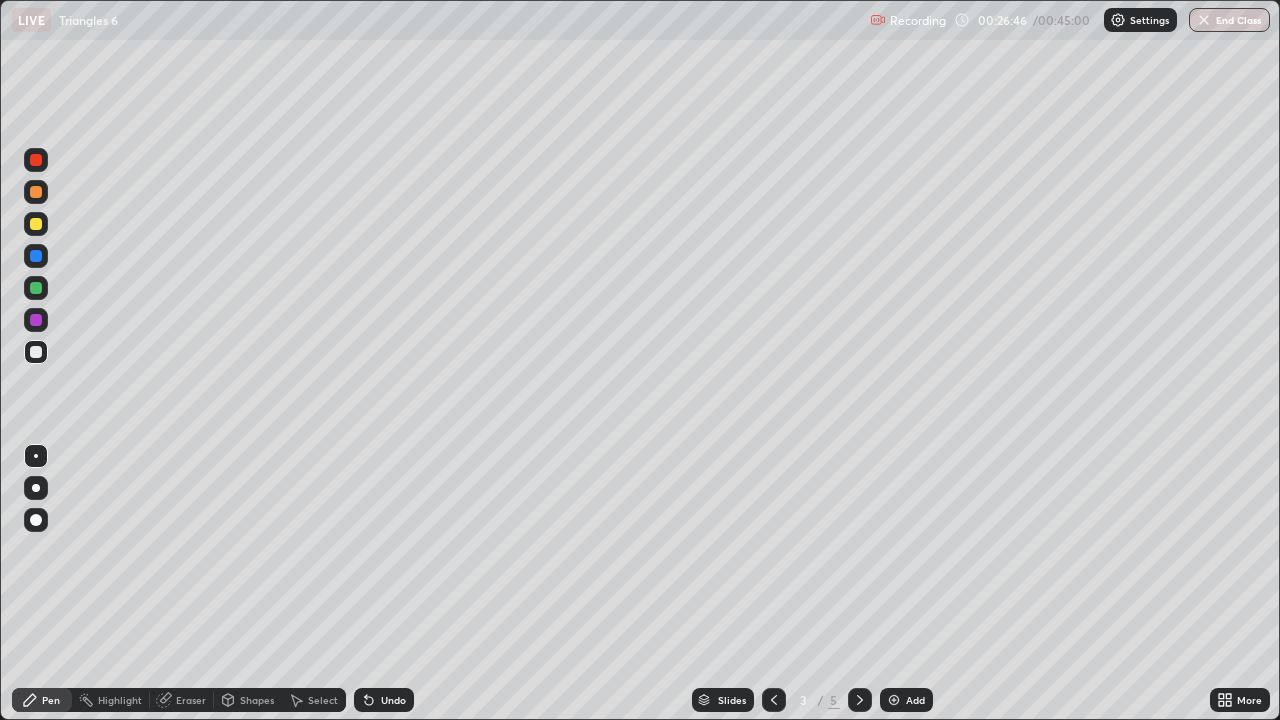 click at bounding box center [36, 192] 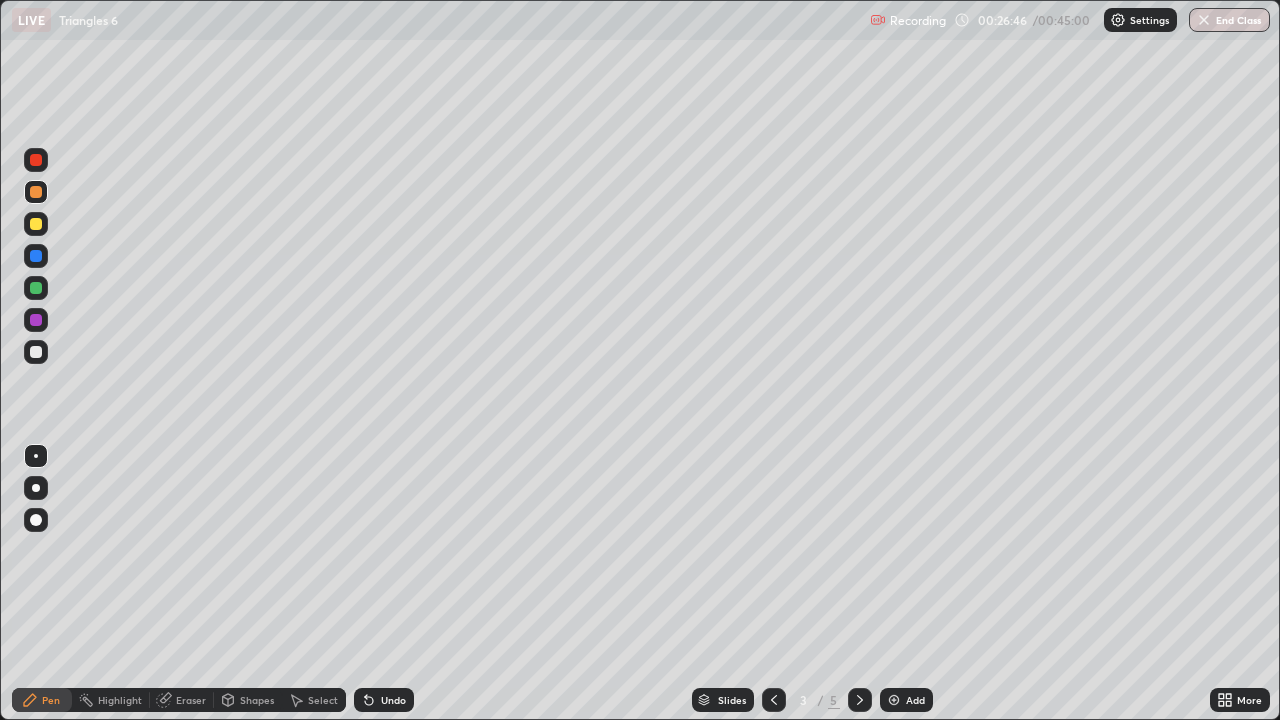 click at bounding box center (36, 160) 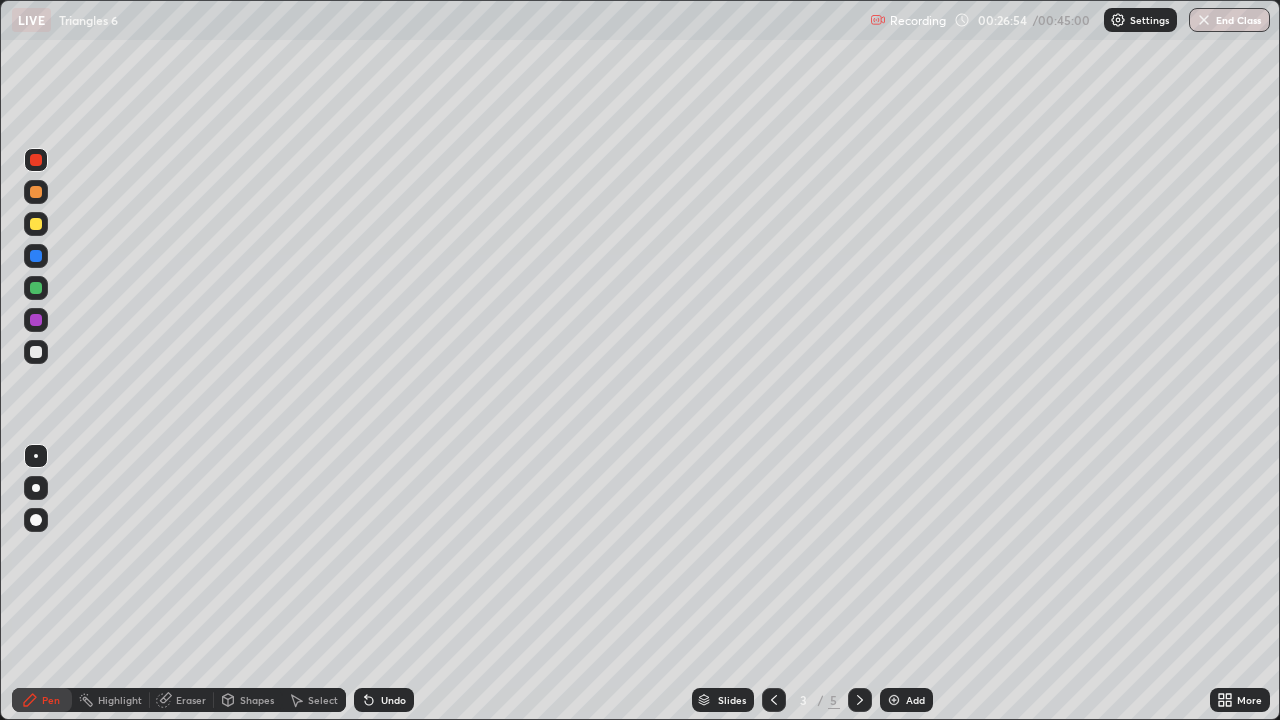 click 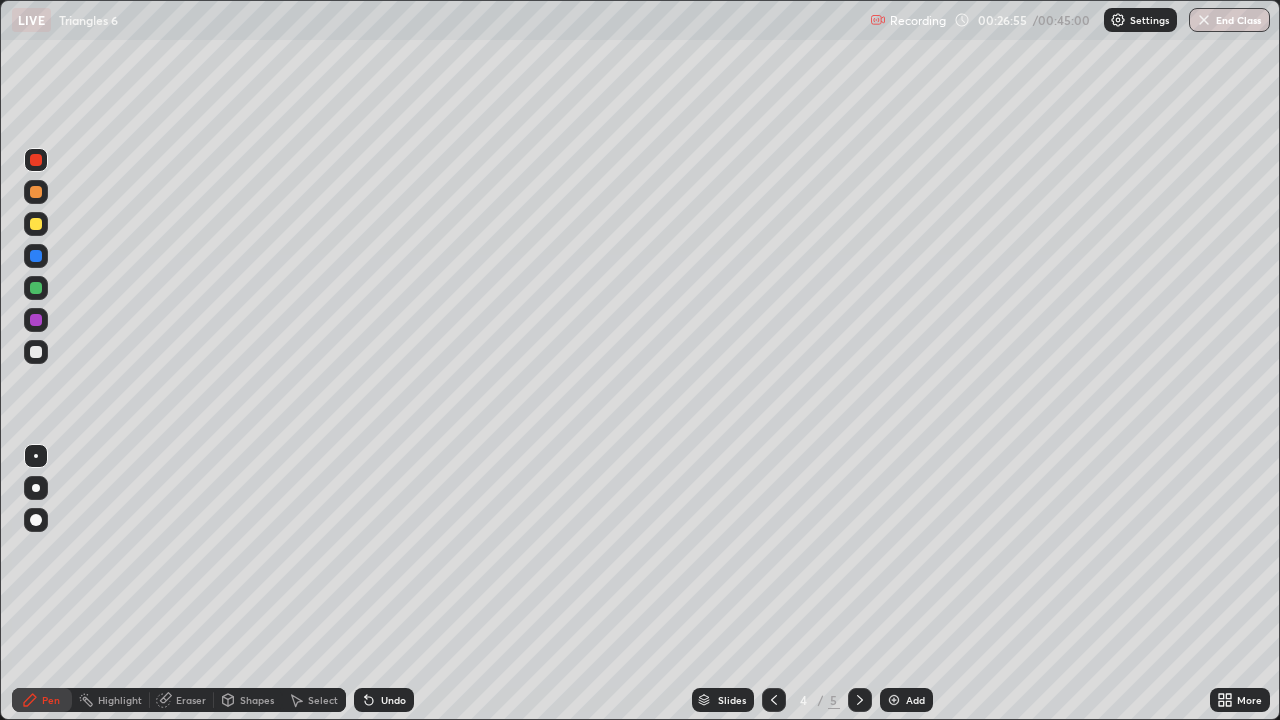 click 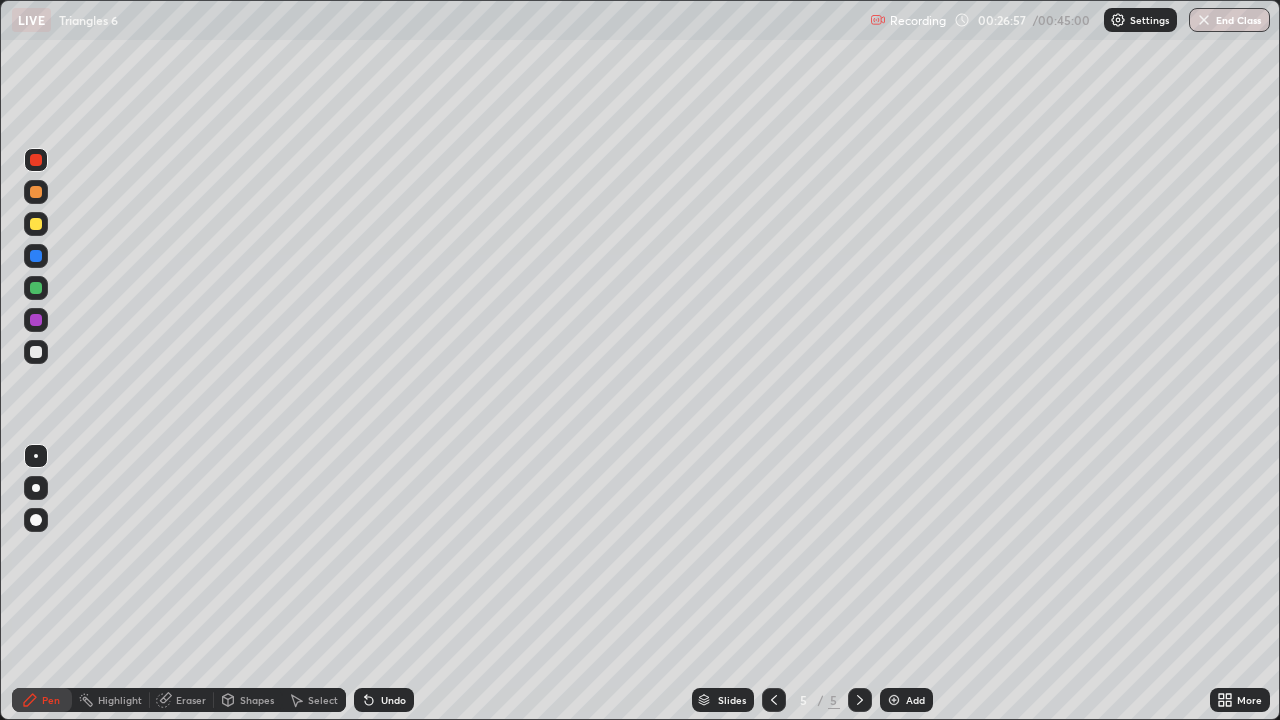 click on "Add" at bounding box center [915, 700] 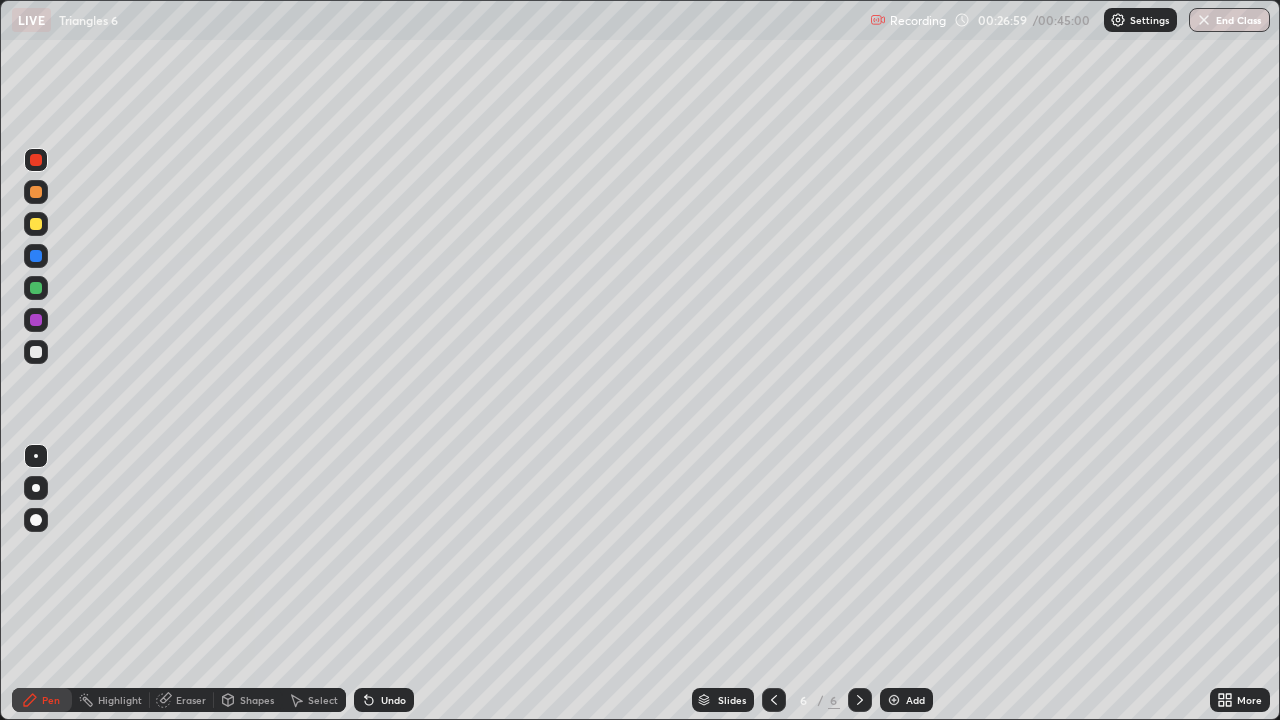 click at bounding box center (36, 352) 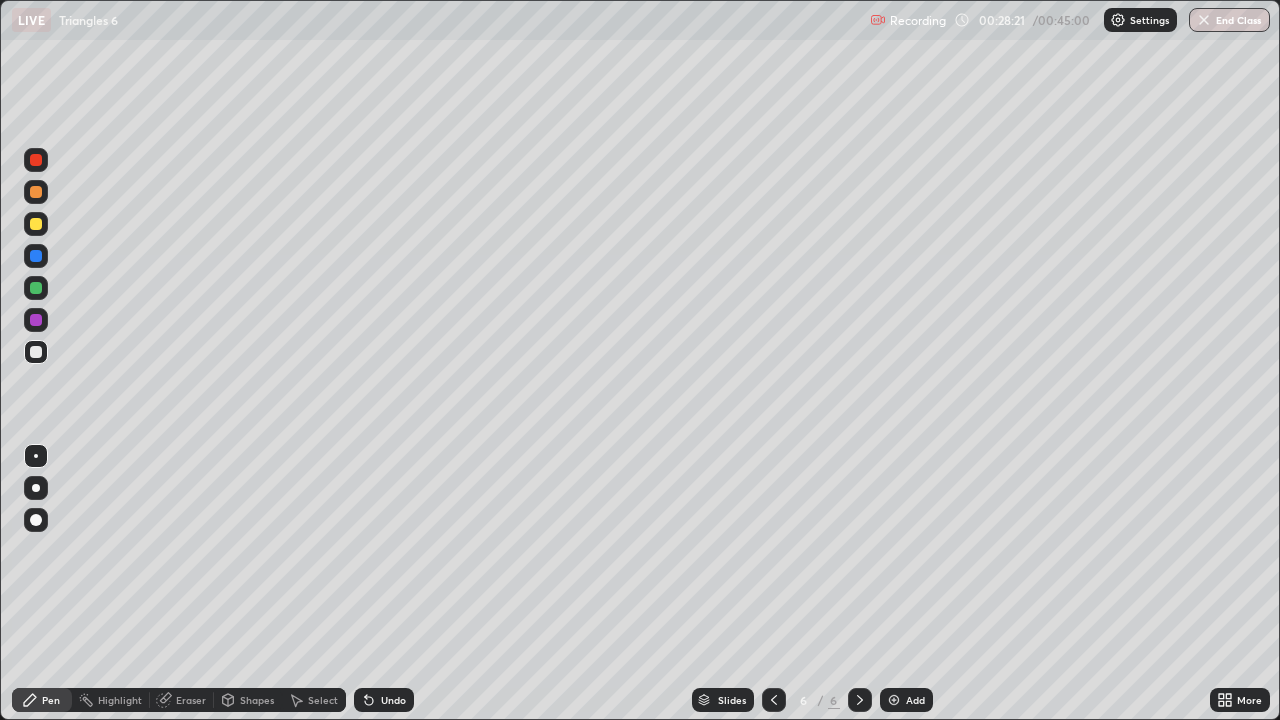 click at bounding box center (774, 700) 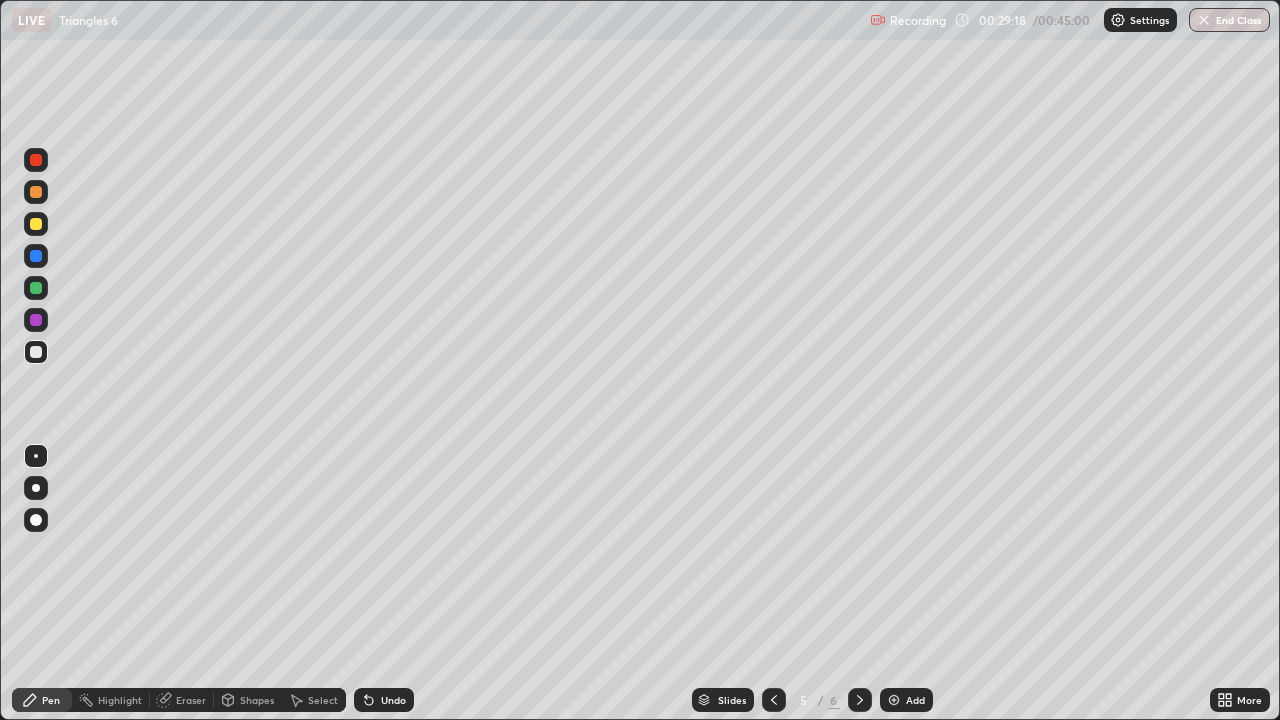 click at bounding box center [774, 700] 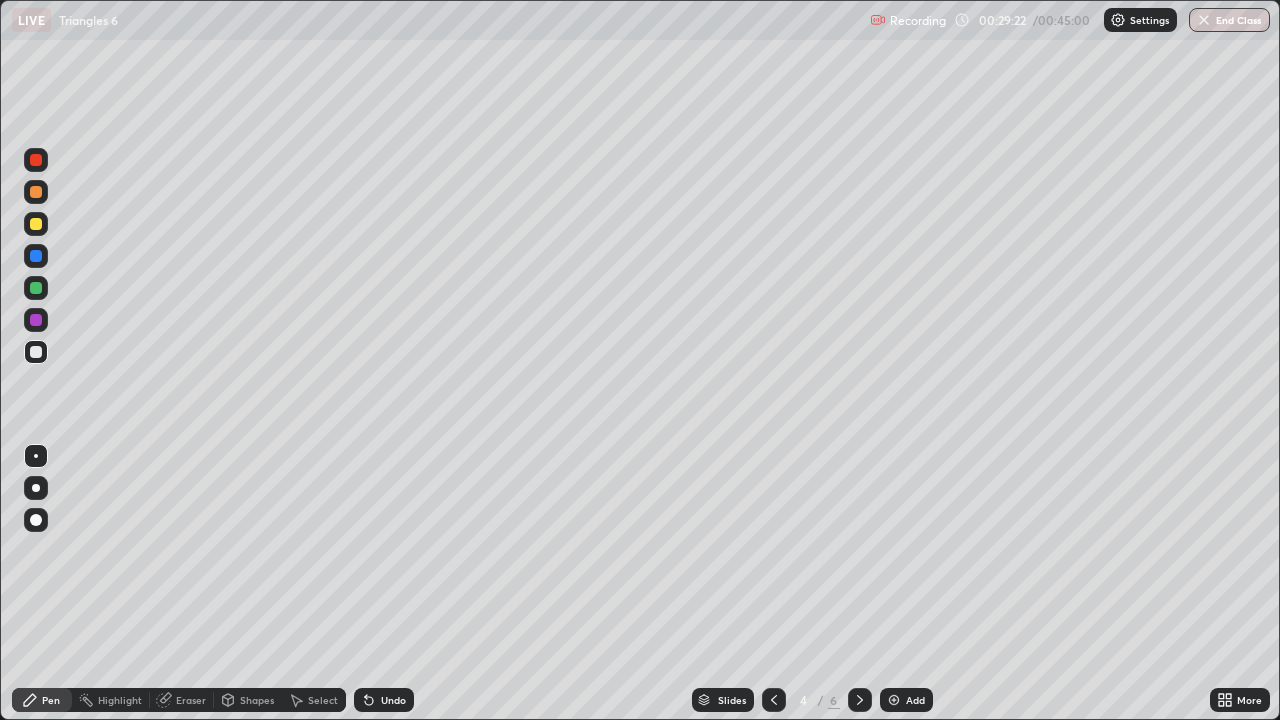 click 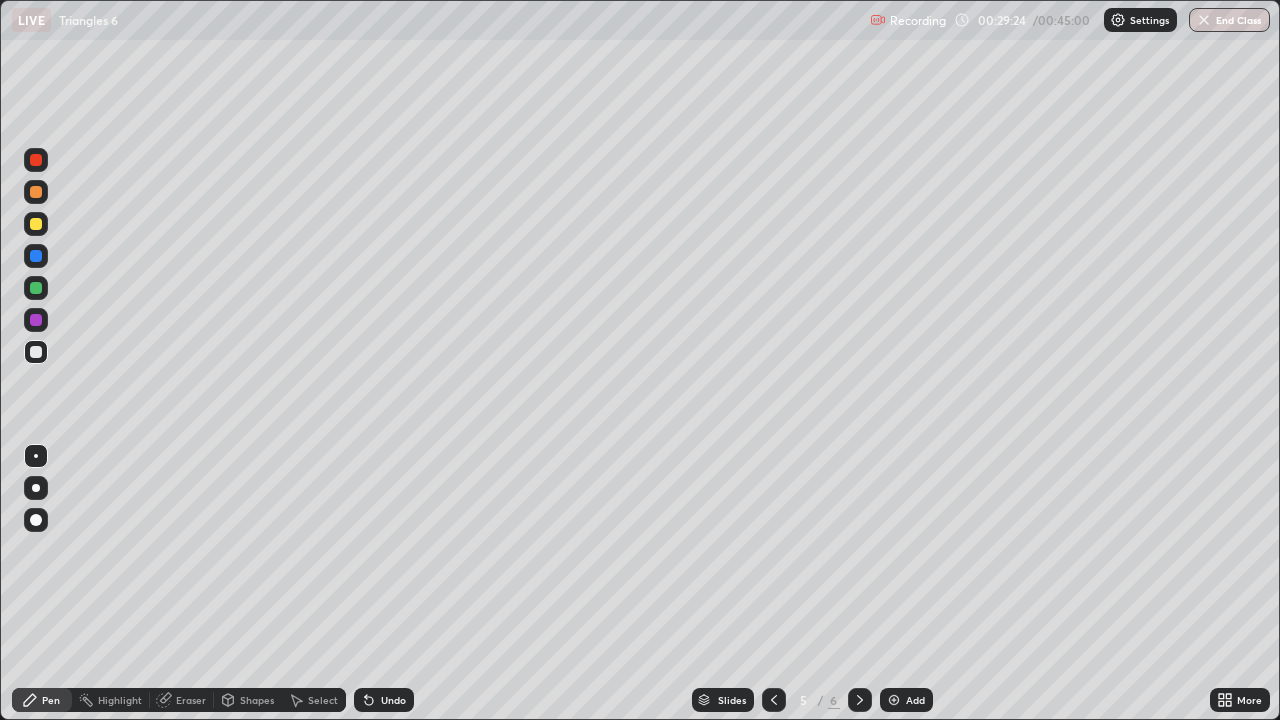 click at bounding box center (36, 288) 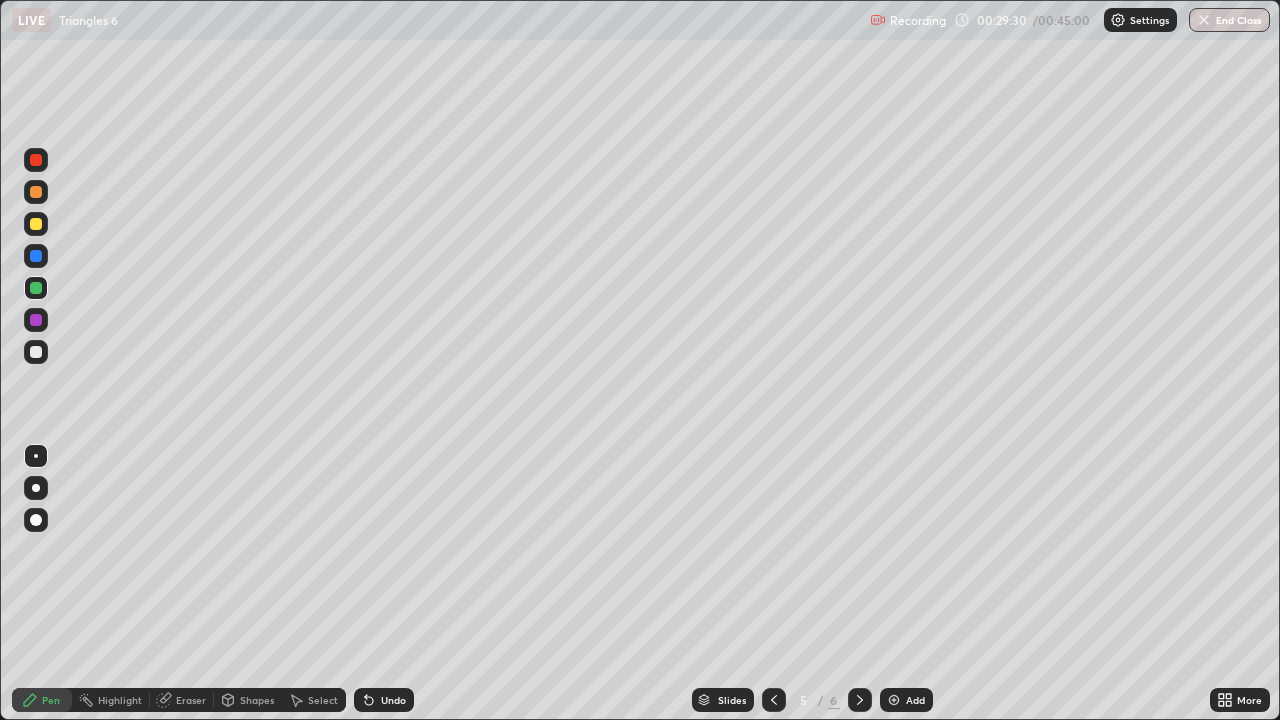click 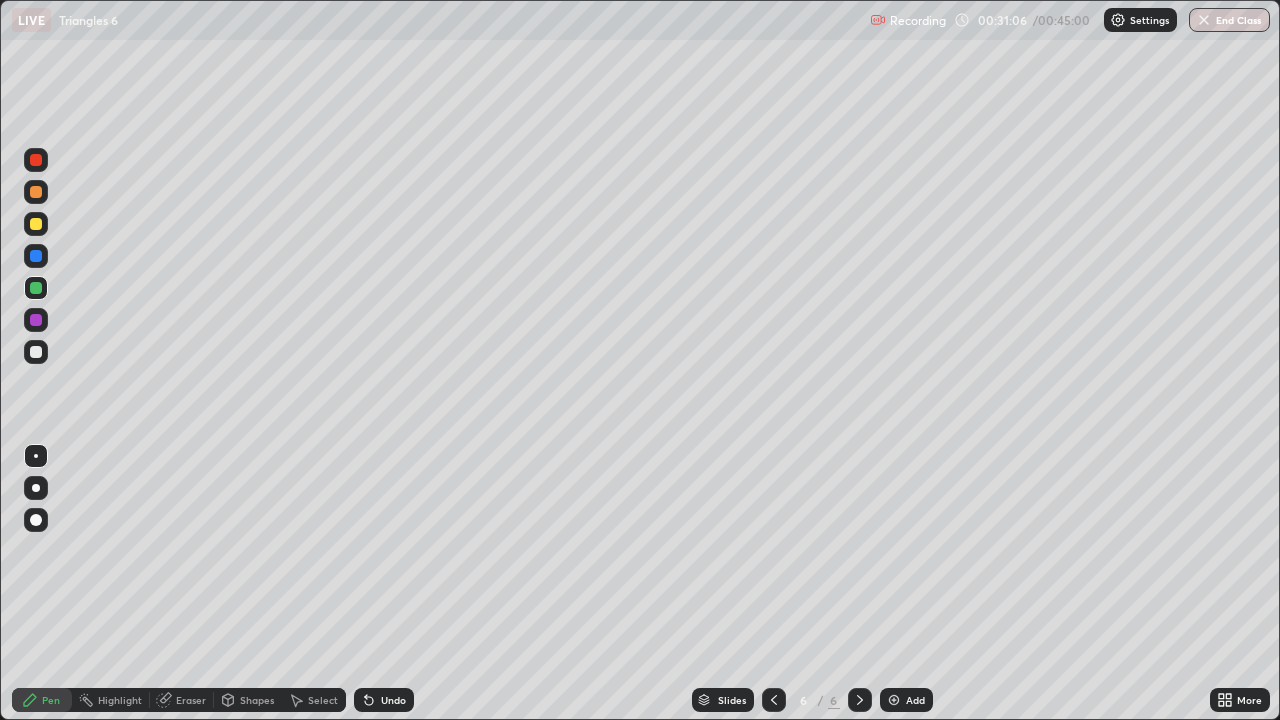 click on "Add" at bounding box center (915, 700) 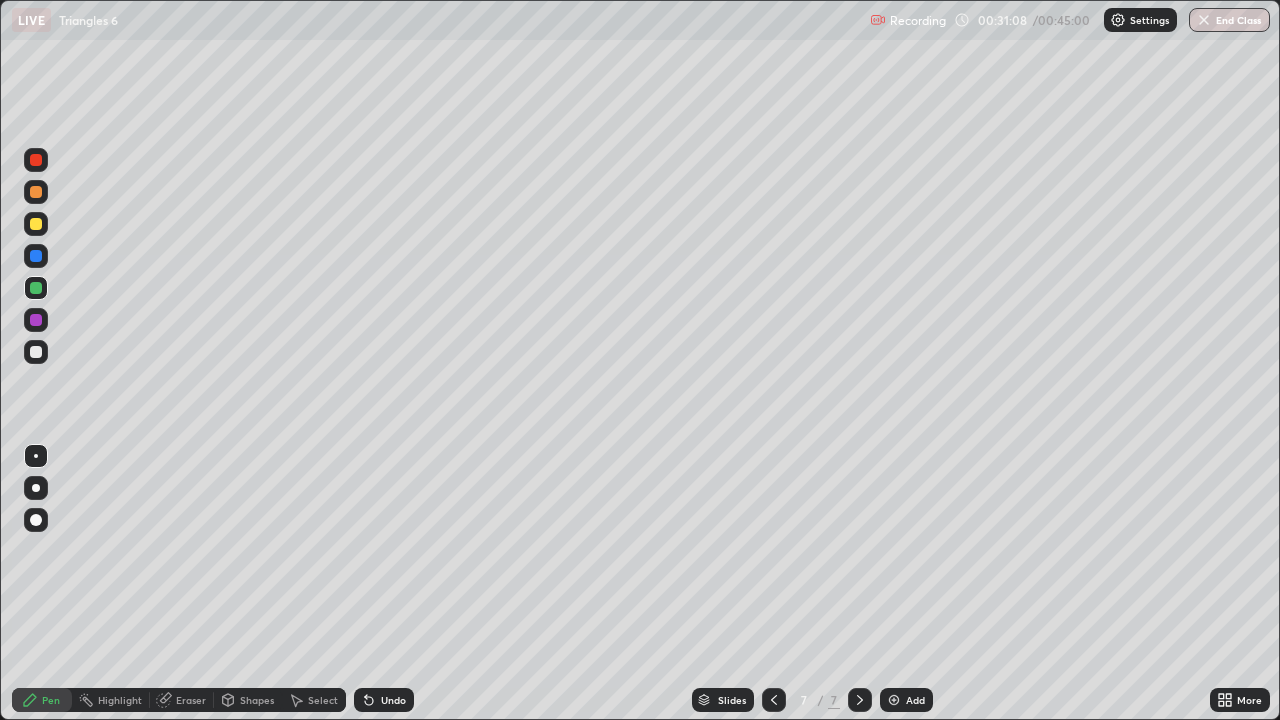 click at bounding box center (36, 224) 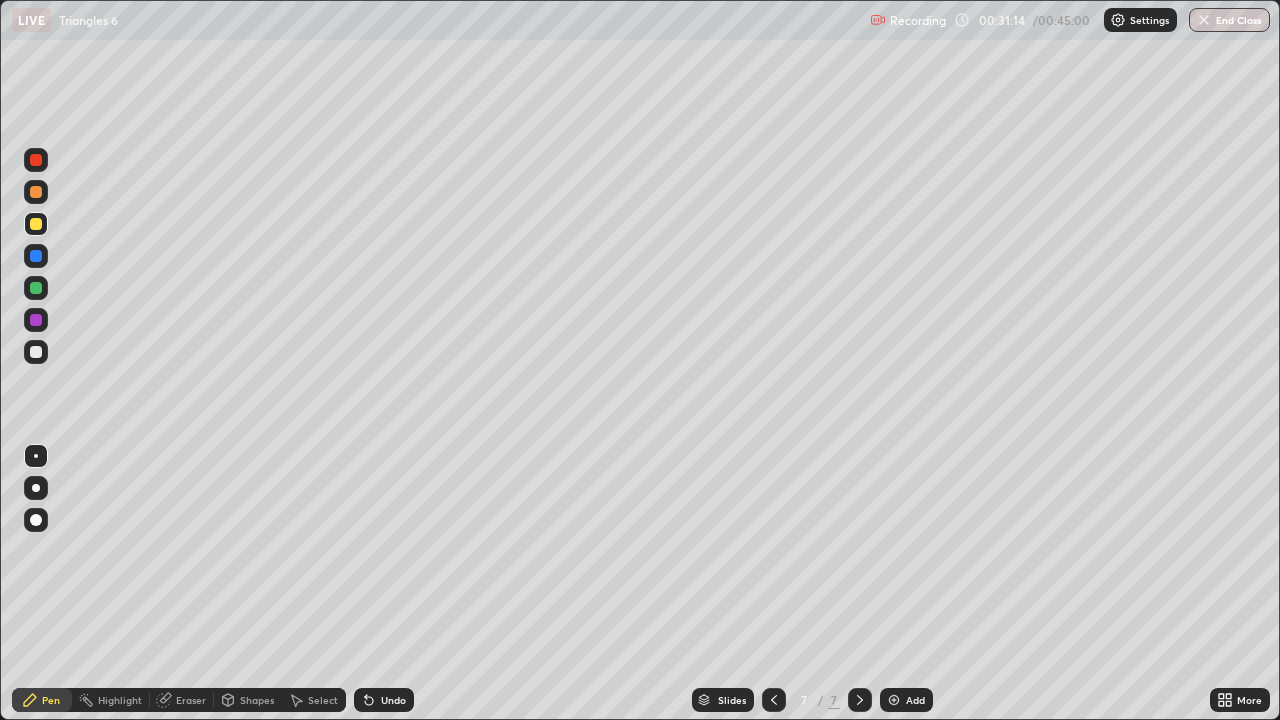 click on "End Class" at bounding box center (1229, 20) 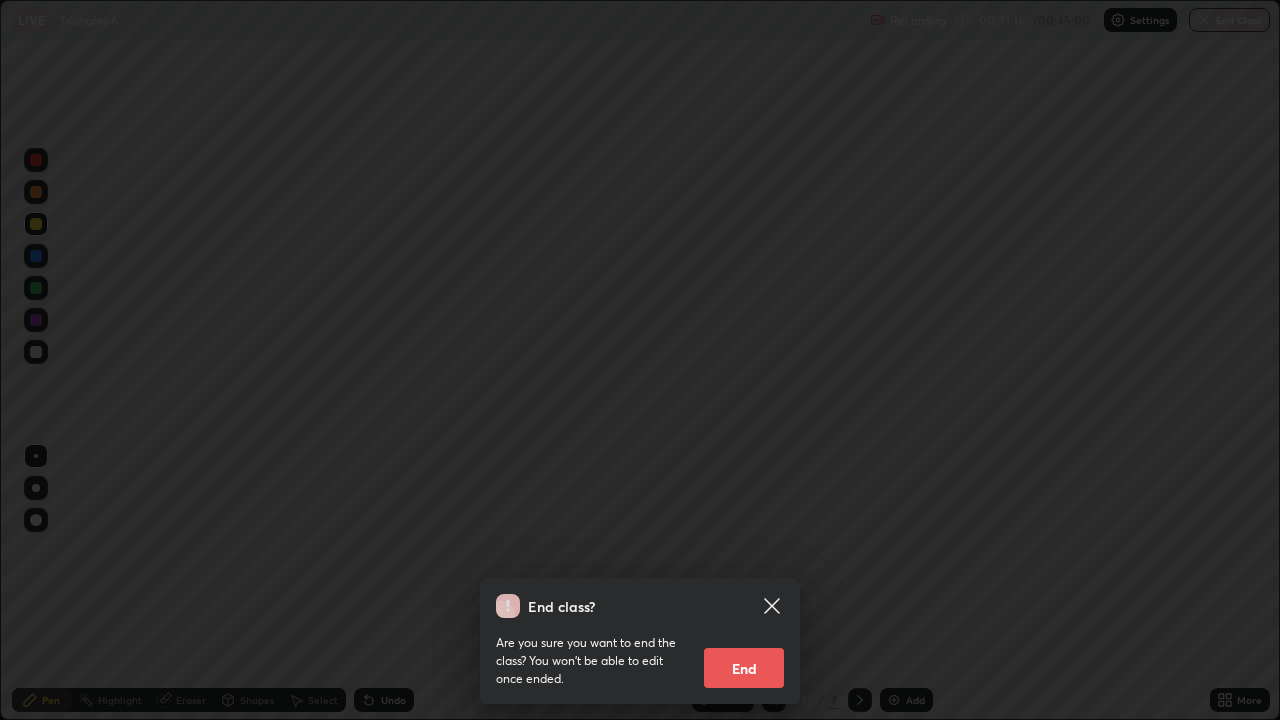 click on "End" at bounding box center (744, 668) 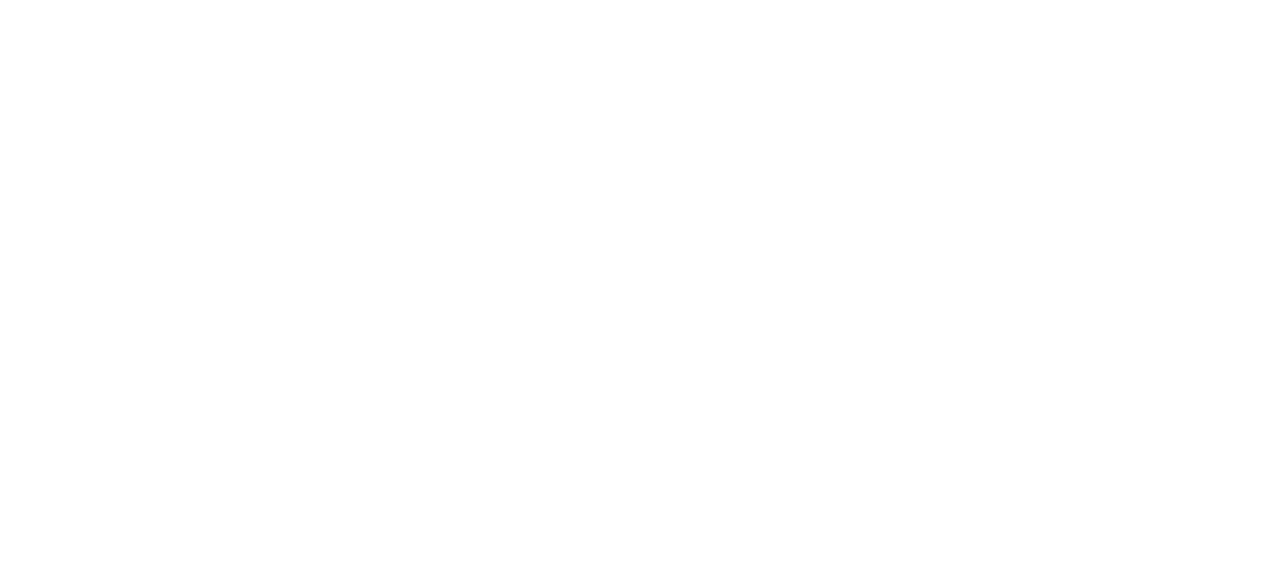 type on "55598c20c3627f74fde2fa62c56176c6afd958eb63f7086a397ce1464aa3371d" 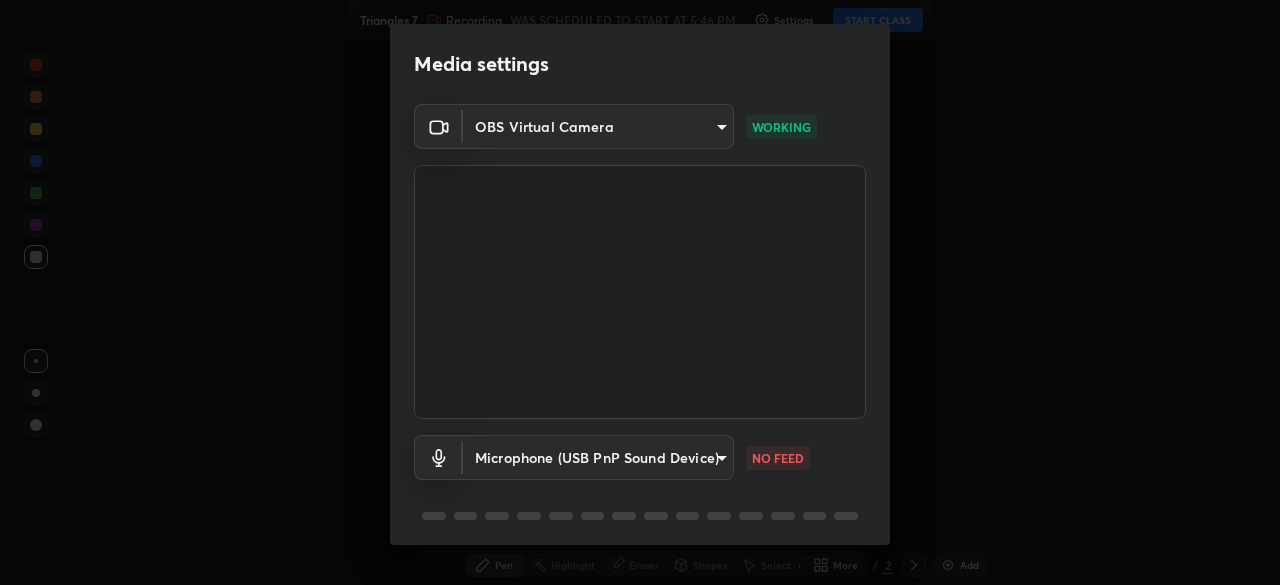 click on "Erase all Triangles 7 Recording WAS SCHEDULED TO START AT  5:46 PM Settings START CLASS Setting up your live class Triangles 7 • L48 of Mathematics [FIRST] [LAST] Pen Highlight Eraser Shapes Select Undo Slides 2 / 2 Add More No doubts shared Encourage your learners to ask a doubt for better clarity Report an issue Reason for reporting Buffering Chat not working Audio - Video sync issue Educator video quality low ​ Attach an image Report Media settings OBS Virtual Camera [HASH] WORKING Microphone (USB PnP Sound Device) [HASH] NO FEED 1 / 5 Next" at bounding box center (640, 292) 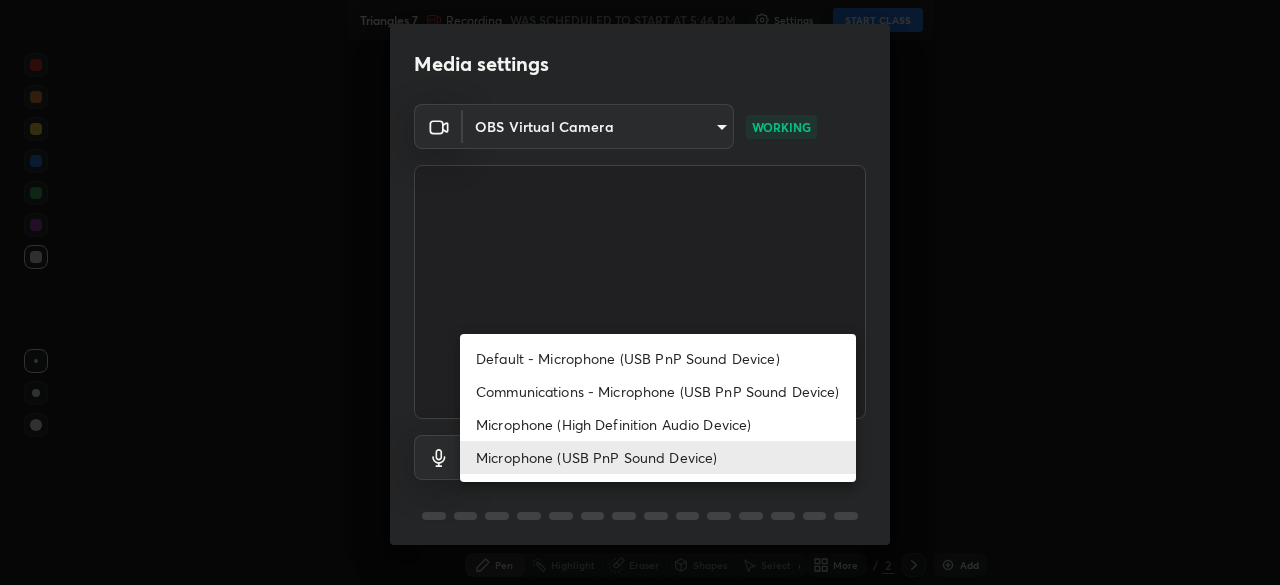 click on "Default - Microphone (USB PnP Sound Device)" at bounding box center (658, 358) 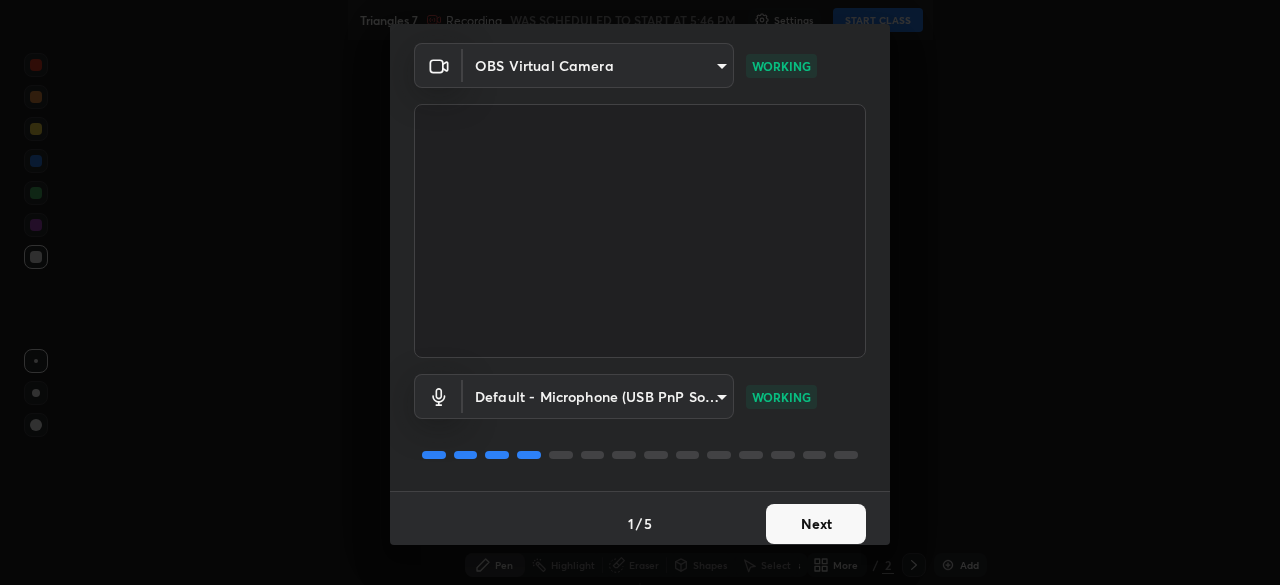 scroll, scrollTop: 71, scrollLeft: 0, axis: vertical 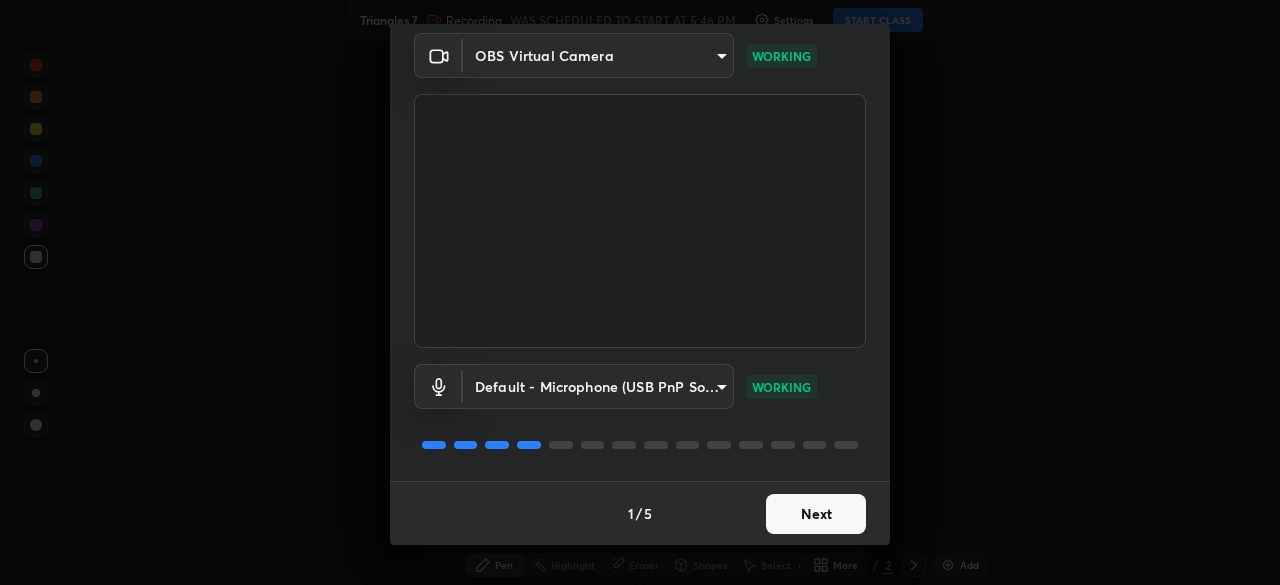 click on "Next" at bounding box center (816, 514) 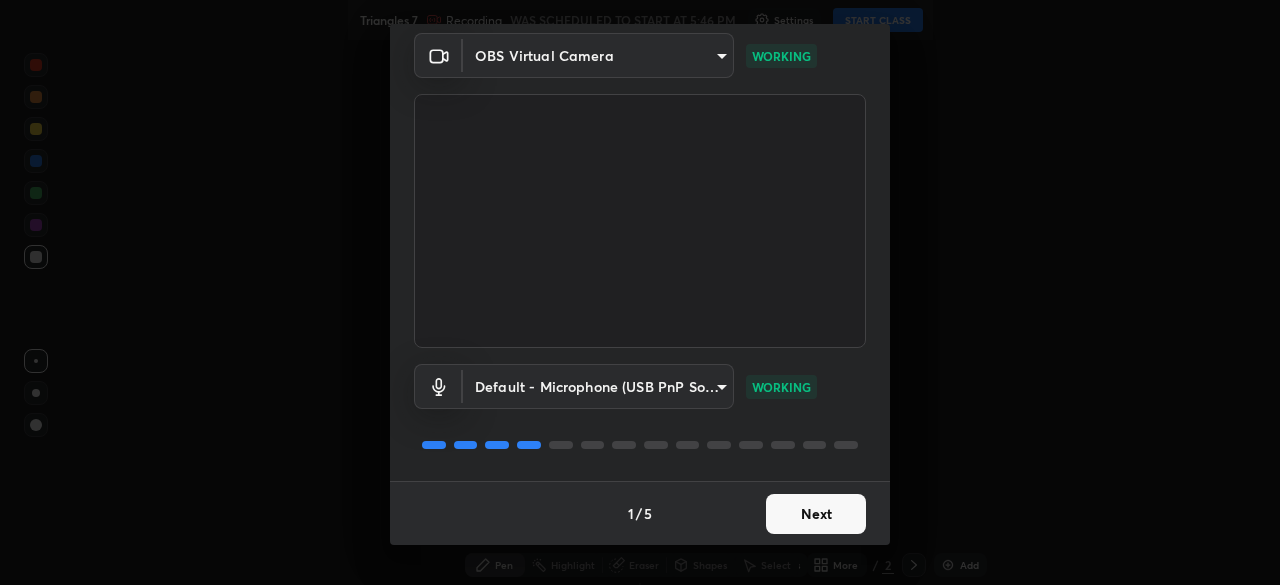 scroll, scrollTop: 0, scrollLeft: 0, axis: both 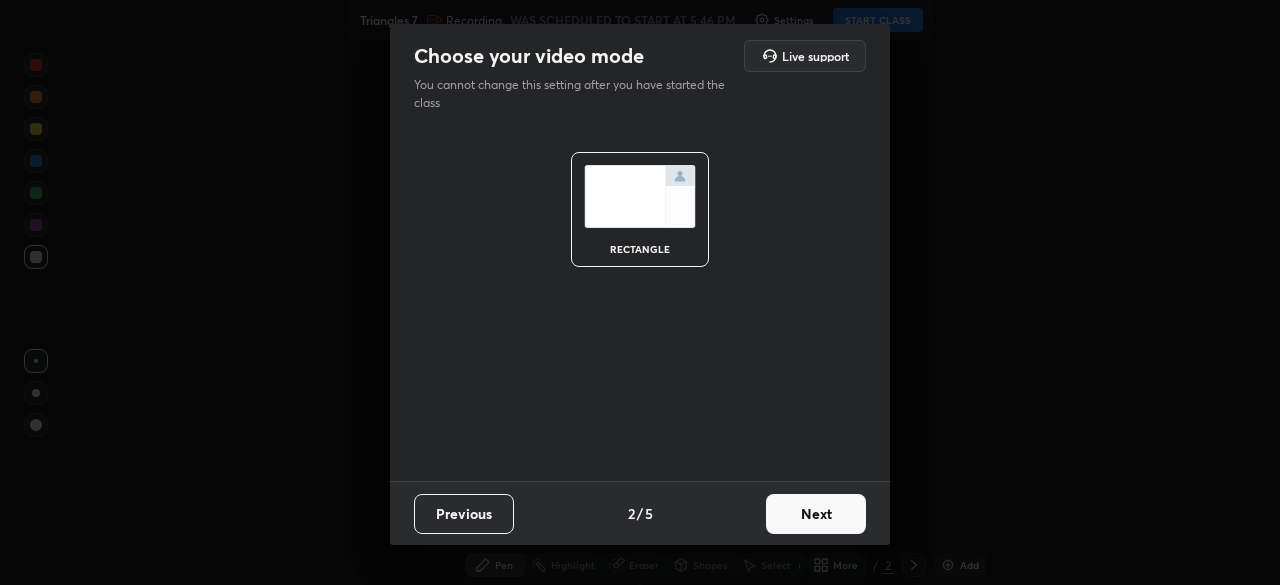 click on "Next" at bounding box center [816, 514] 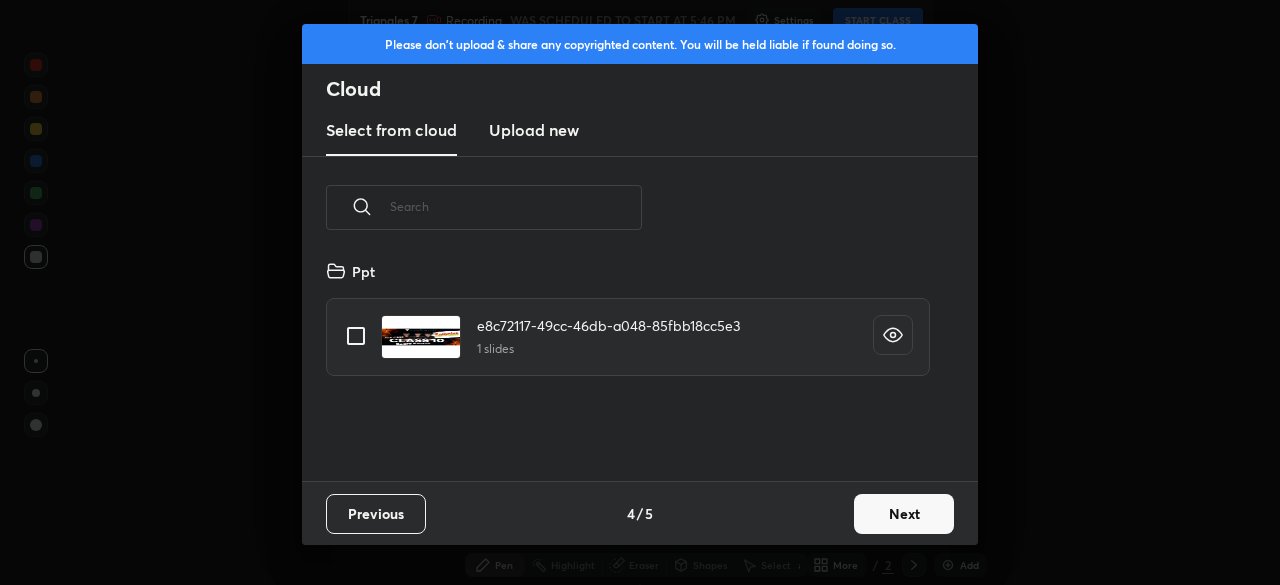 click on "Next" at bounding box center (904, 514) 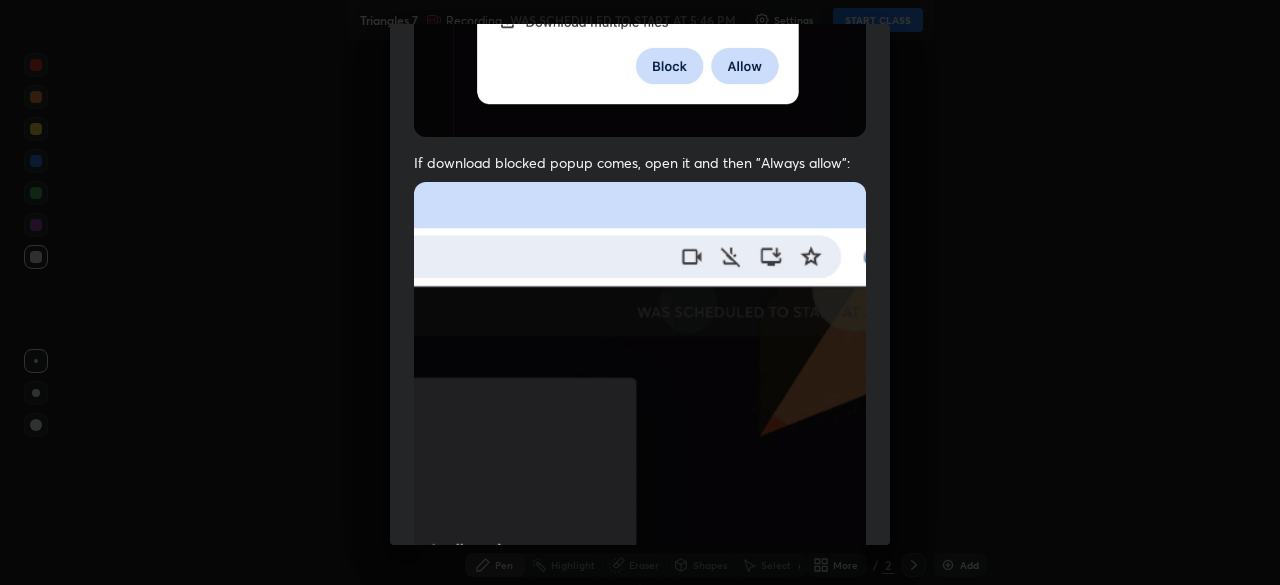 scroll, scrollTop: 479, scrollLeft: 0, axis: vertical 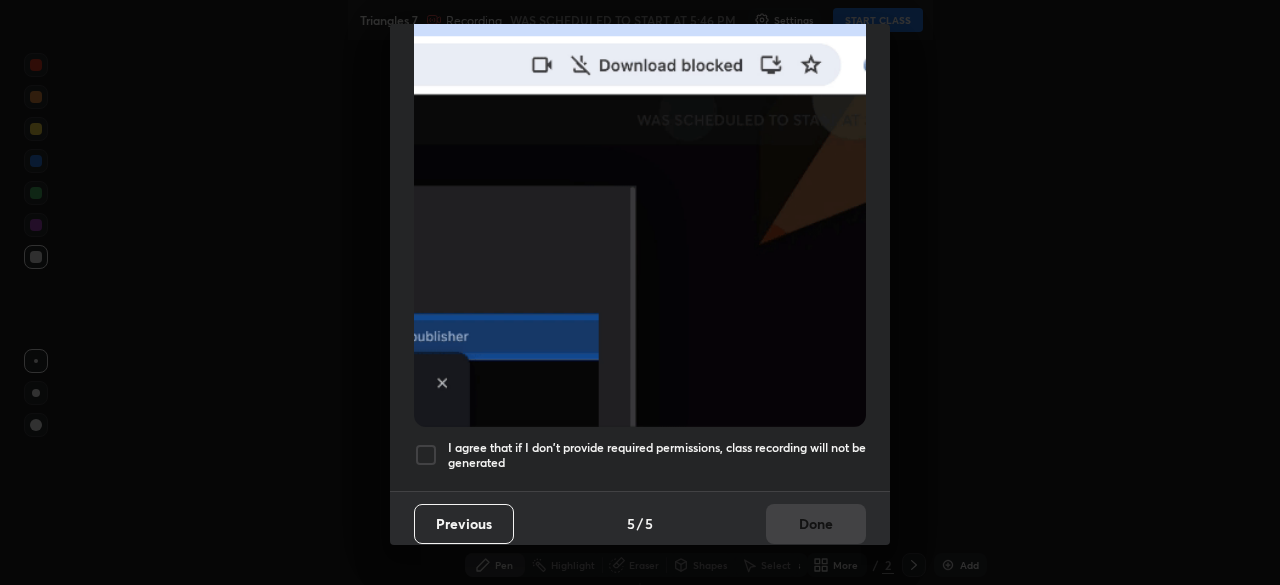 click at bounding box center [426, 455] 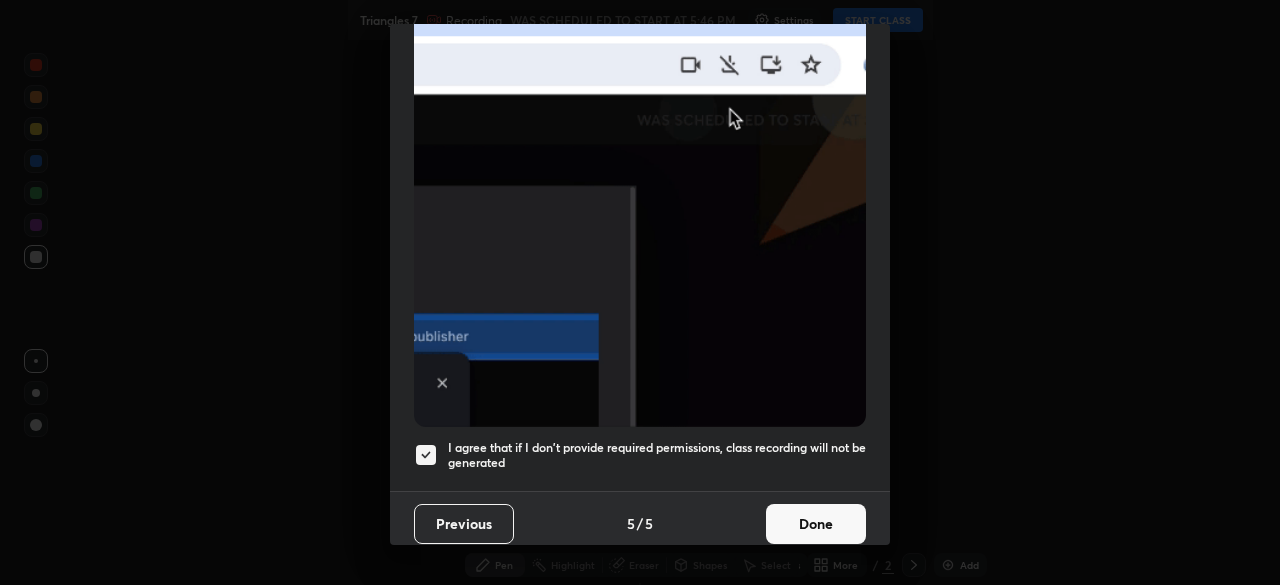 click on "Done" at bounding box center [816, 524] 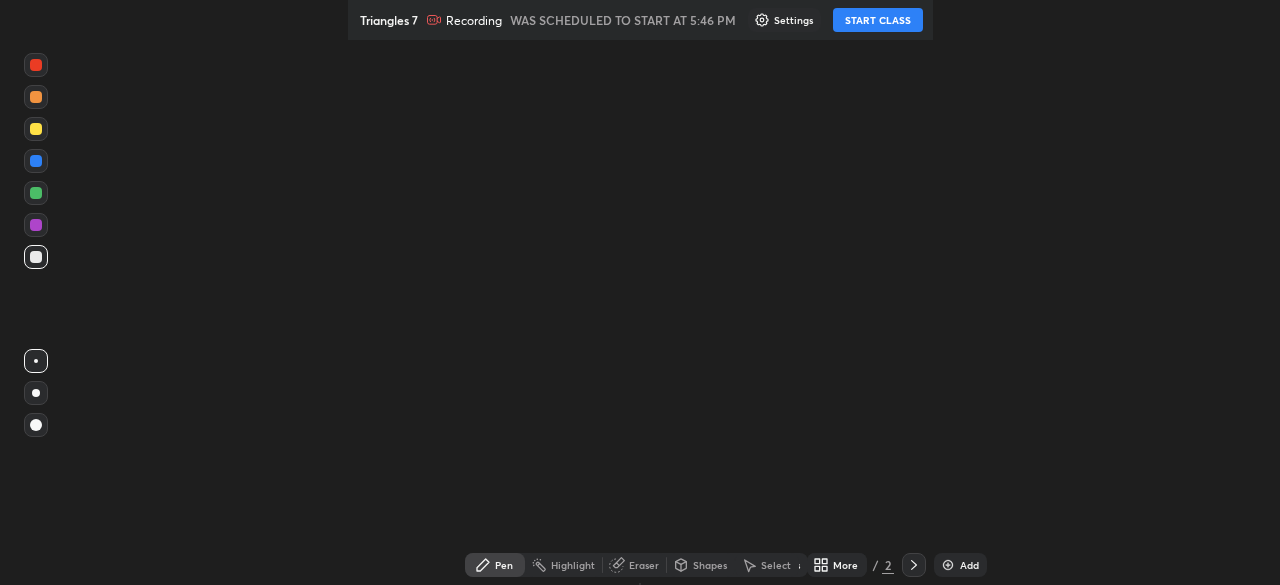 click on "START CLASS" at bounding box center [878, 20] 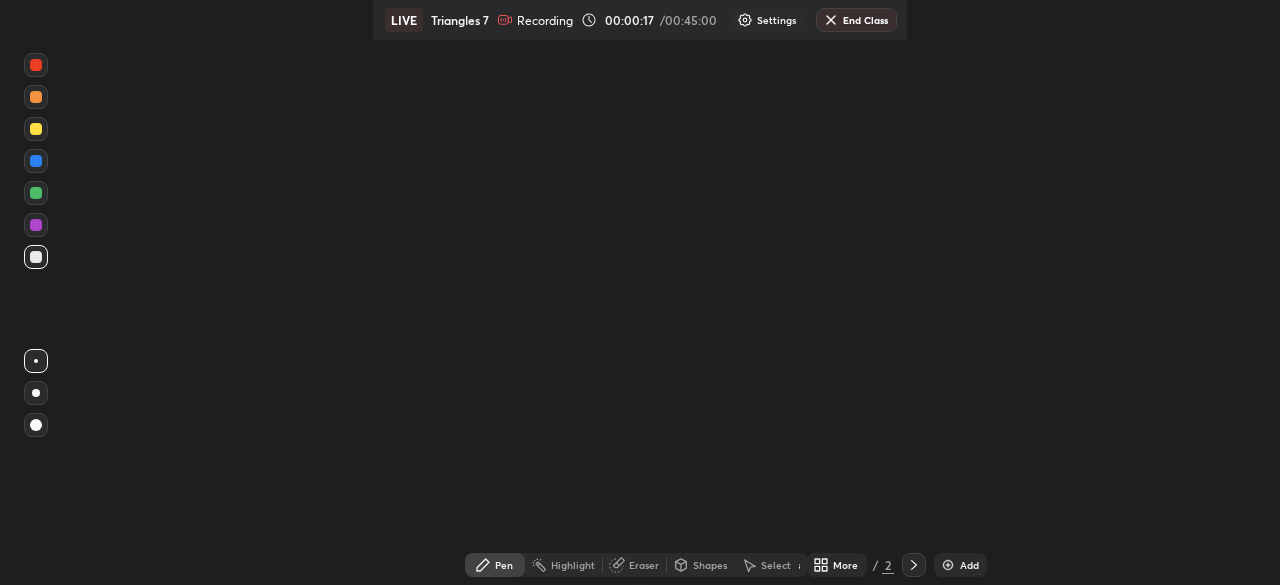 click on "Add" at bounding box center (969, 565) 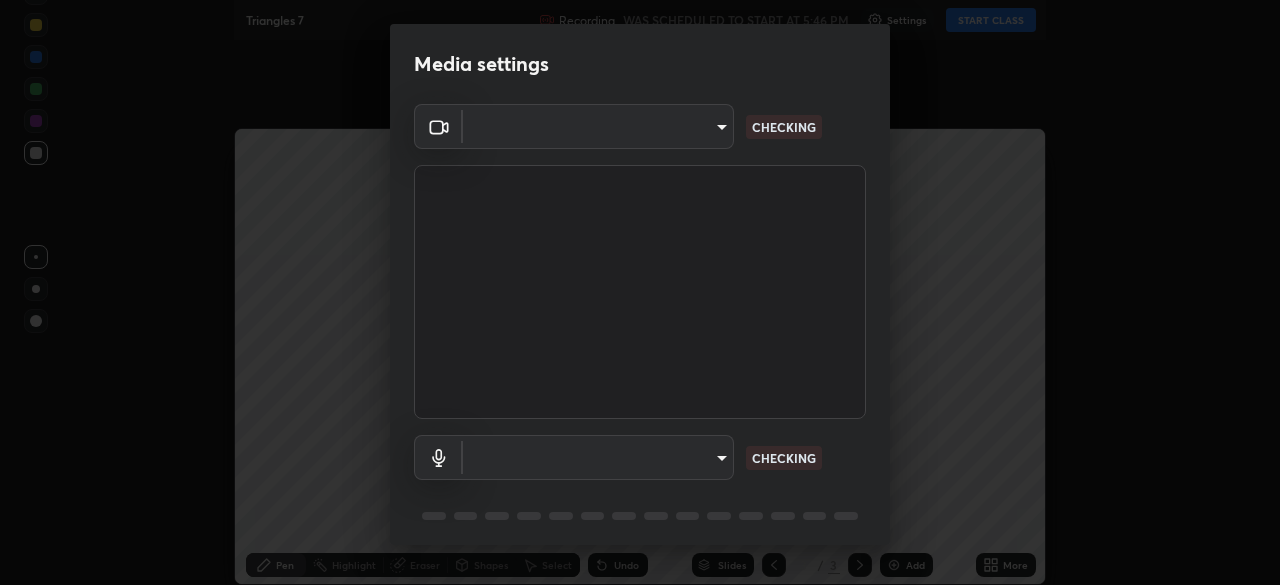 type on "55598c20c3627f74fde2fa62c56176c6afd958eb63f7086a397ce1464aa3371d" 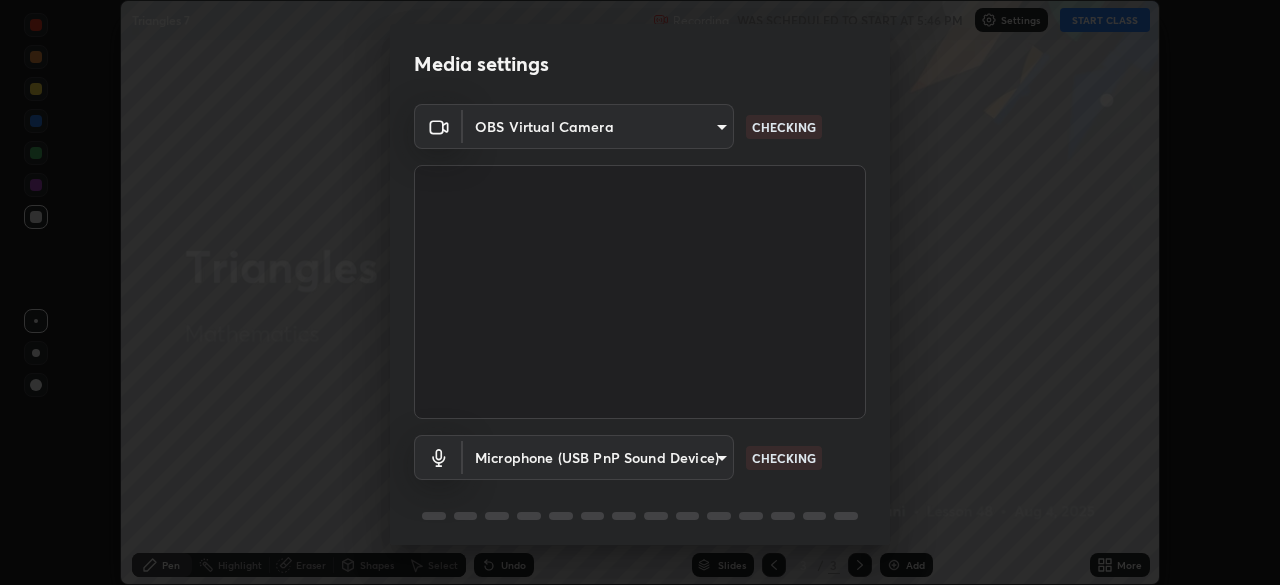 scroll, scrollTop: 0, scrollLeft: 0, axis: both 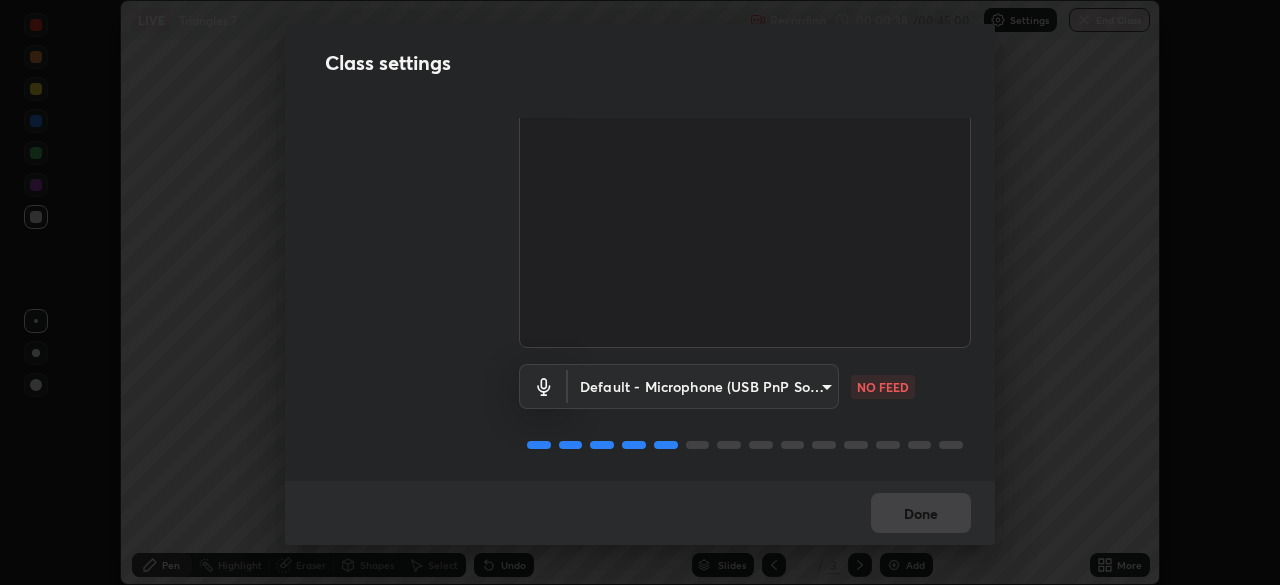 click on "Erase all LIVE Triangles 7 Recording 00:00:38 /  00:45:00 Settings End Class Setting up your live class Triangles 7 • L48 of Mathematics Jitesh Motwani Pen Highlight Eraser Shapes Select Undo Slides 3 / 3 Add More No doubts shared Encourage your learners to ask a doubt for better clarity Report an issue Reason for reporting Buffering Chat not working Audio - Video sync issue Educator video quality low ​ Attach an image Report Class settings Audio & Video OBS Virtual Camera 55598c20c3627f74fde2fa62c56176c6afd958eb63f7086a397ce1464aa3371d WORKING Default - Microphone (USB PnP Sound Device) default NO FEED Done" at bounding box center [640, 292] 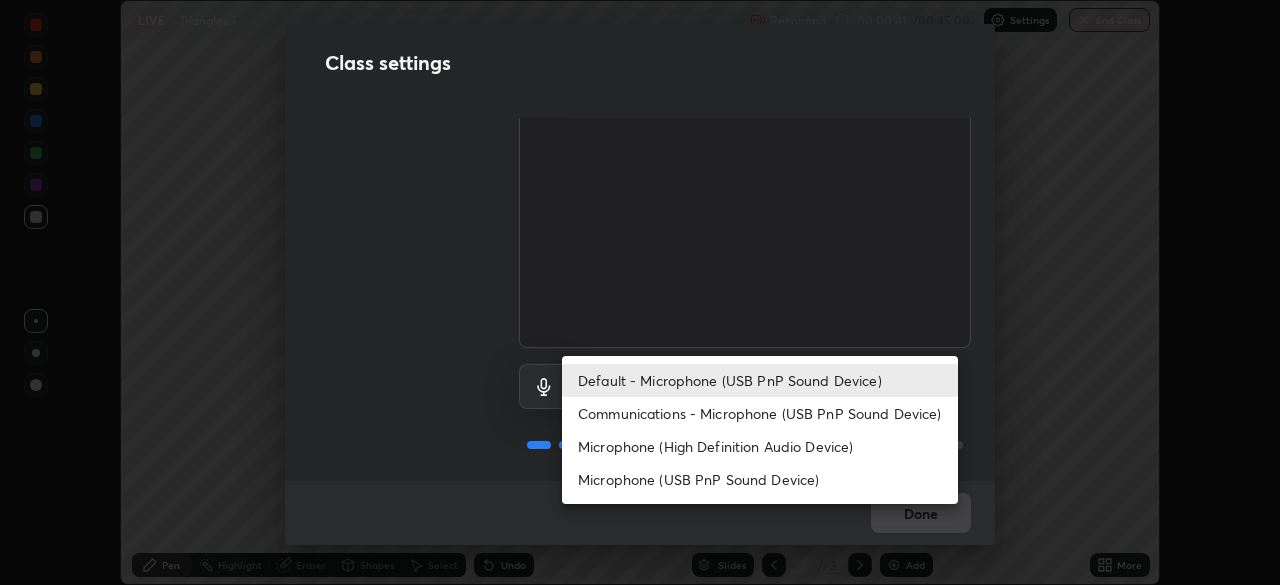 click on "Microphone (USB PnP Sound Device)" at bounding box center (760, 479) 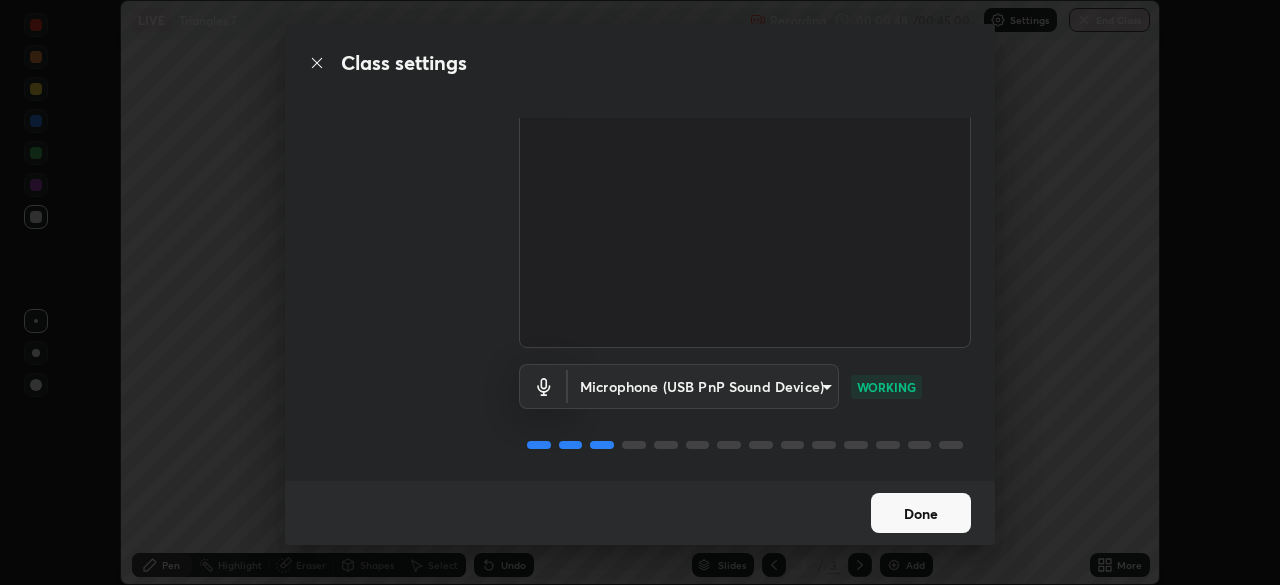 click on "Done" at bounding box center [921, 513] 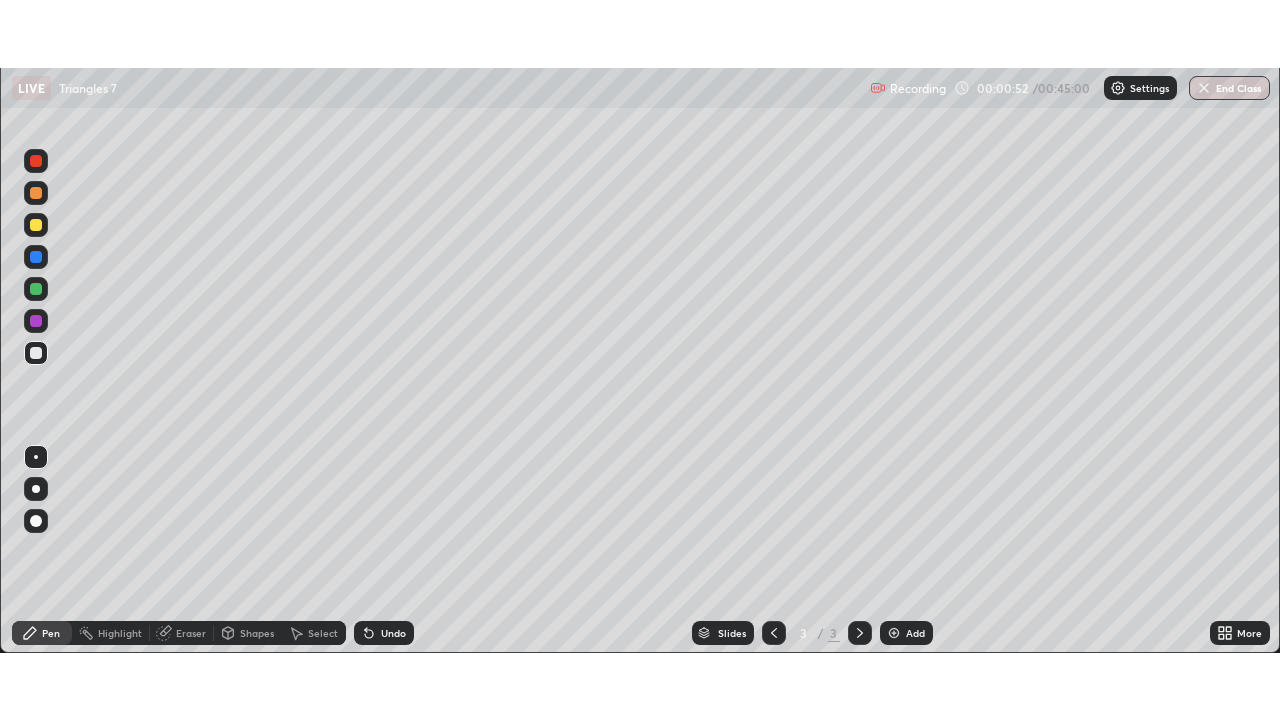 scroll, scrollTop: 99280, scrollLeft: 98720, axis: both 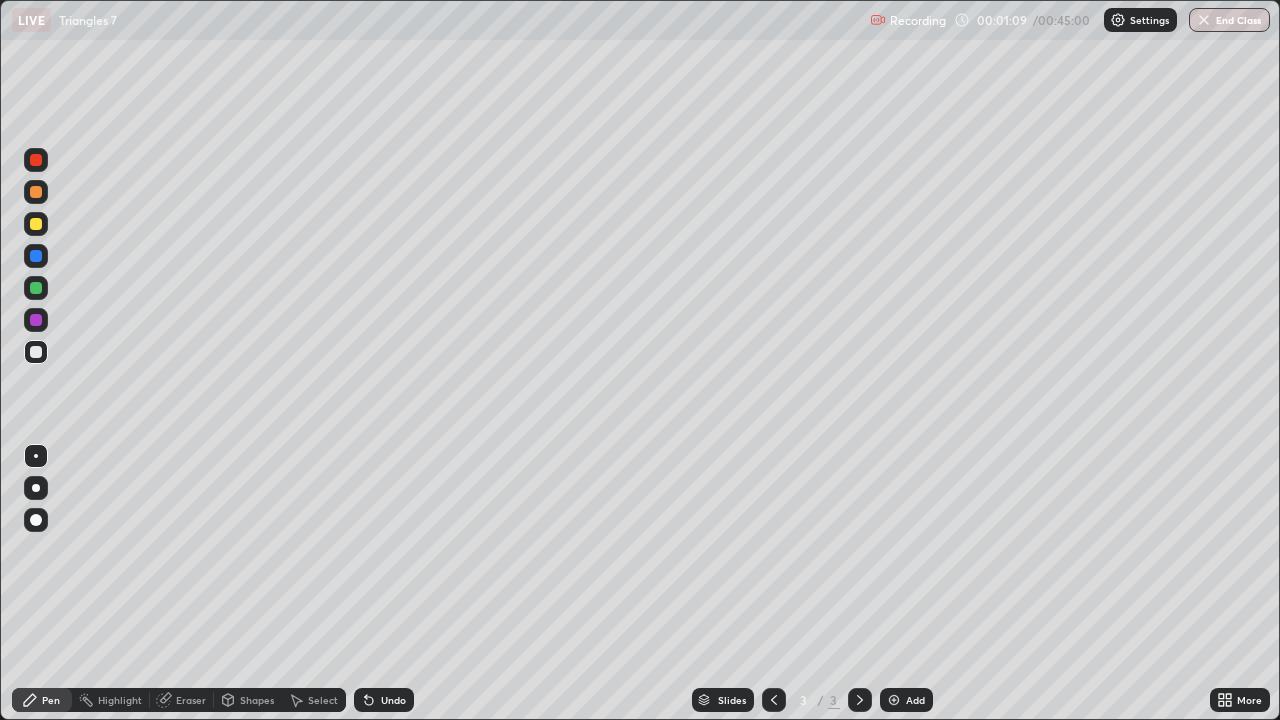click at bounding box center [36, 224] 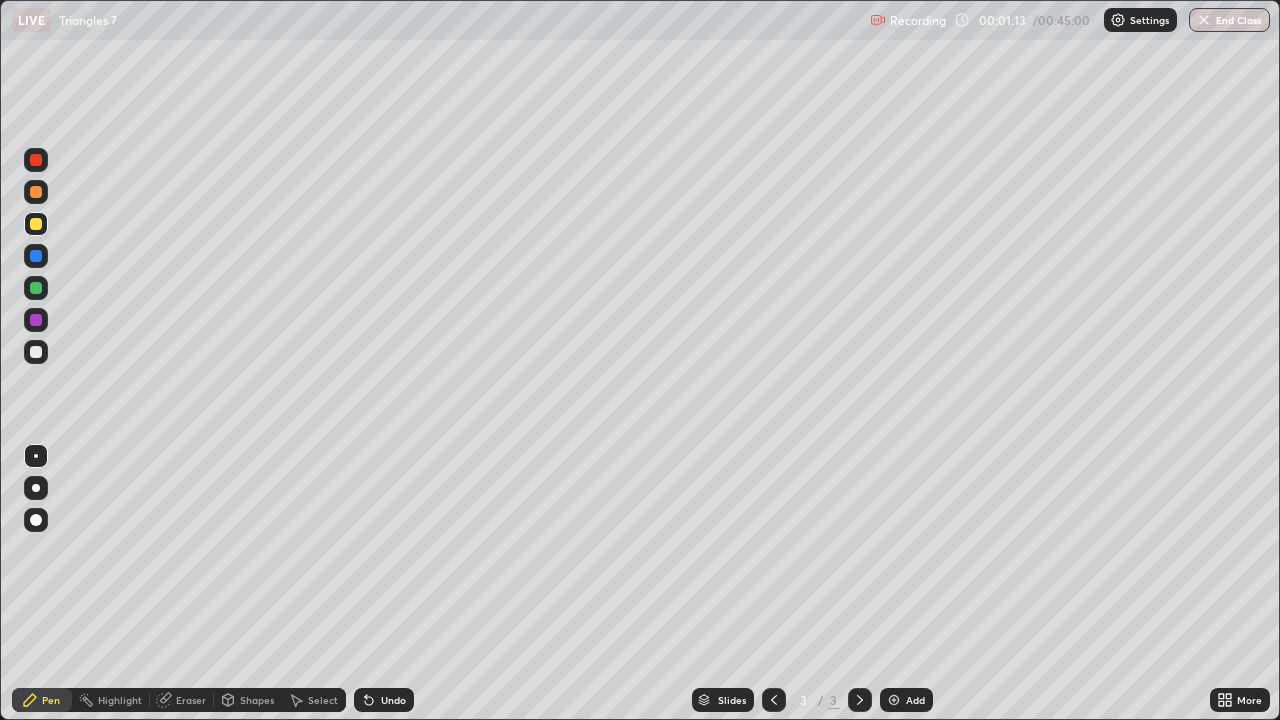 click on "Shapes" at bounding box center [257, 700] 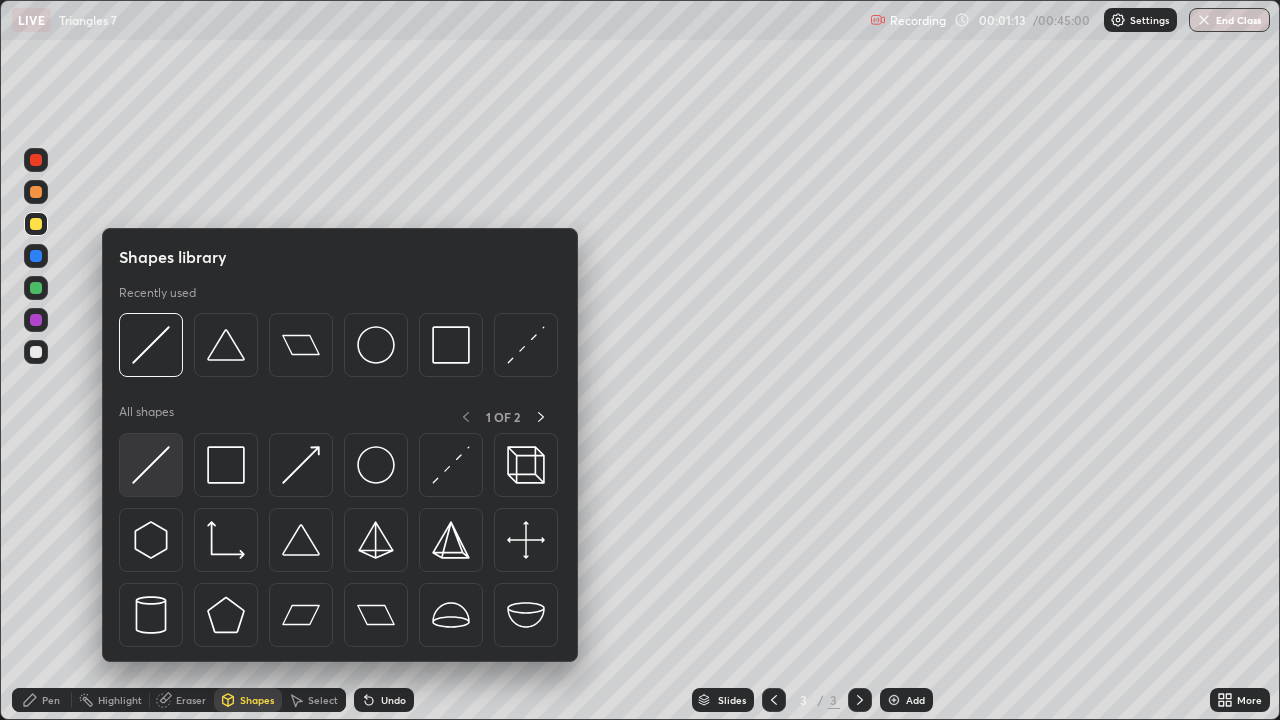 click at bounding box center (151, 465) 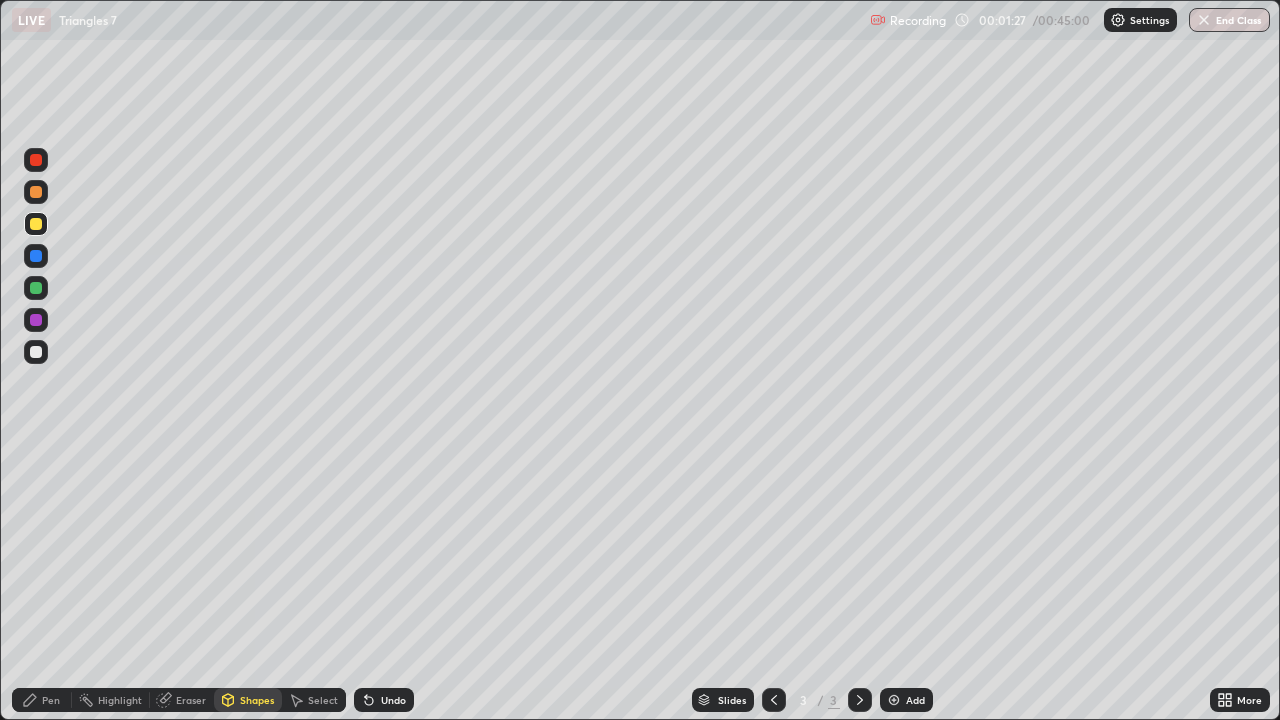 click on "Undo" at bounding box center (393, 700) 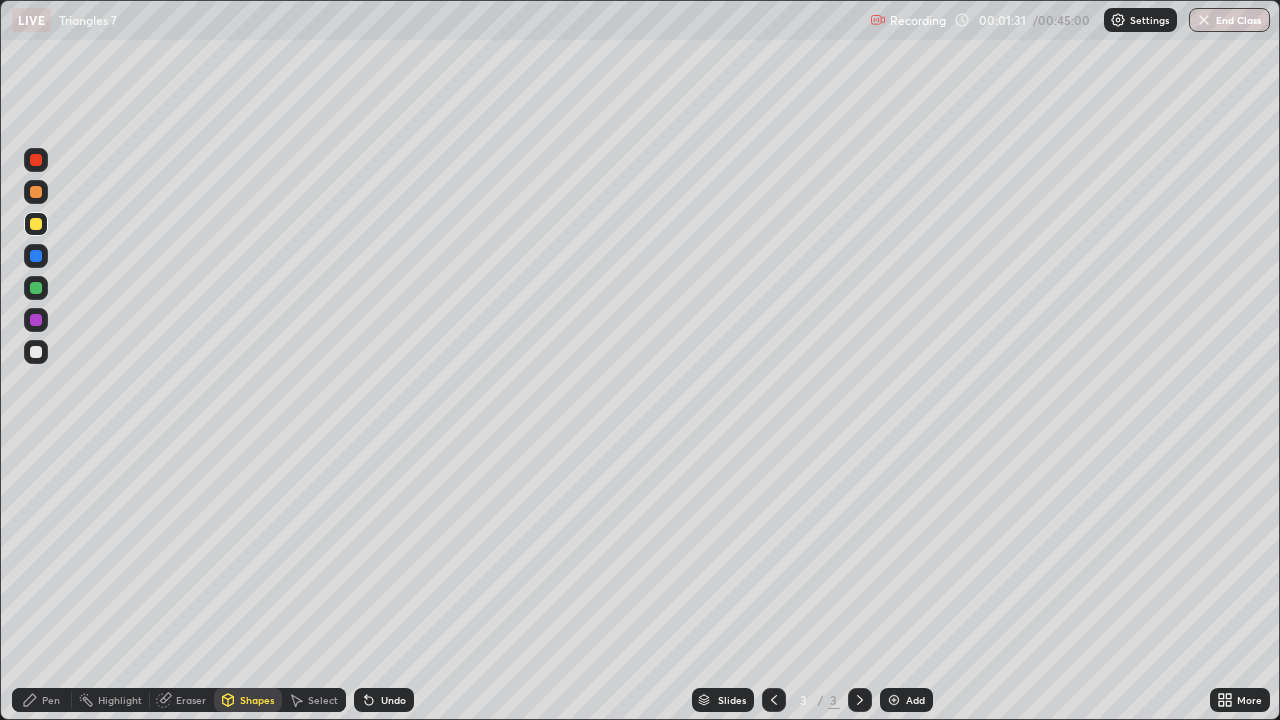 click at bounding box center (36, 352) 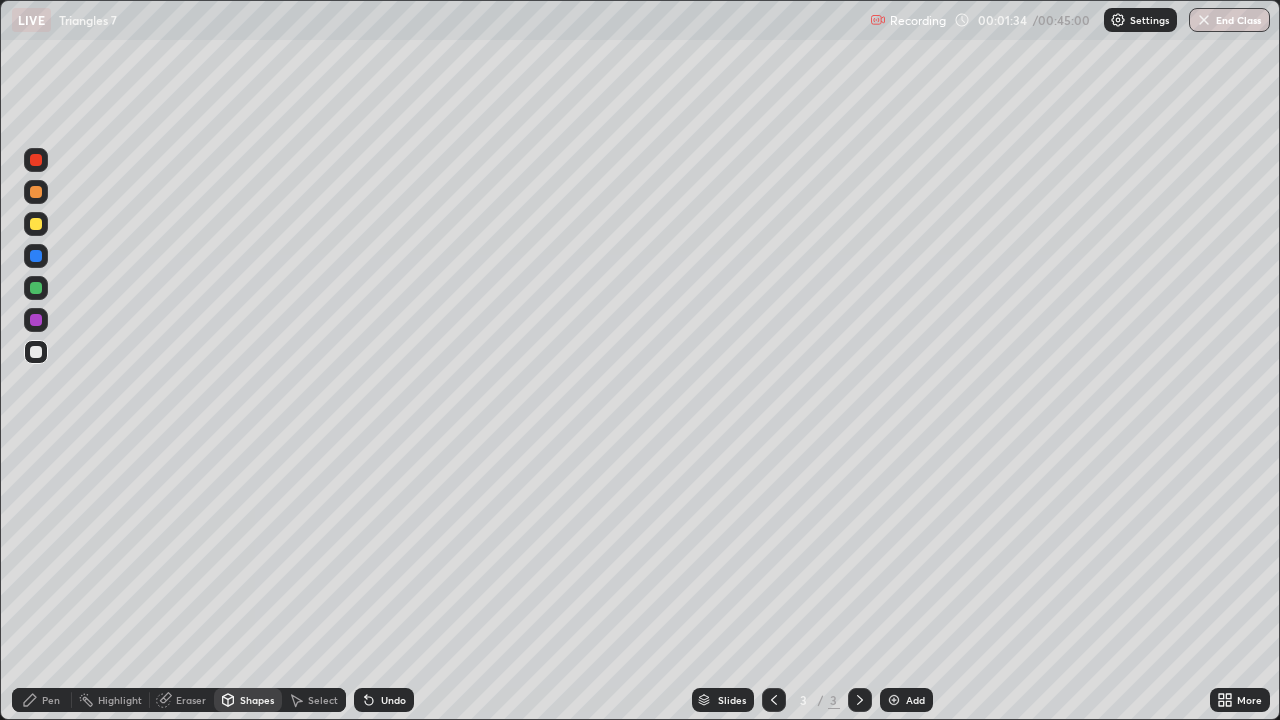 click on "Pen" at bounding box center [51, 700] 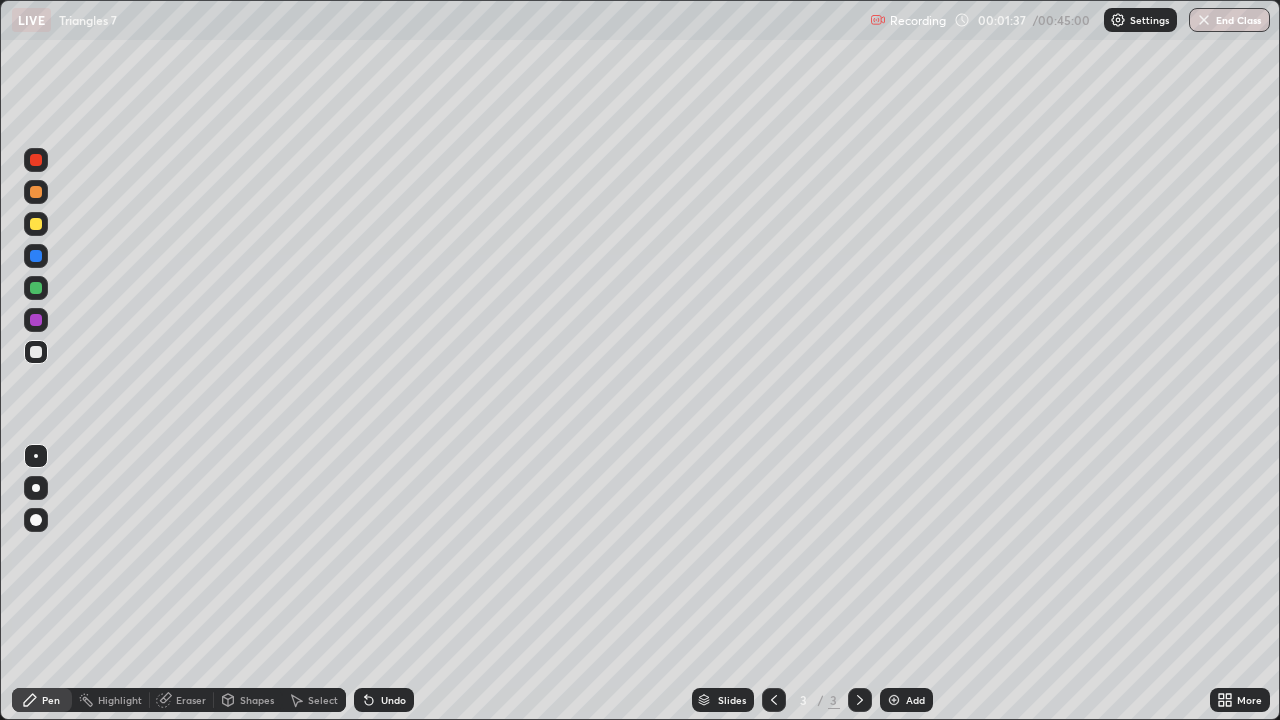 click at bounding box center (36, 224) 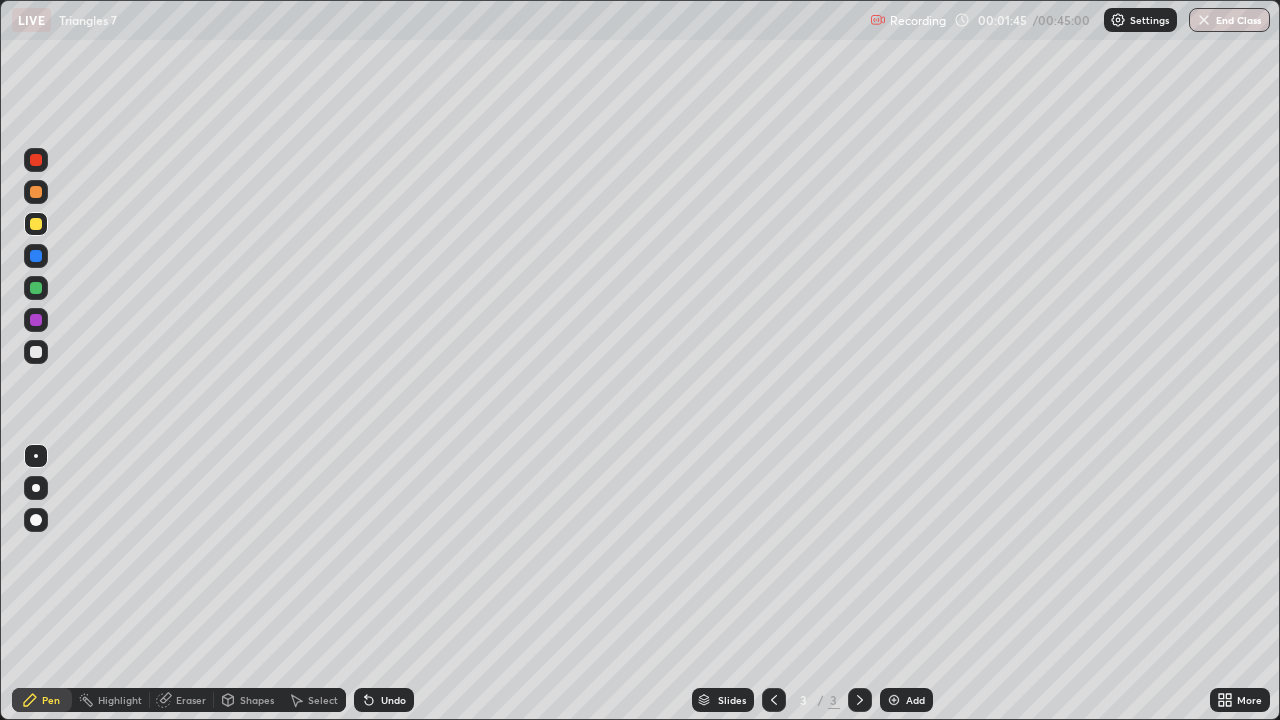 click at bounding box center (36, 352) 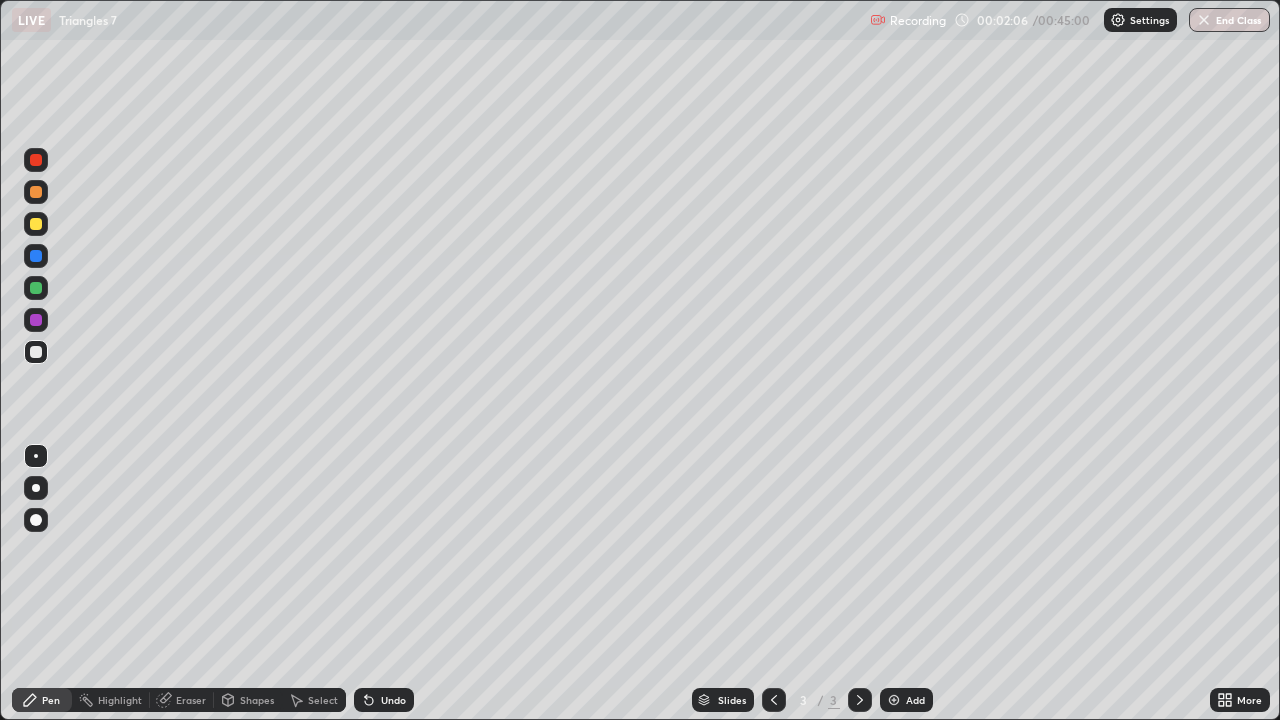 click on "Undo" at bounding box center (393, 700) 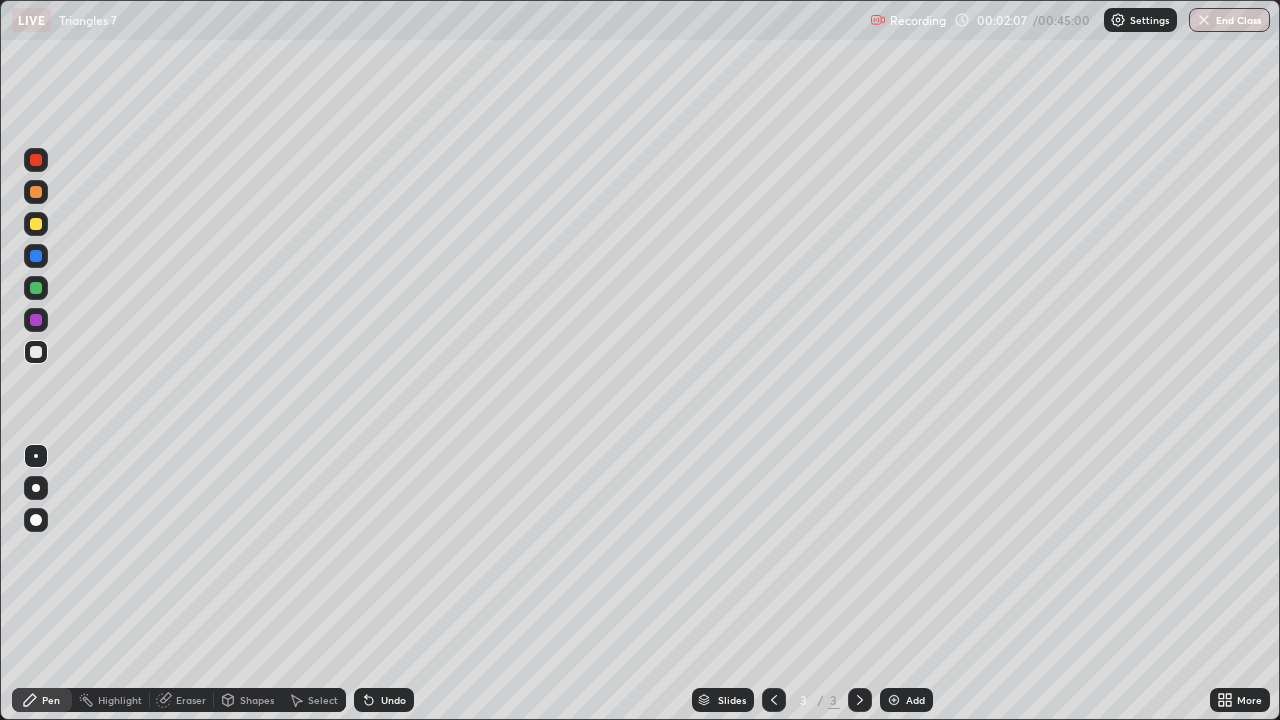 click on "Undo" at bounding box center [393, 700] 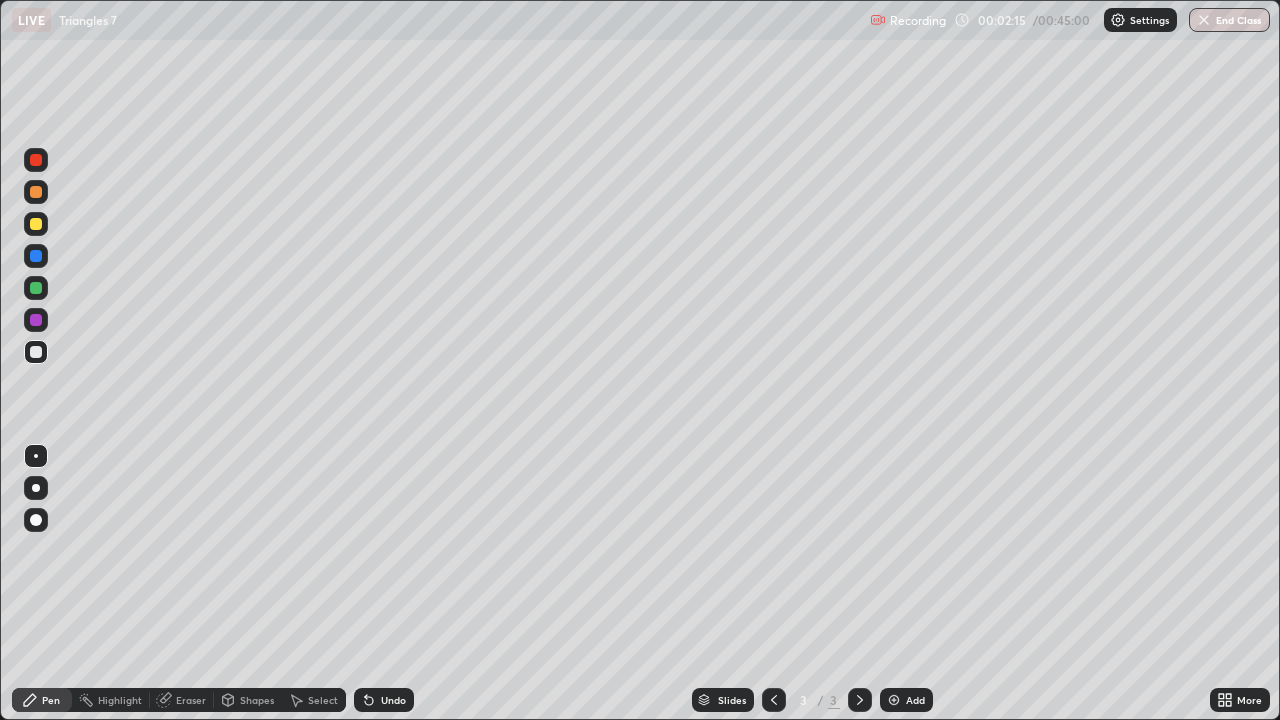 click at bounding box center [36, 224] 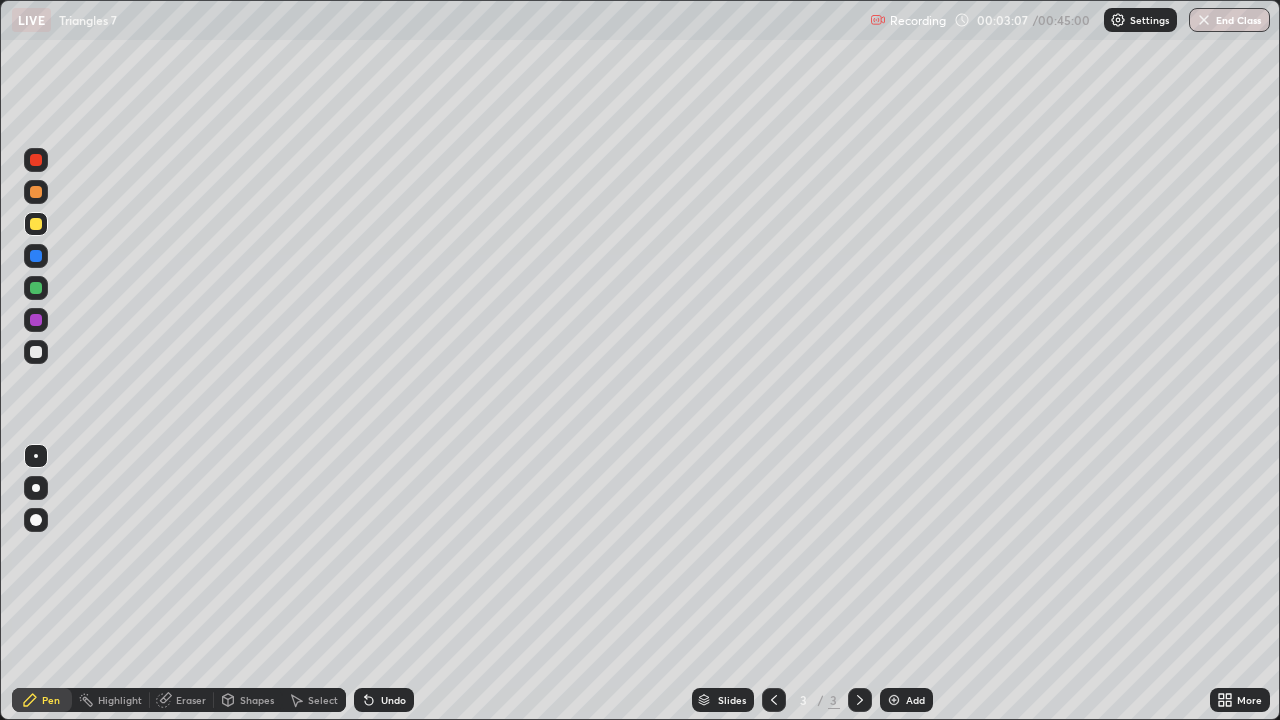 click at bounding box center [36, 288] 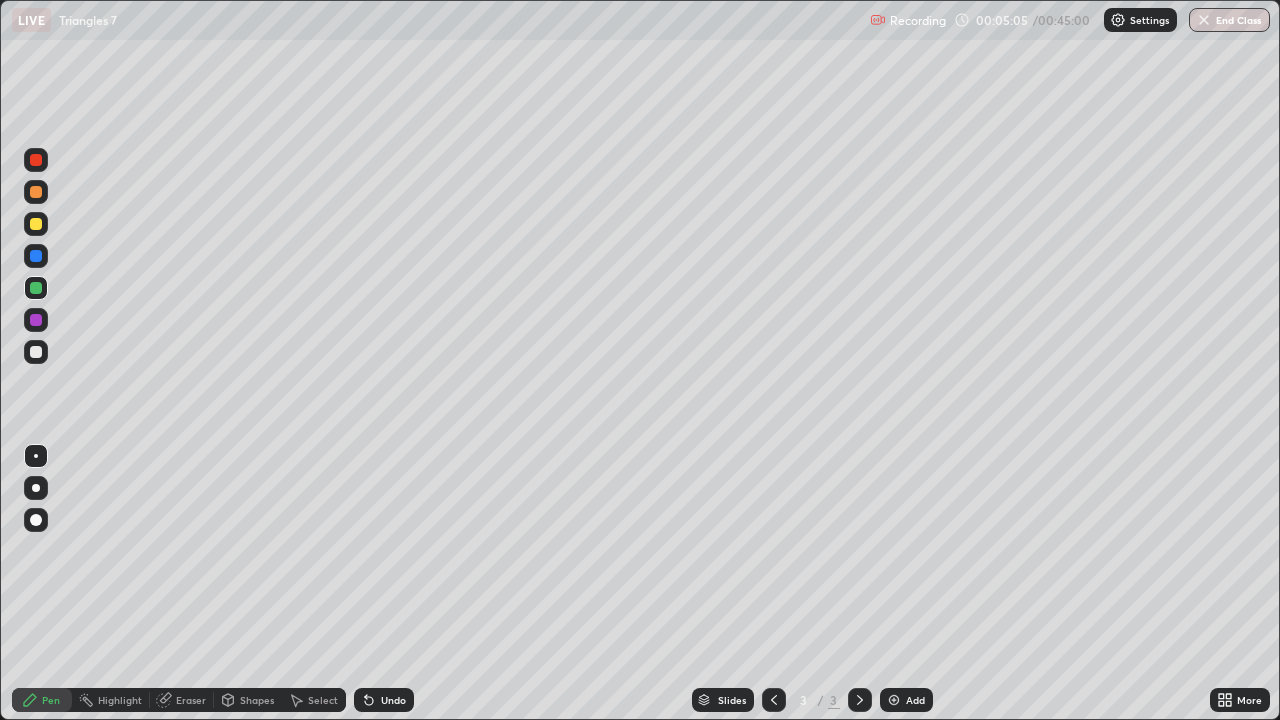 click at bounding box center [36, 352] 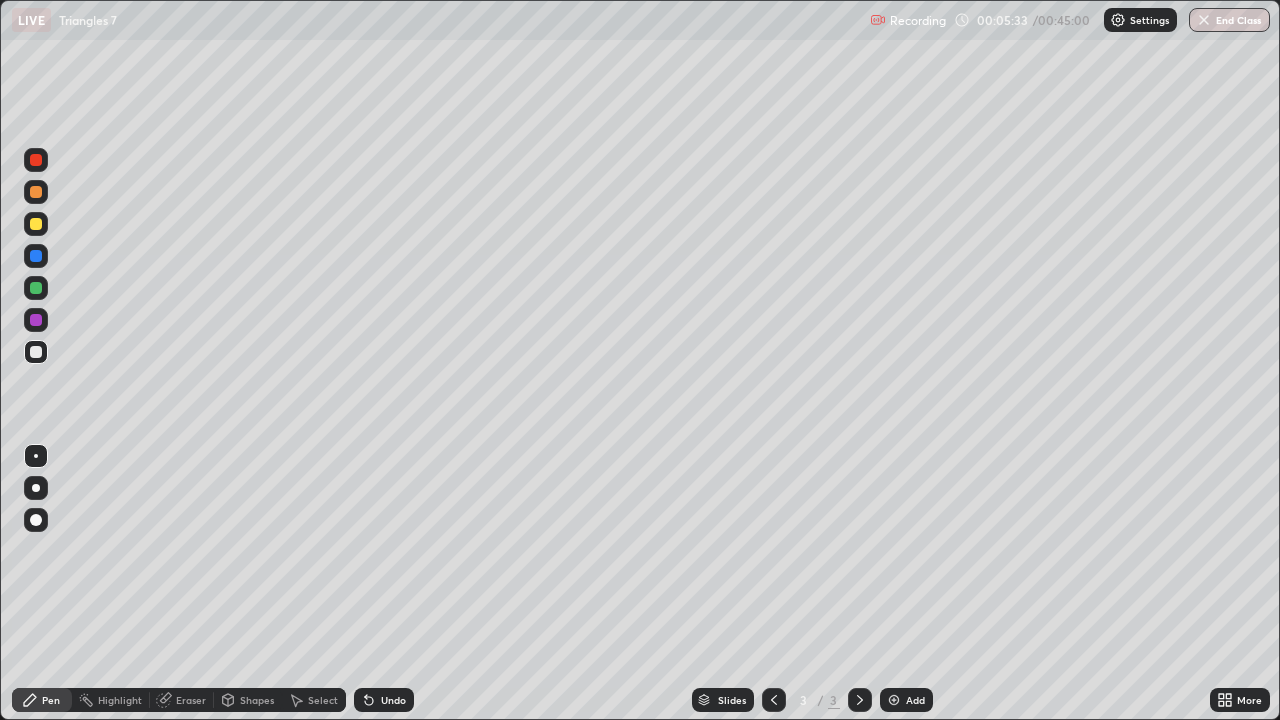 click on "Undo" at bounding box center [384, 700] 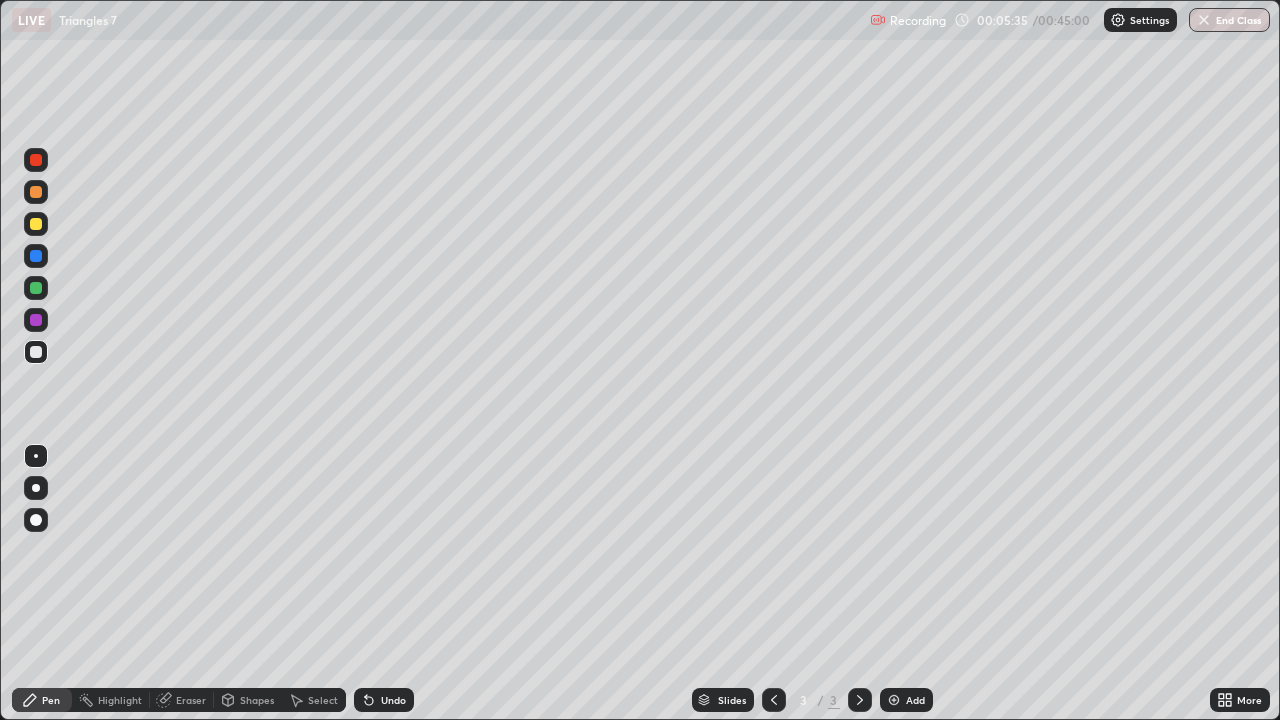 click at bounding box center [36, 288] 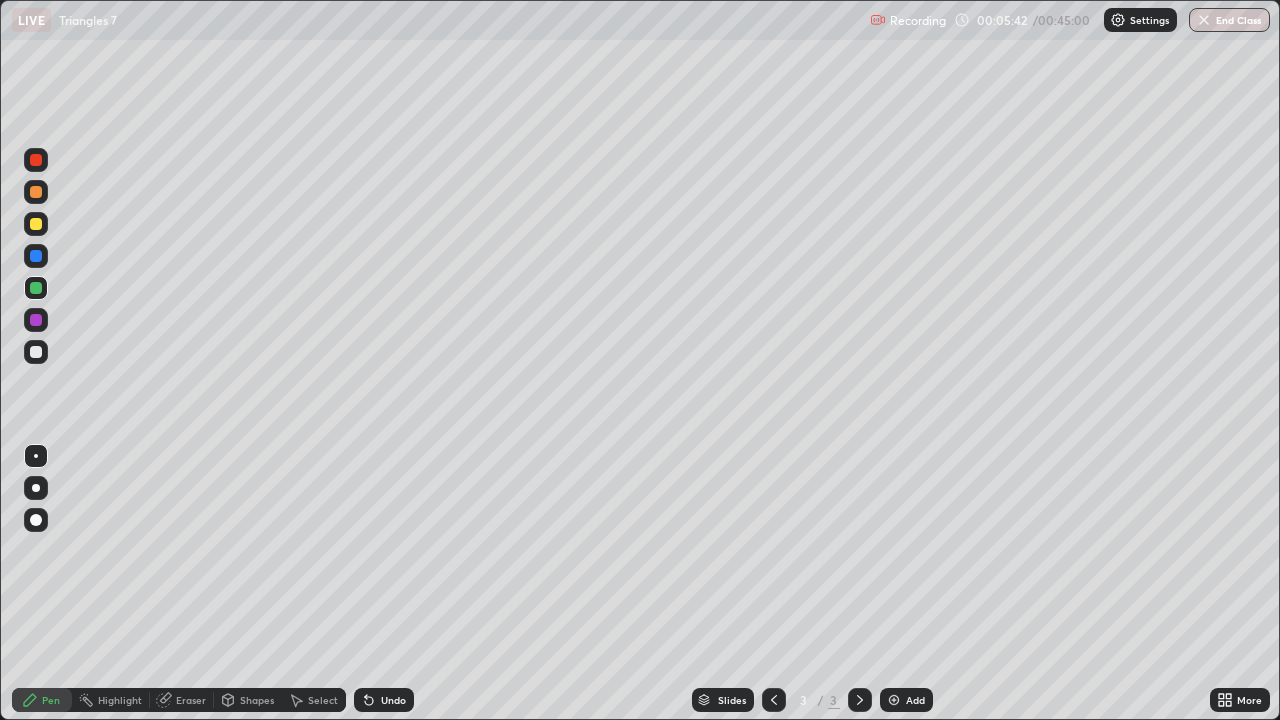 click on "Pen" at bounding box center (51, 700) 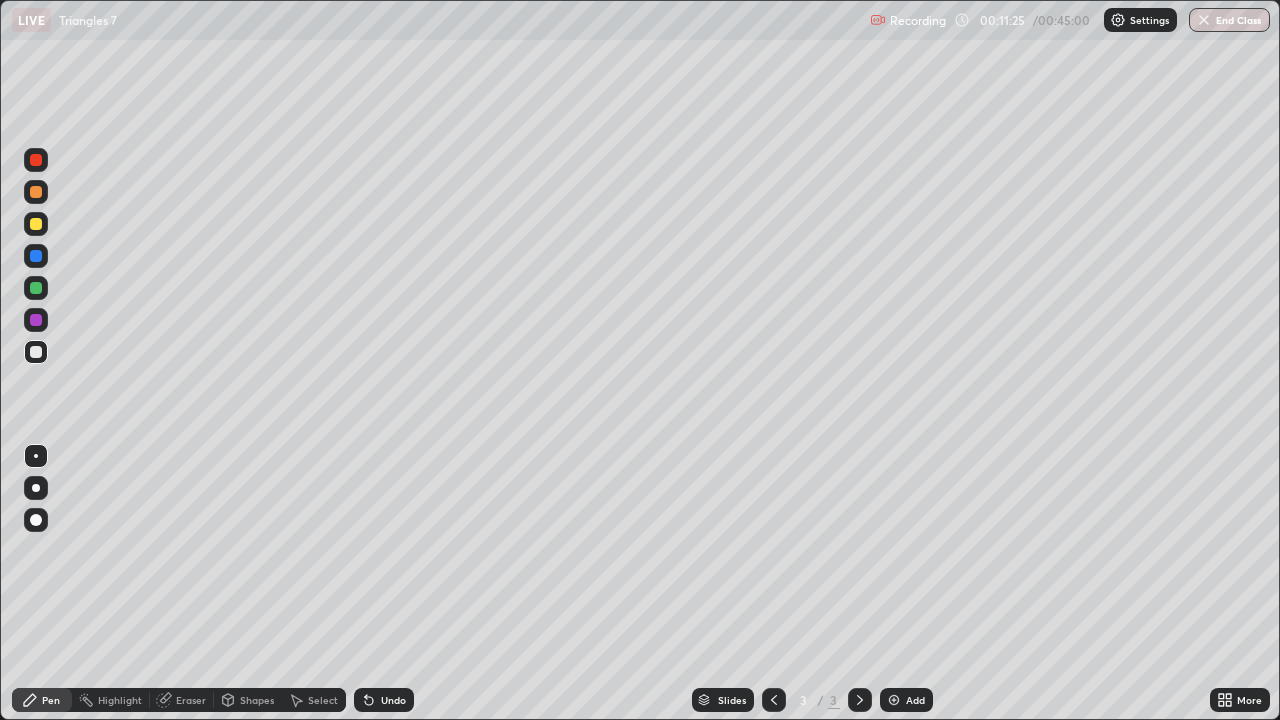 click on "Add" at bounding box center (915, 700) 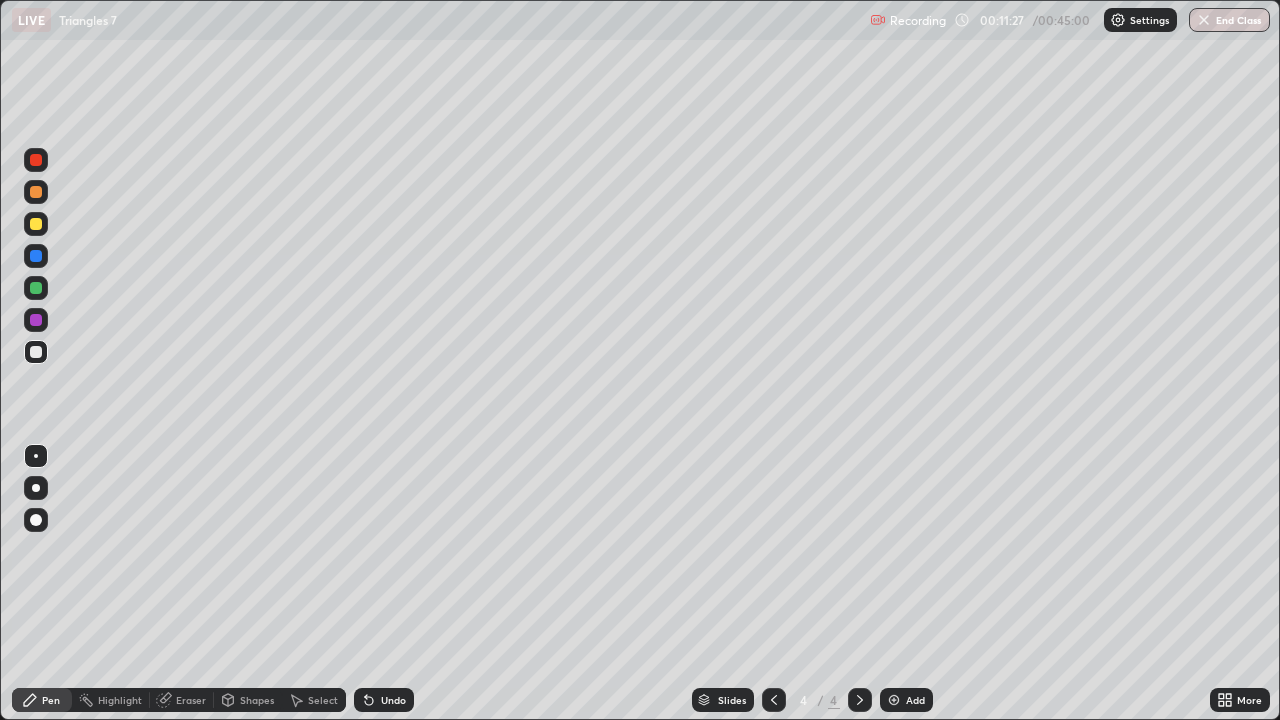 click at bounding box center (36, 352) 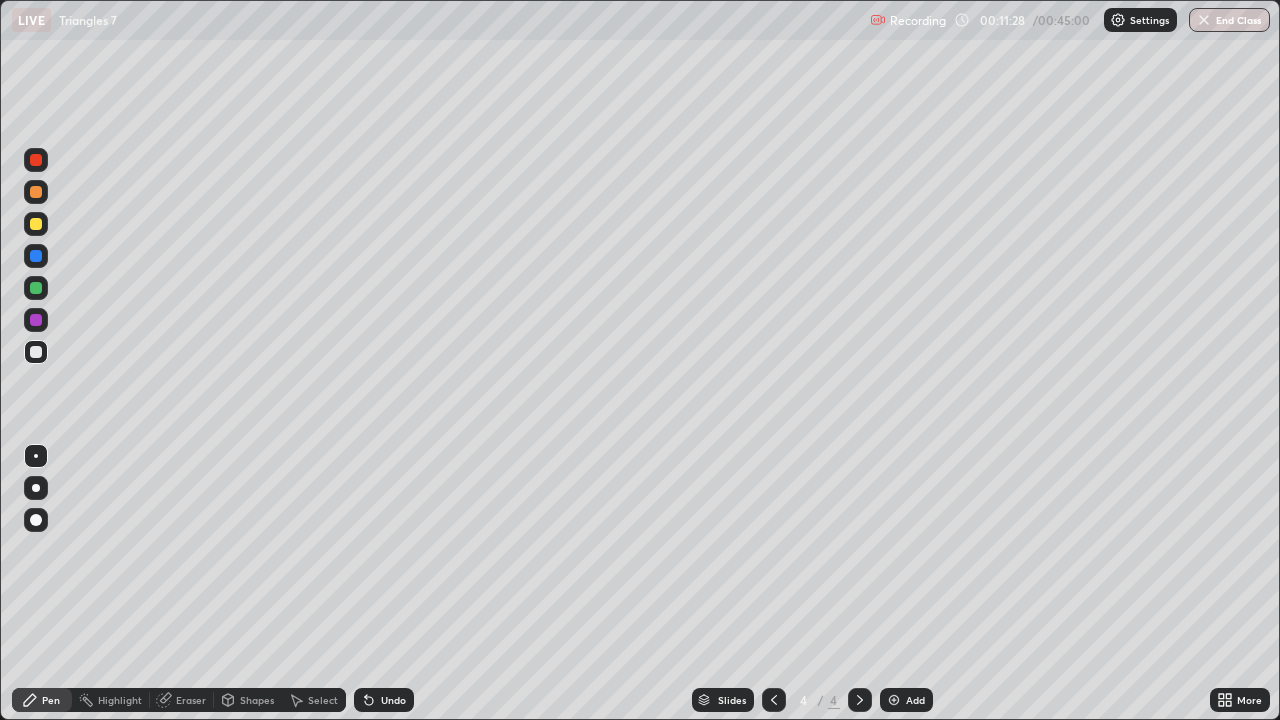 click at bounding box center [36, 224] 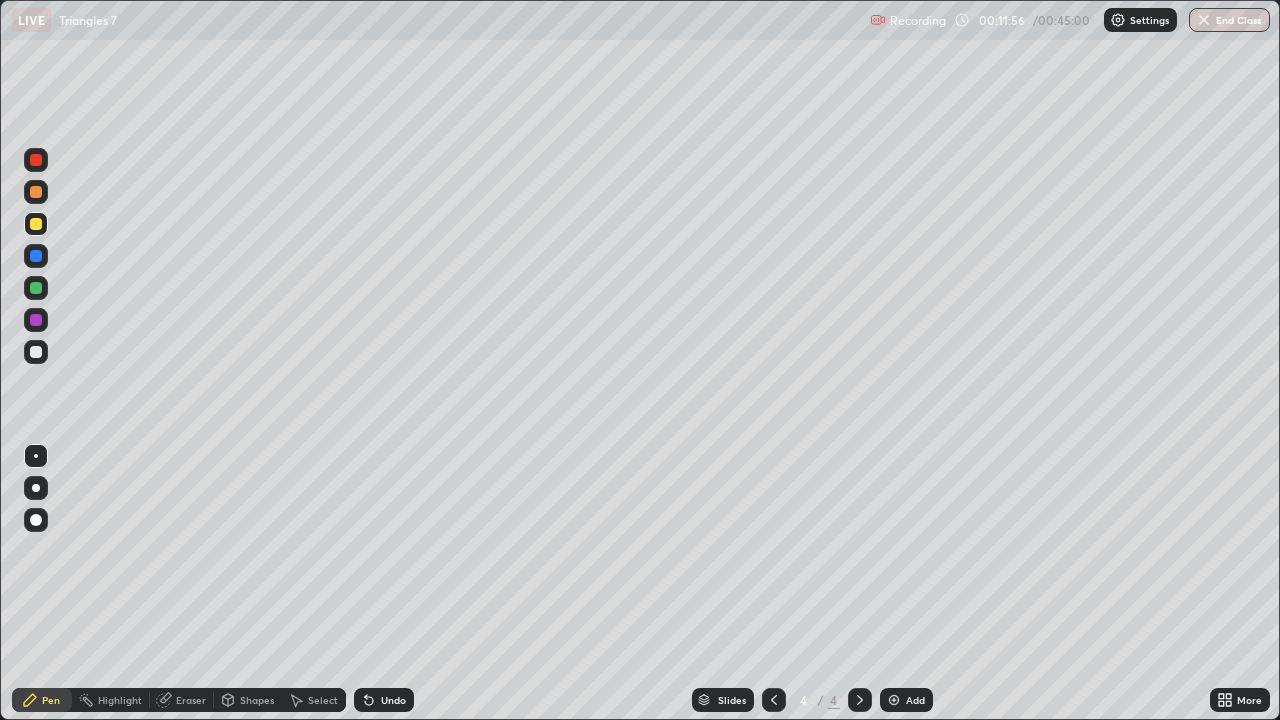 click at bounding box center (36, 352) 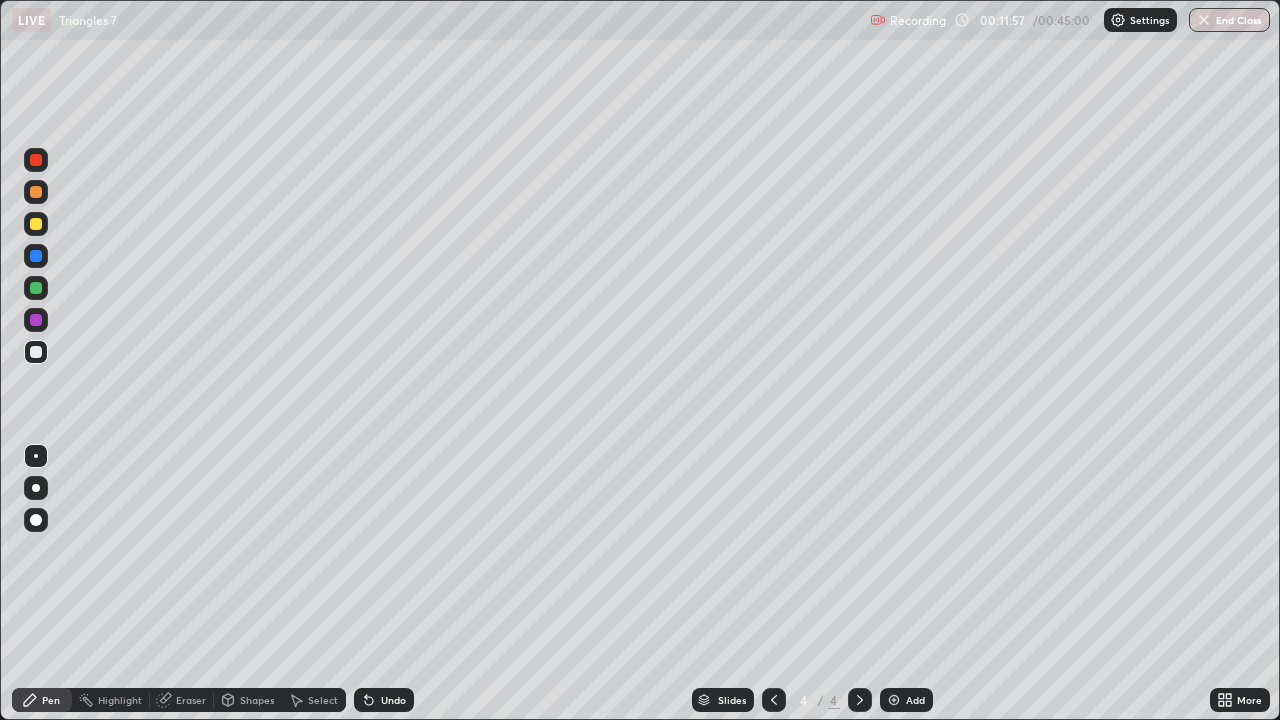 click on "Shapes" at bounding box center (257, 700) 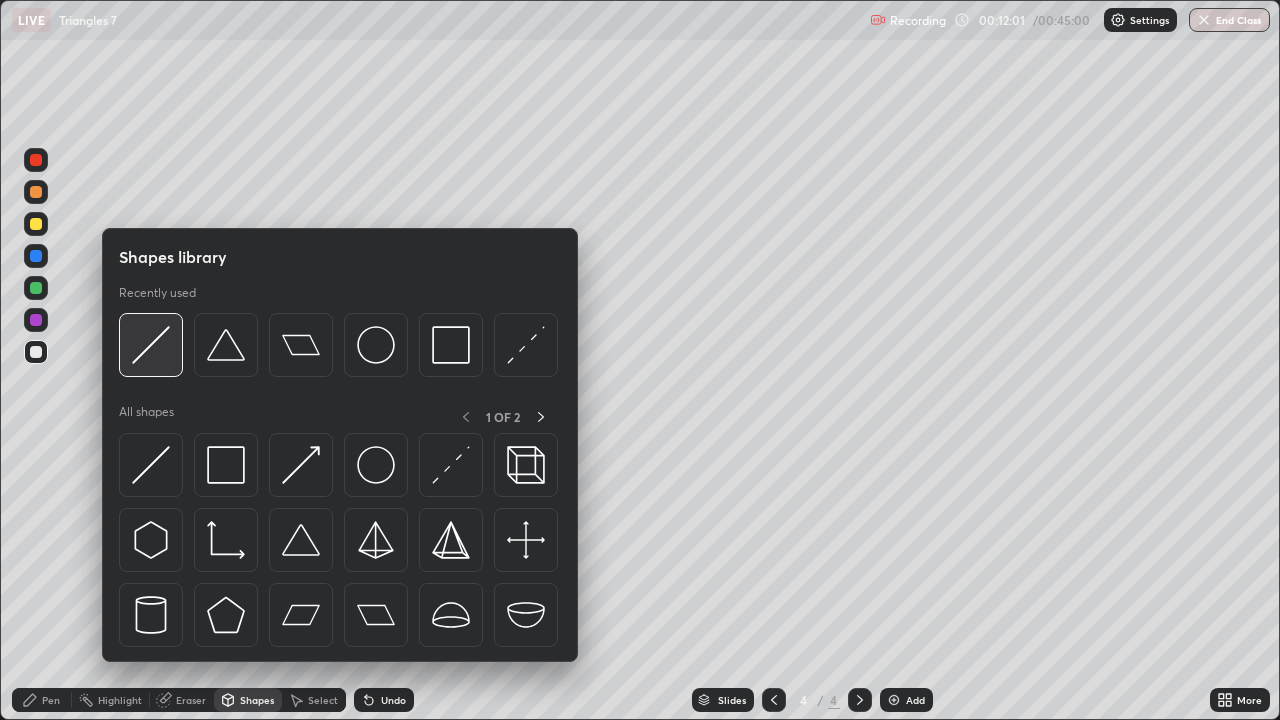 click at bounding box center (151, 345) 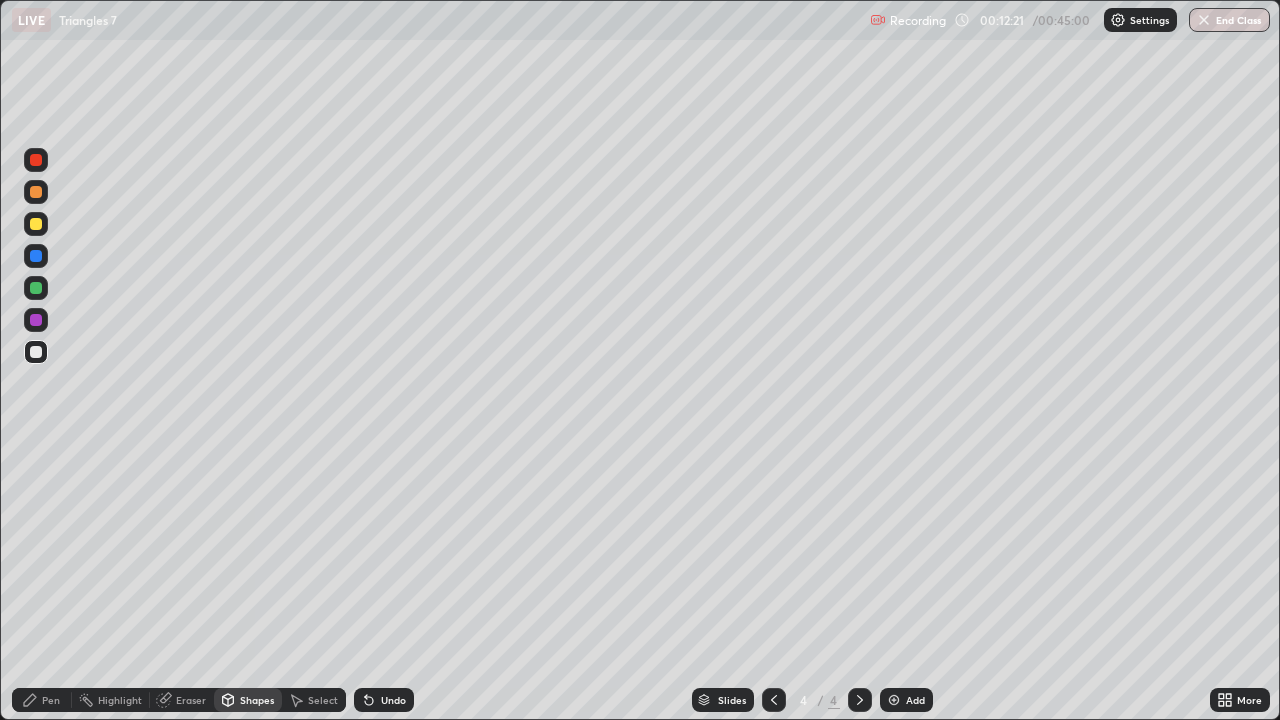 click on "Pen" at bounding box center [42, 700] 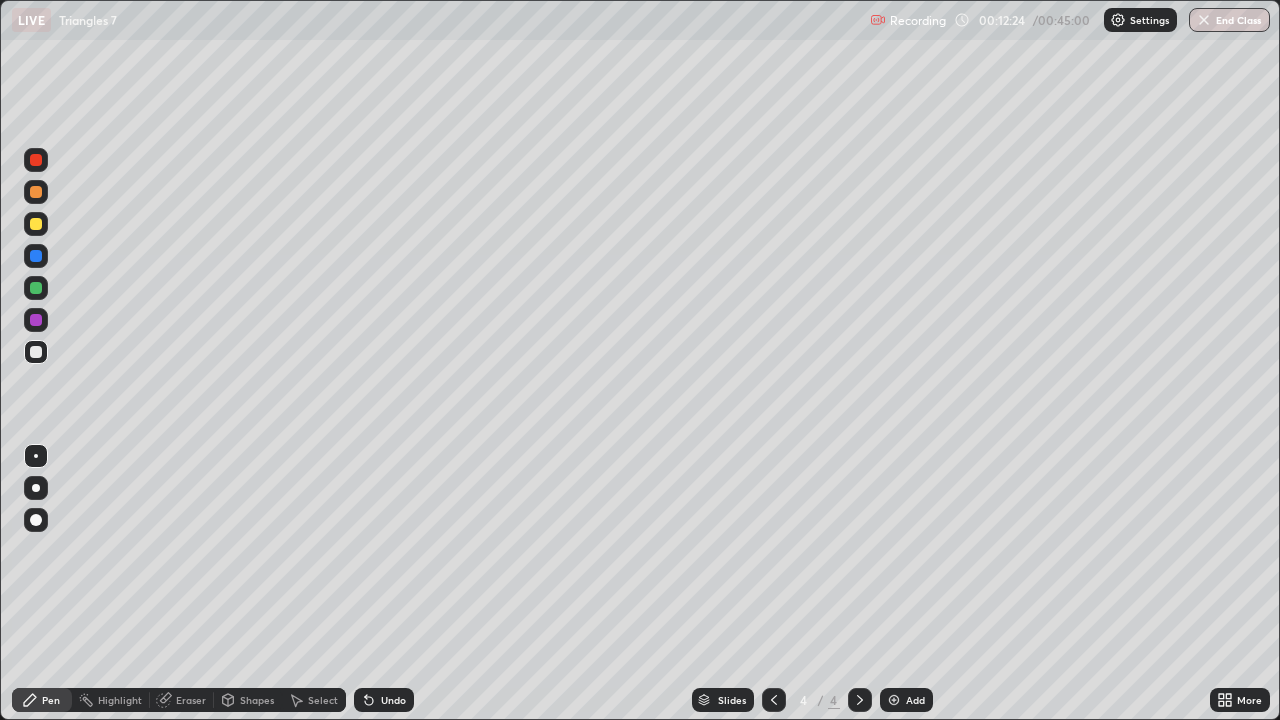 click on "Shapes" at bounding box center [257, 700] 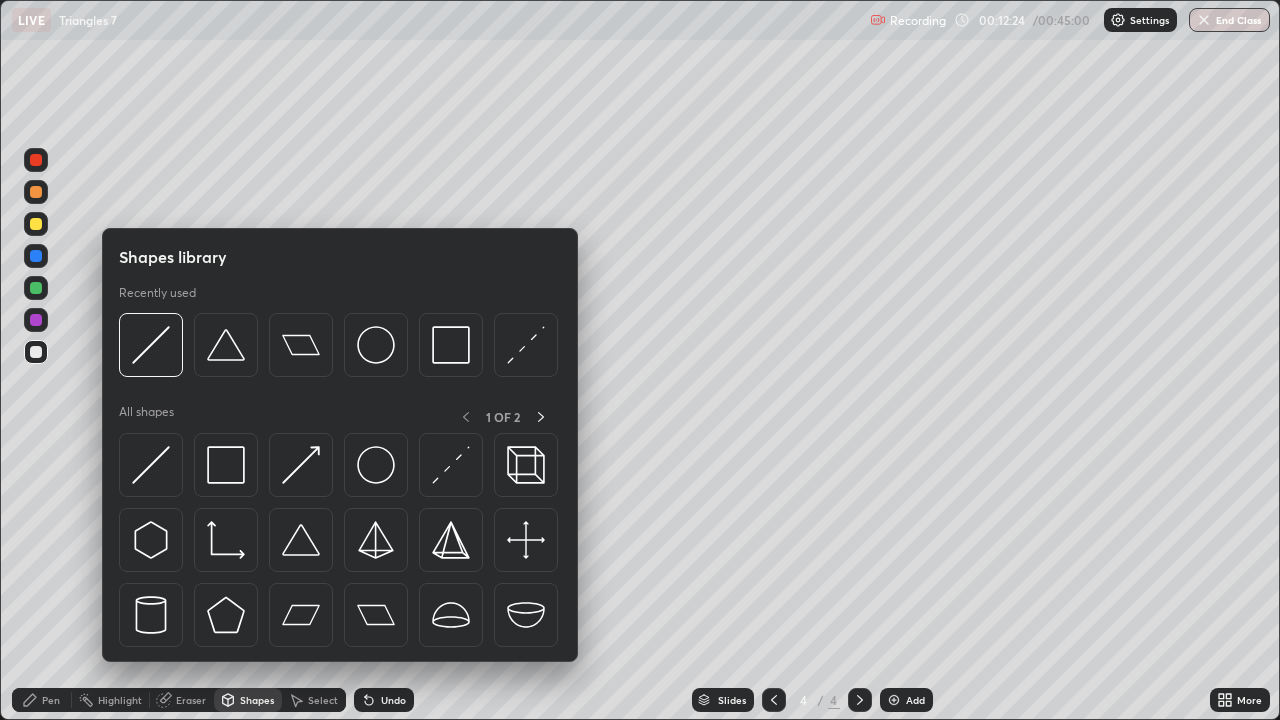 click on "Shapes" at bounding box center (257, 700) 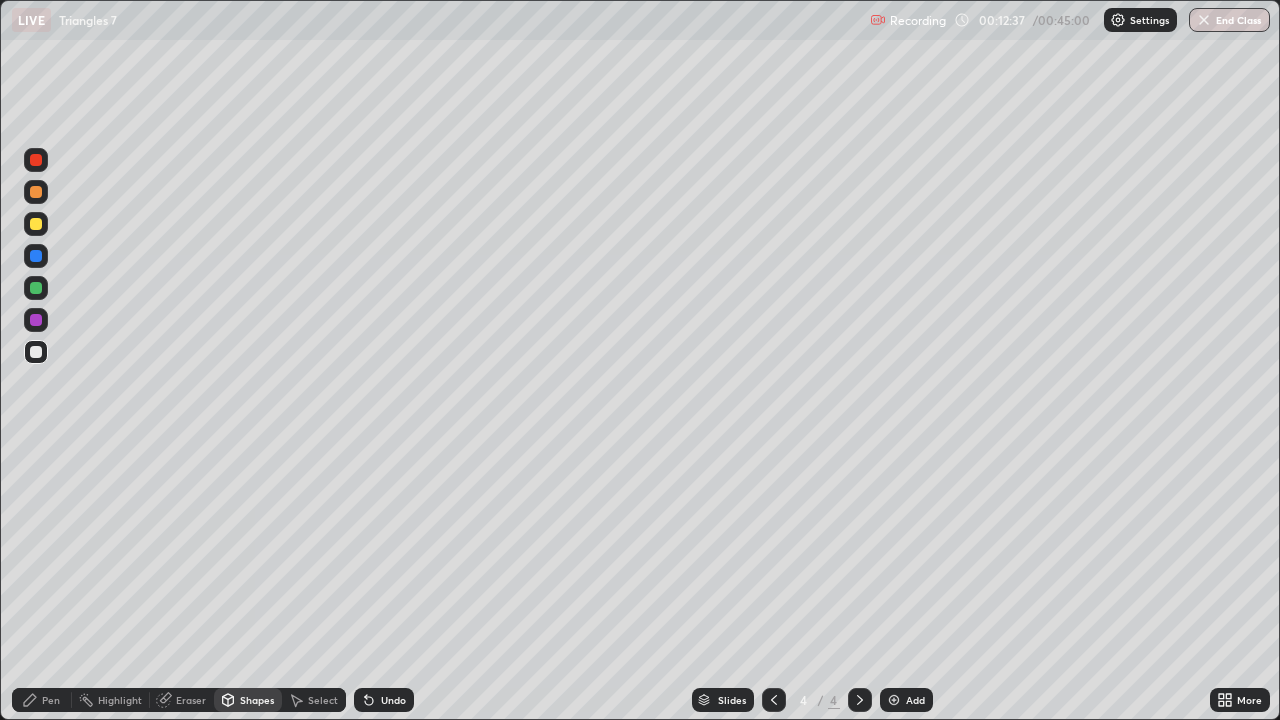click at bounding box center [36, 352] 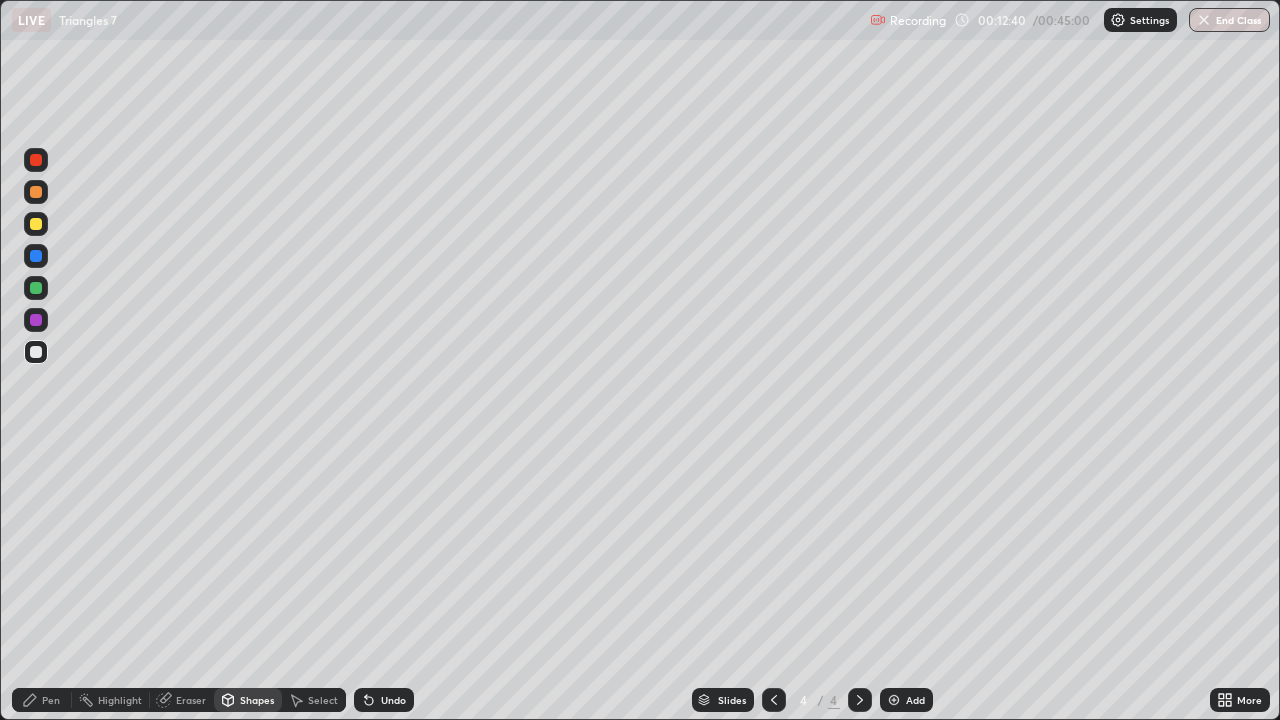 click at bounding box center [36, 224] 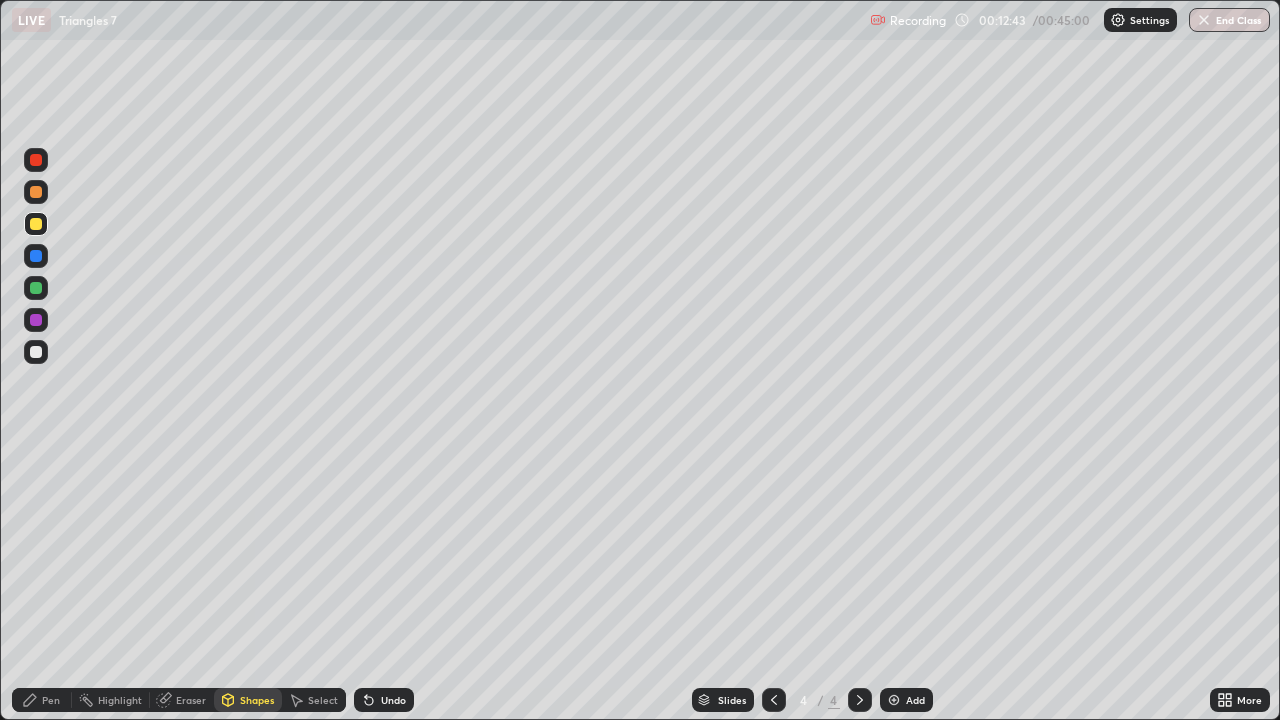 click on "Pen" at bounding box center [51, 700] 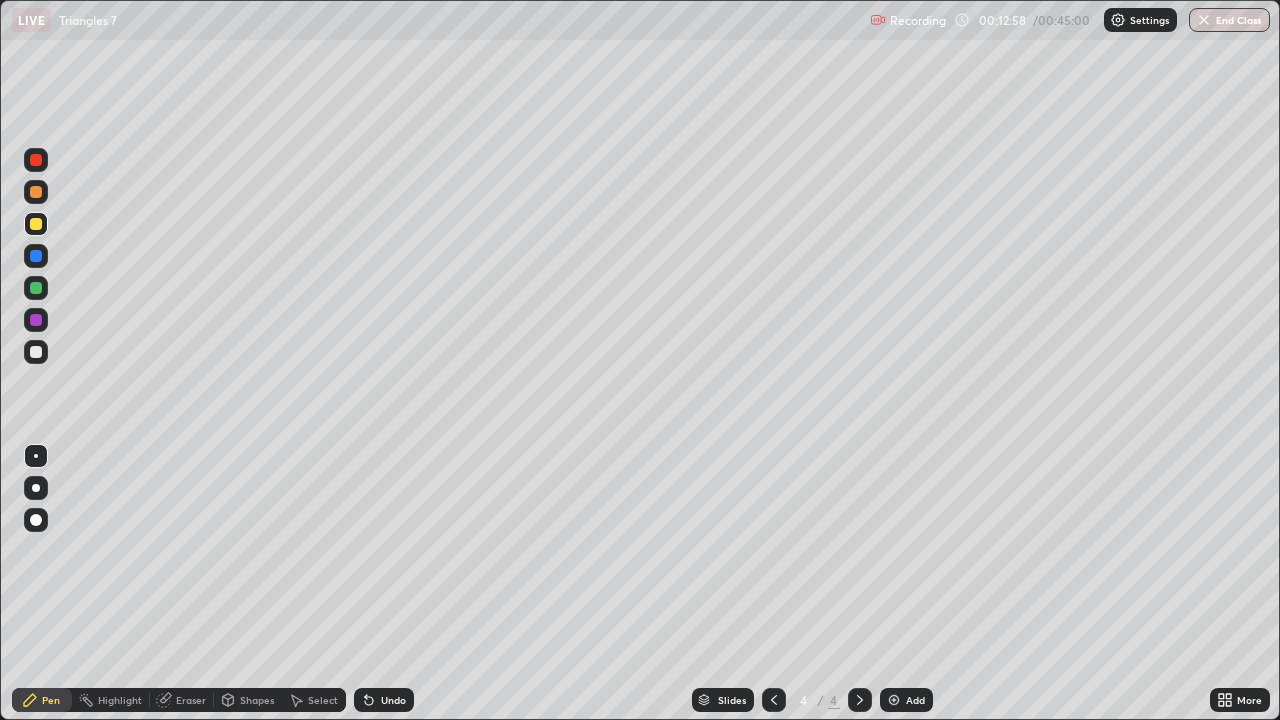click at bounding box center [36, 352] 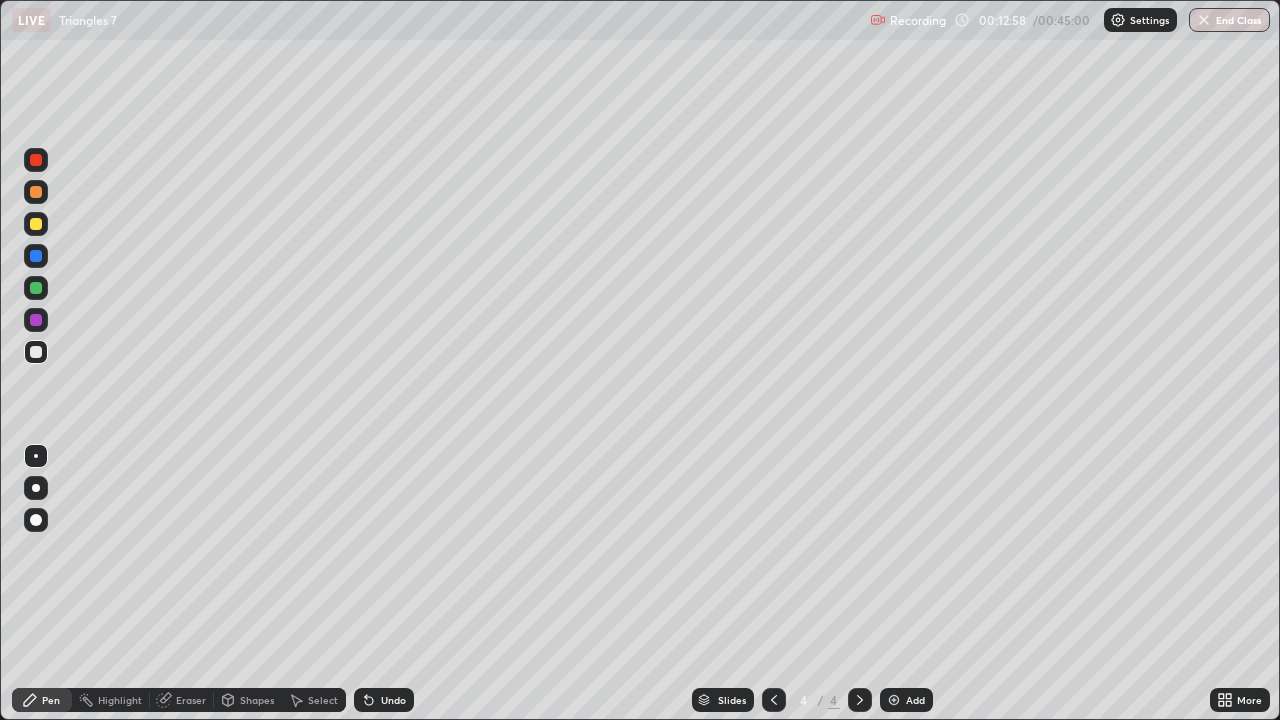 click at bounding box center [36, 320] 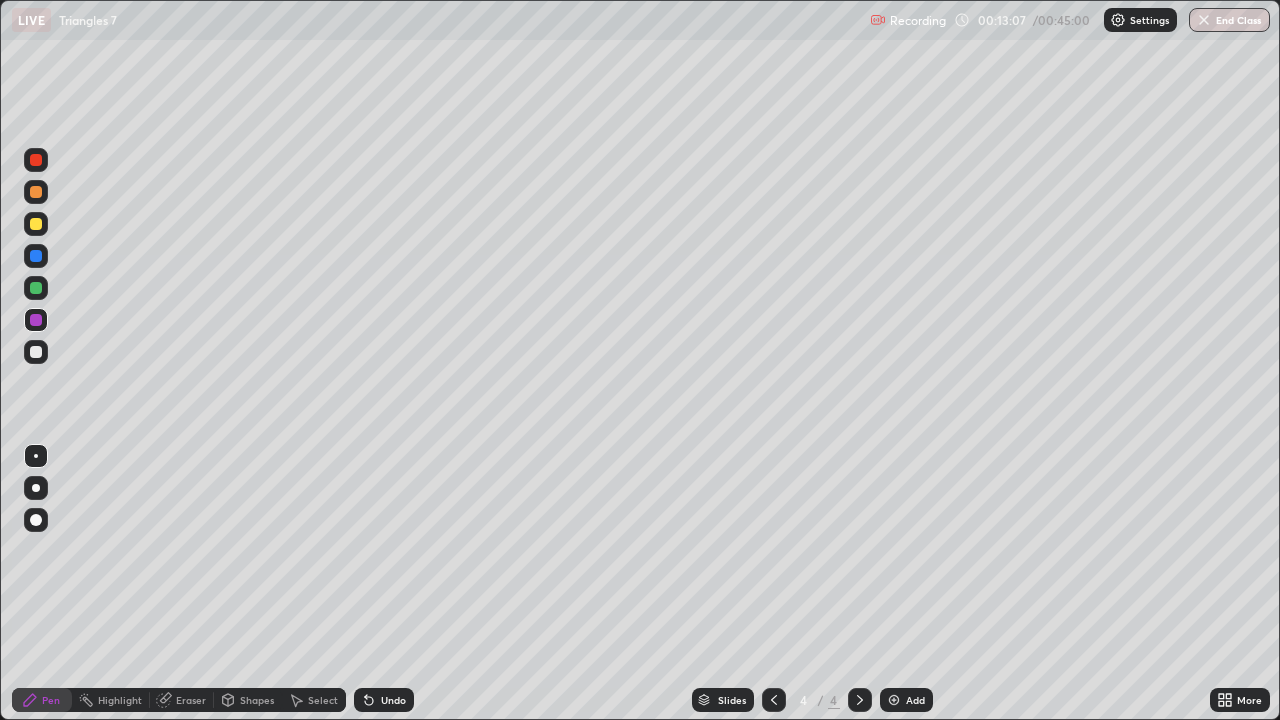click on "Undo" at bounding box center (393, 700) 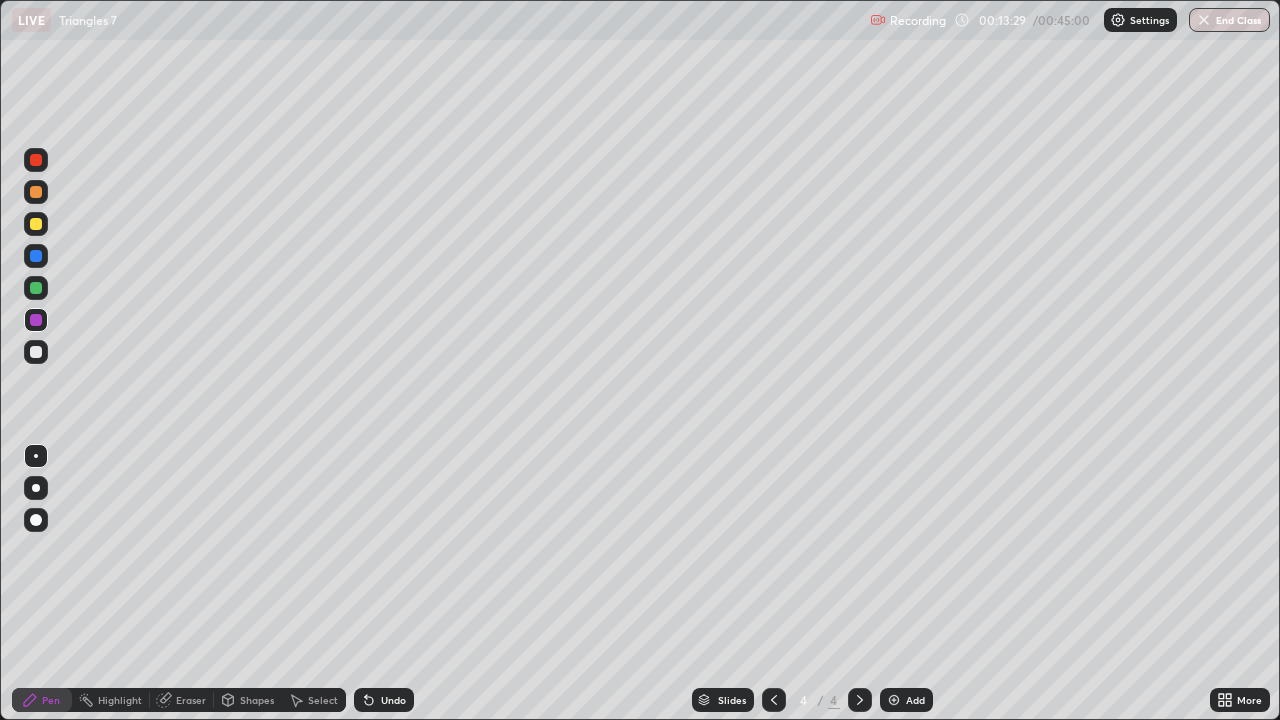 click at bounding box center (36, 352) 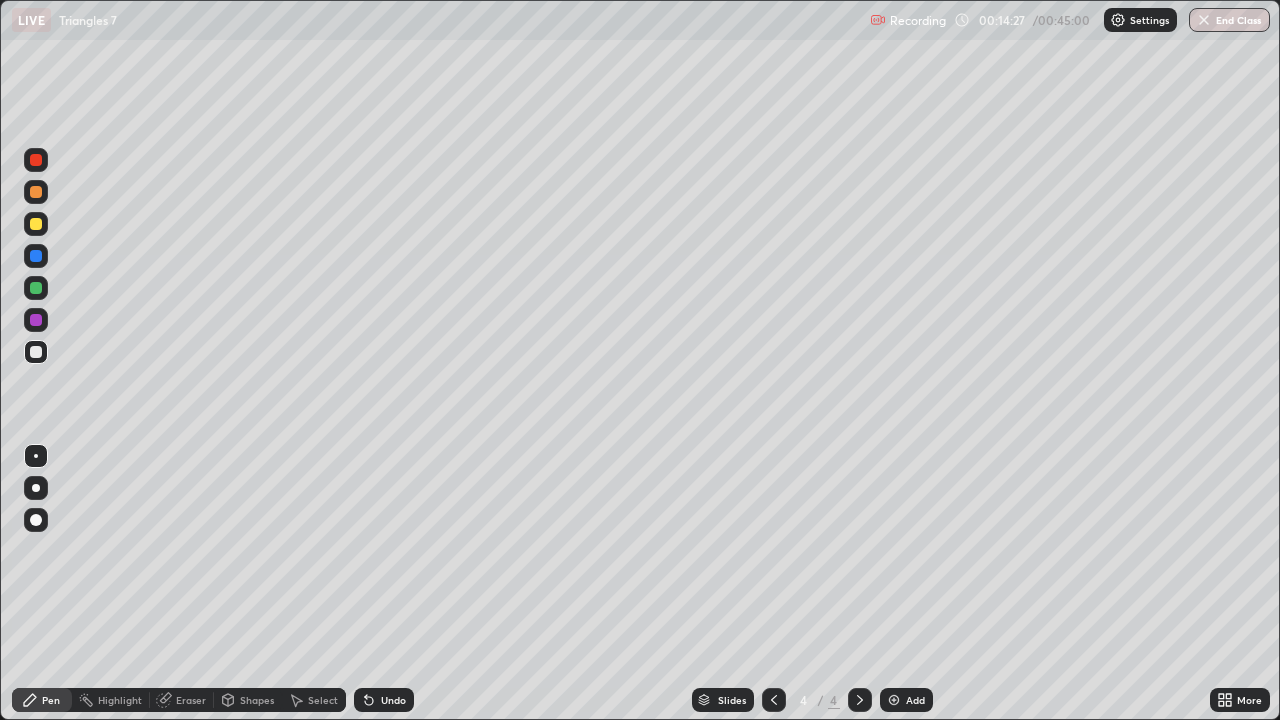 click at bounding box center (36, 288) 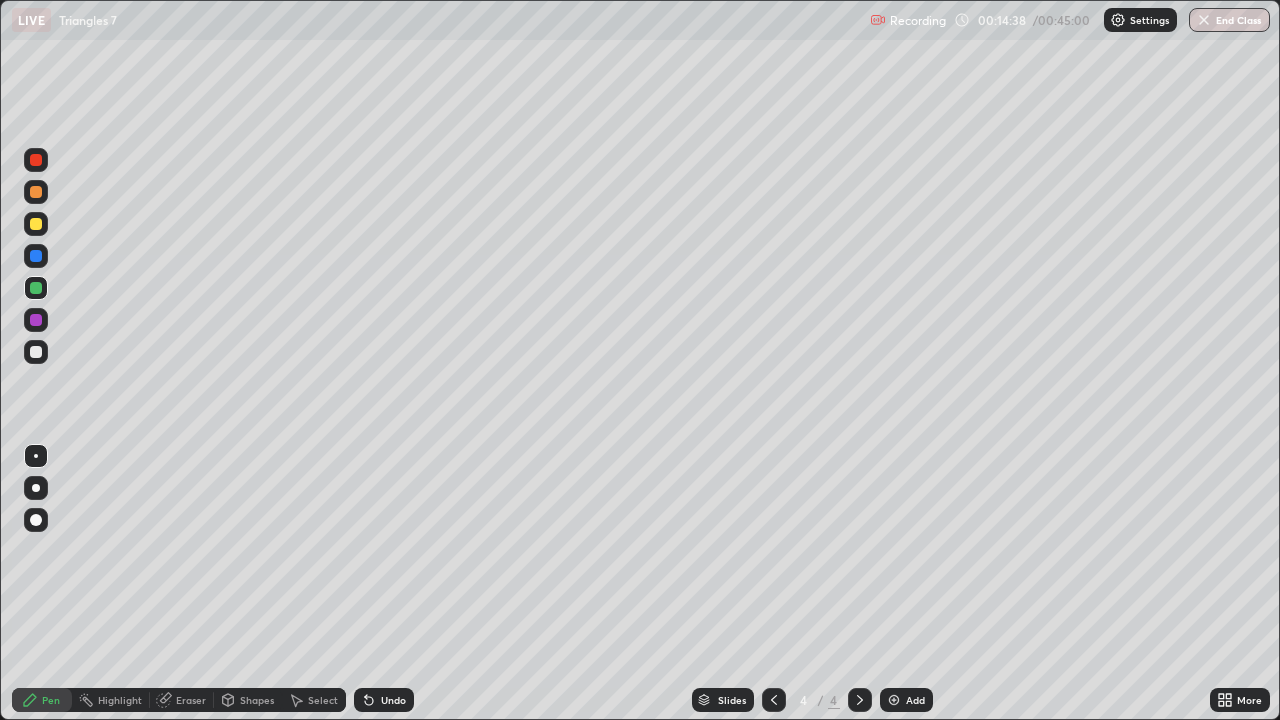 click at bounding box center [36, 256] 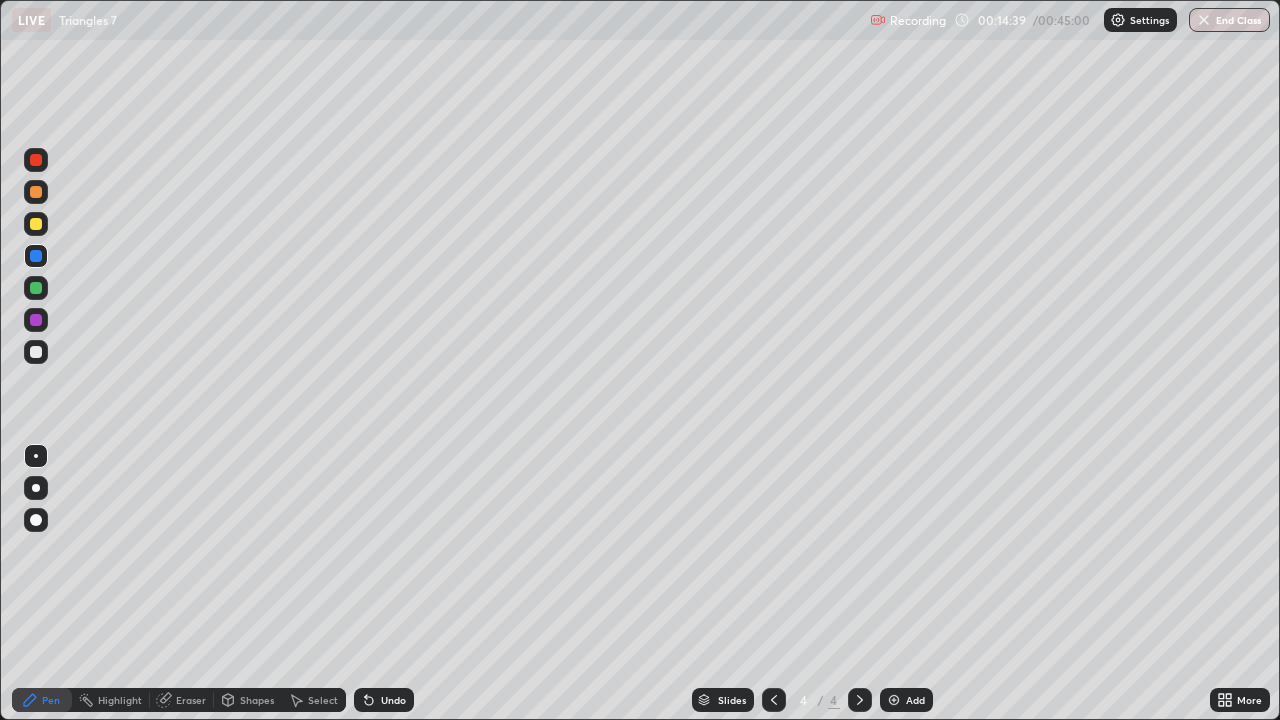 click at bounding box center (36, 192) 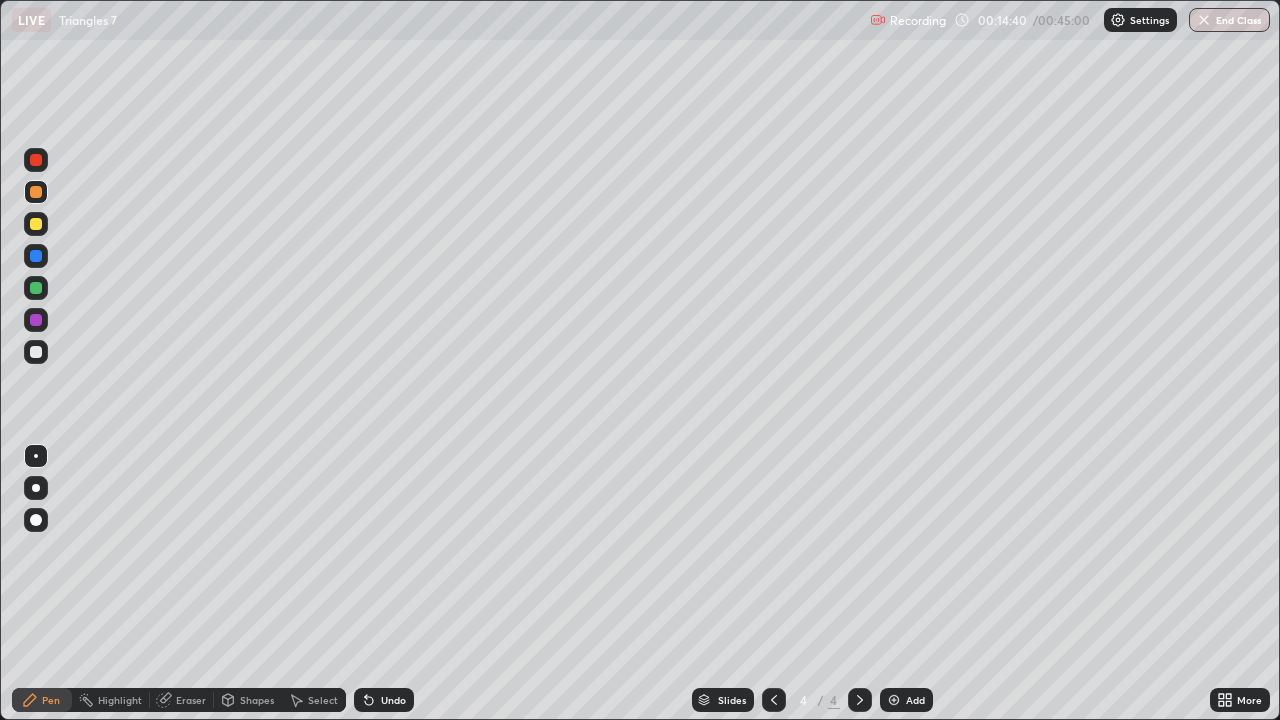click at bounding box center [36, 256] 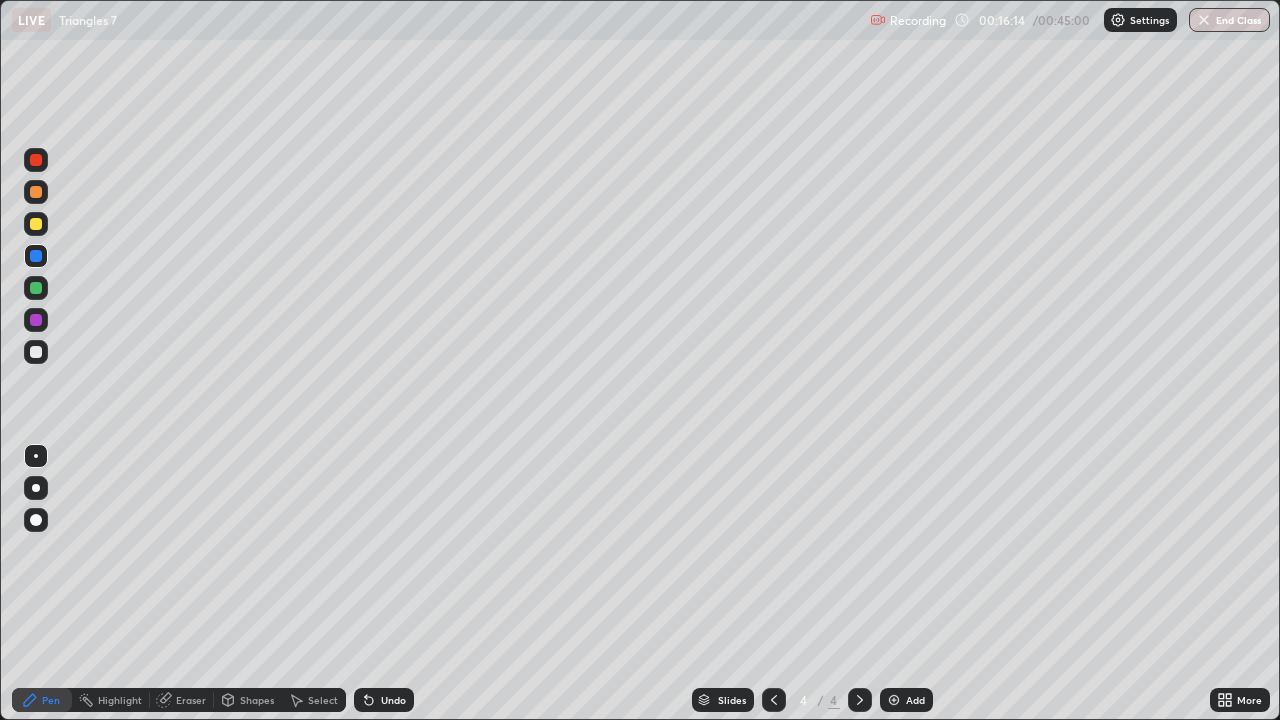 click at bounding box center [36, 224] 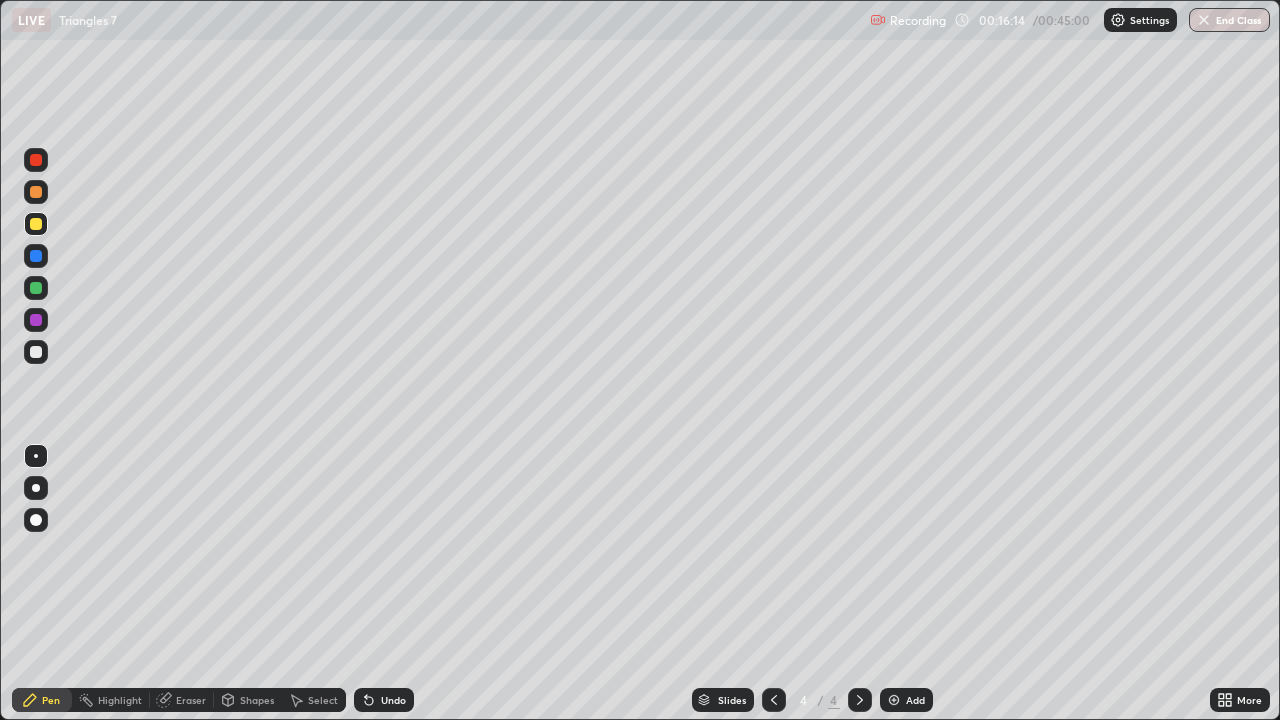 click at bounding box center (36, 192) 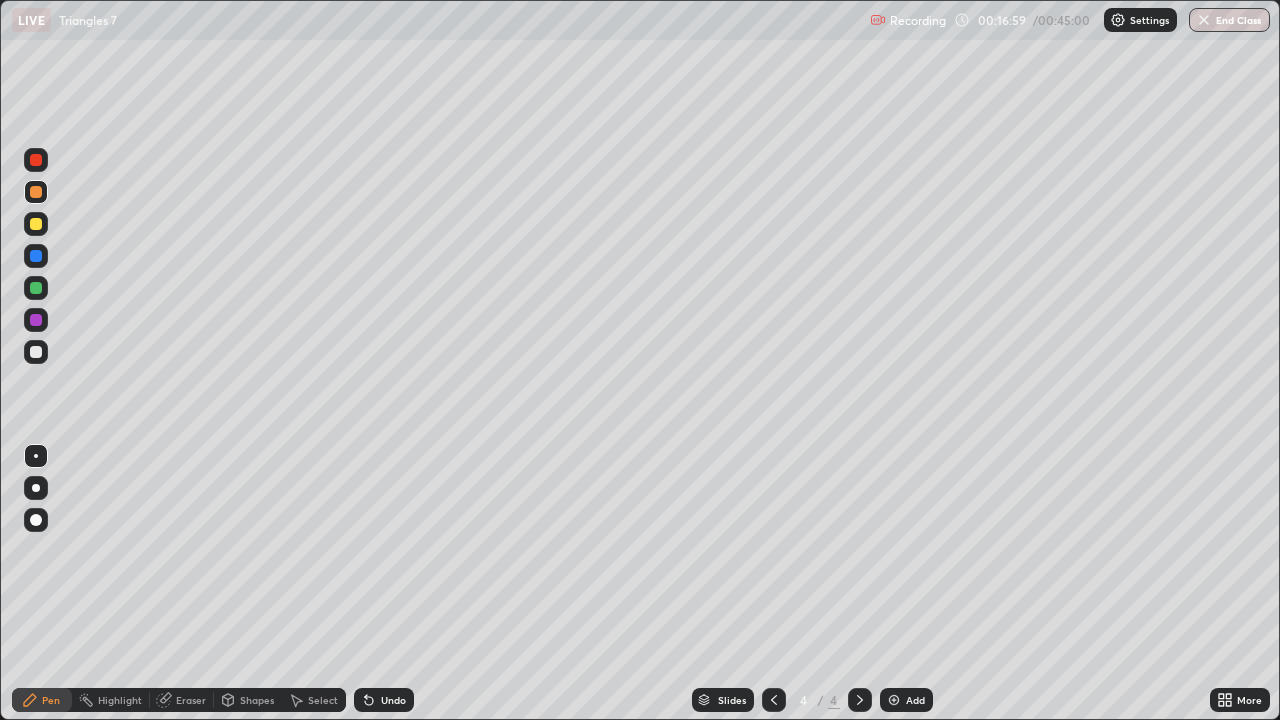 click at bounding box center (36, 256) 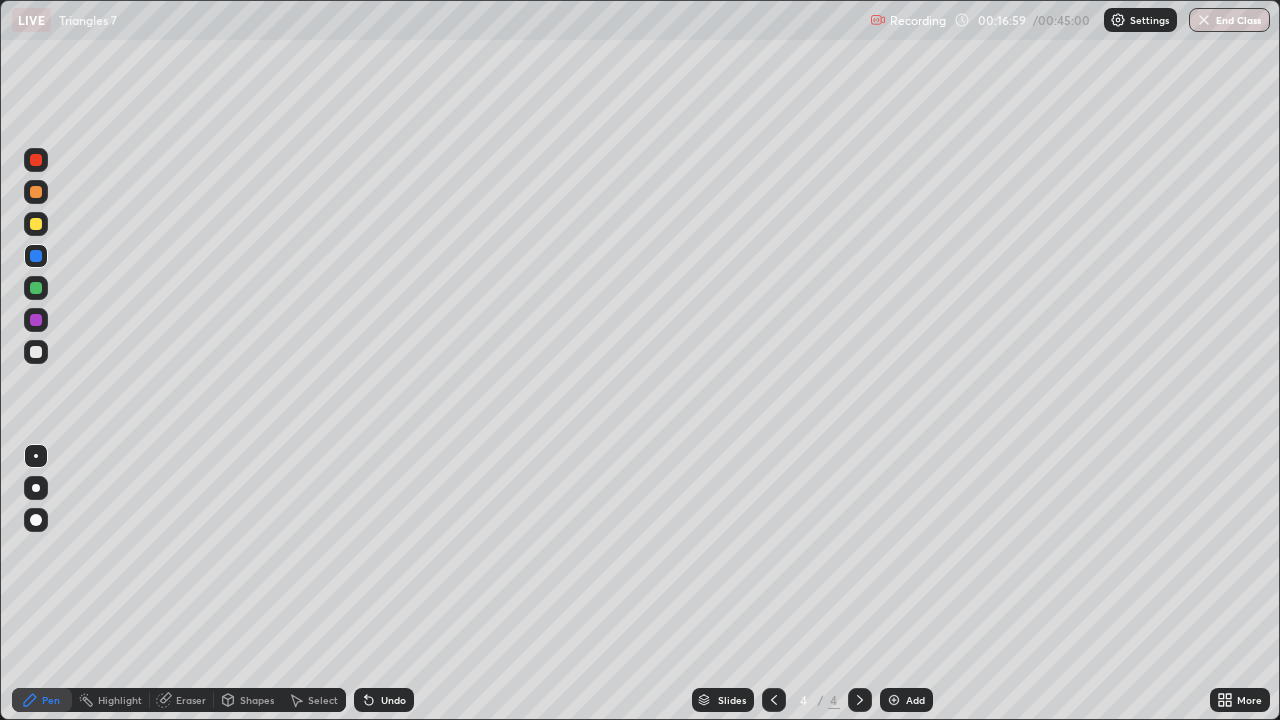 click at bounding box center [36, 224] 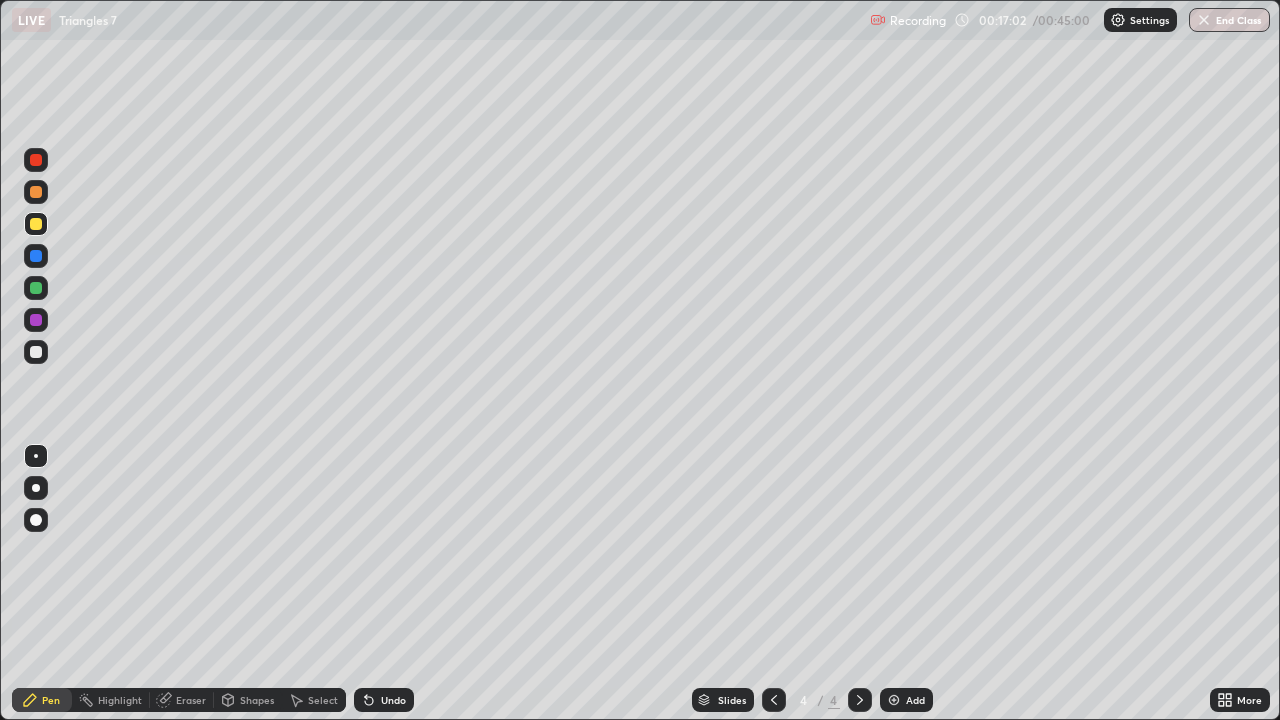click at bounding box center [36, 160] 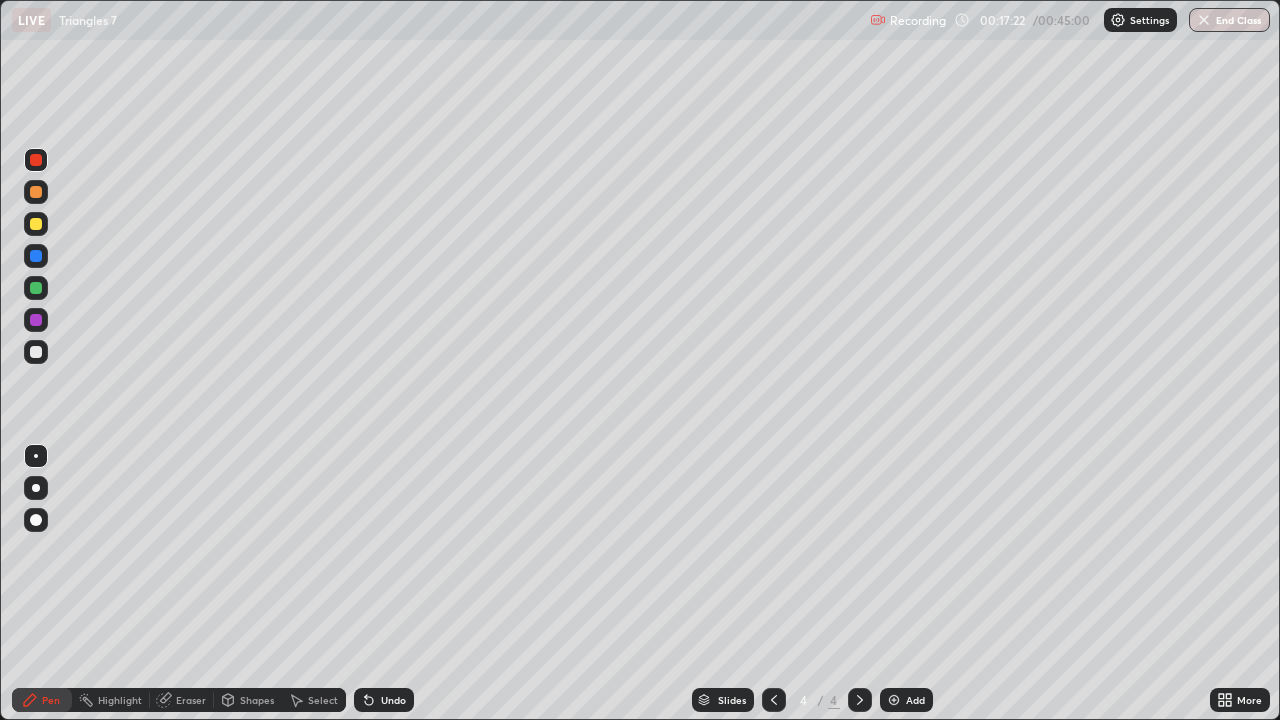 click at bounding box center (36, 192) 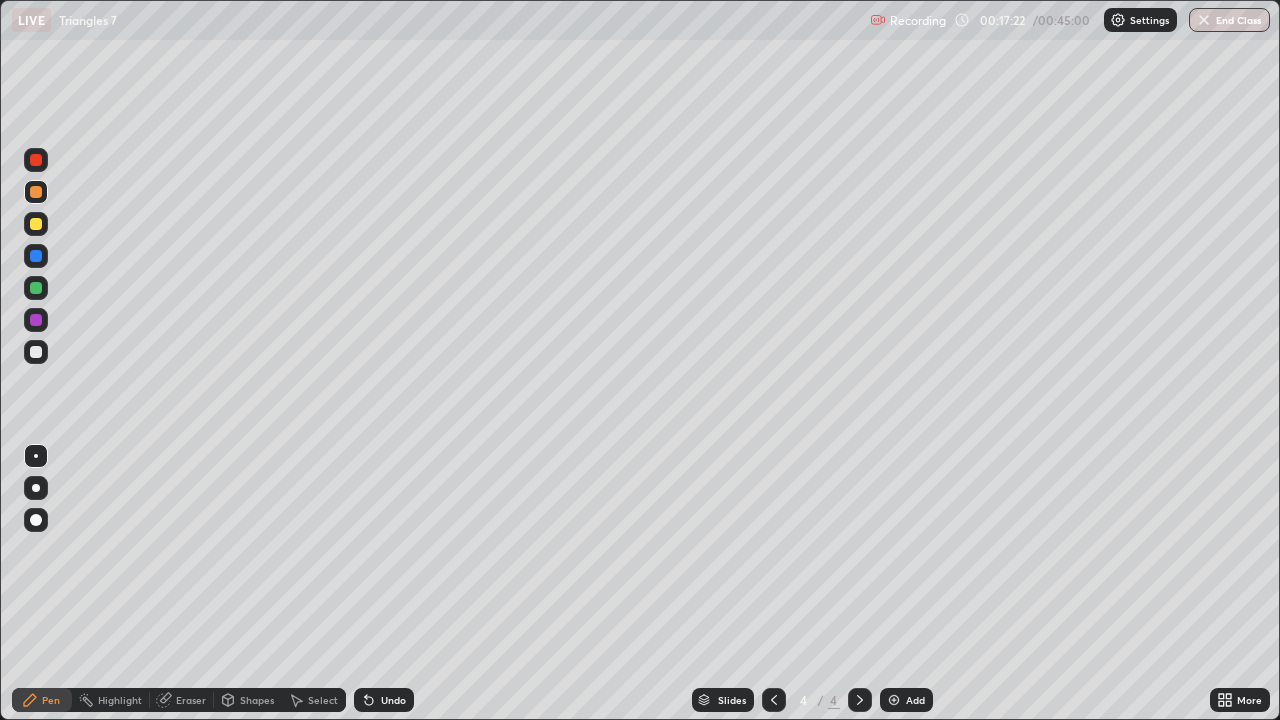 click at bounding box center (36, 224) 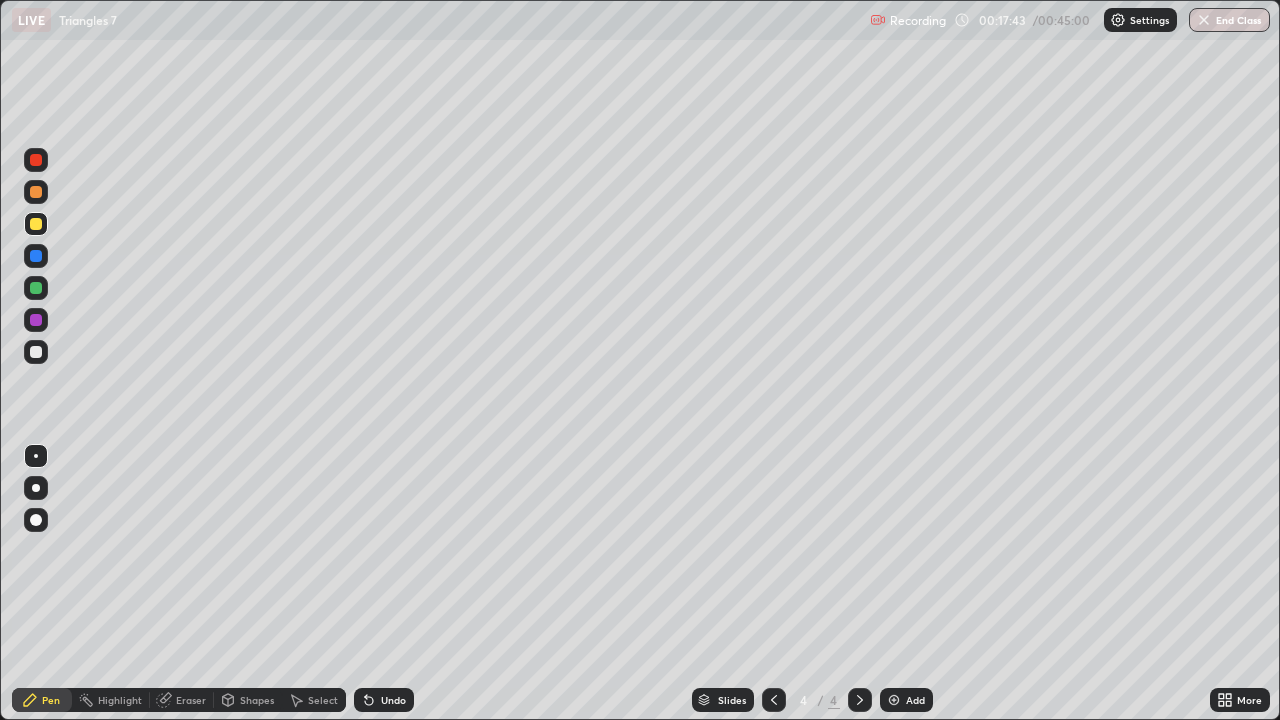 click on "Eraser" at bounding box center (191, 700) 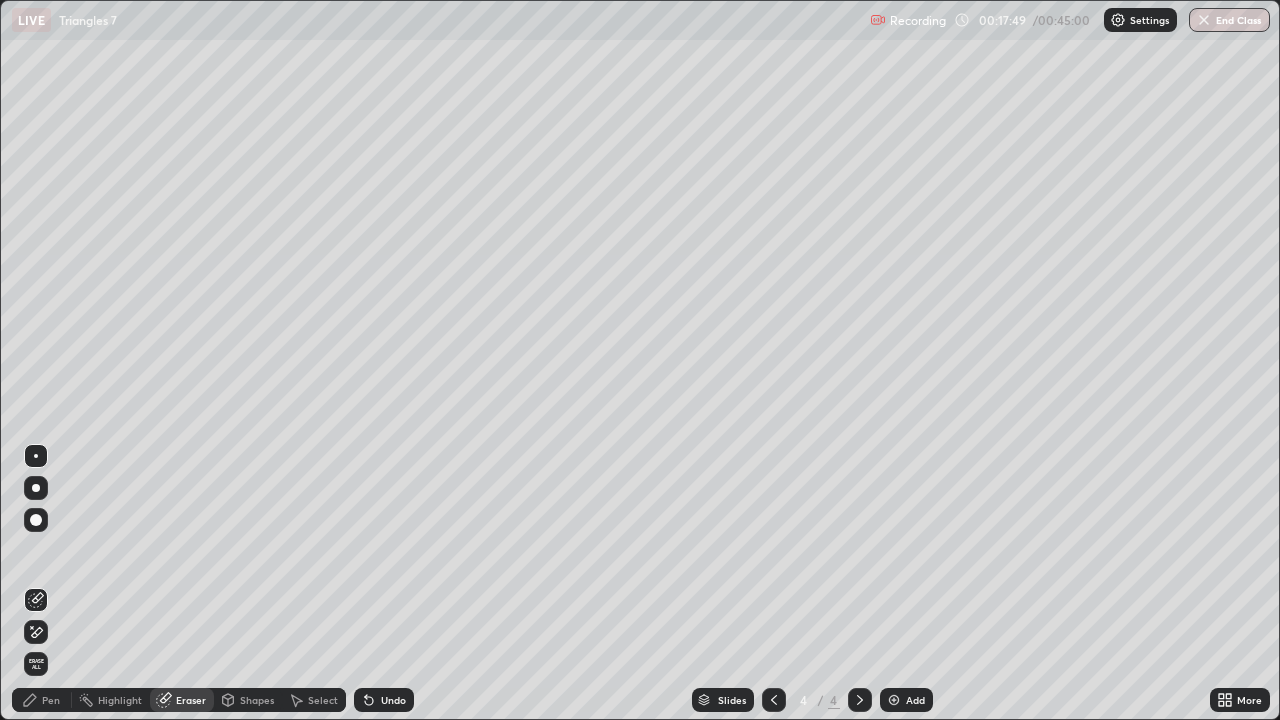 click on "Pen" at bounding box center [42, 700] 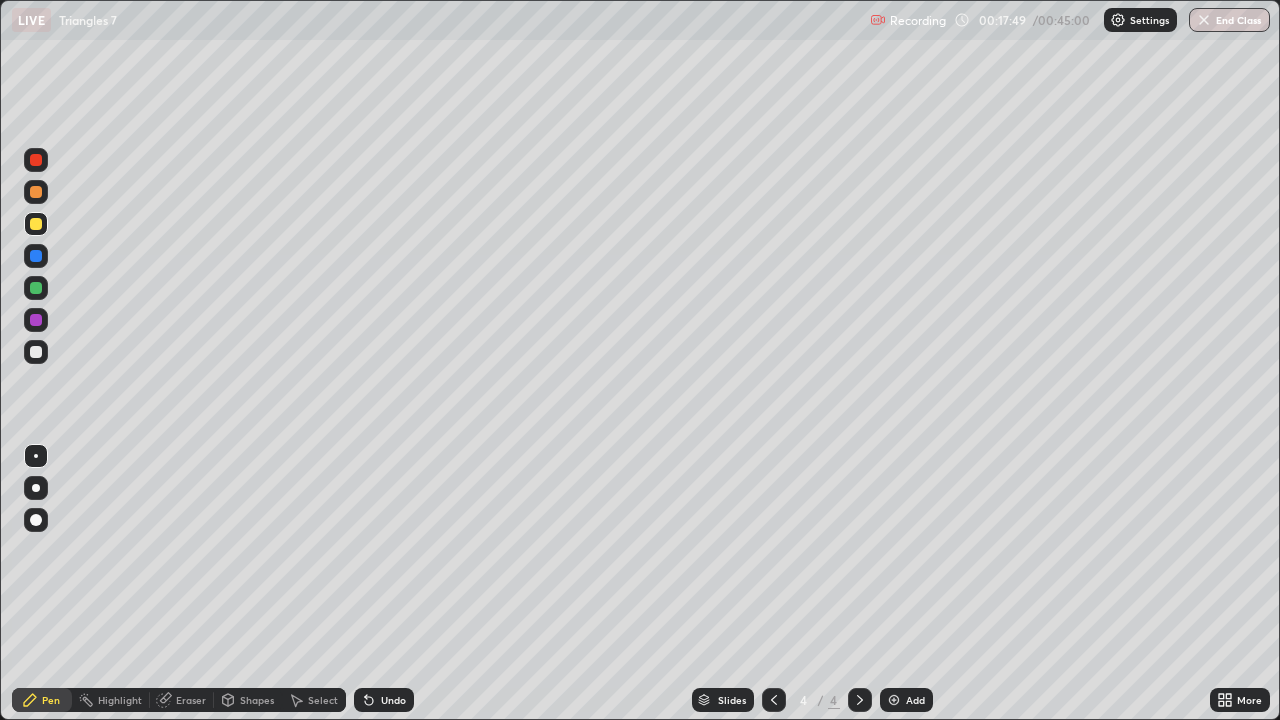 click at bounding box center (36, 352) 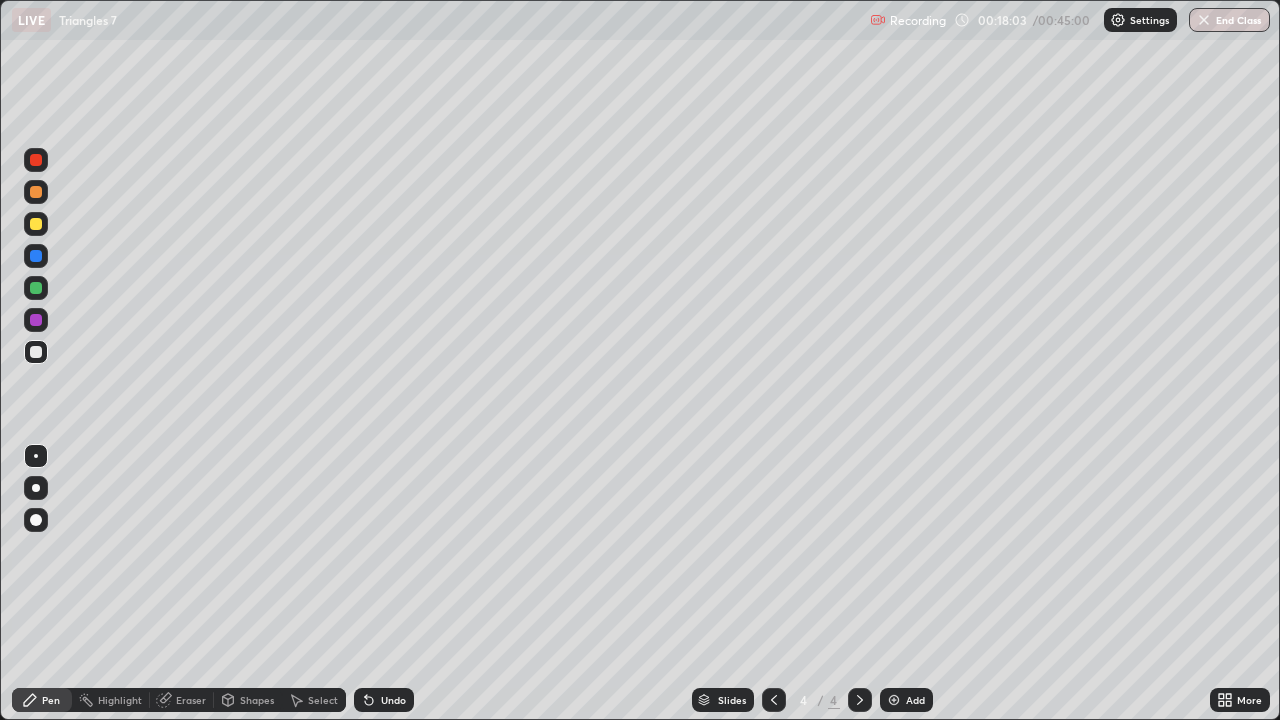 click at bounding box center (36, 224) 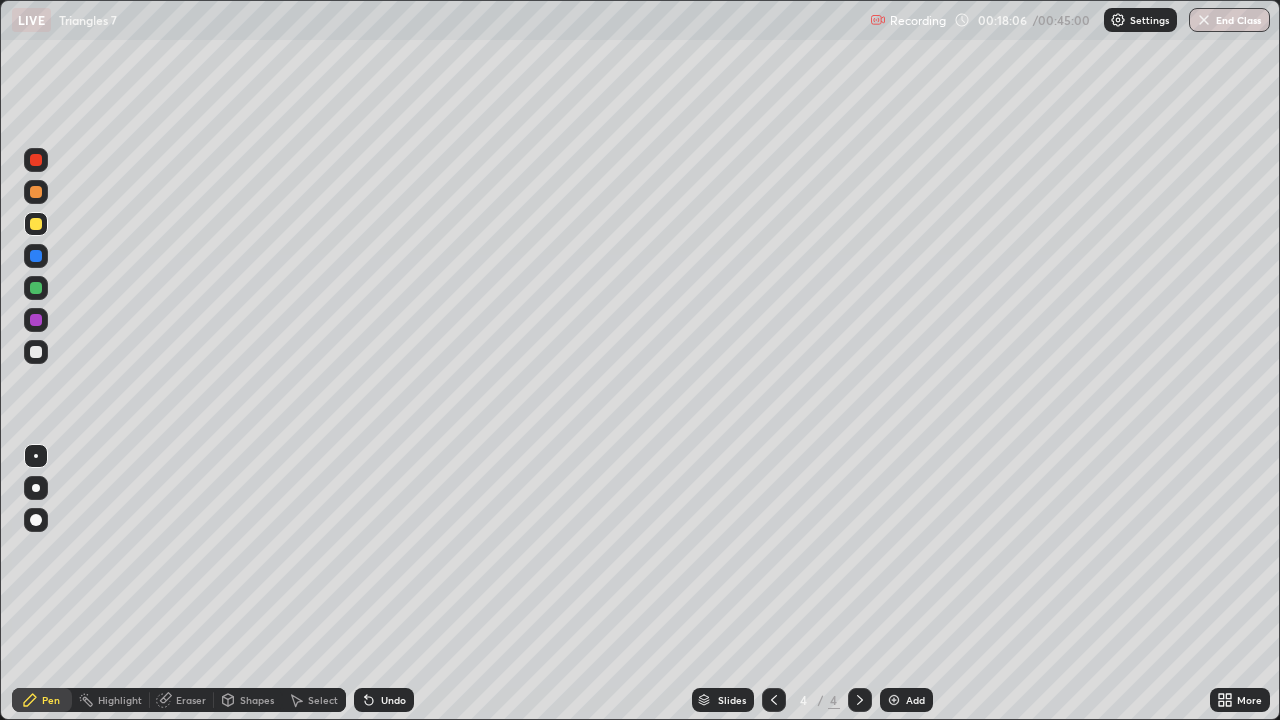 click on "Undo" at bounding box center [393, 700] 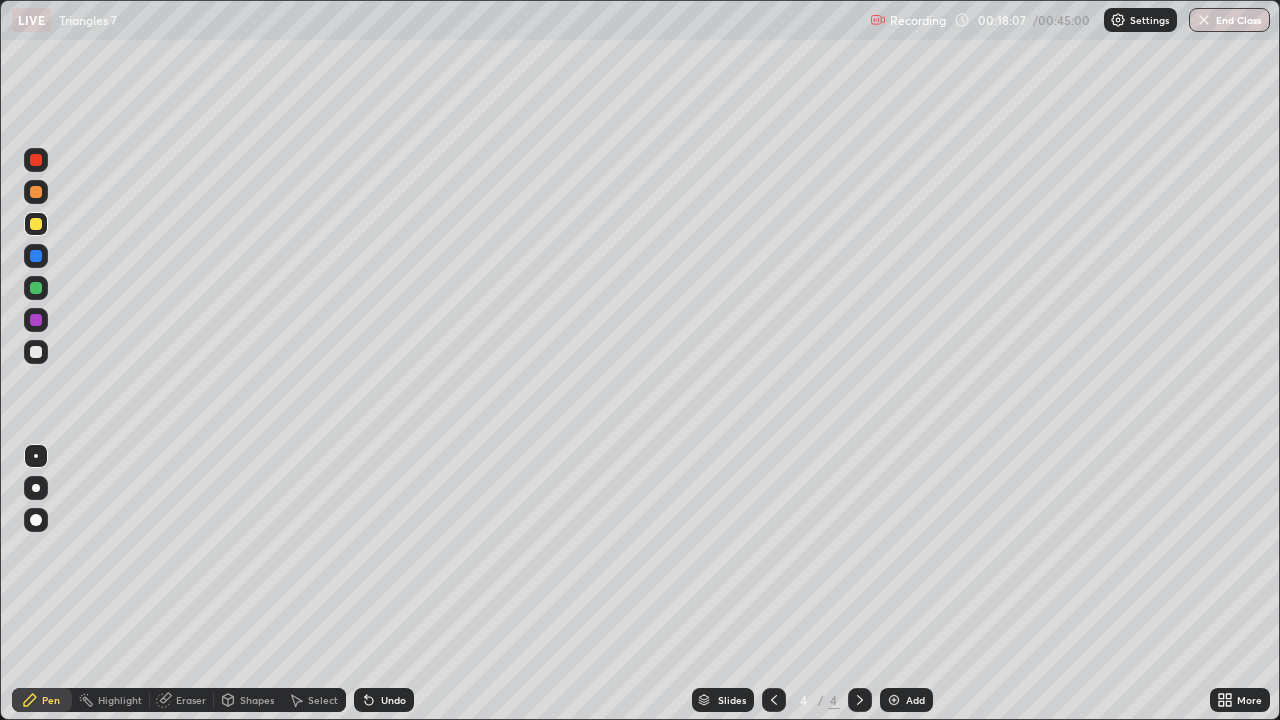 click at bounding box center (36, 320) 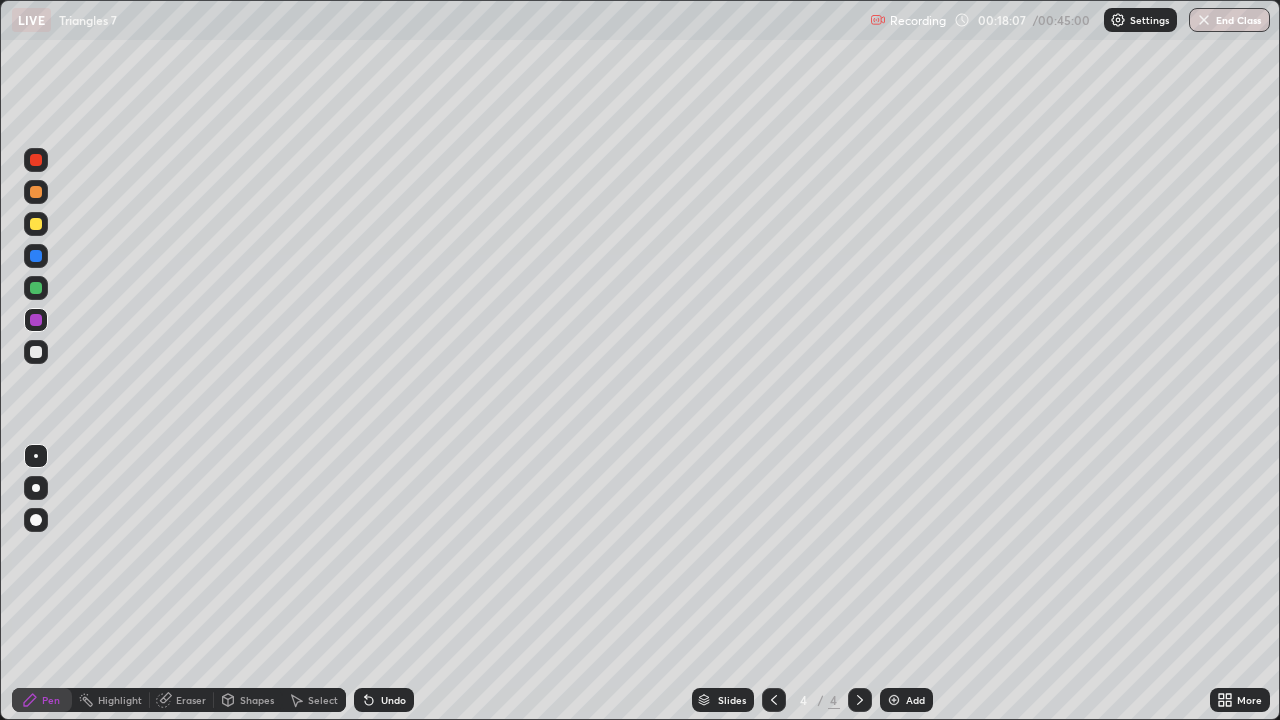 click at bounding box center [36, 320] 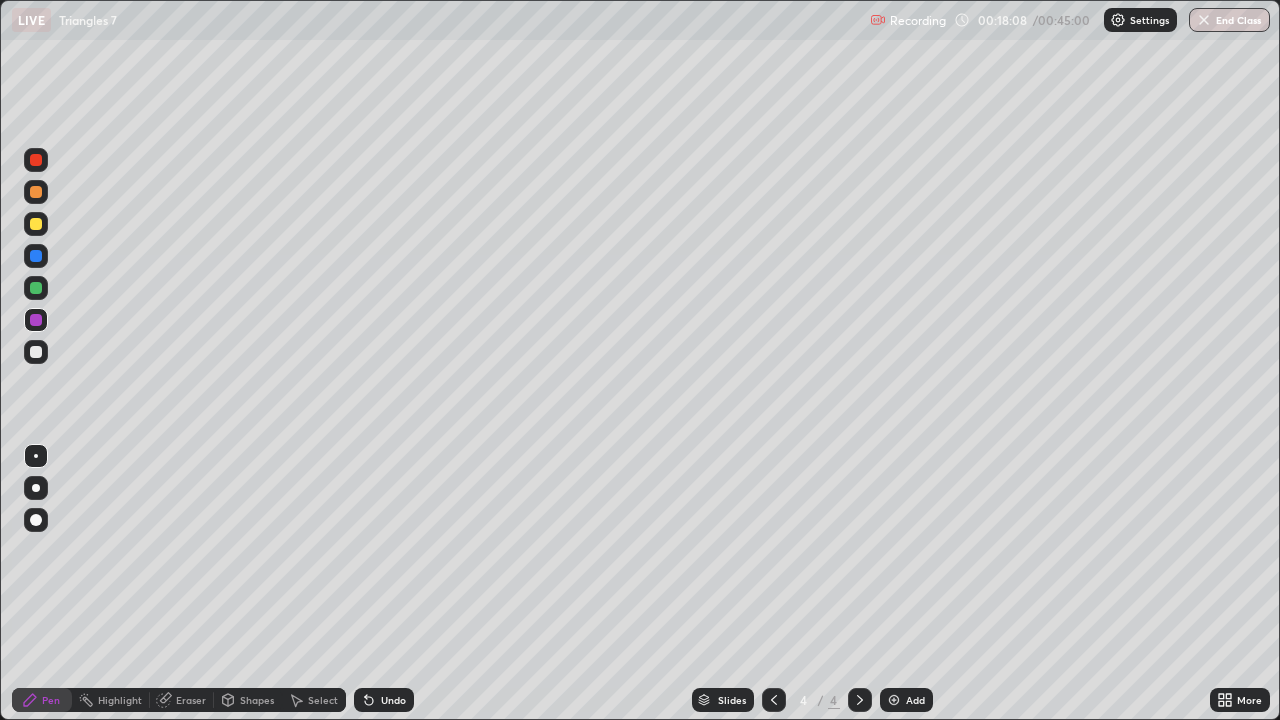 click at bounding box center (36, 352) 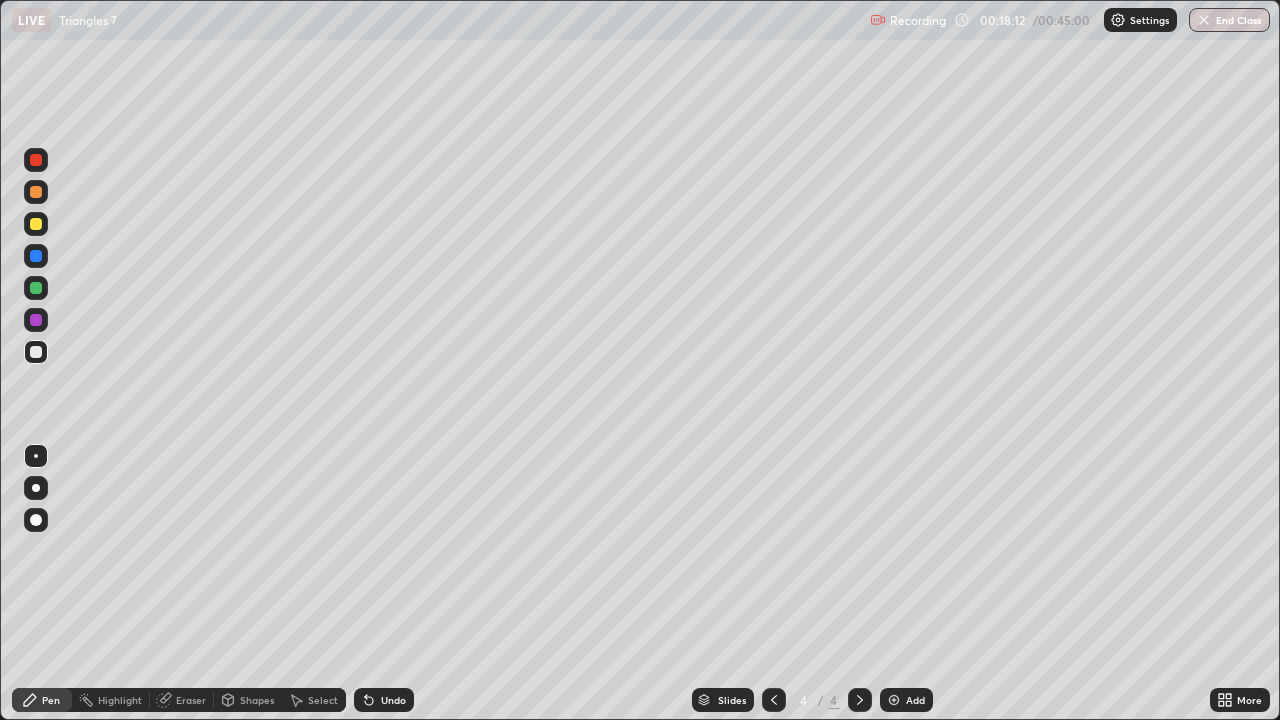 click at bounding box center (36, 352) 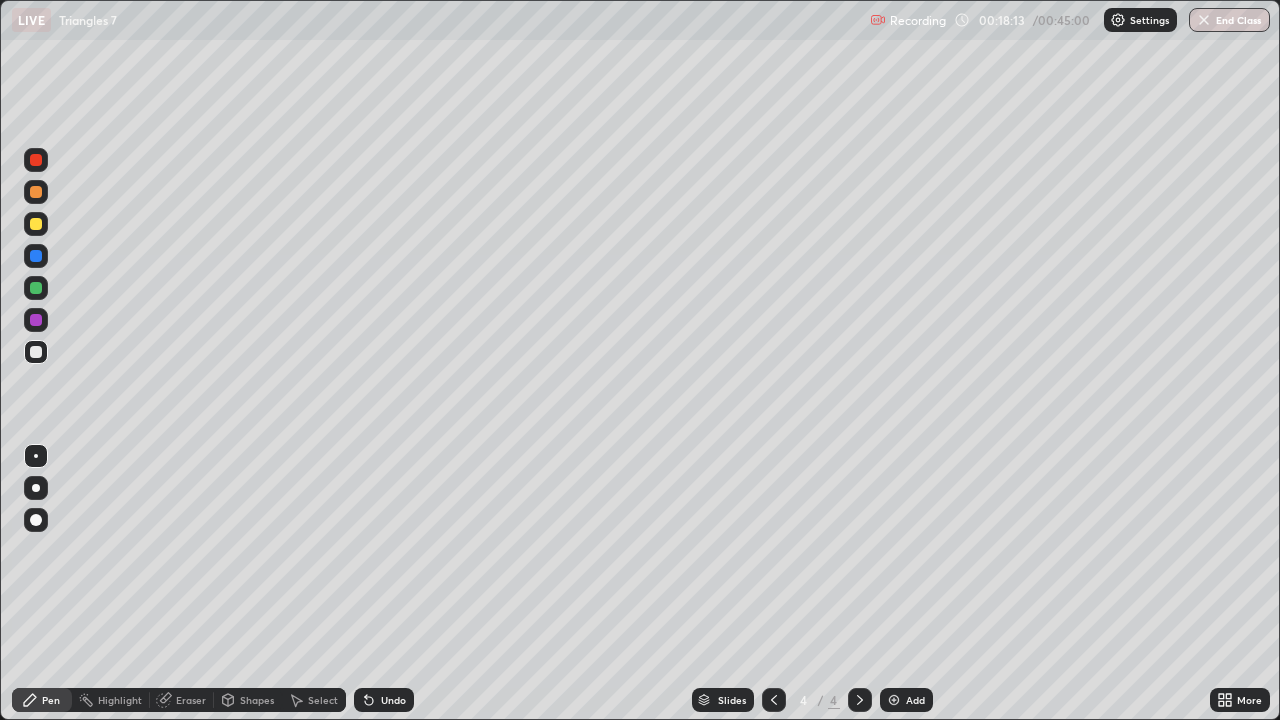 click at bounding box center (36, 224) 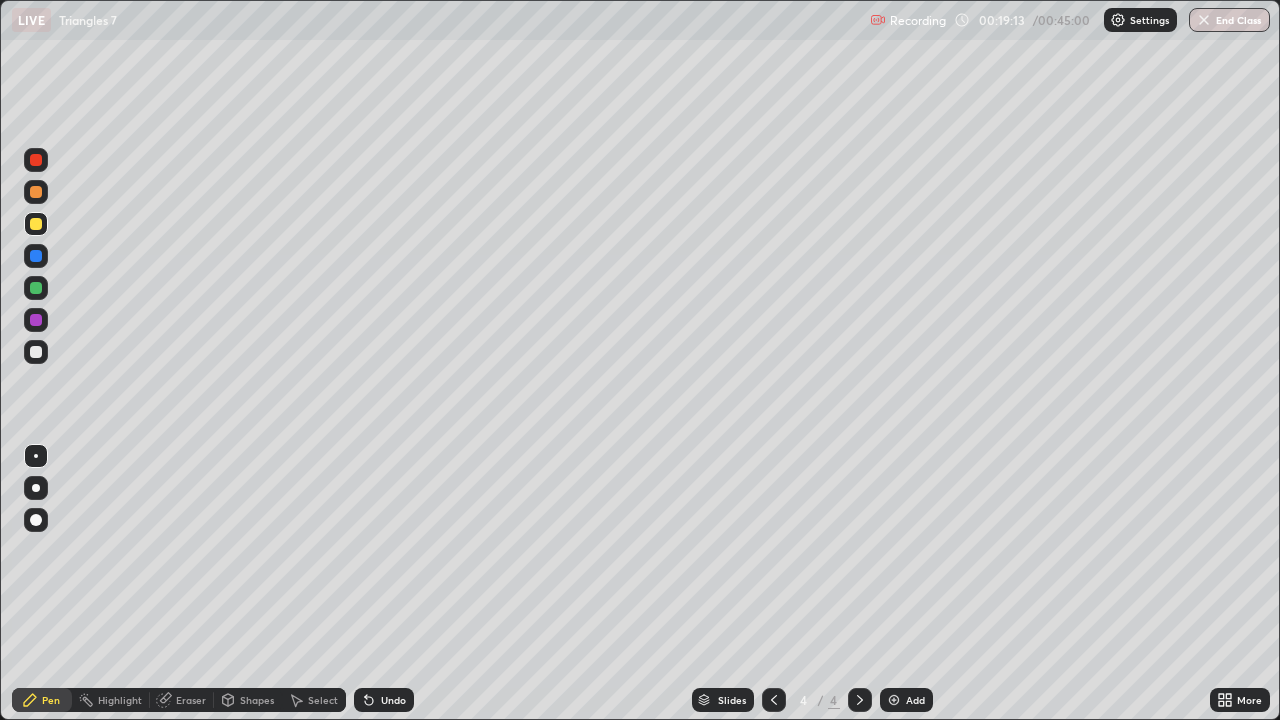 click on "Undo" at bounding box center [384, 700] 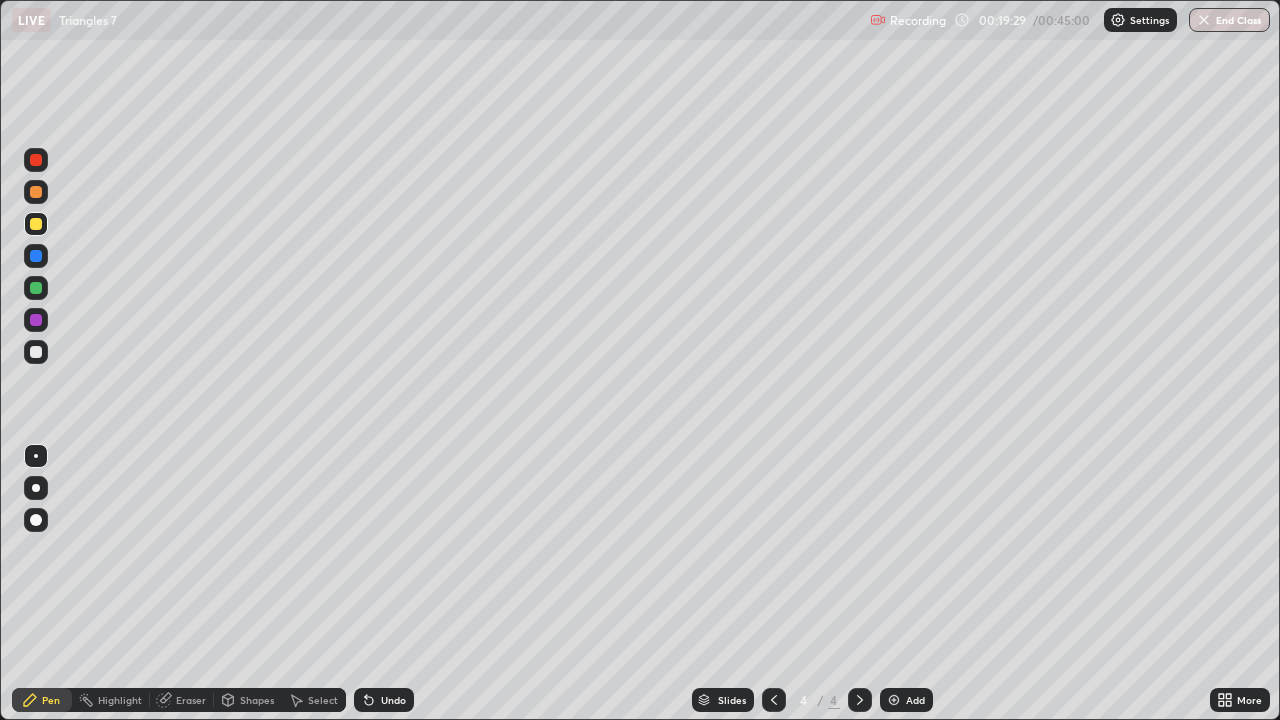 click at bounding box center (36, 256) 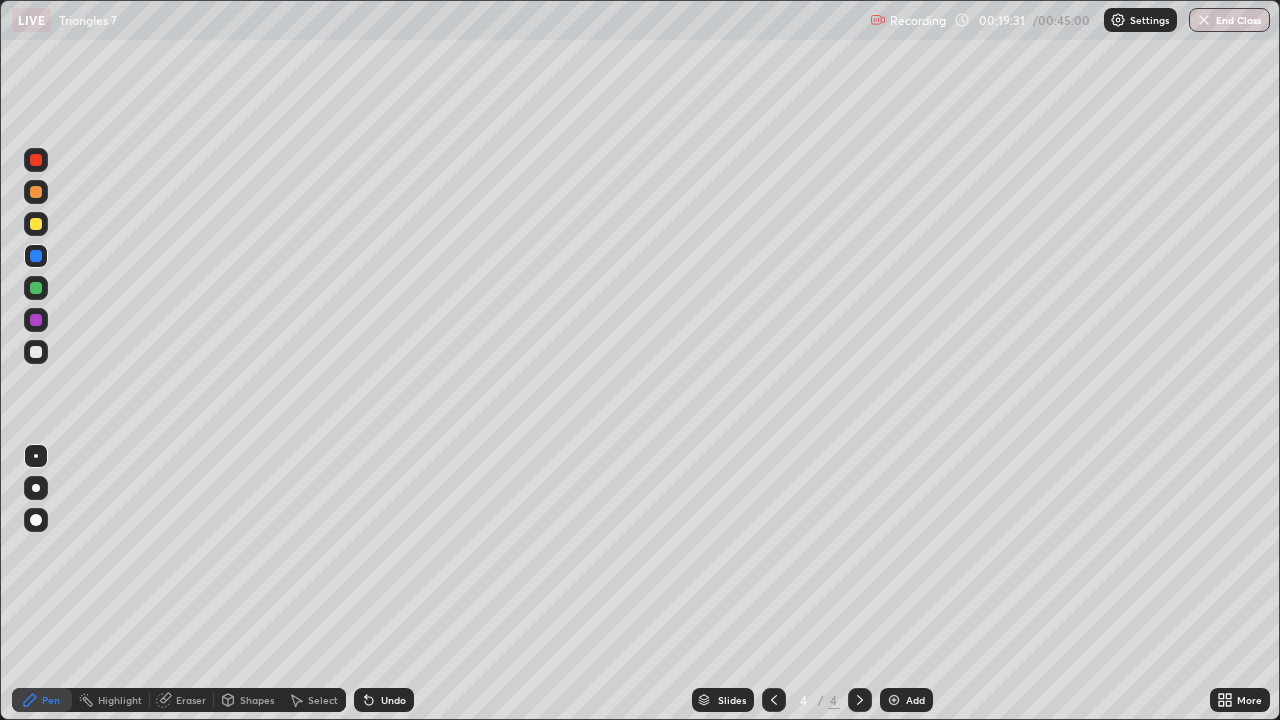 click at bounding box center (36, 352) 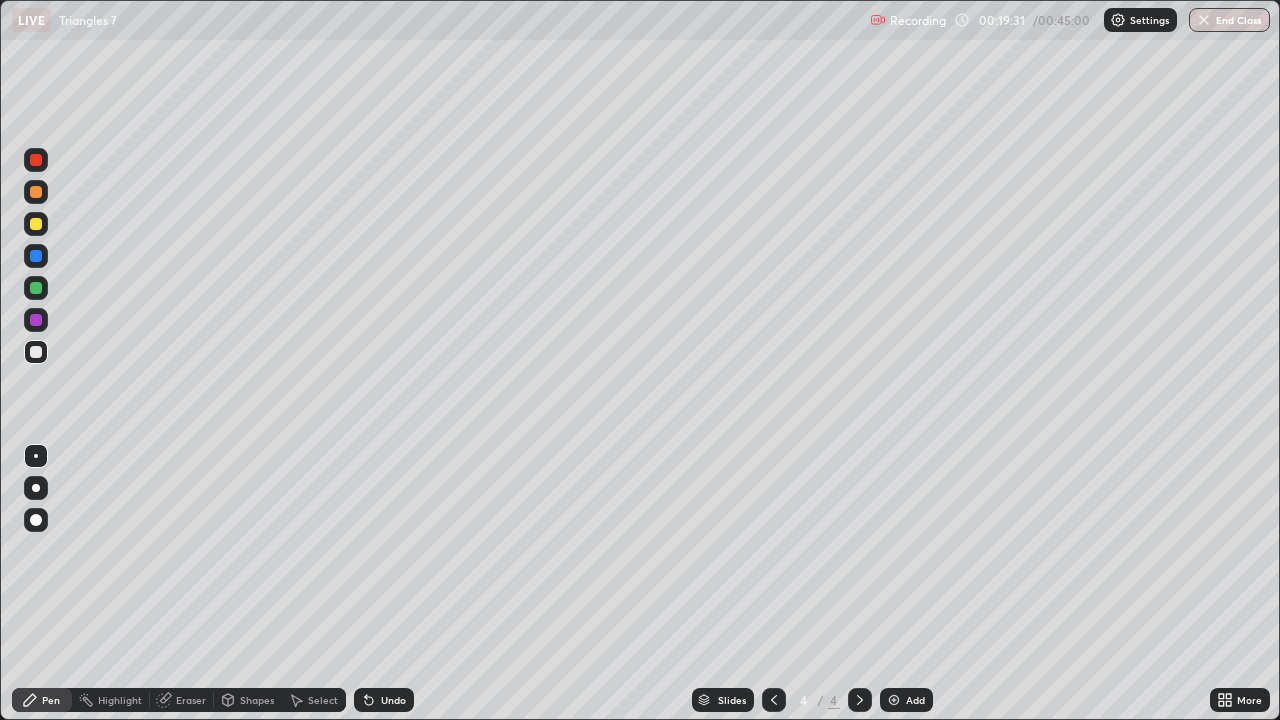 click at bounding box center (36, 224) 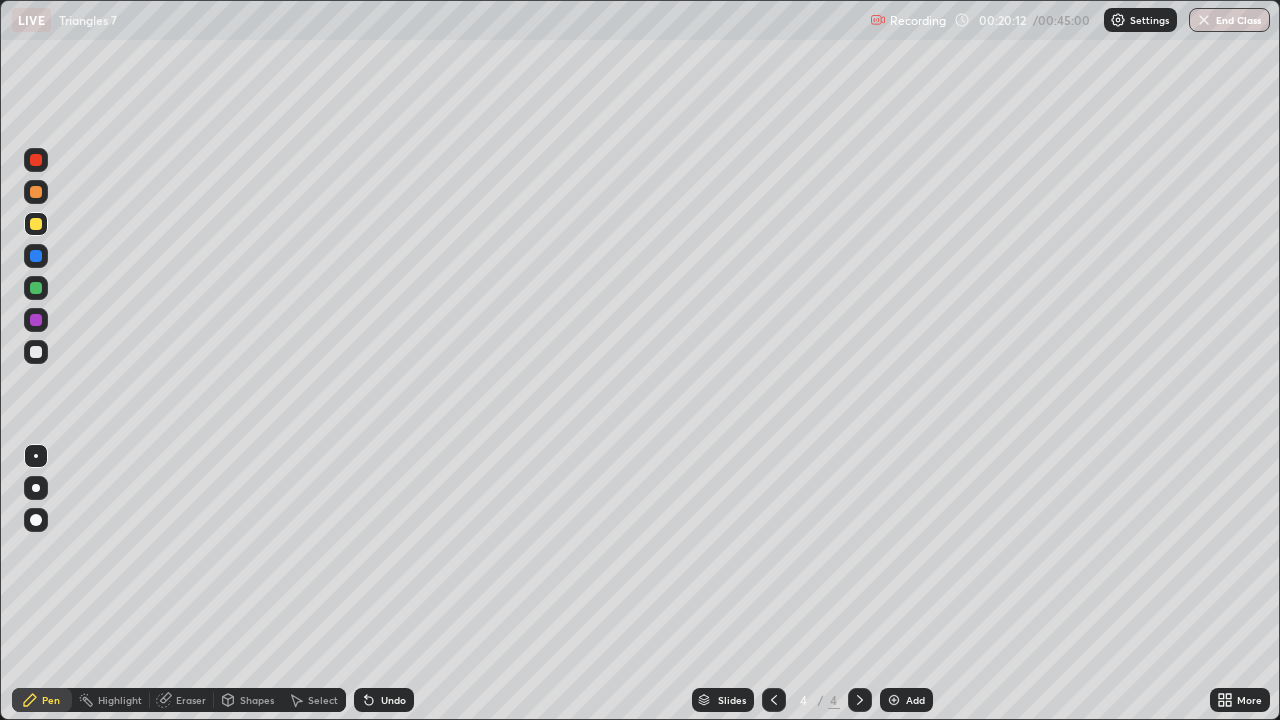 click on "Undo" at bounding box center (393, 700) 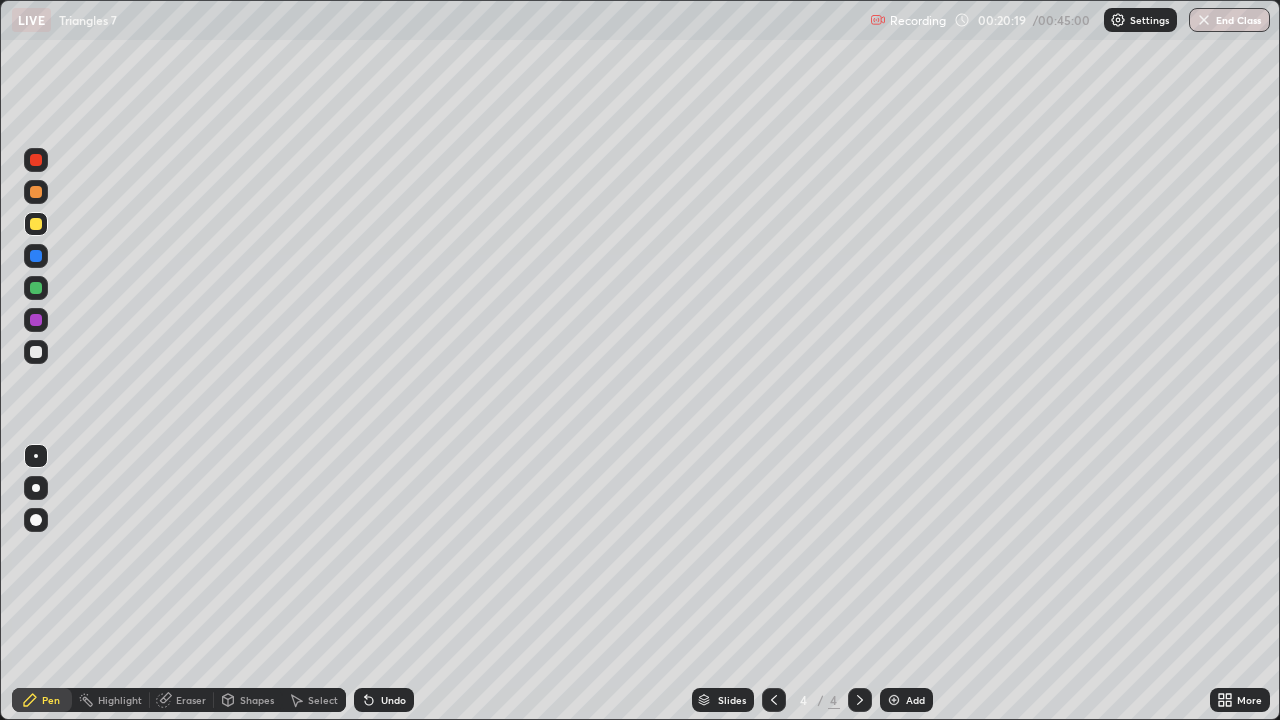 click on "Undo" at bounding box center [393, 700] 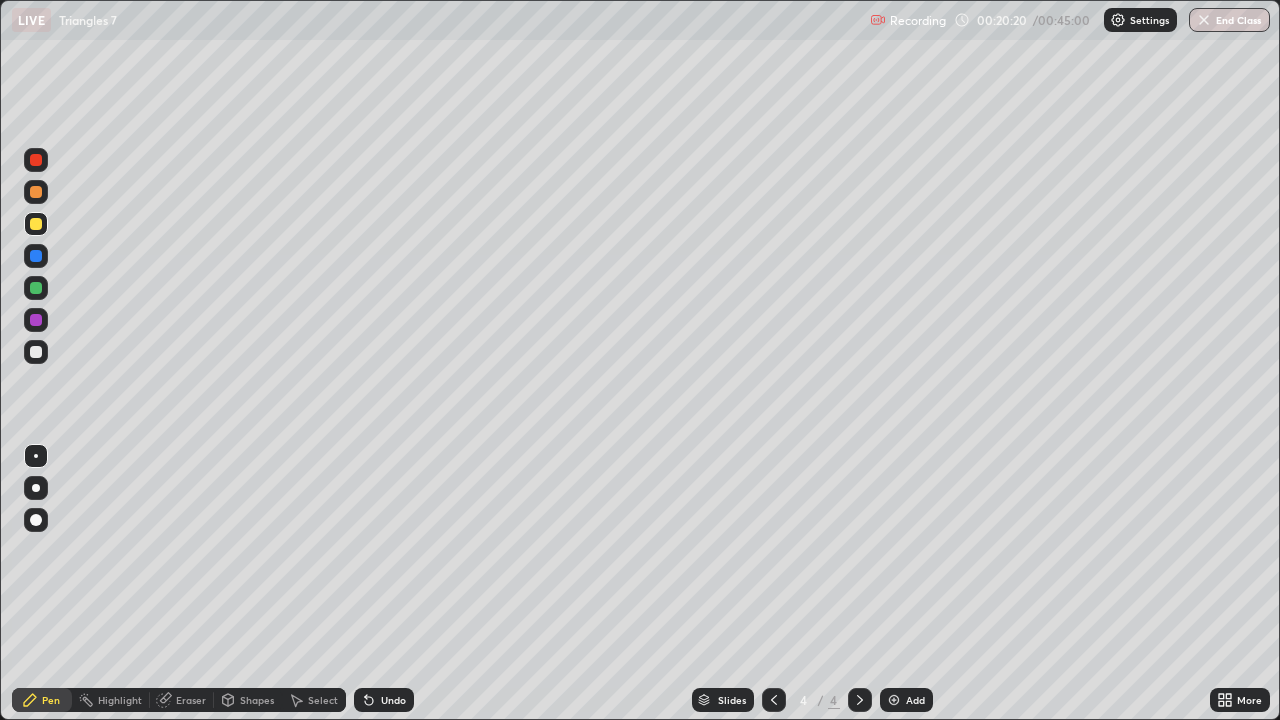 click on "Undo" at bounding box center [393, 700] 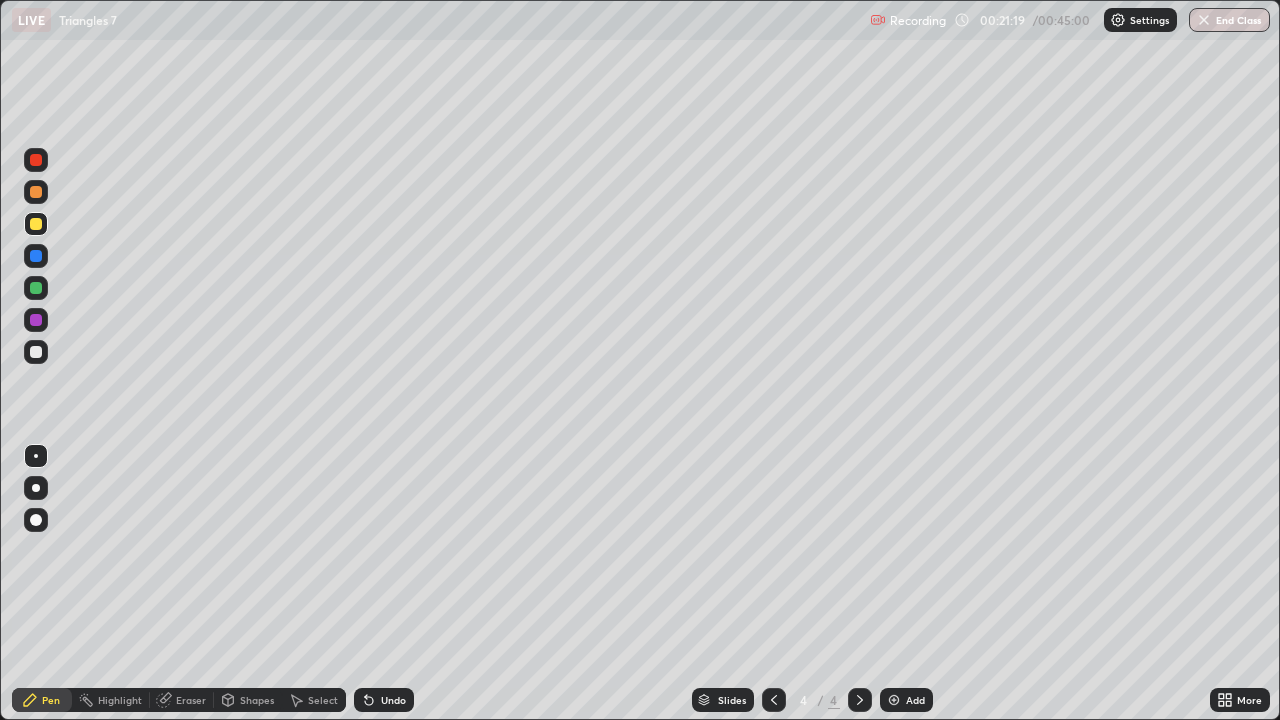 click at bounding box center [36, 288] 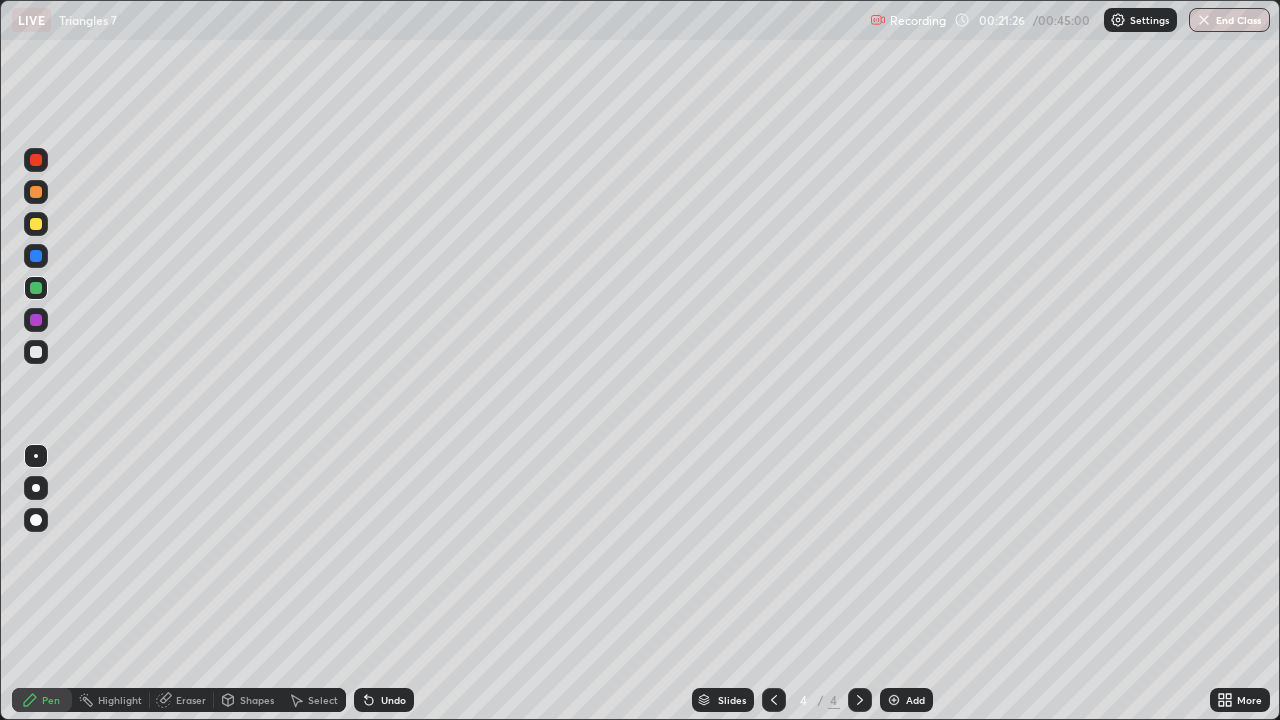 click at bounding box center (36, 256) 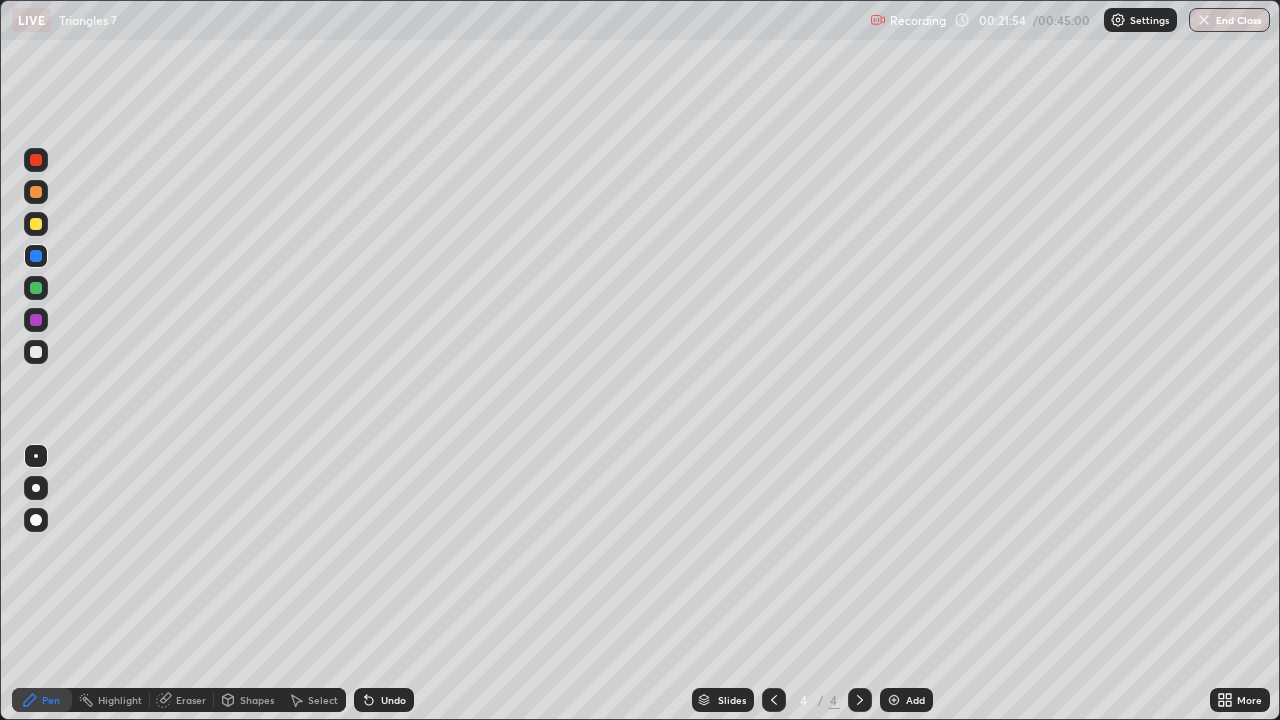click at bounding box center [36, 224] 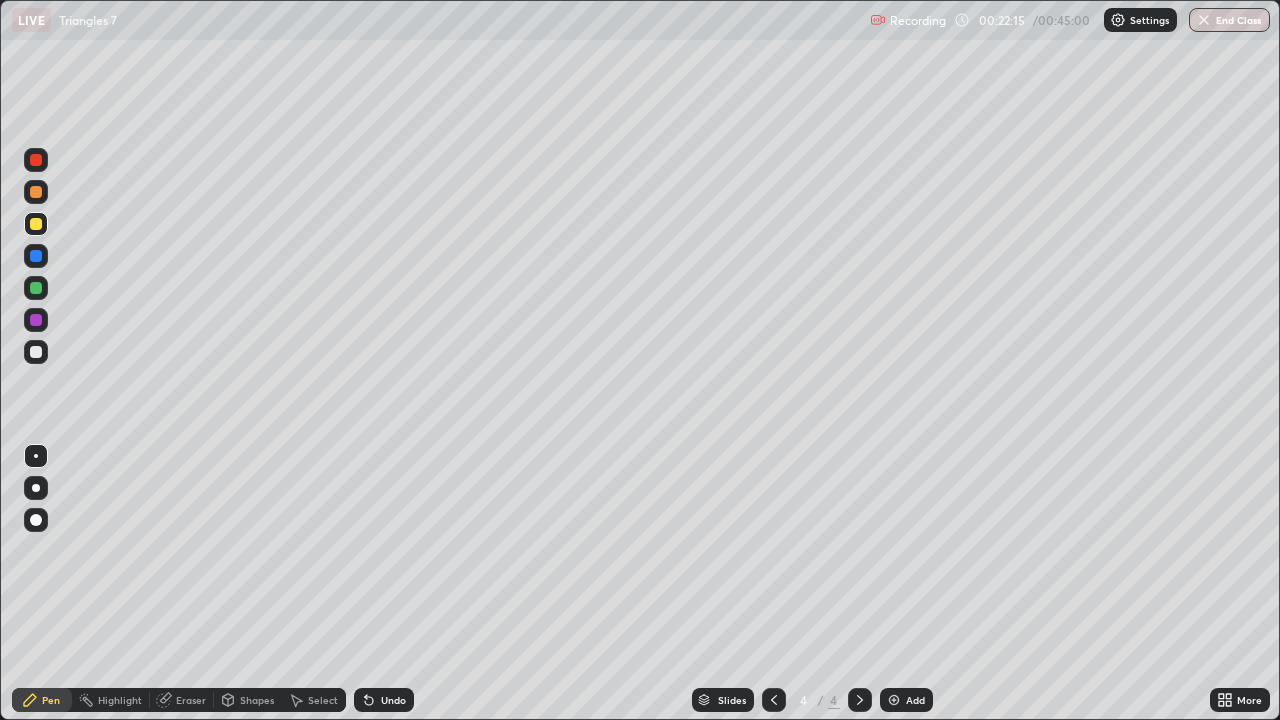 click on "Undo" at bounding box center [393, 700] 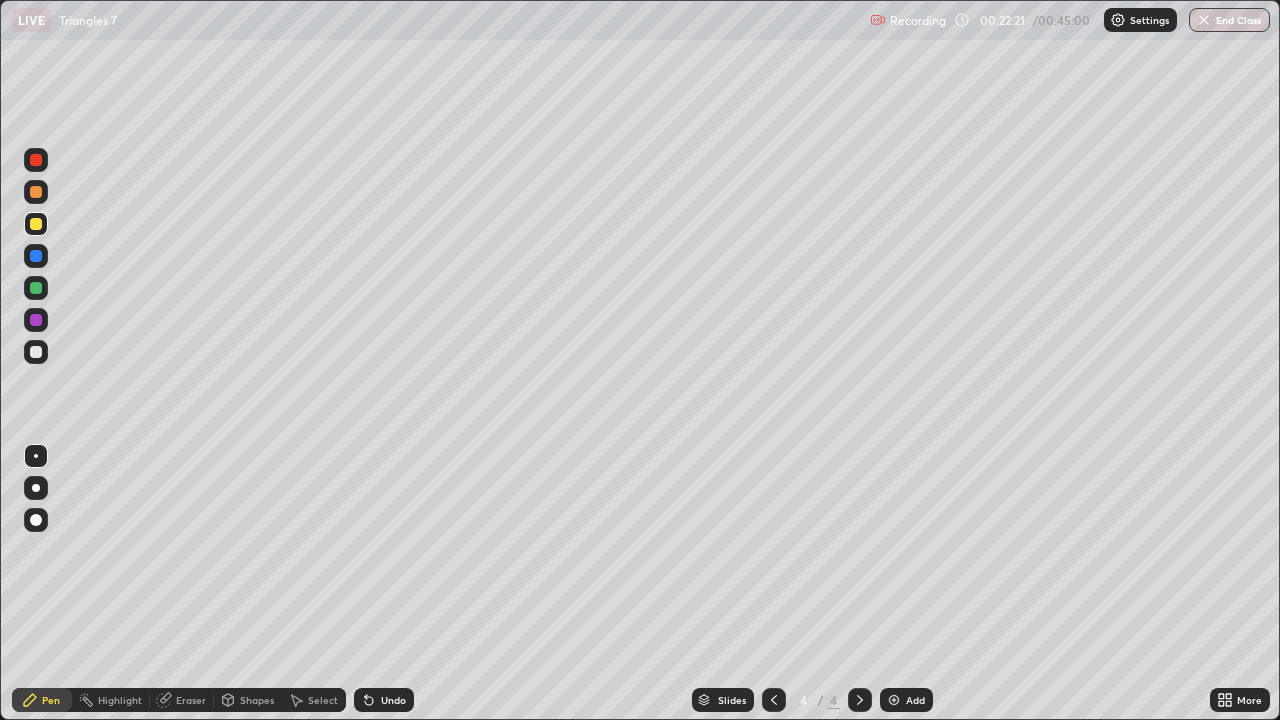 click at bounding box center [36, 256] 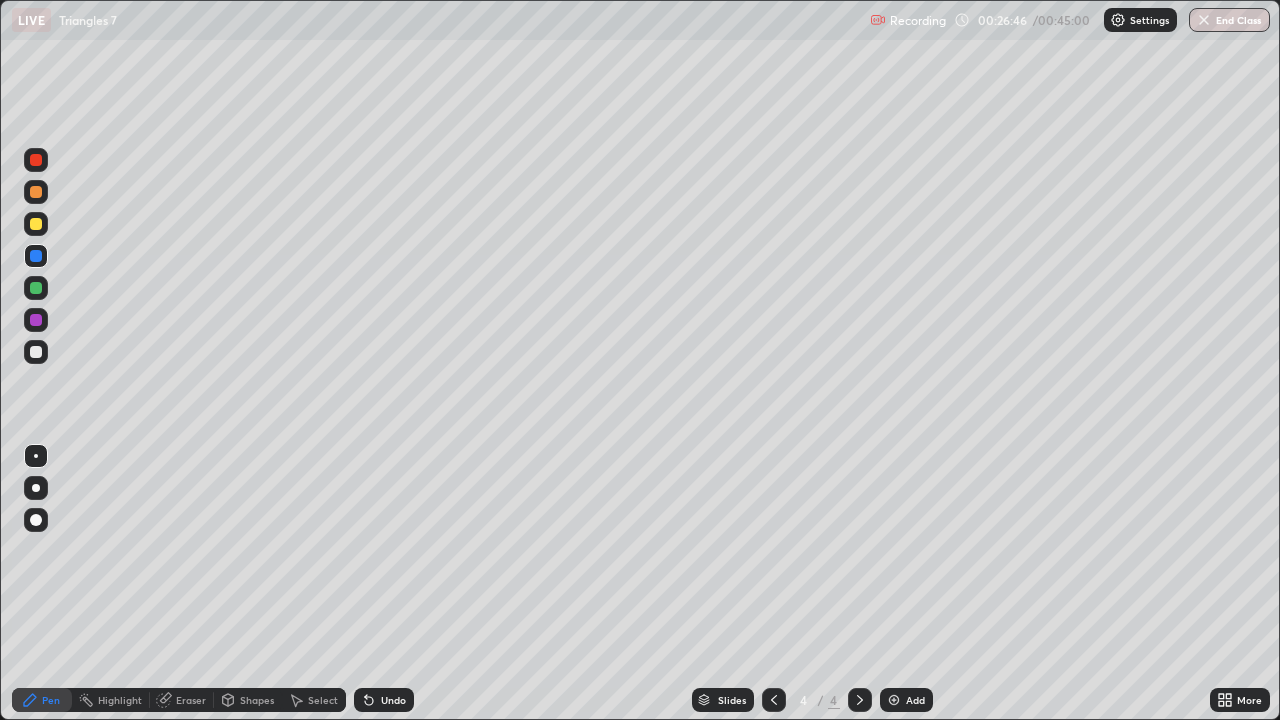 click on "Add" at bounding box center [906, 700] 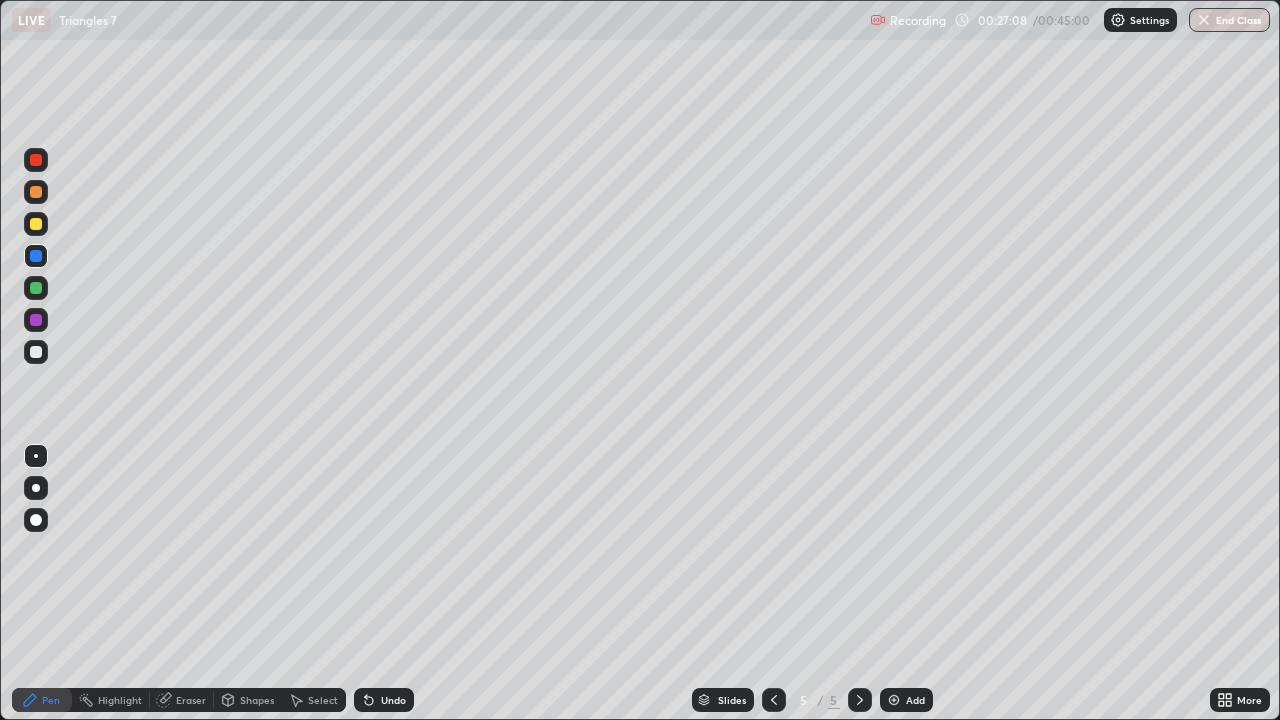 click at bounding box center [36, 224] 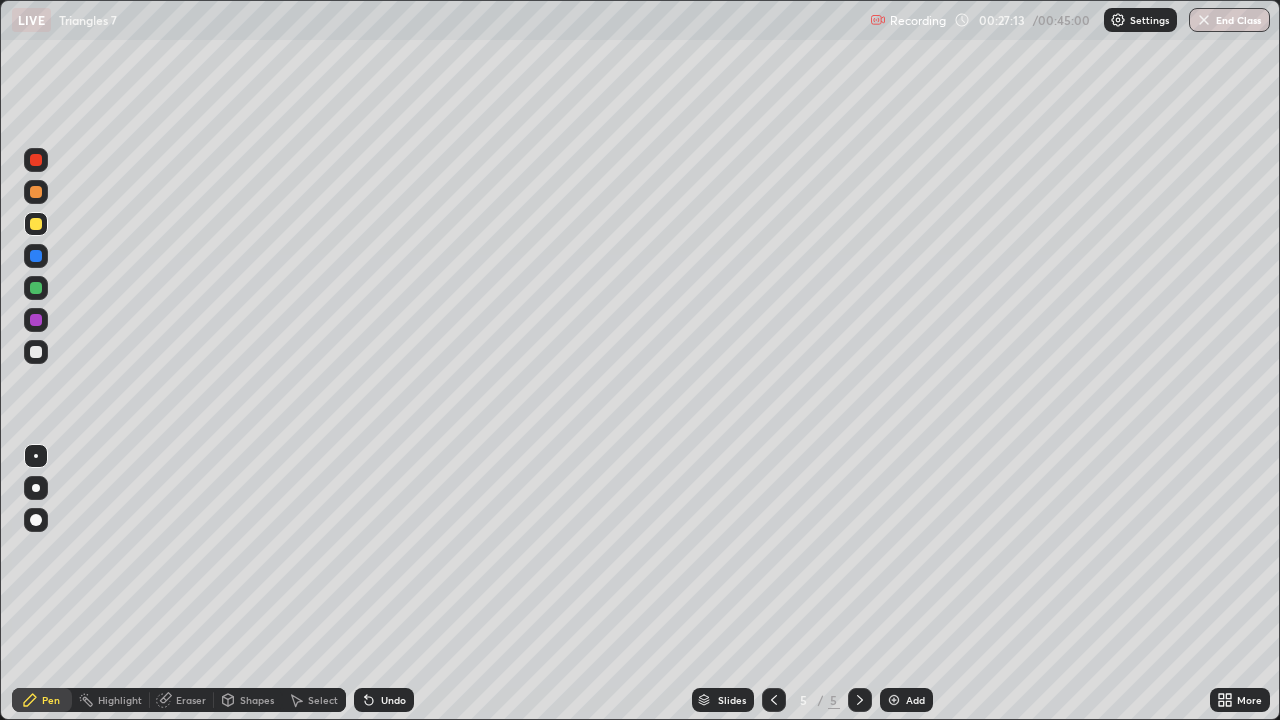 click at bounding box center (36, 352) 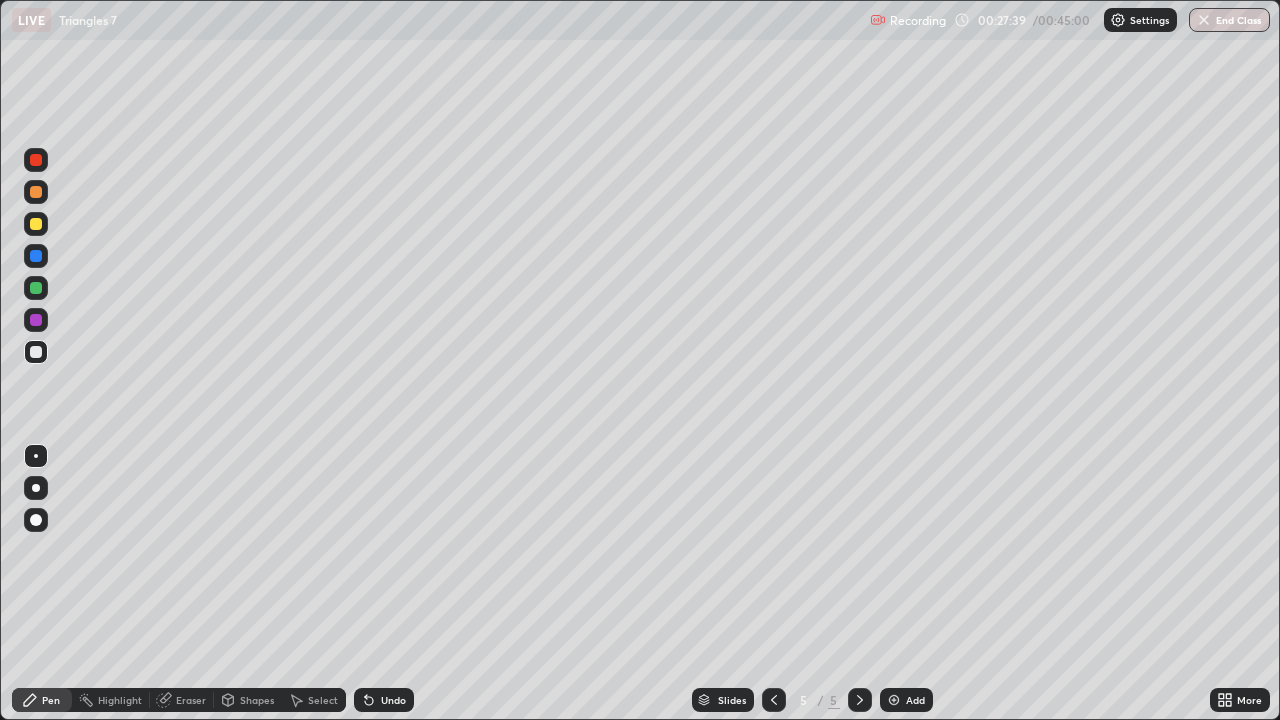 click at bounding box center [36, 352] 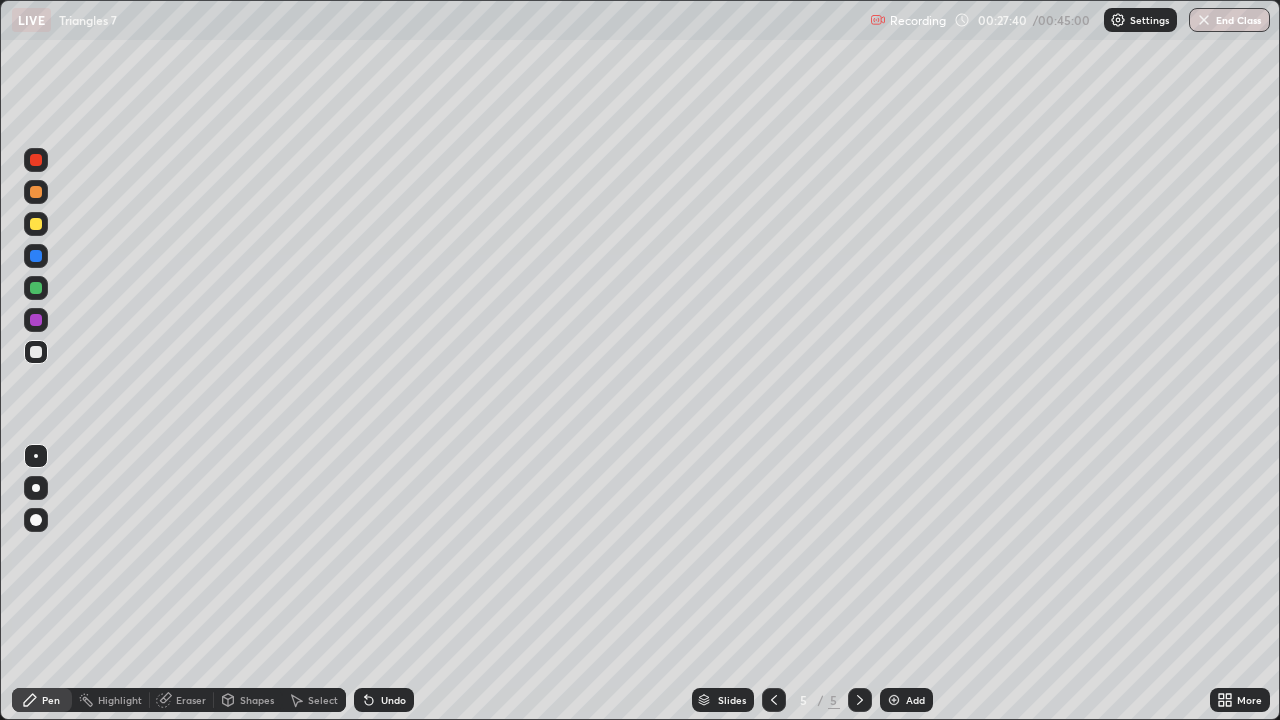click on "Eraser" at bounding box center [191, 700] 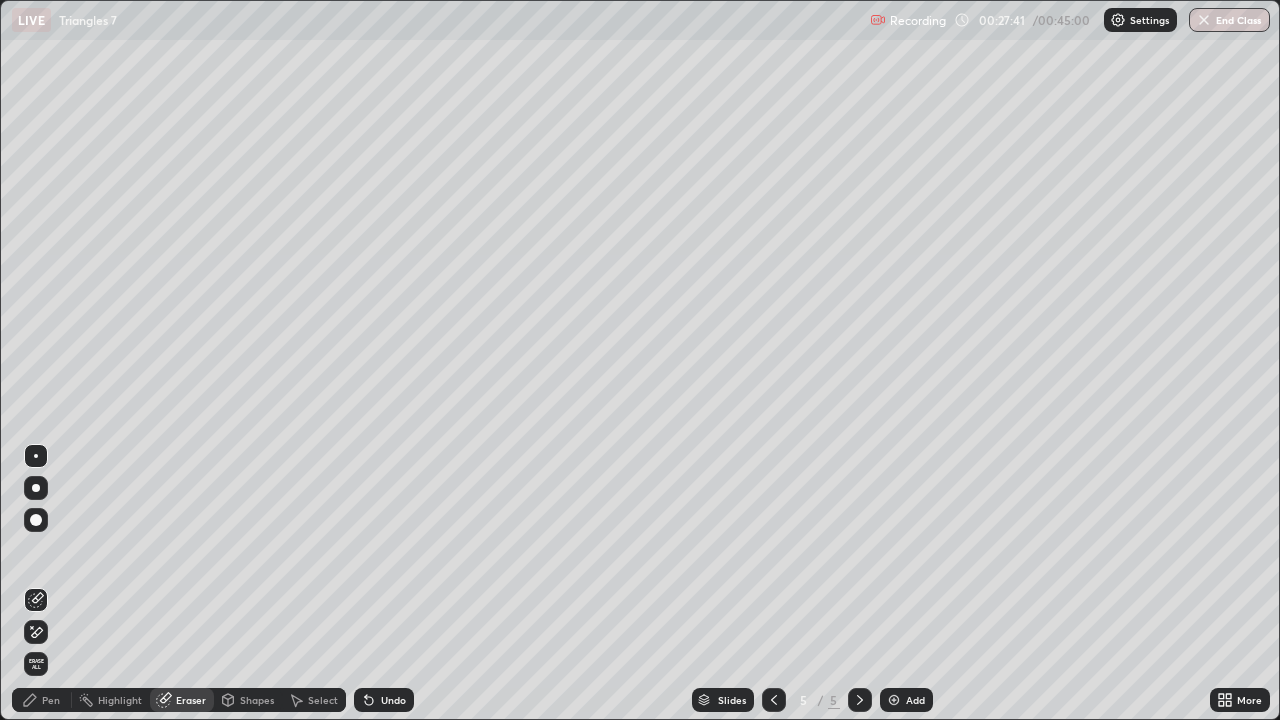 click on "Shapes" at bounding box center [257, 700] 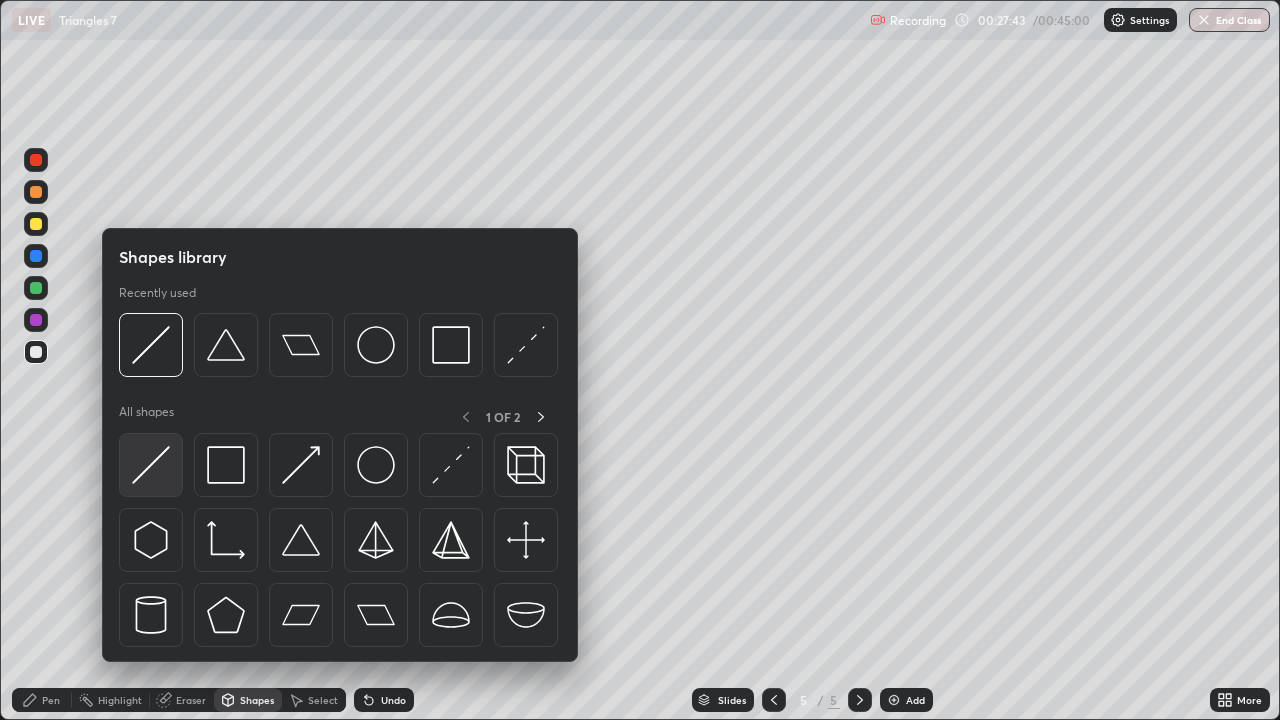 click at bounding box center [151, 465] 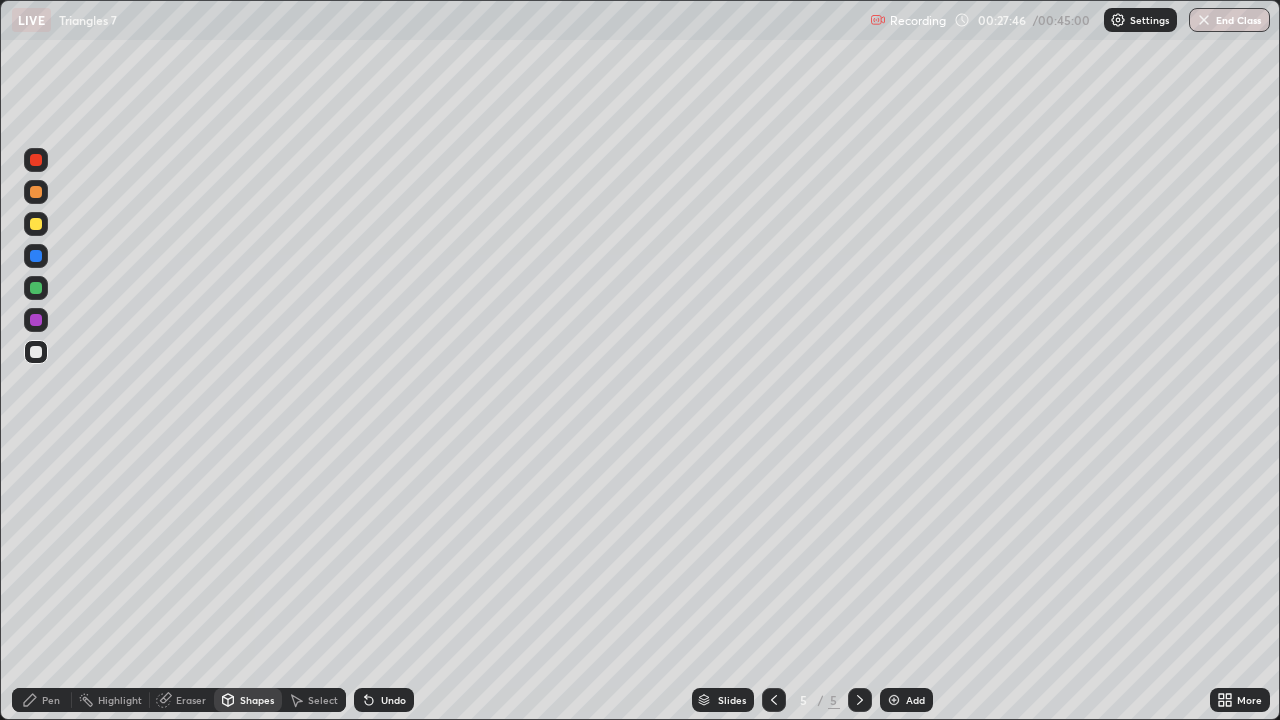 click at bounding box center (36, 288) 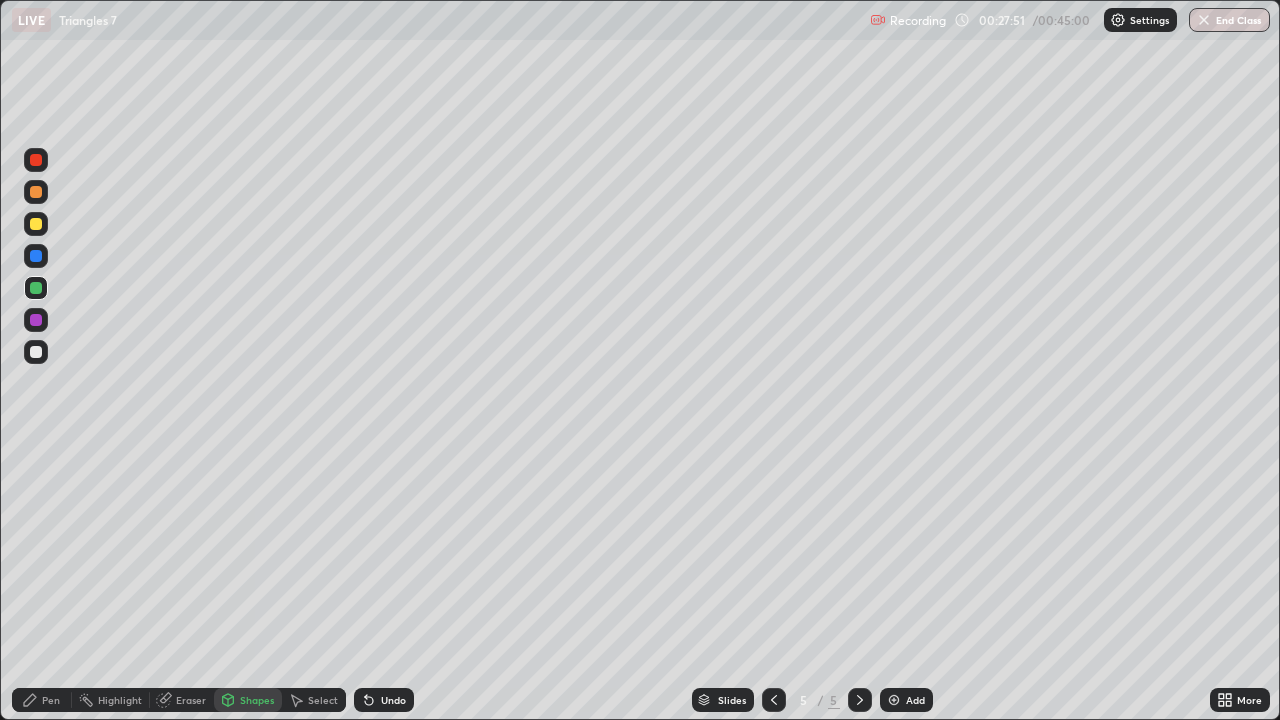 click on "Undo" at bounding box center (384, 700) 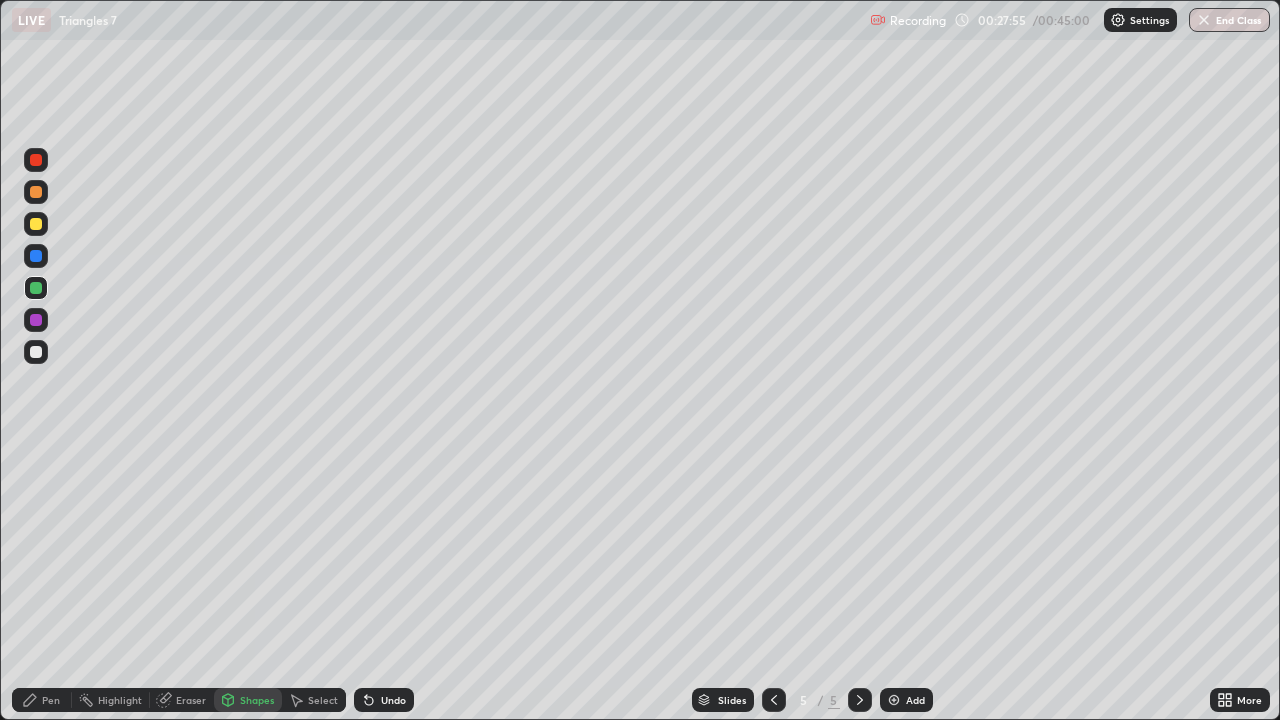 click on "Undo" at bounding box center (393, 700) 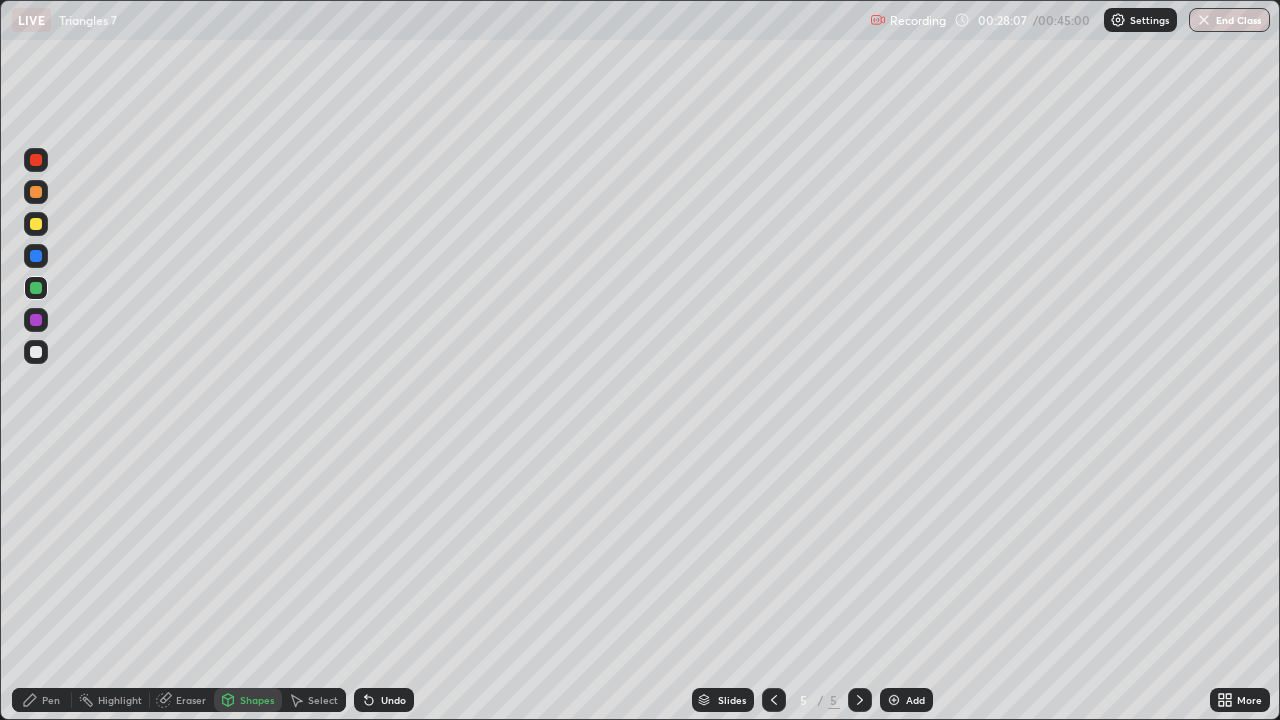 click on "Undo" at bounding box center [393, 700] 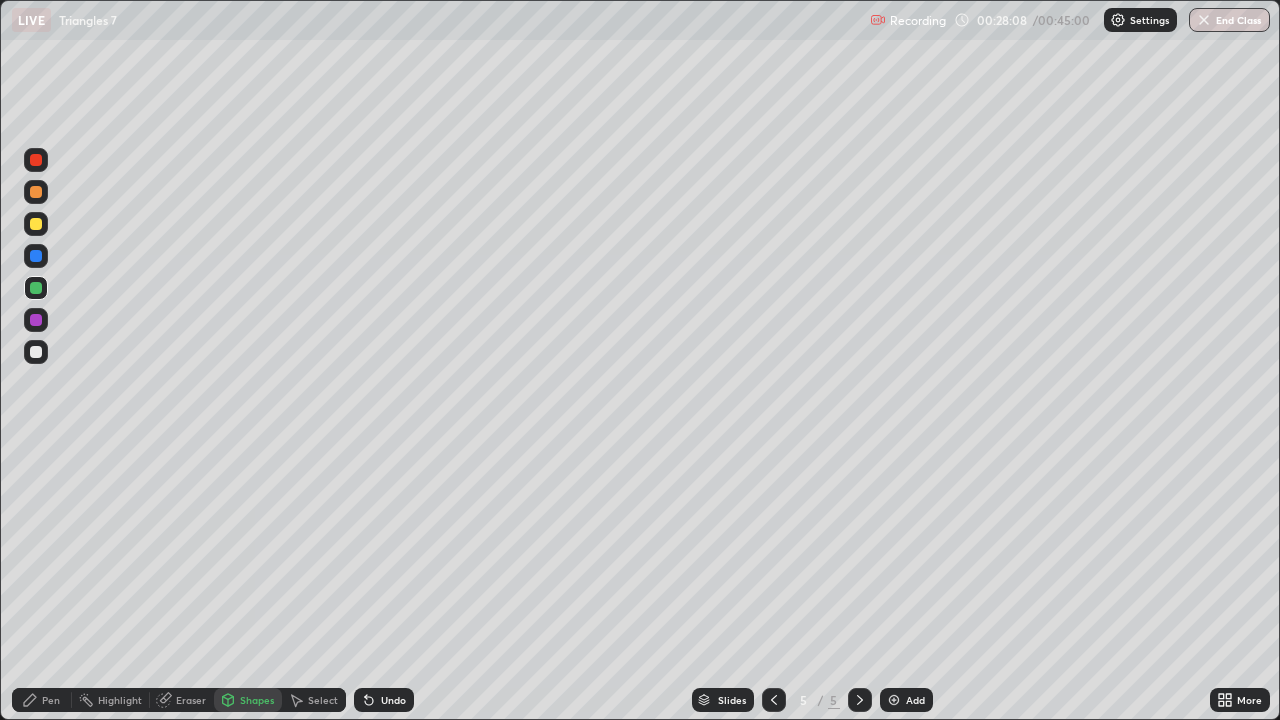 click on "Undo" at bounding box center (393, 700) 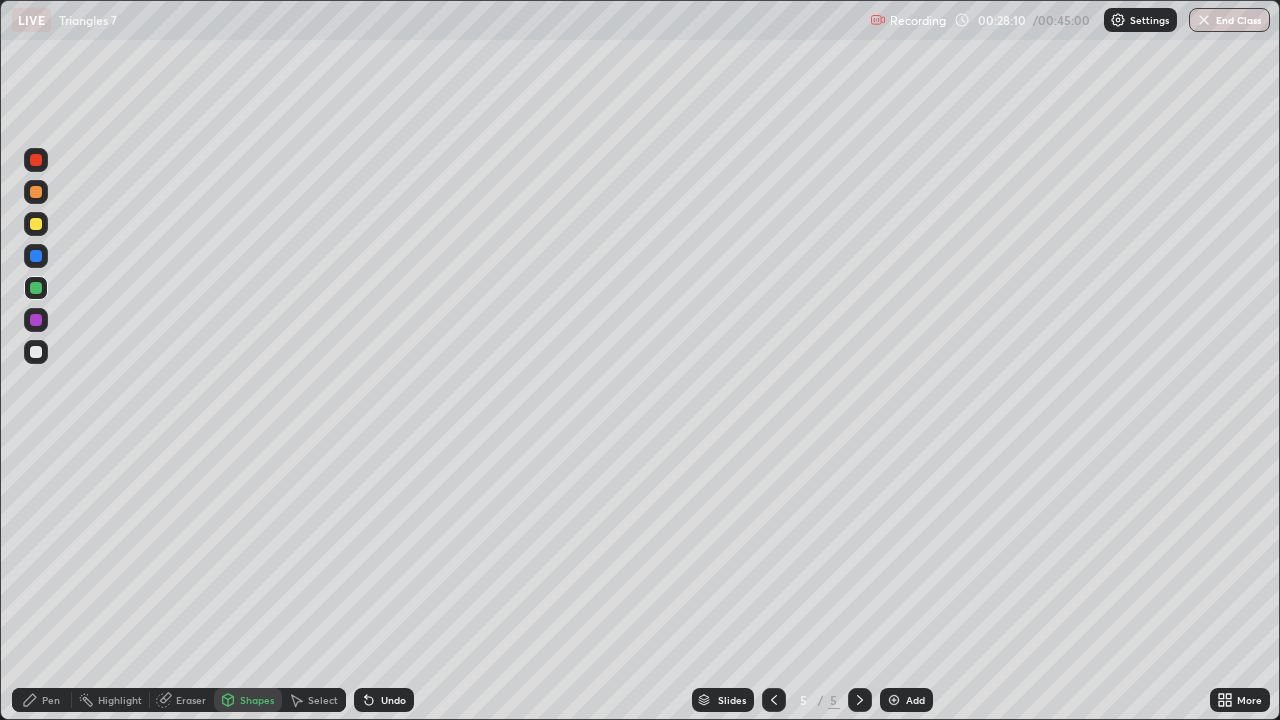 click on "Undo" at bounding box center (393, 700) 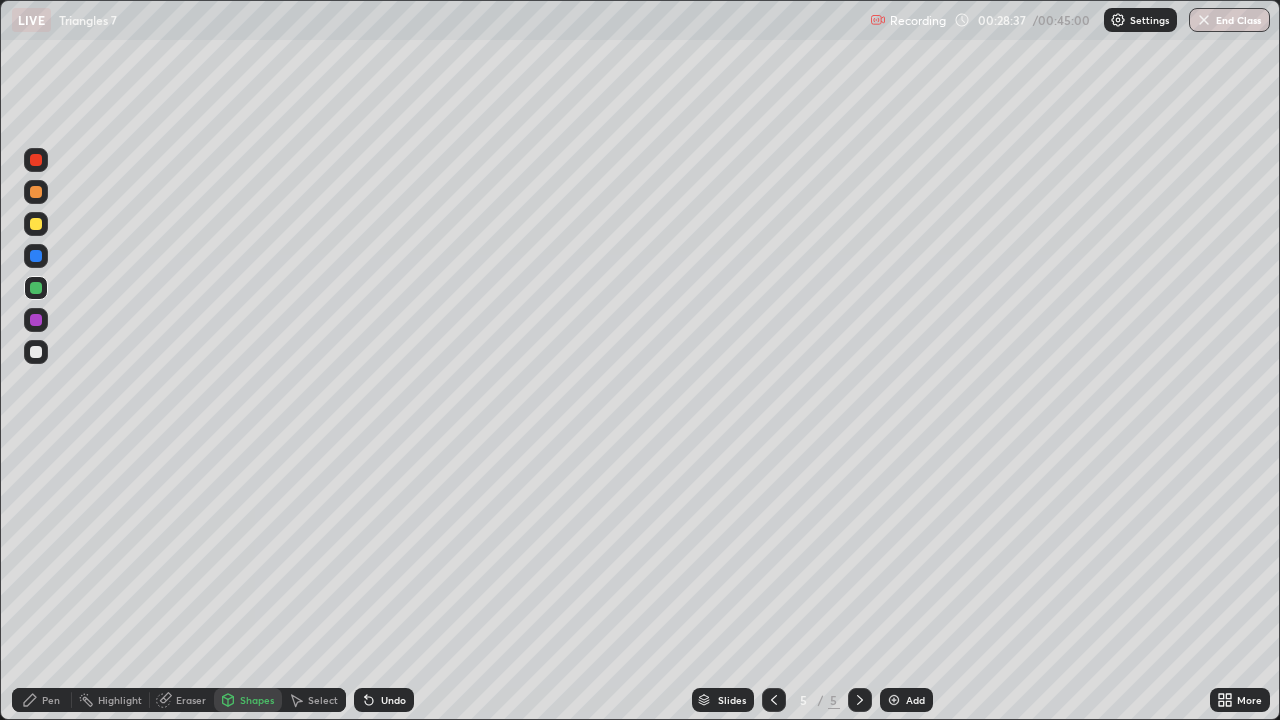 click at bounding box center (36, 352) 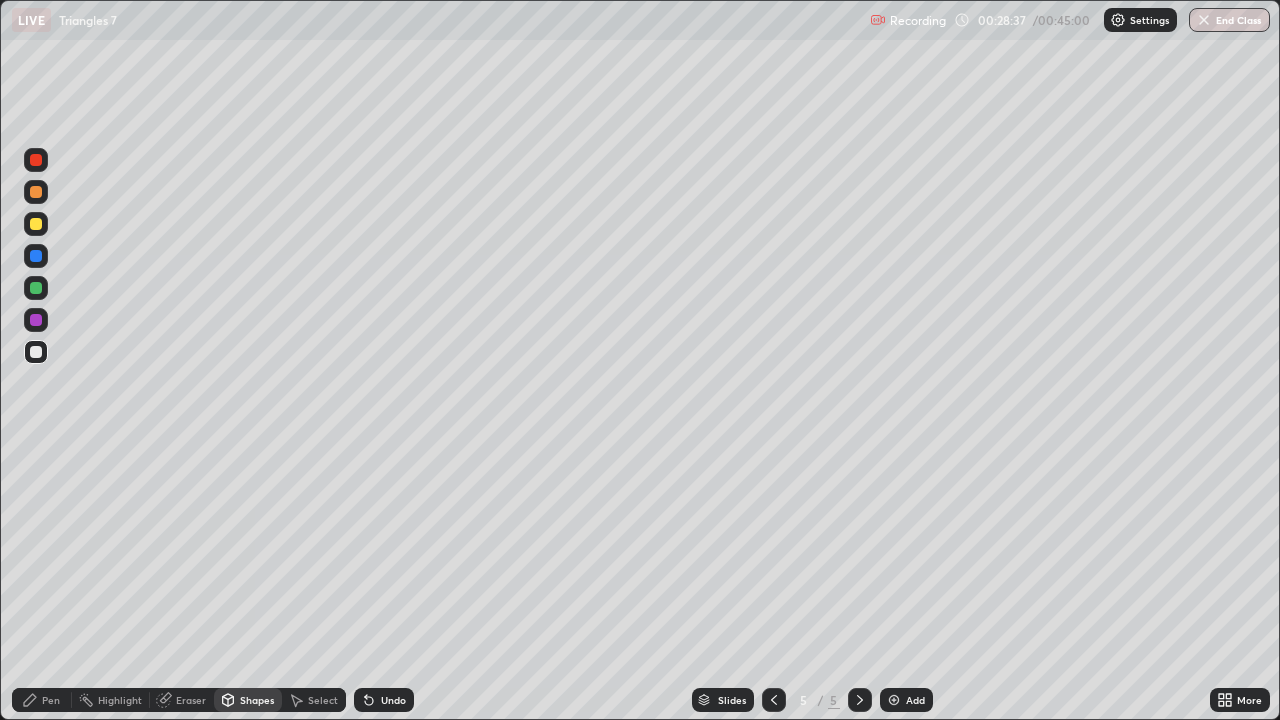 click on "Pen" at bounding box center (51, 700) 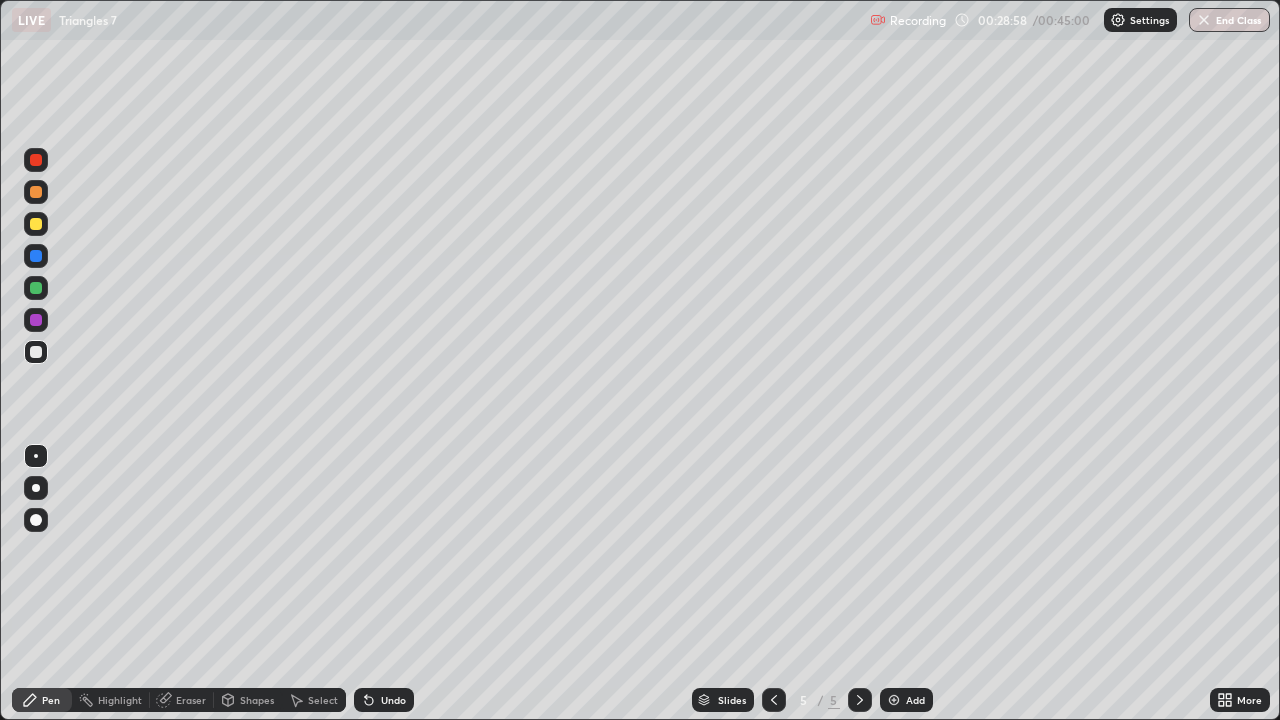 click at bounding box center (36, 352) 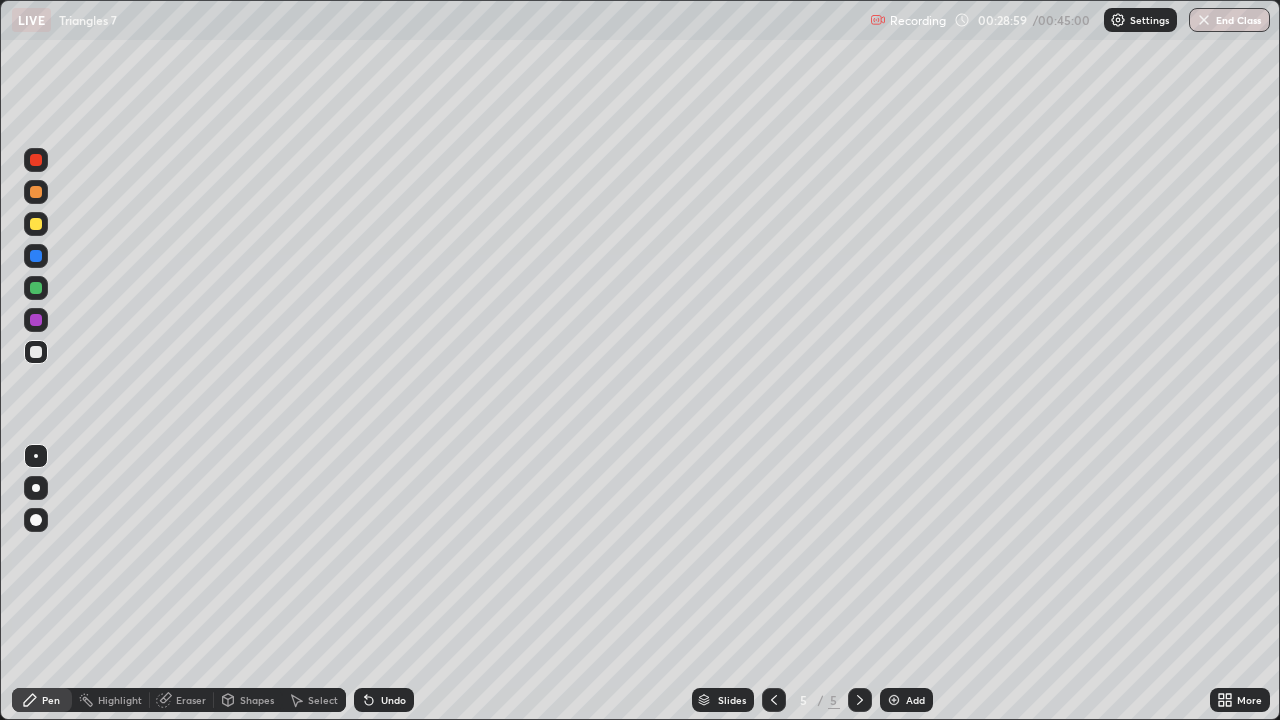 click on "Shapes" at bounding box center [257, 700] 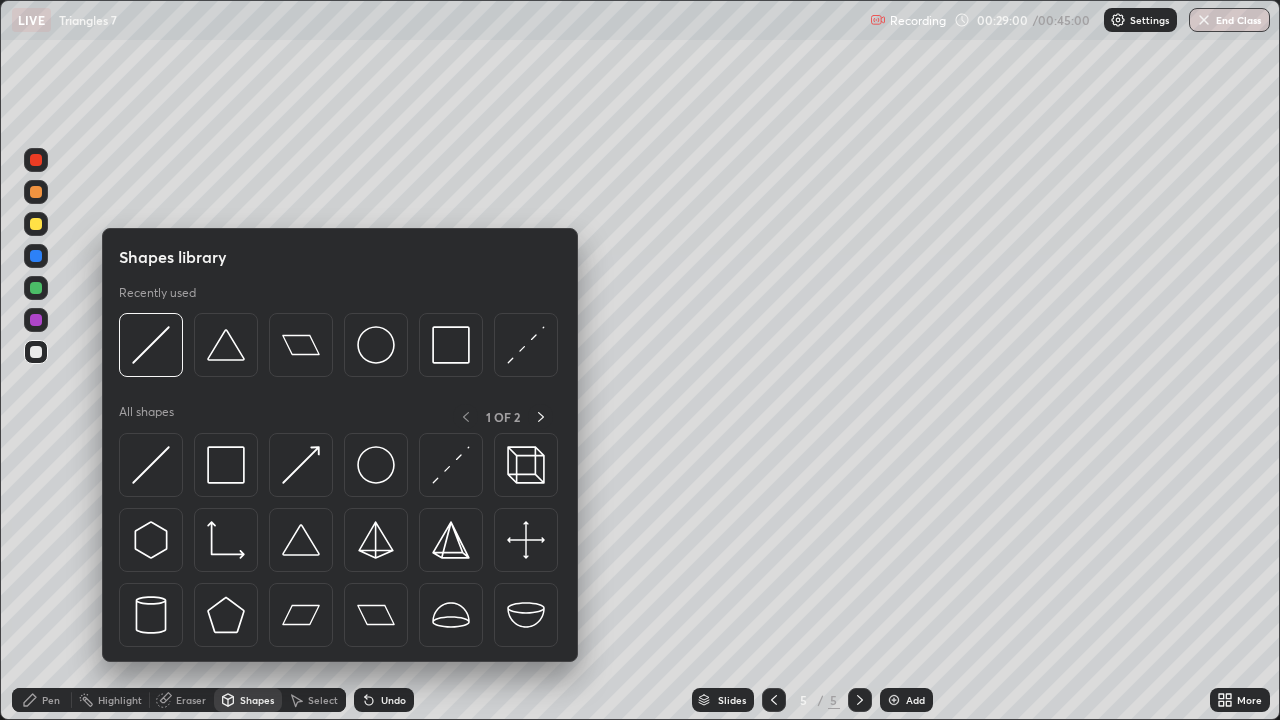 click on "Shapes" at bounding box center [257, 700] 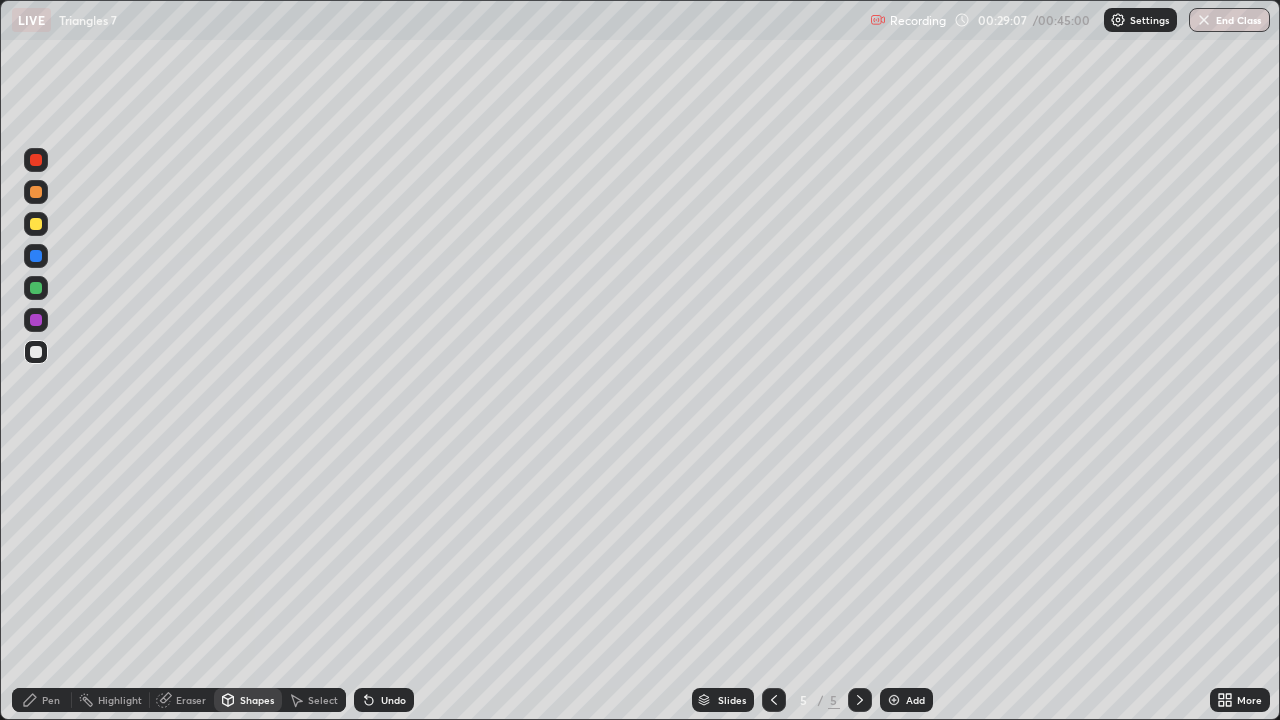 click at bounding box center [36, 288] 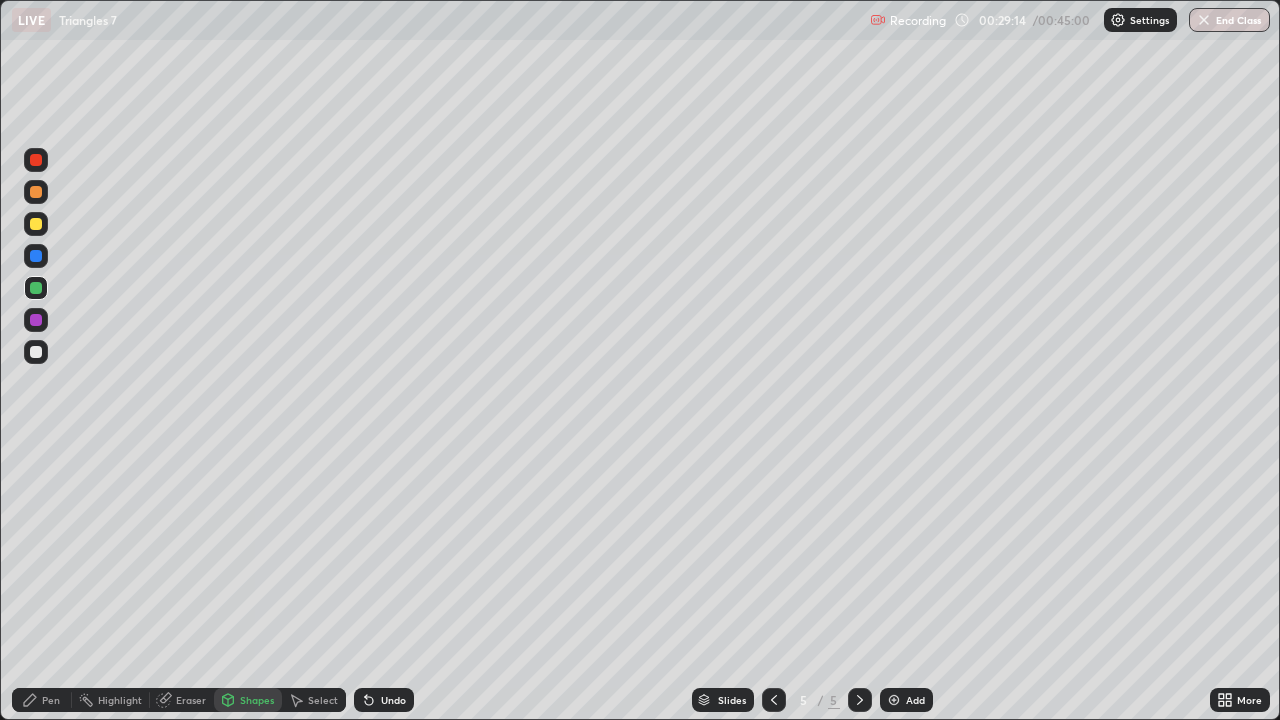 click on "Undo" at bounding box center (384, 700) 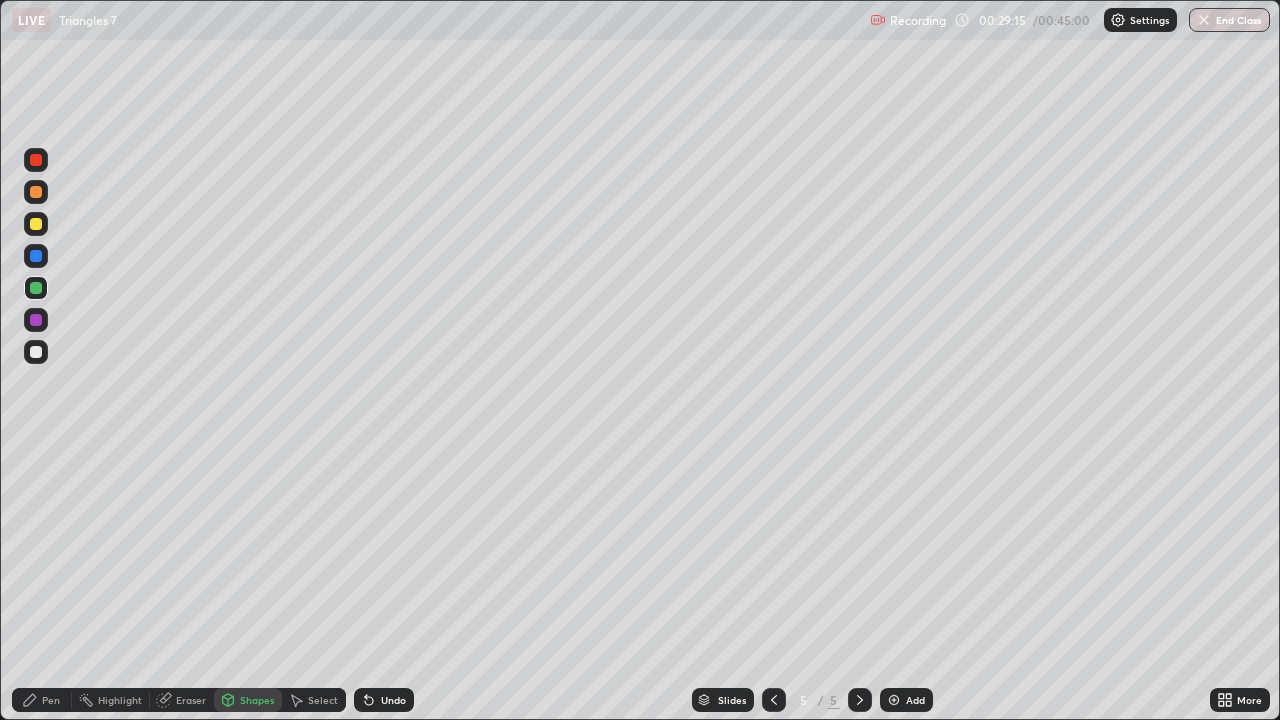click at bounding box center [36, 352] 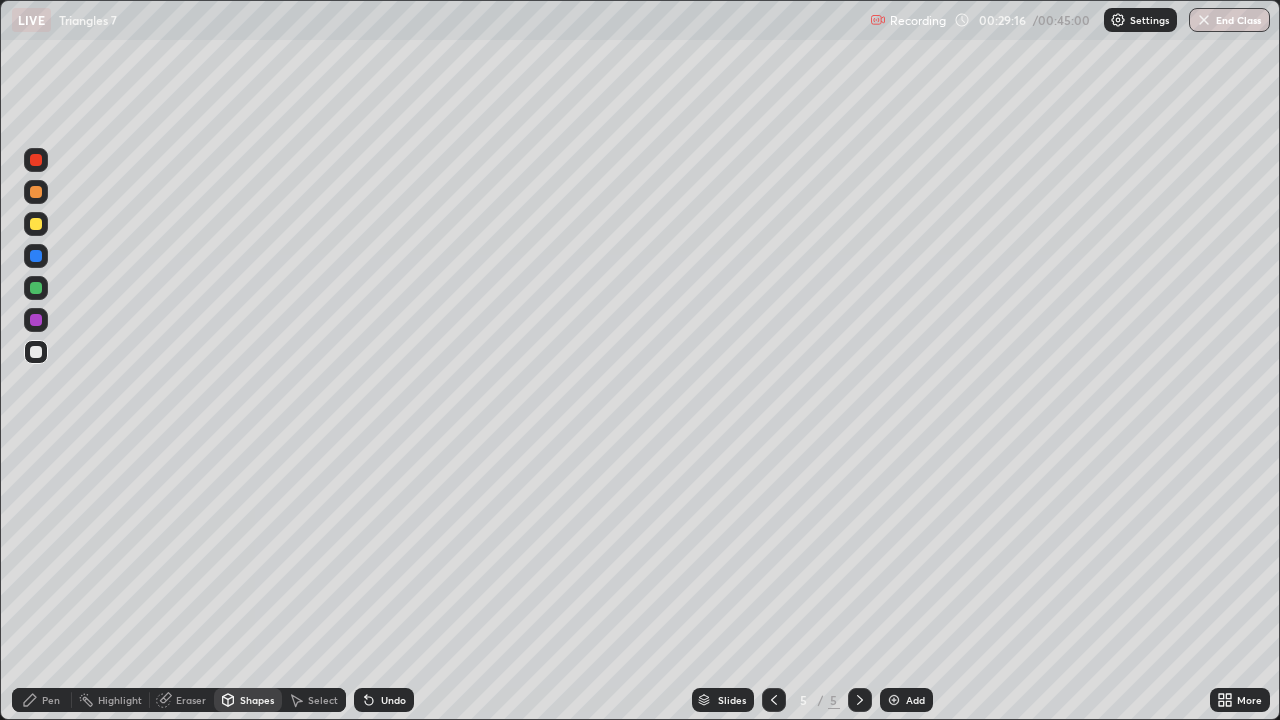 click on "Pen" at bounding box center (51, 700) 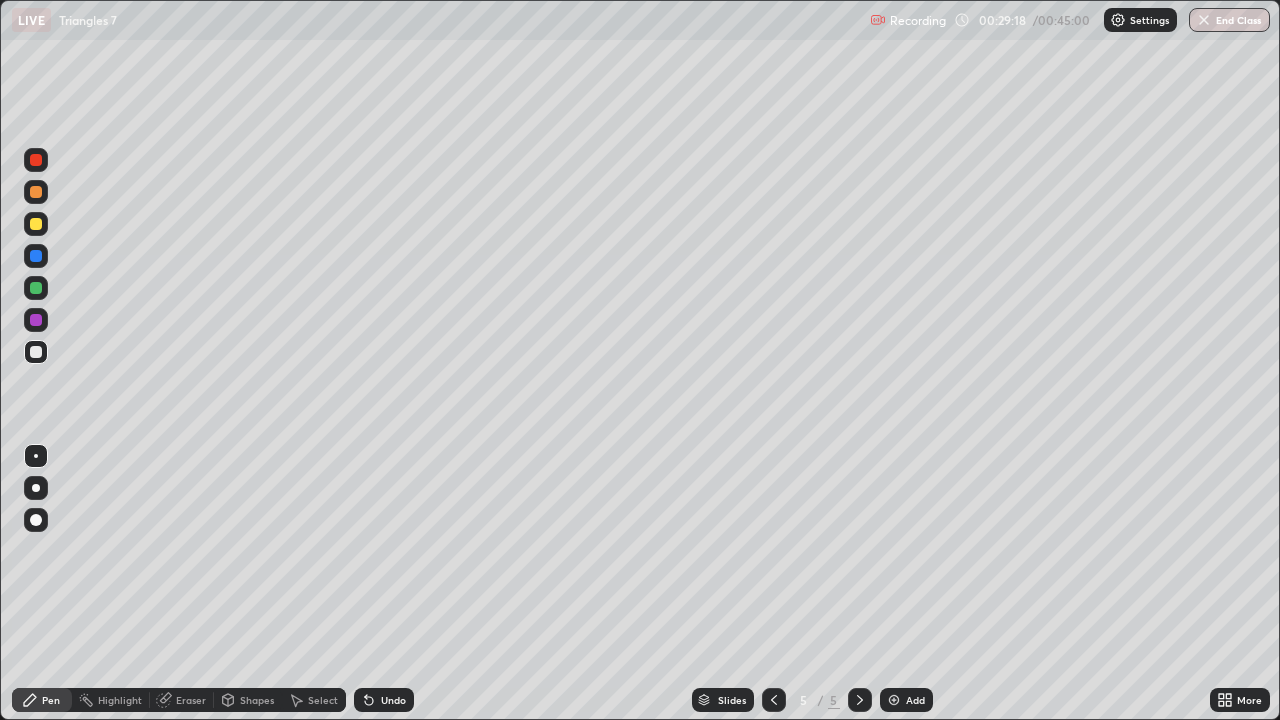 click at bounding box center [36, 288] 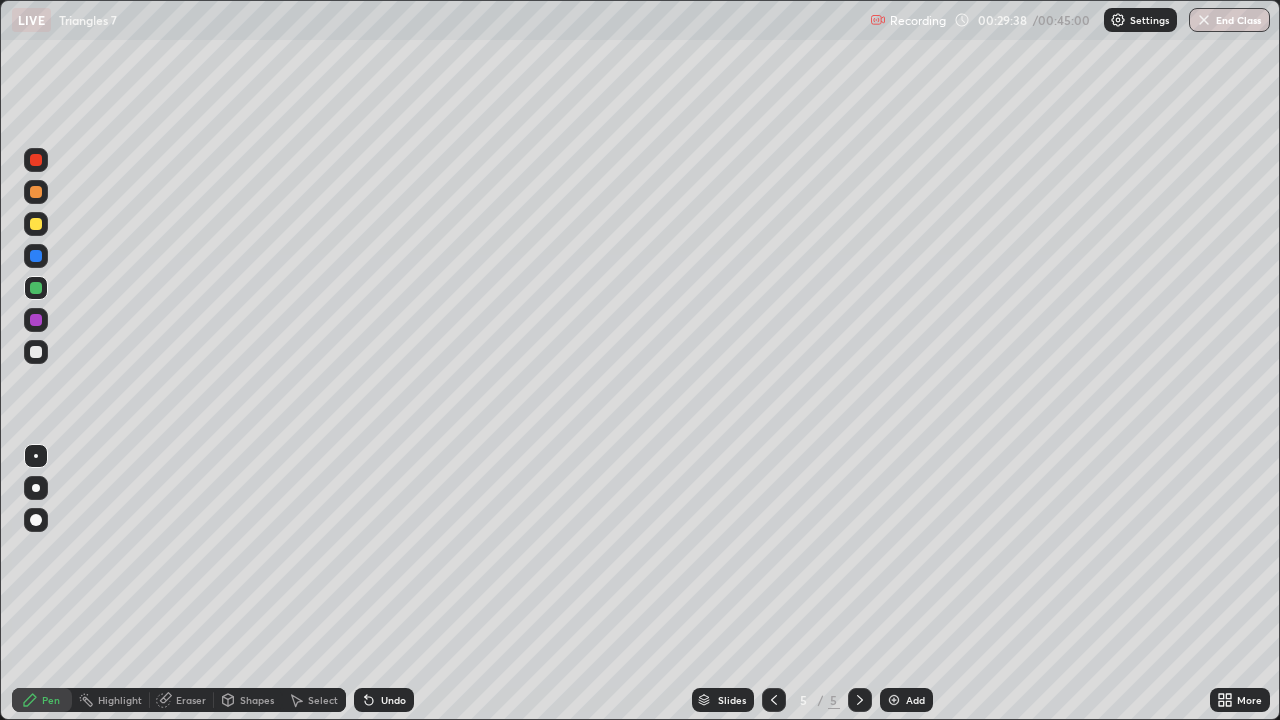 click at bounding box center [36, 352] 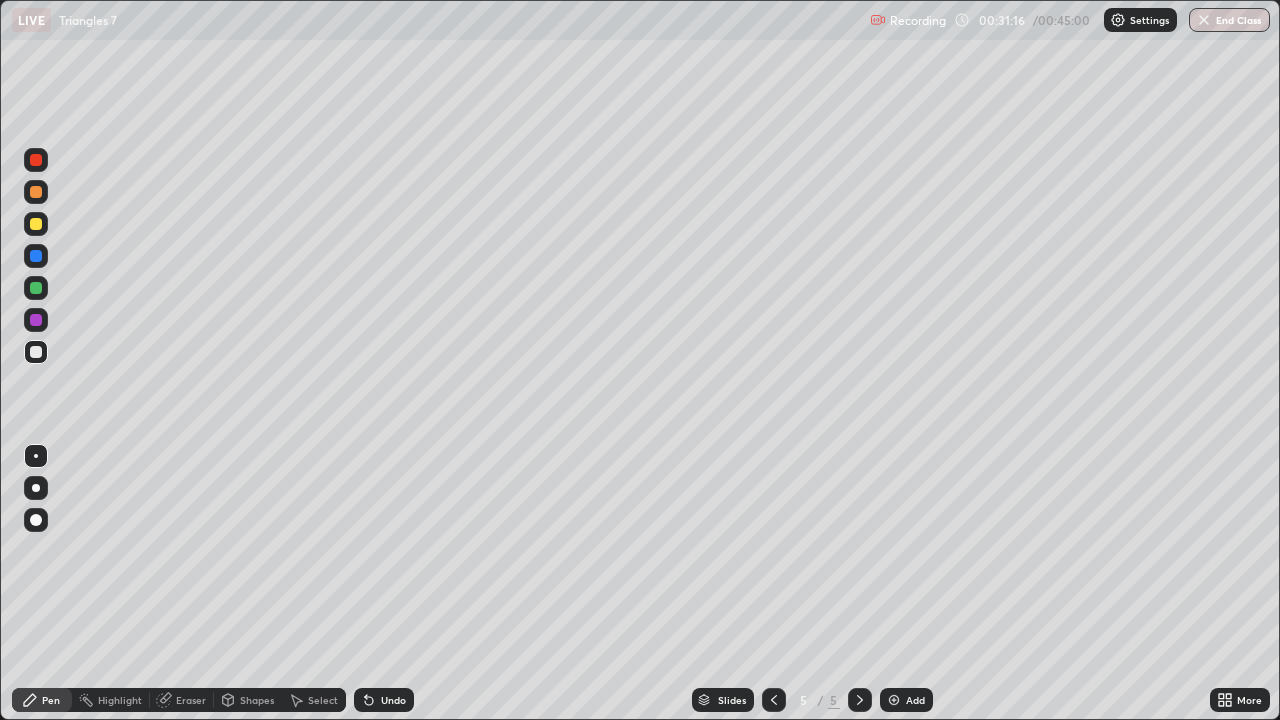 click at bounding box center (36, 320) 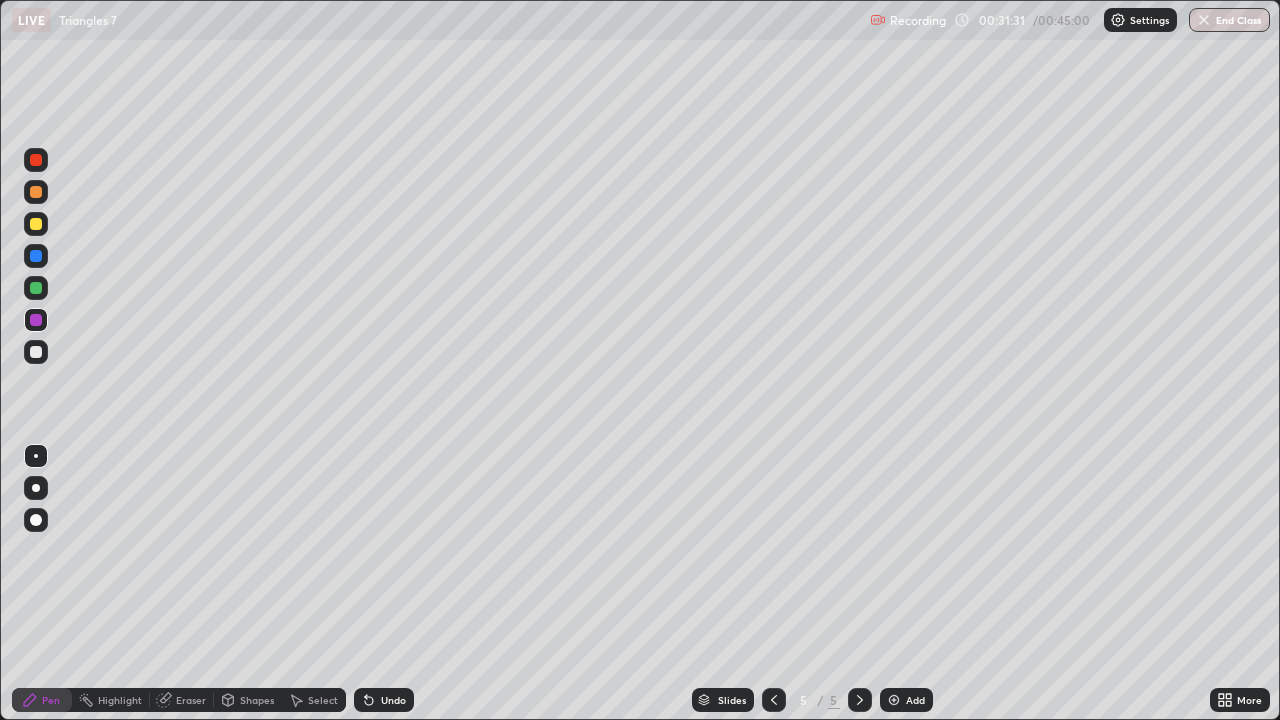 click at bounding box center [36, 352] 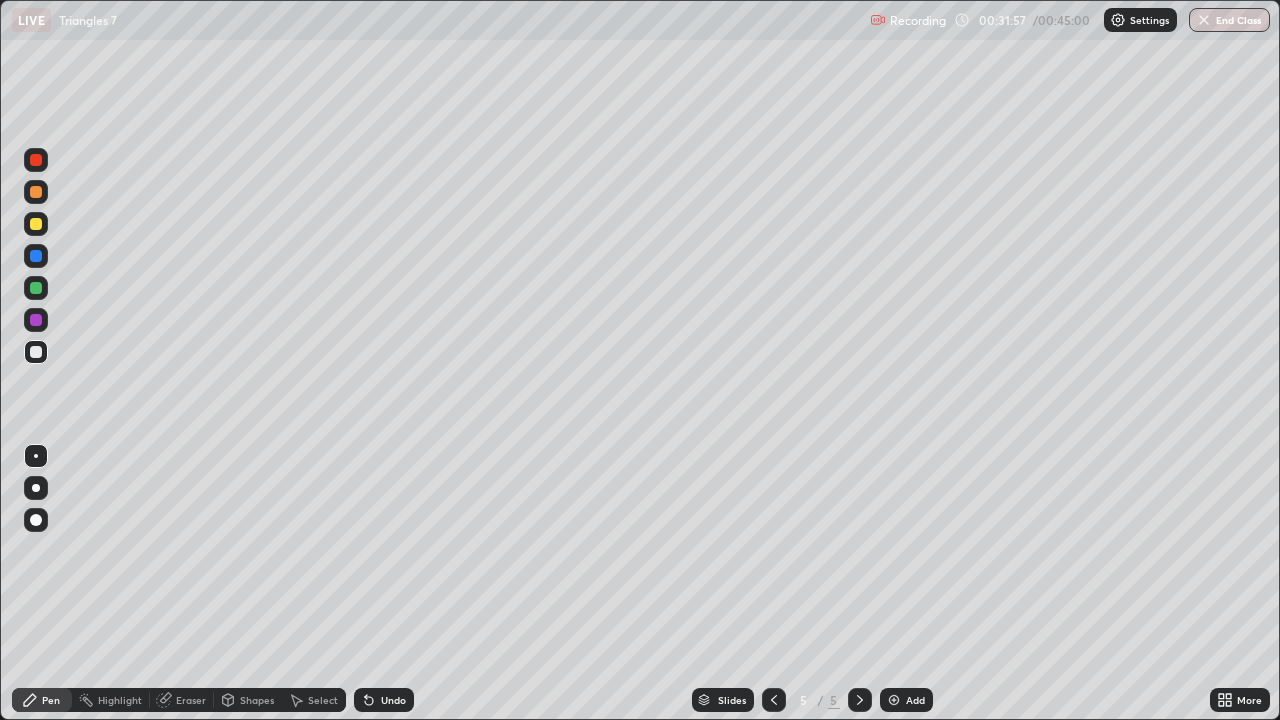 click at bounding box center [36, 288] 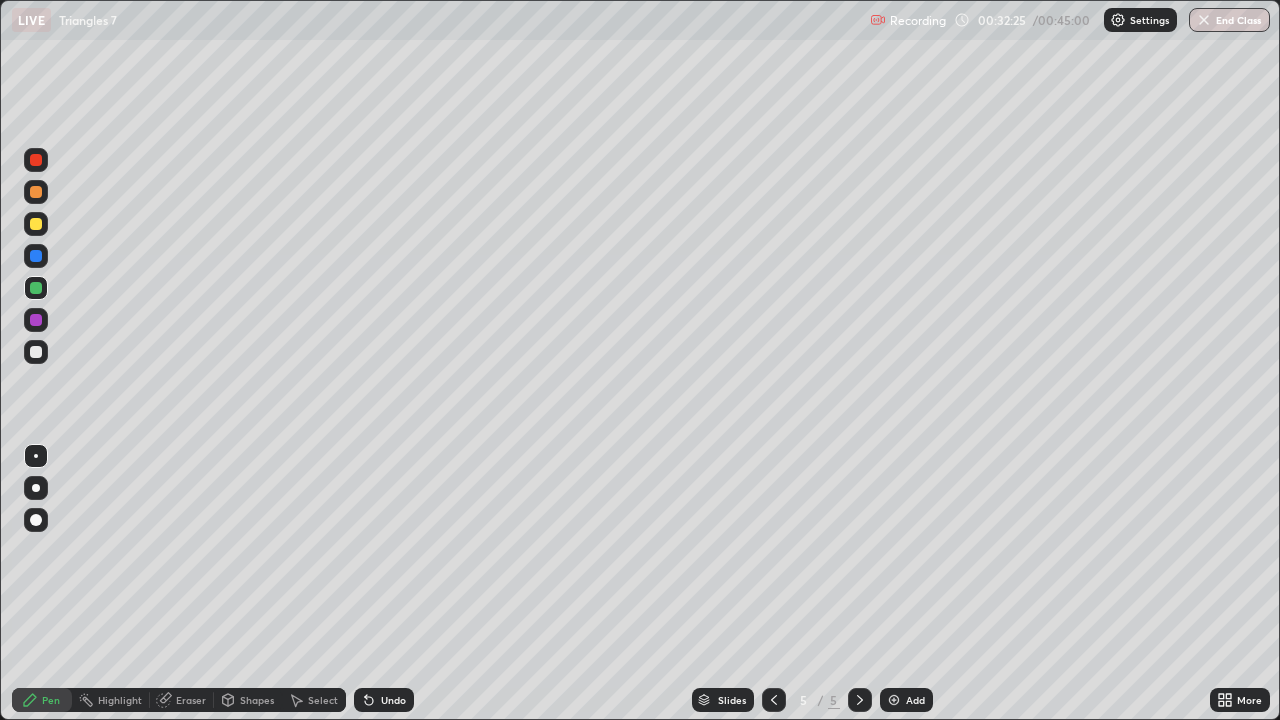 click at bounding box center (36, 192) 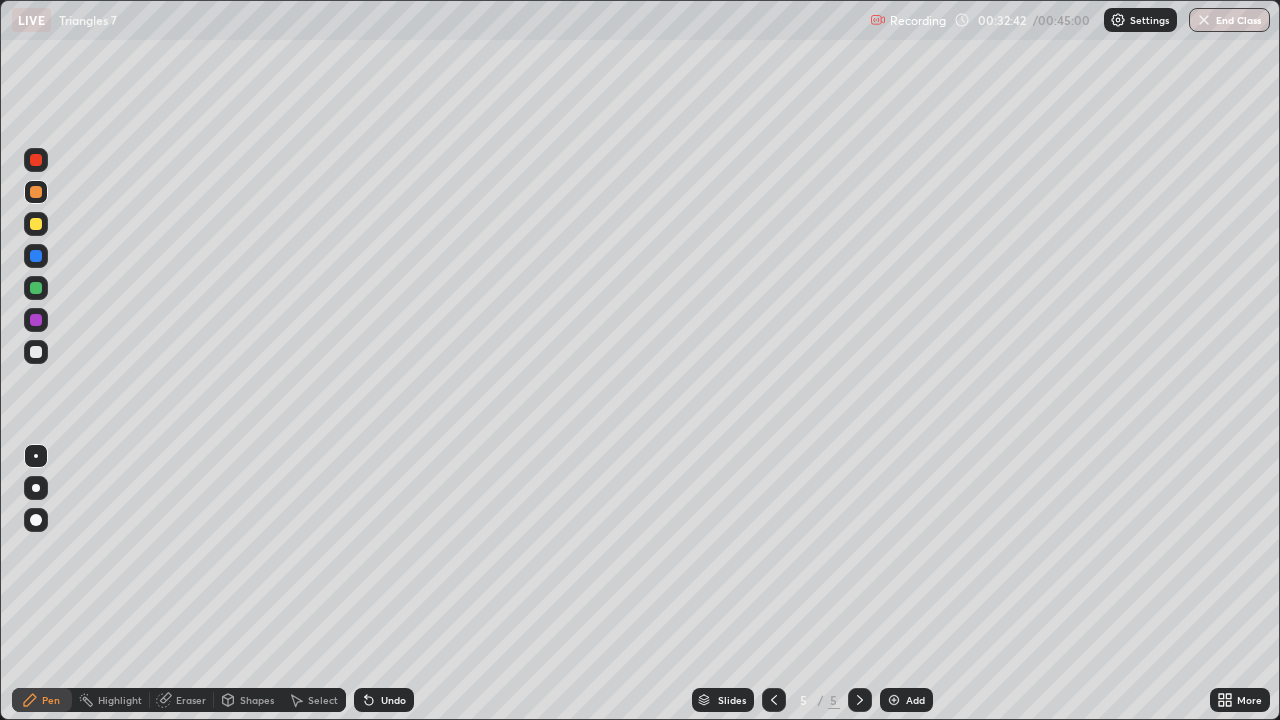 click at bounding box center [36, 352] 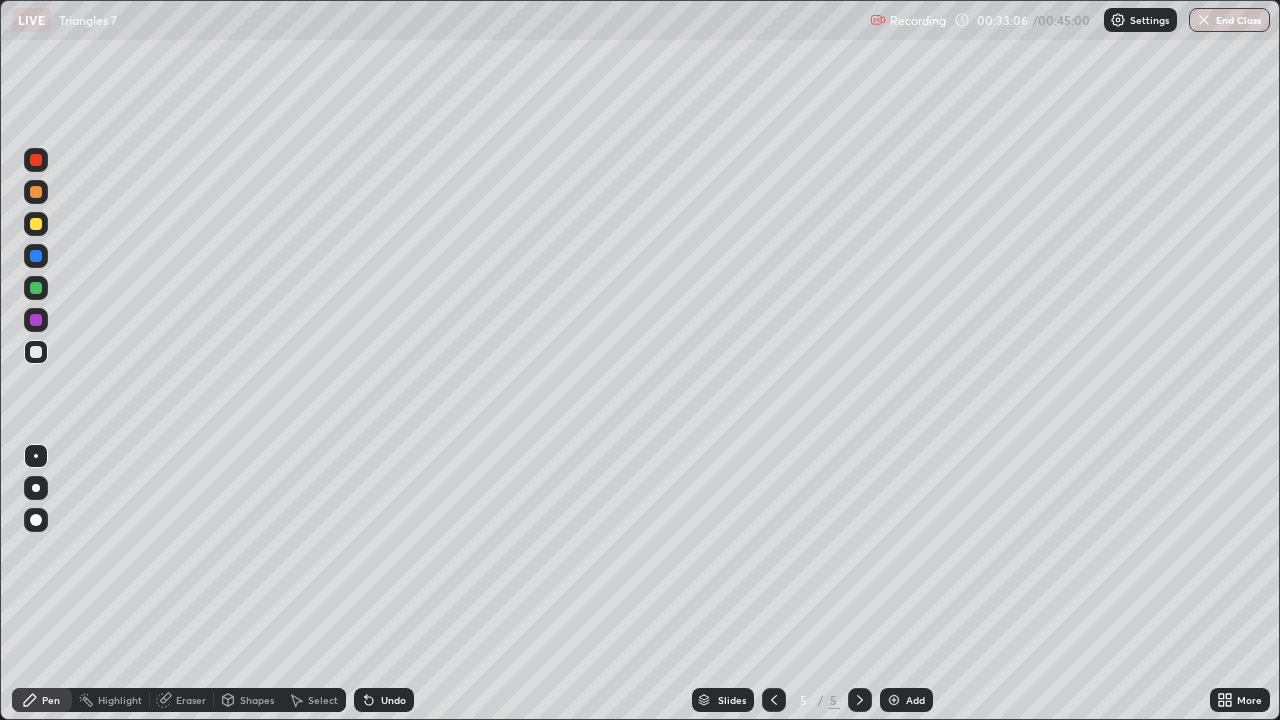 click at bounding box center (36, 256) 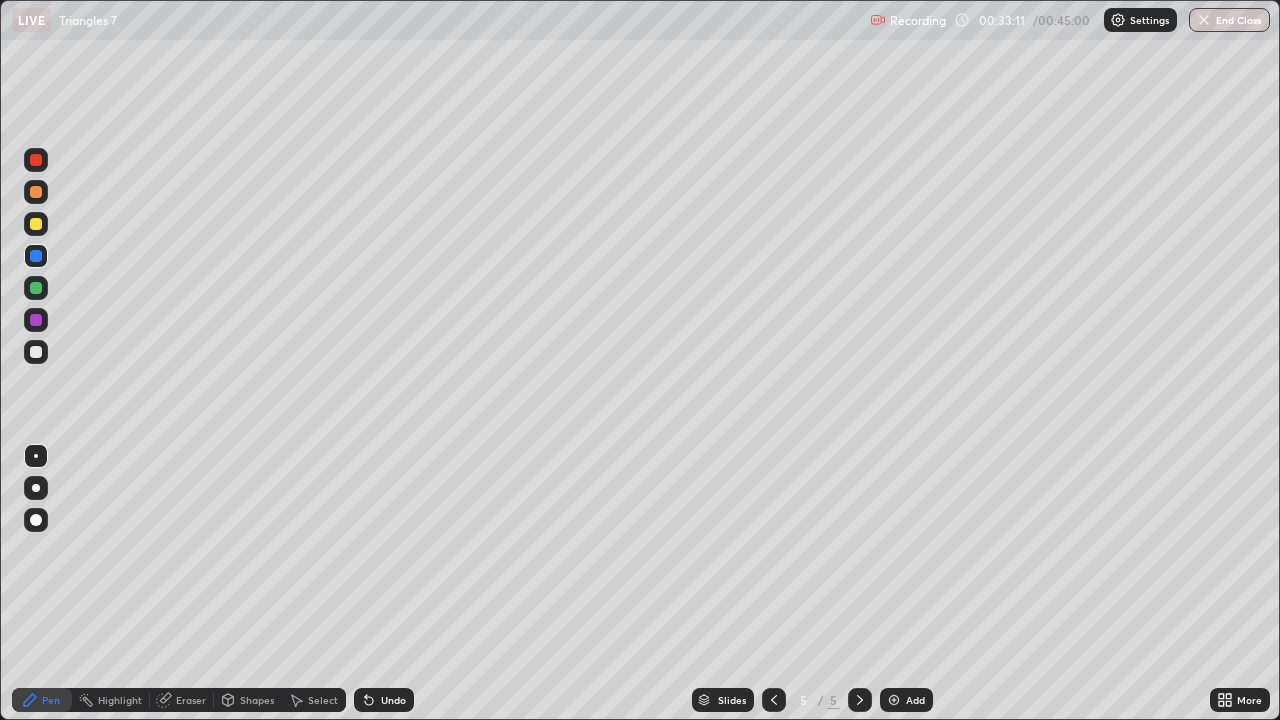 click at bounding box center [36, 352] 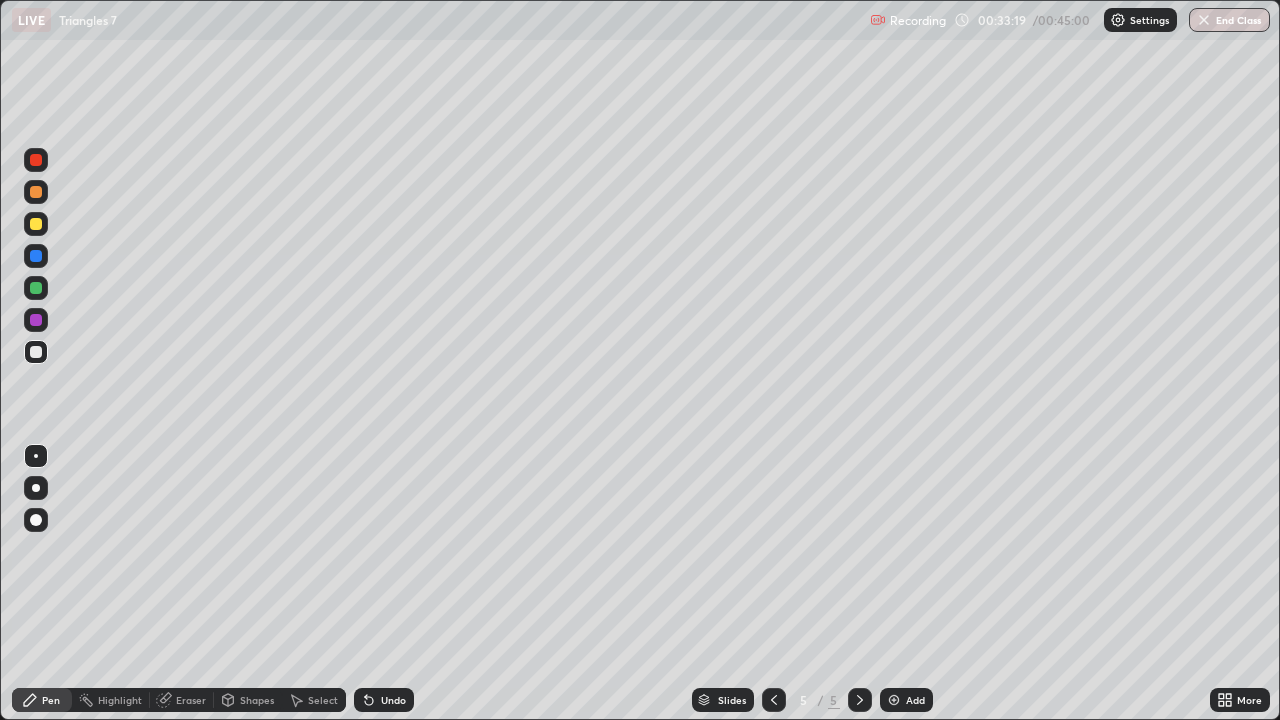 click on "Undo" at bounding box center (393, 700) 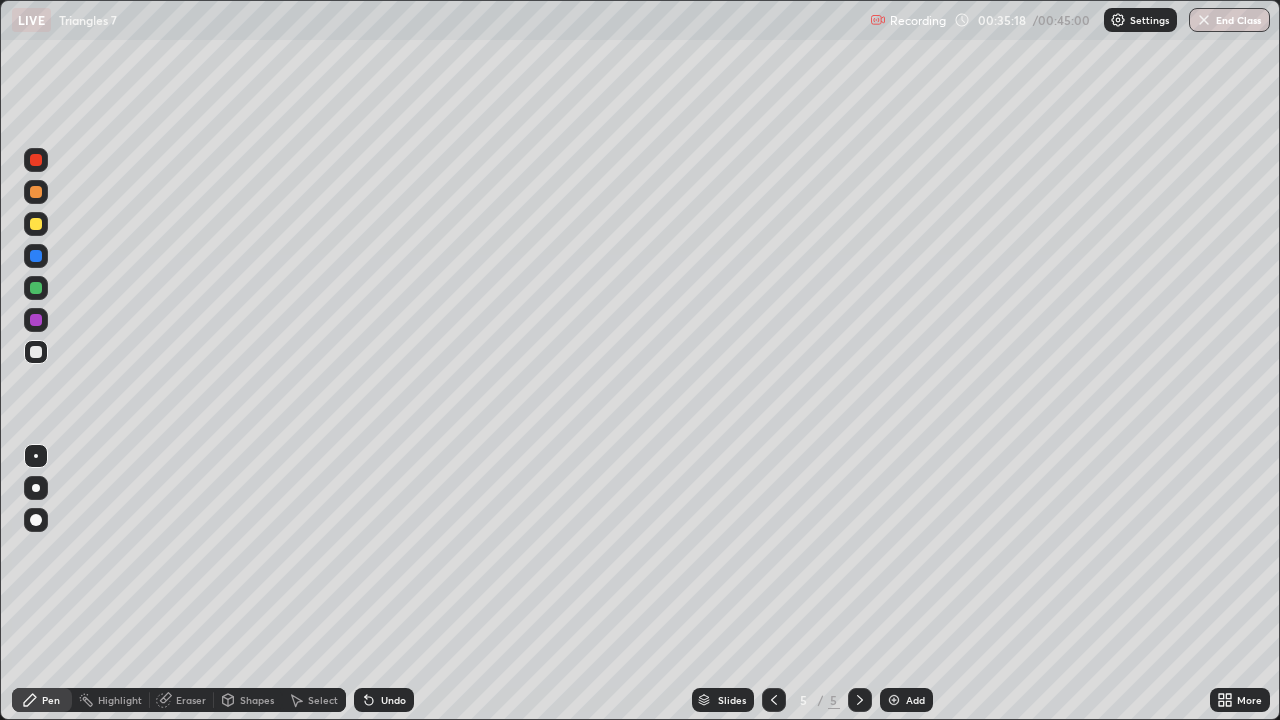 click at bounding box center (36, 288) 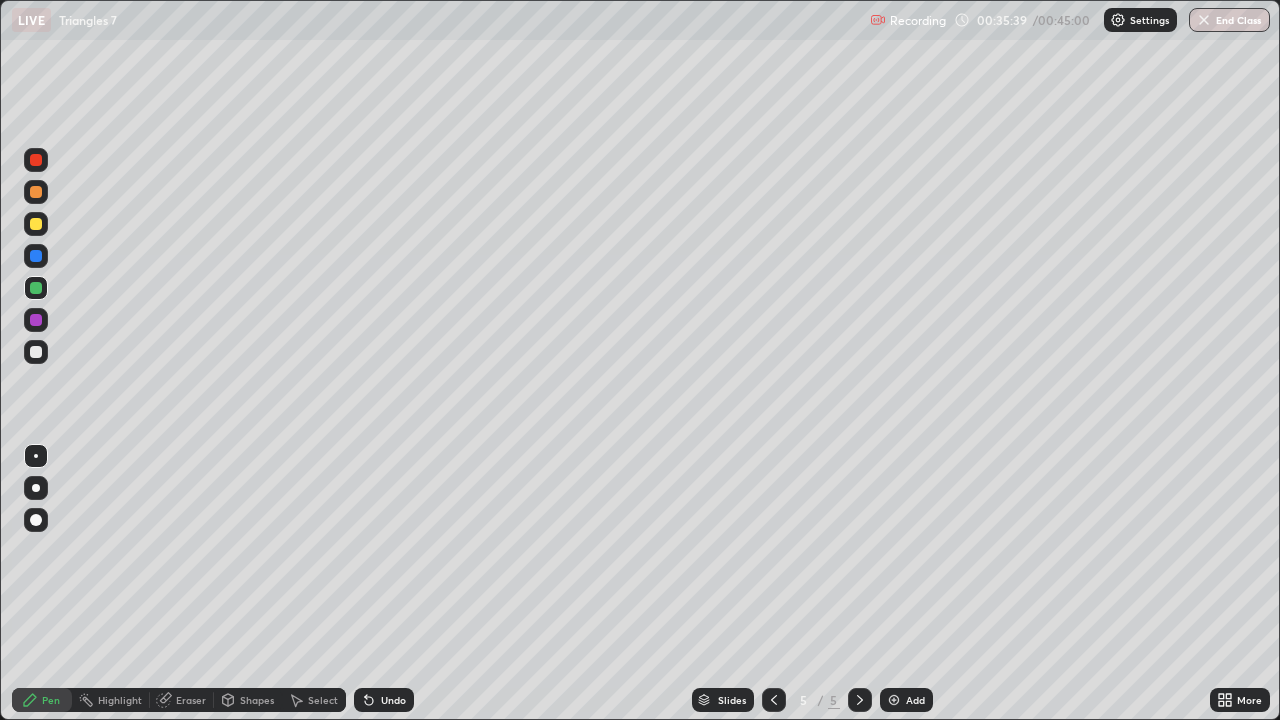click on "Eraser" at bounding box center (191, 700) 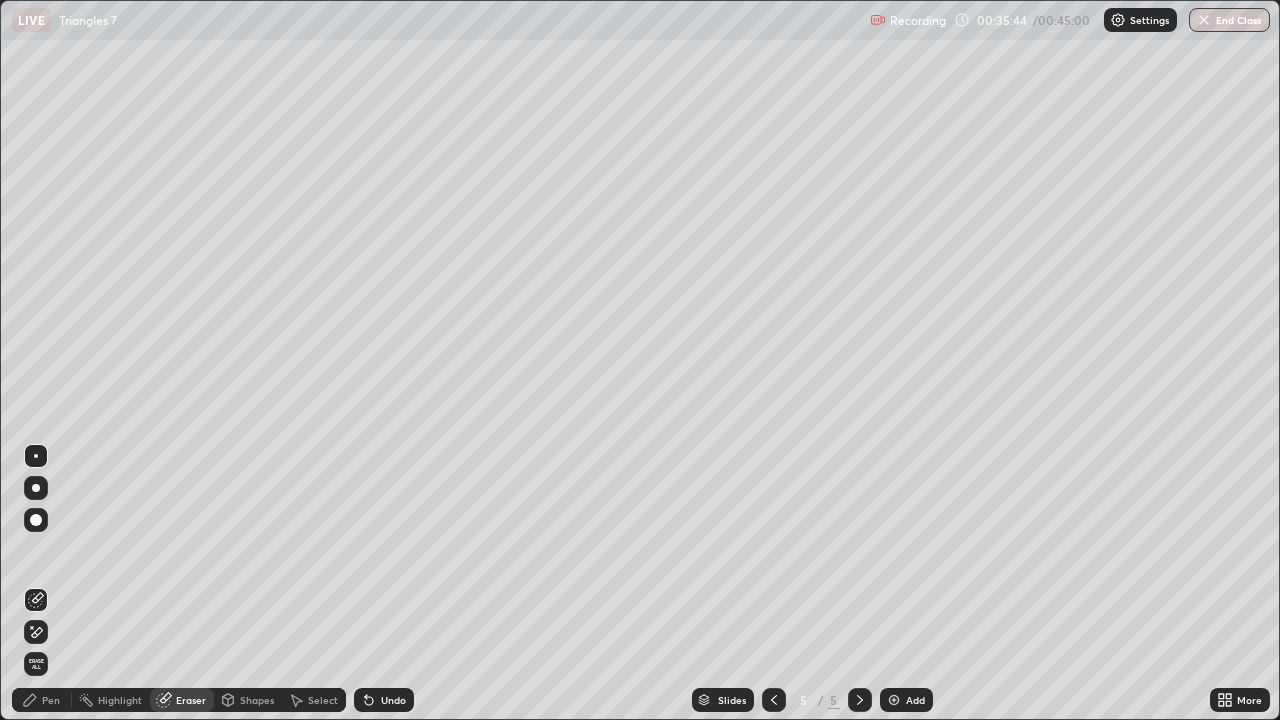 click on "Pen" at bounding box center [42, 700] 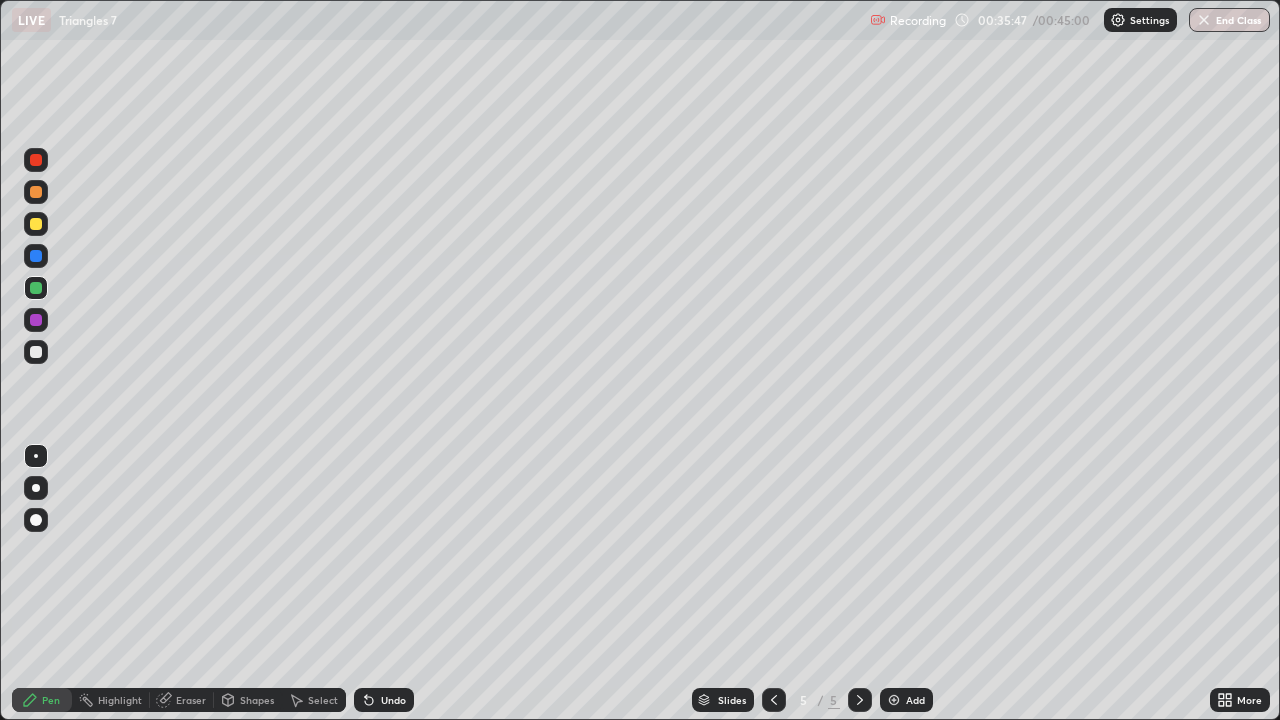 click at bounding box center (36, 224) 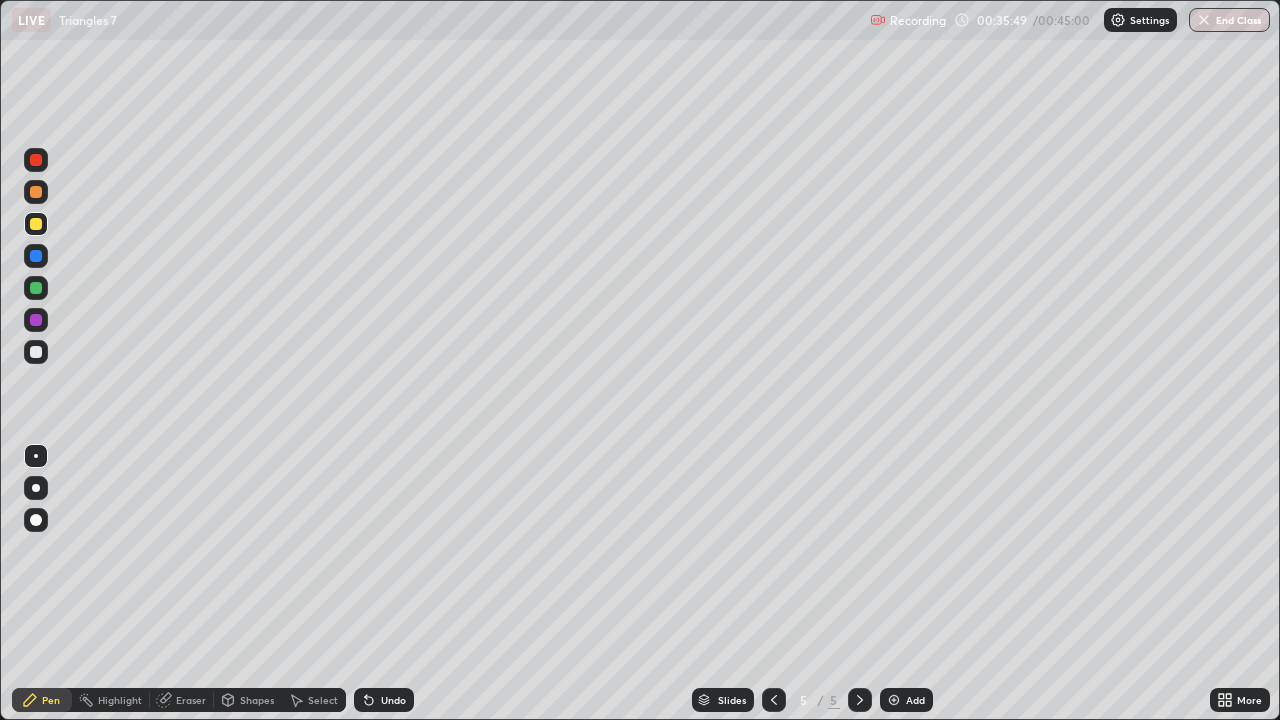 click at bounding box center [36, 256] 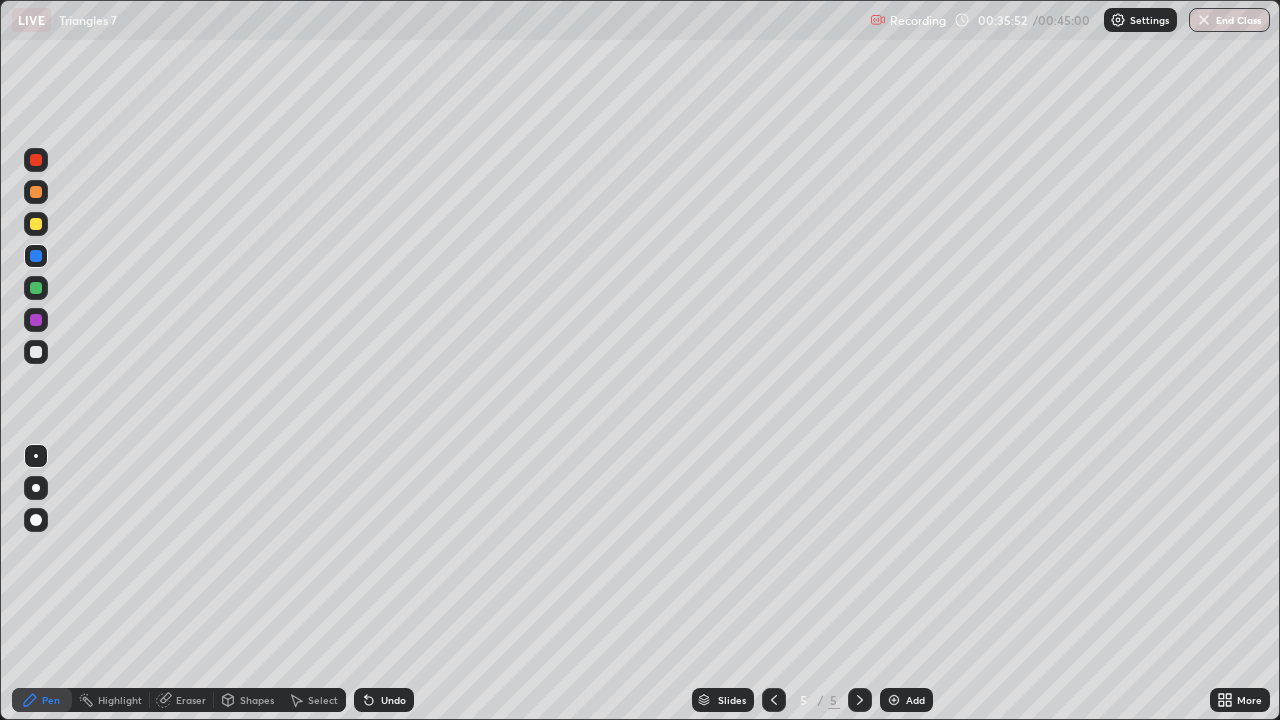 click at bounding box center (36, 352) 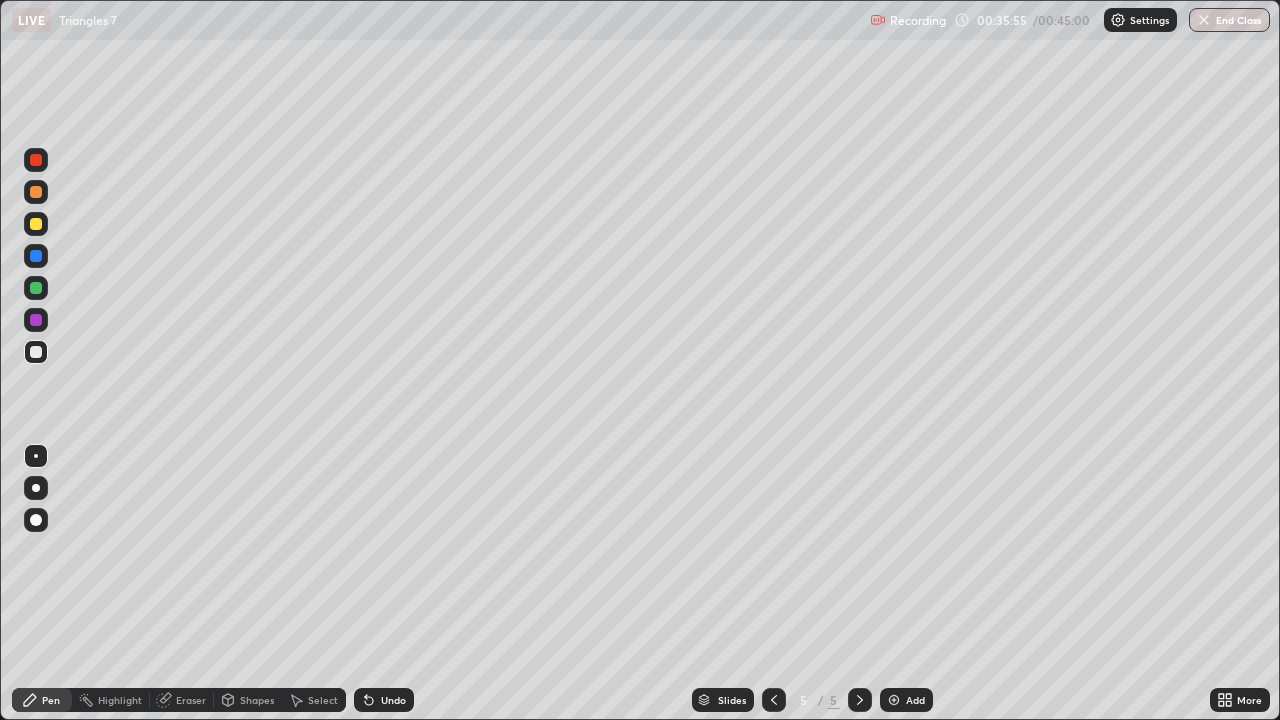 click on "Undo" at bounding box center [393, 700] 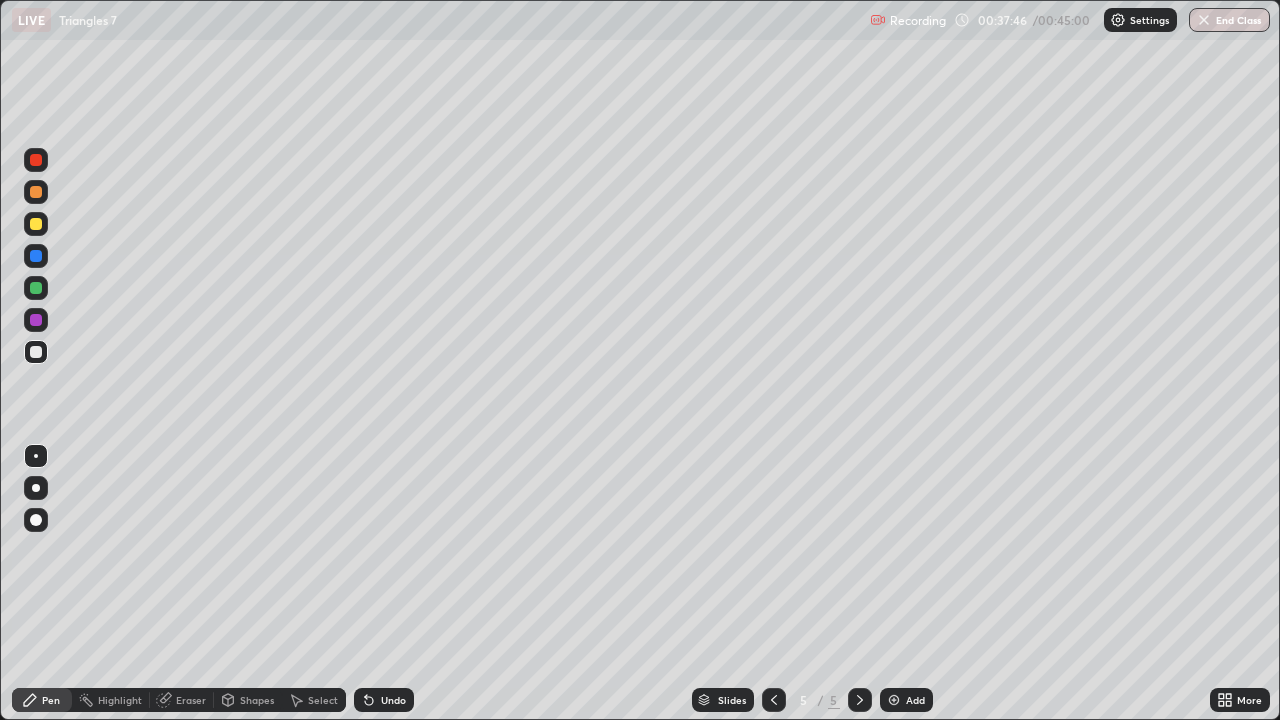 click at bounding box center (36, 288) 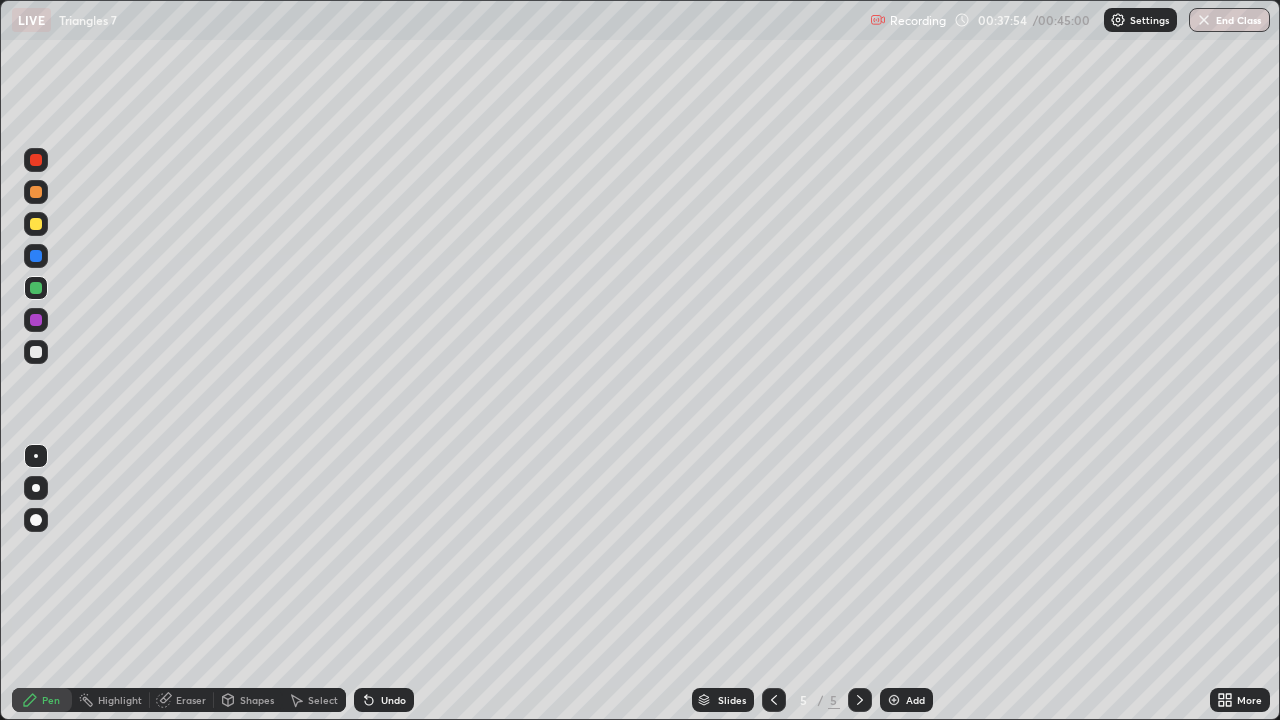 click at bounding box center [36, 352] 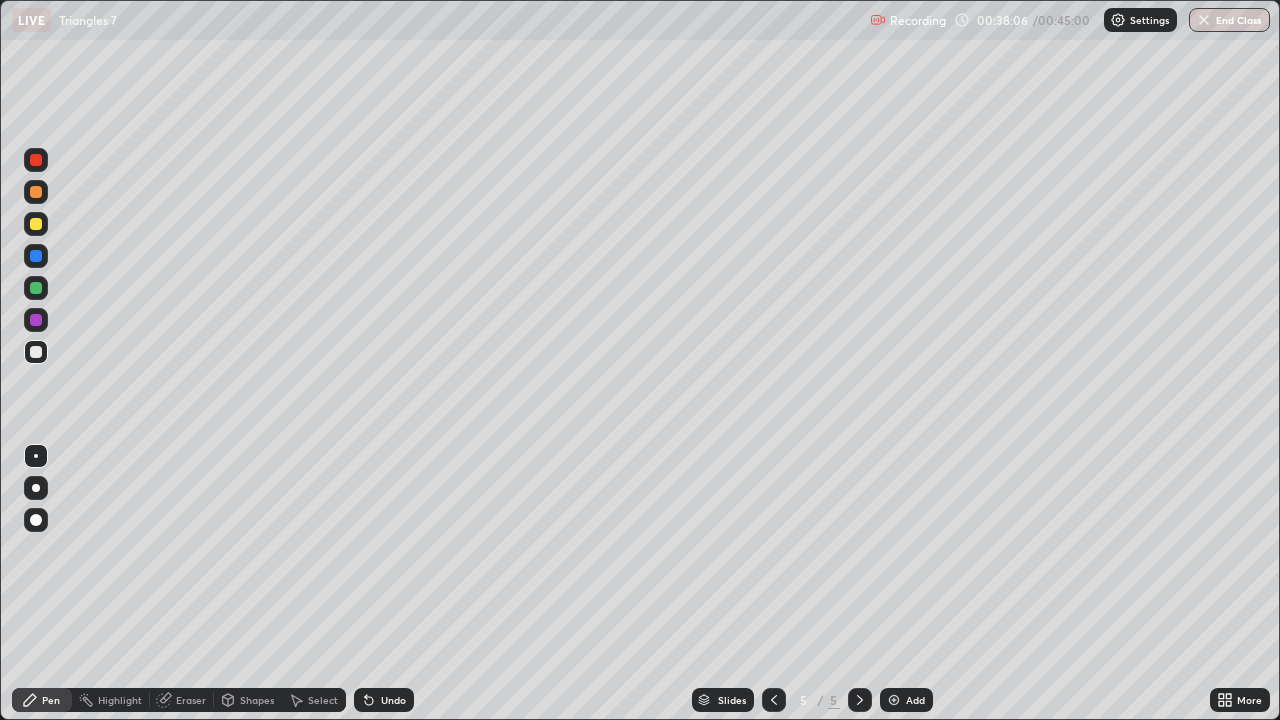 click on "Add" at bounding box center (915, 700) 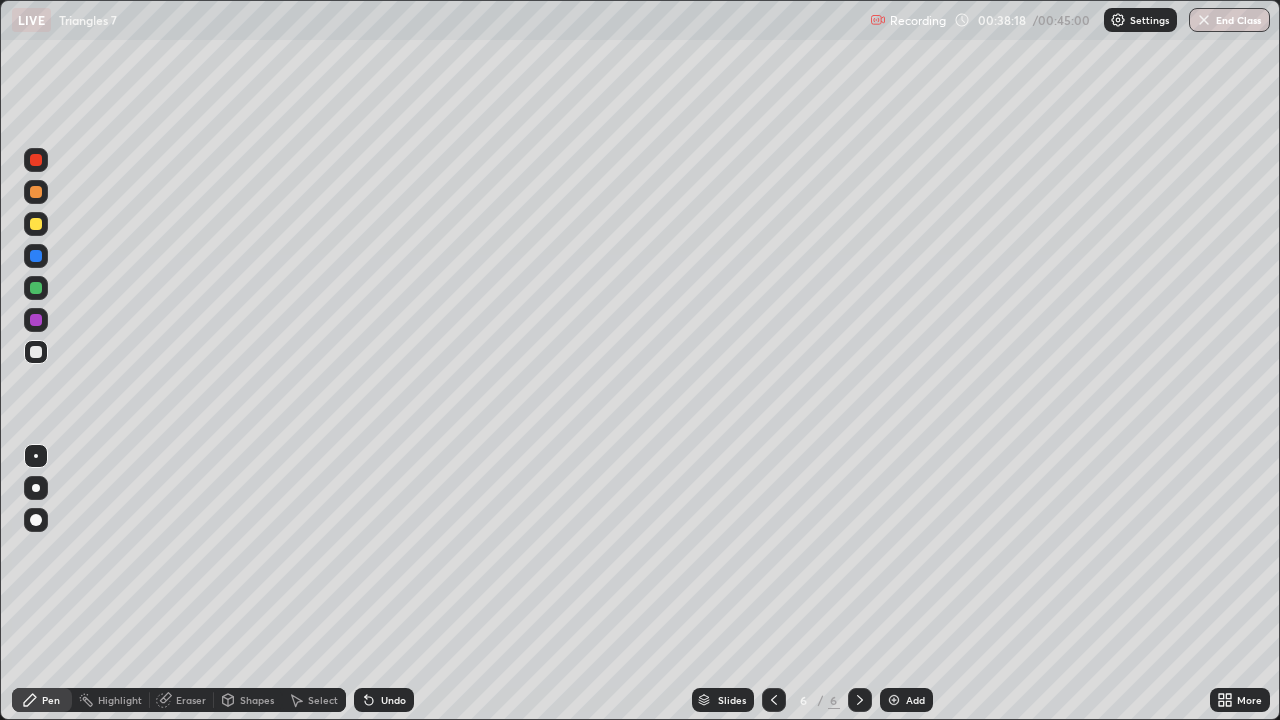 click at bounding box center [36, 288] 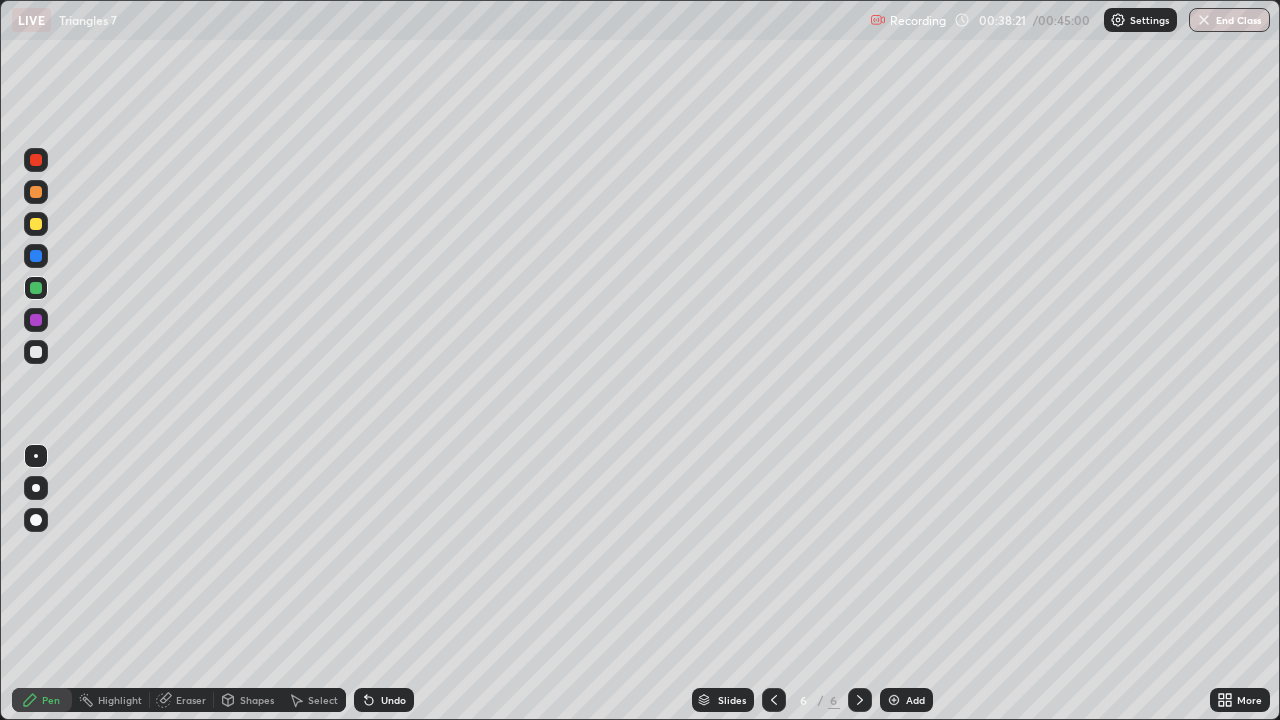 click at bounding box center [36, 352] 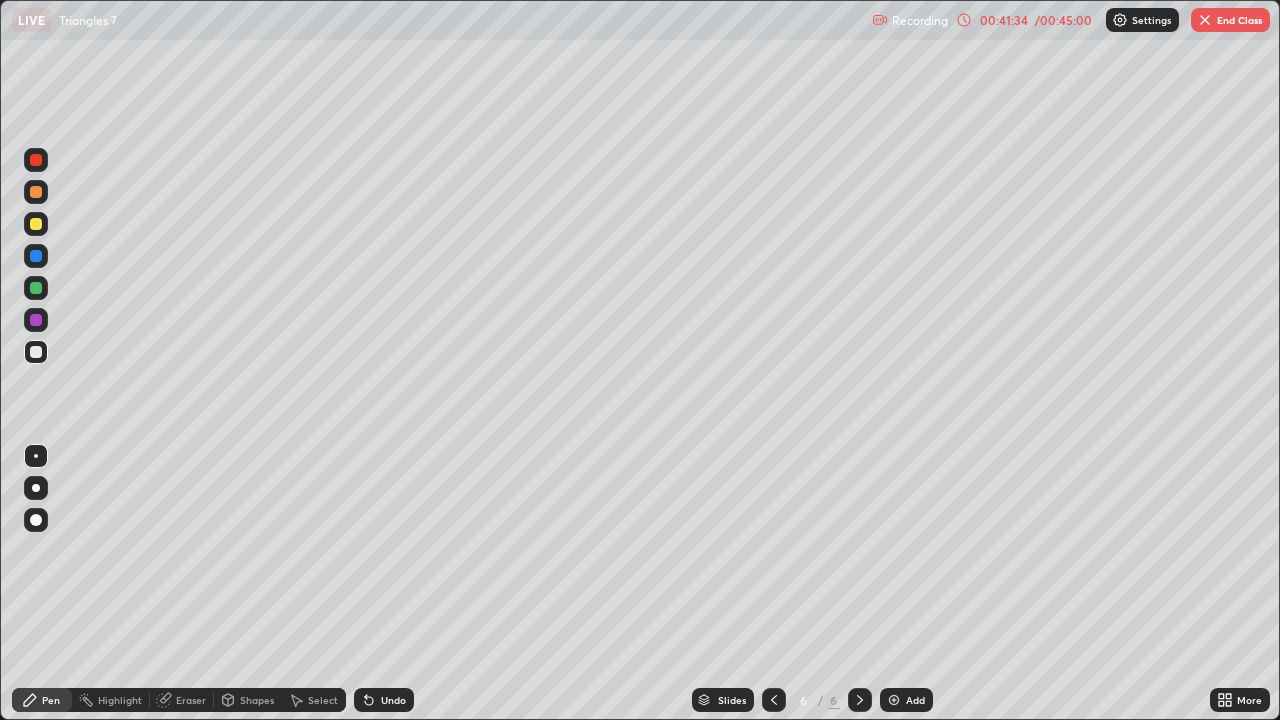 click at bounding box center (774, 700) 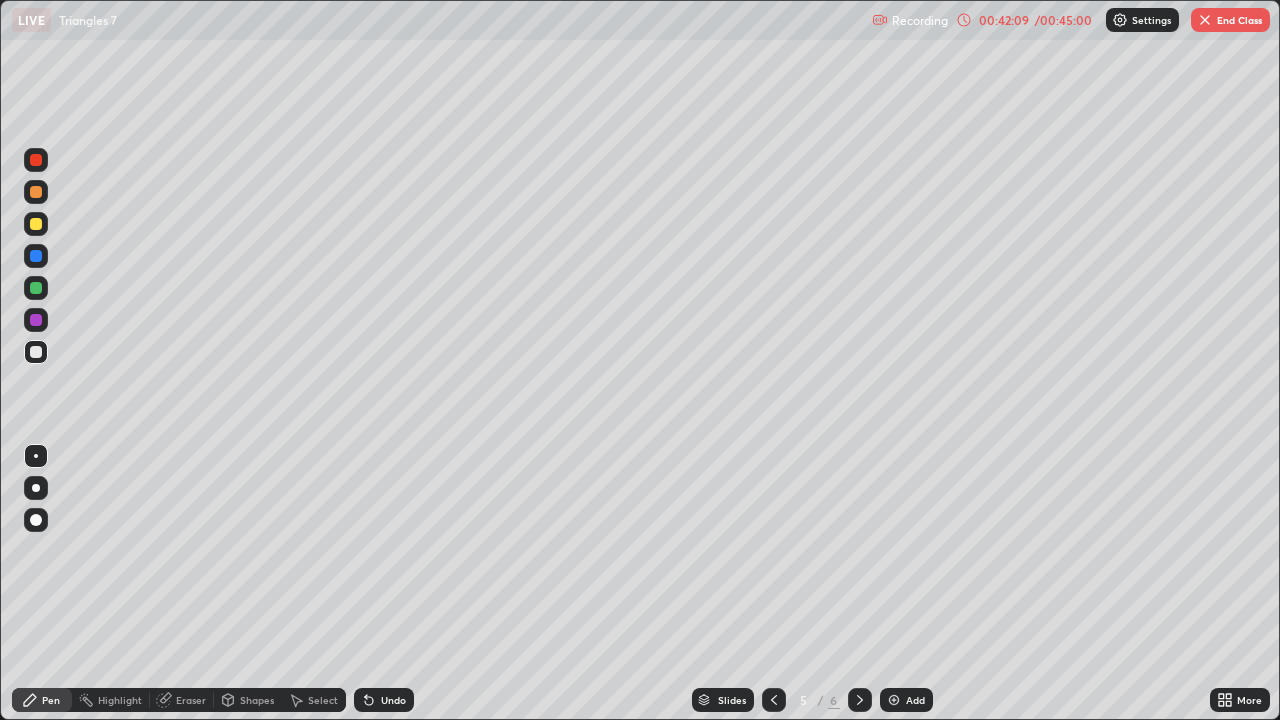 click on "End Class" at bounding box center (1230, 20) 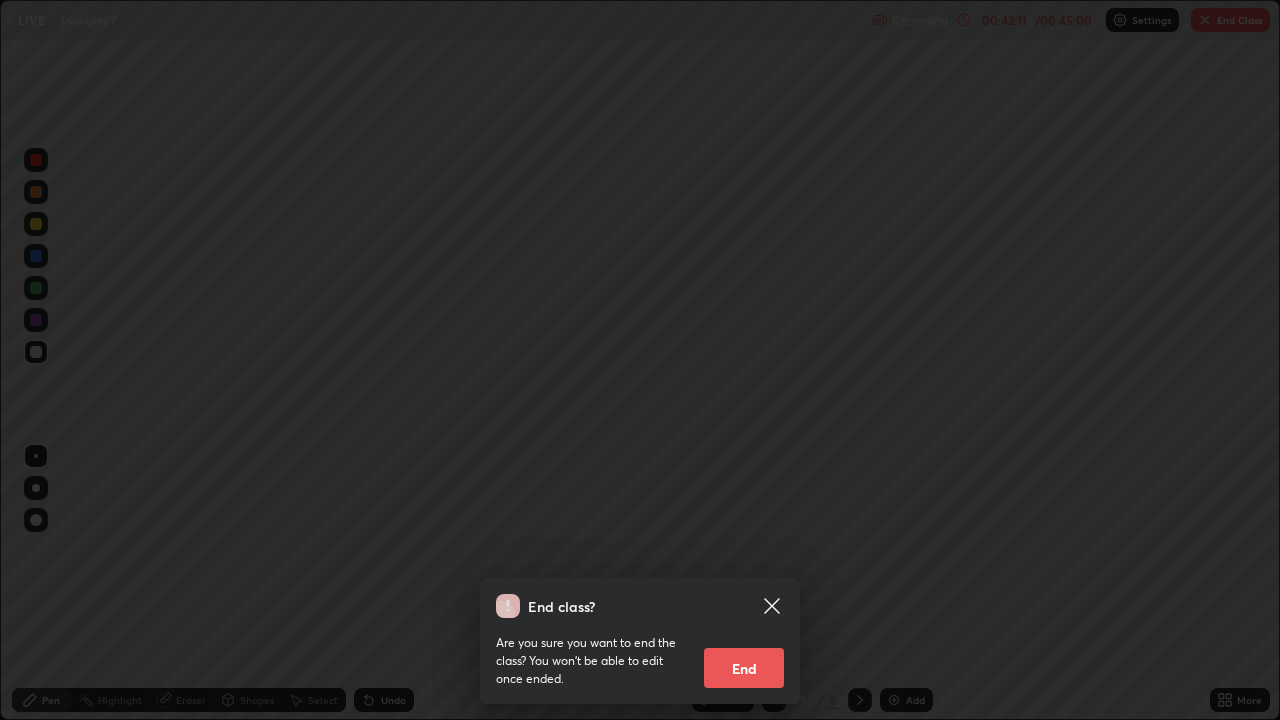 click on "End" at bounding box center (744, 668) 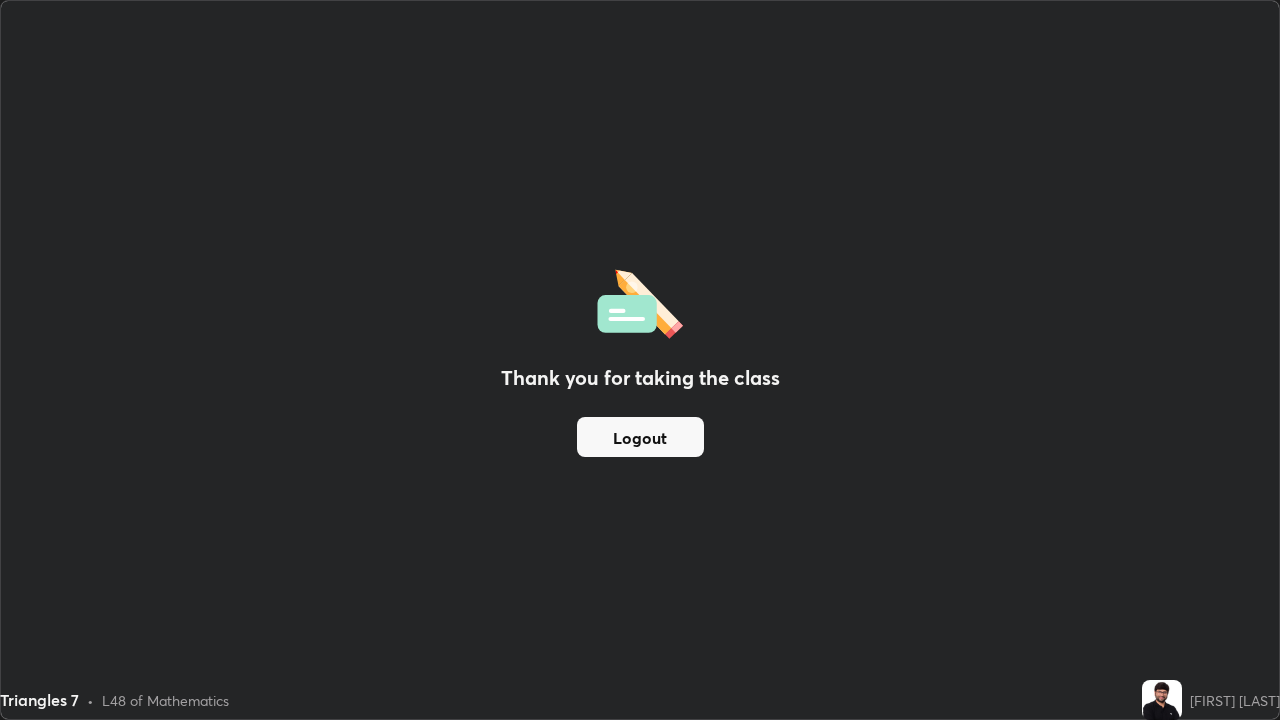 click on "Logout" at bounding box center [640, 437] 